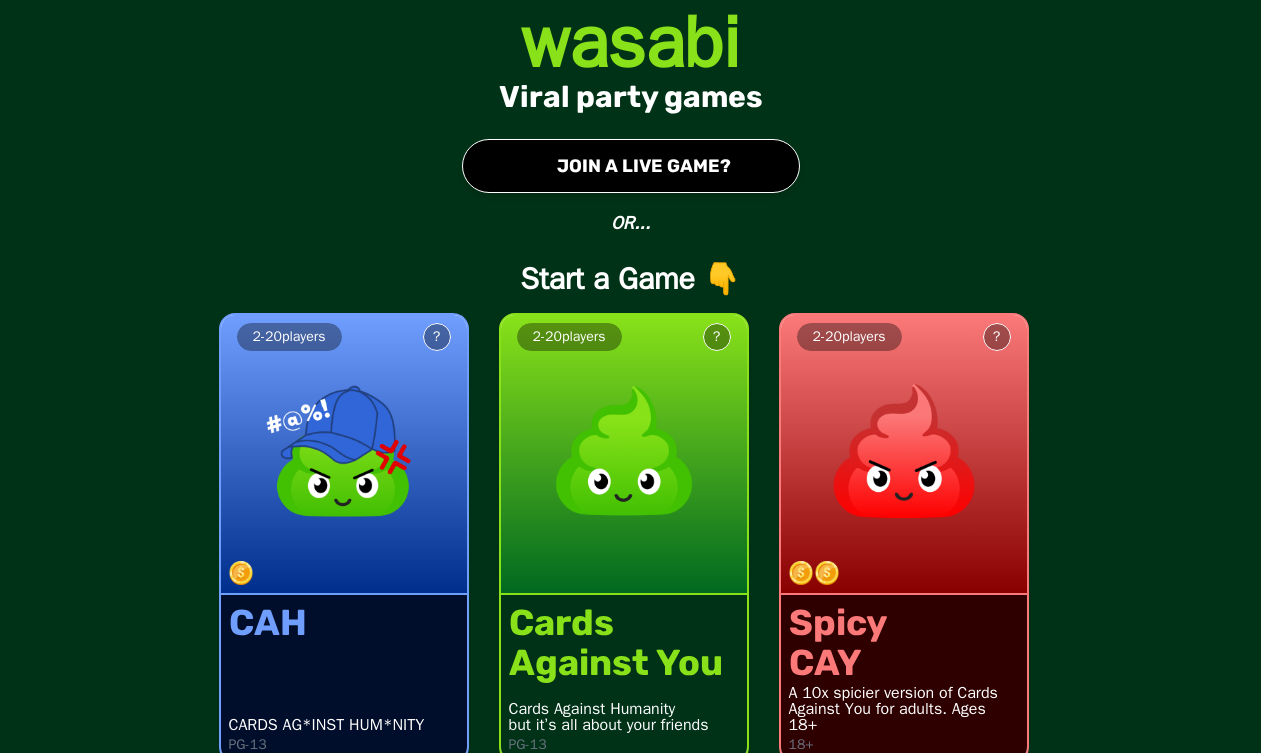 scroll, scrollTop: 0, scrollLeft: 0, axis: both 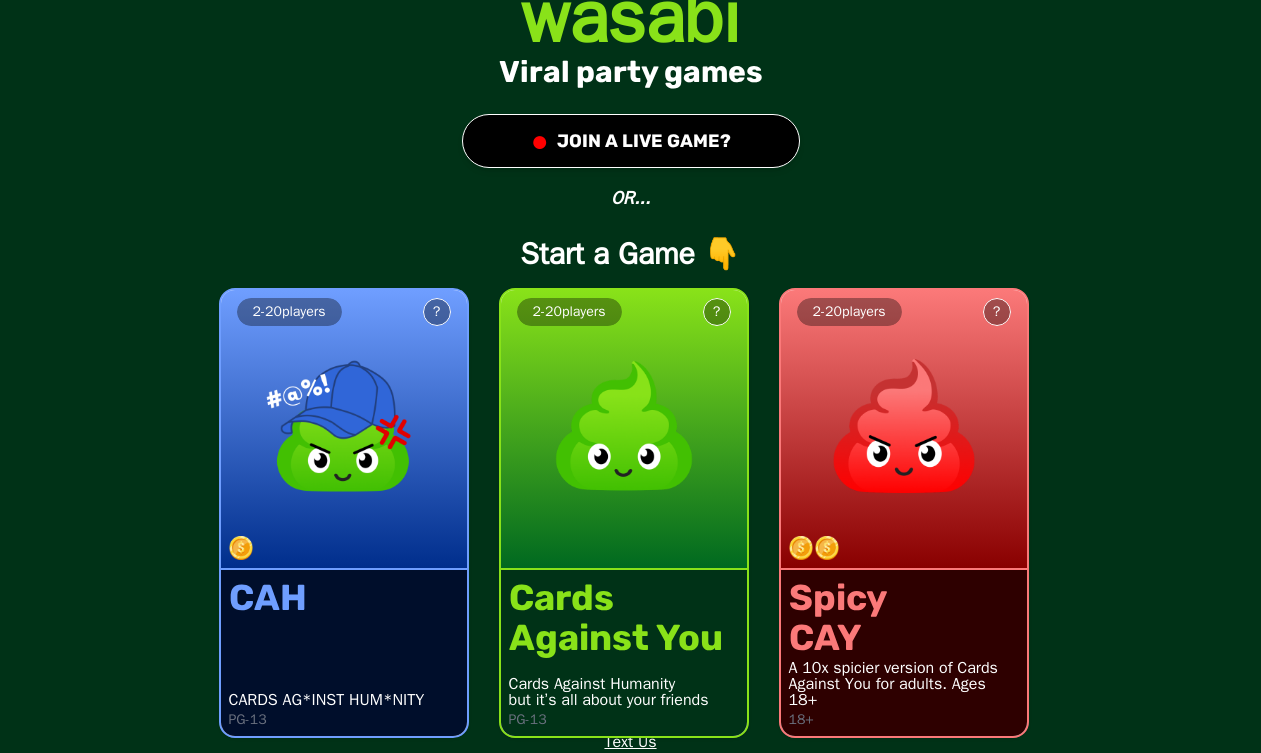 click on "● JOIN A LIVE GAME?" at bounding box center (631, 141) 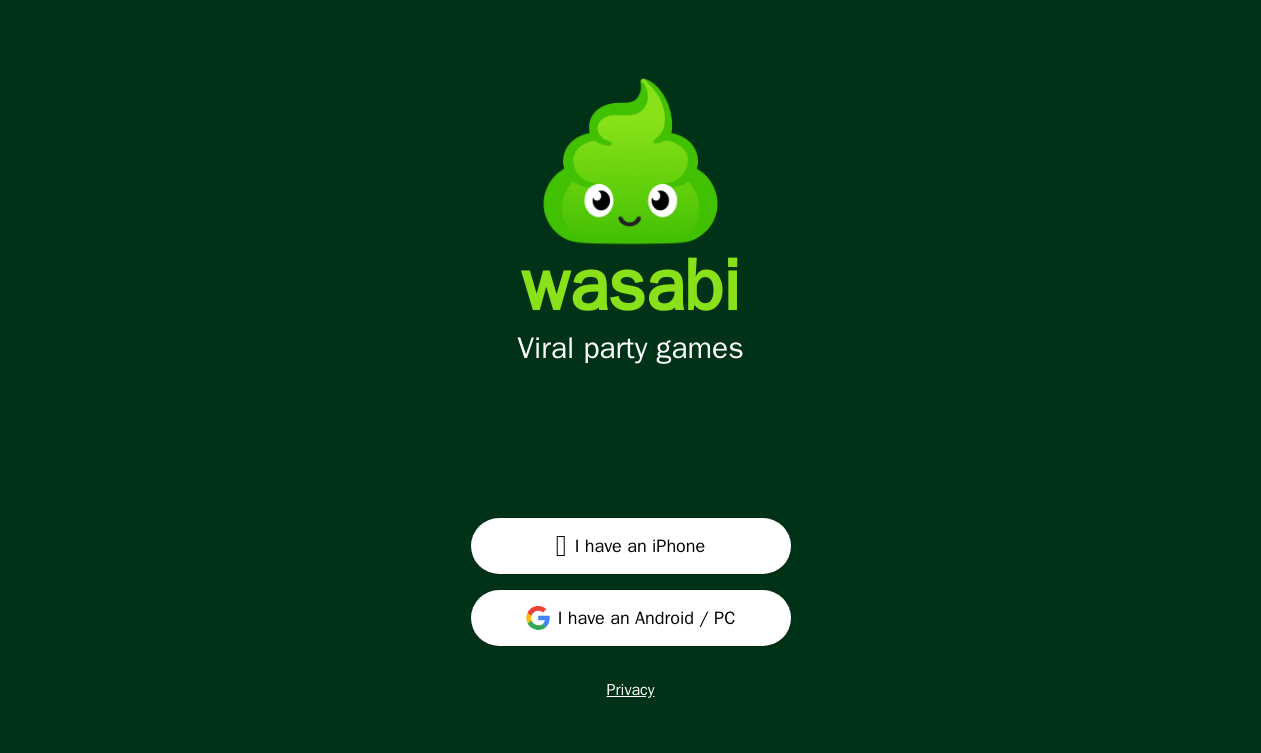 scroll, scrollTop: 21, scrollLeft: 0, axis: vertical 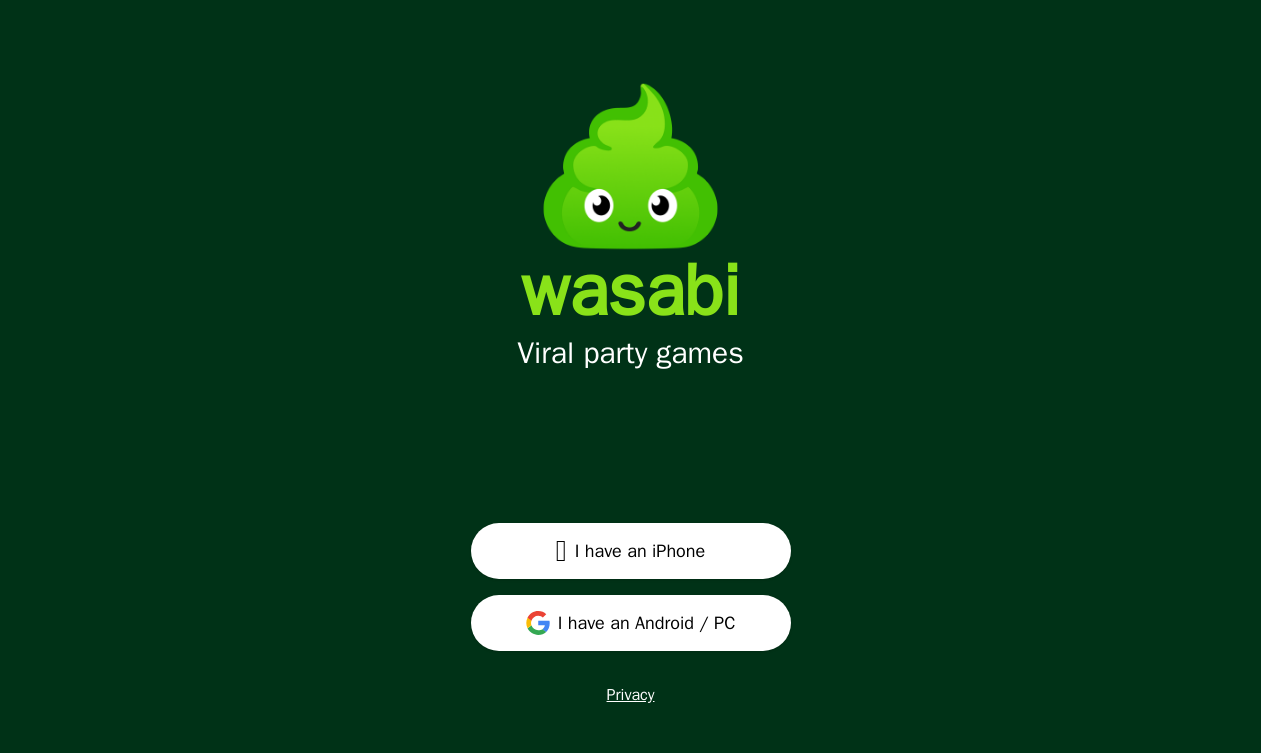 click on " I have an iPhone" at bounding box center (631, 551) 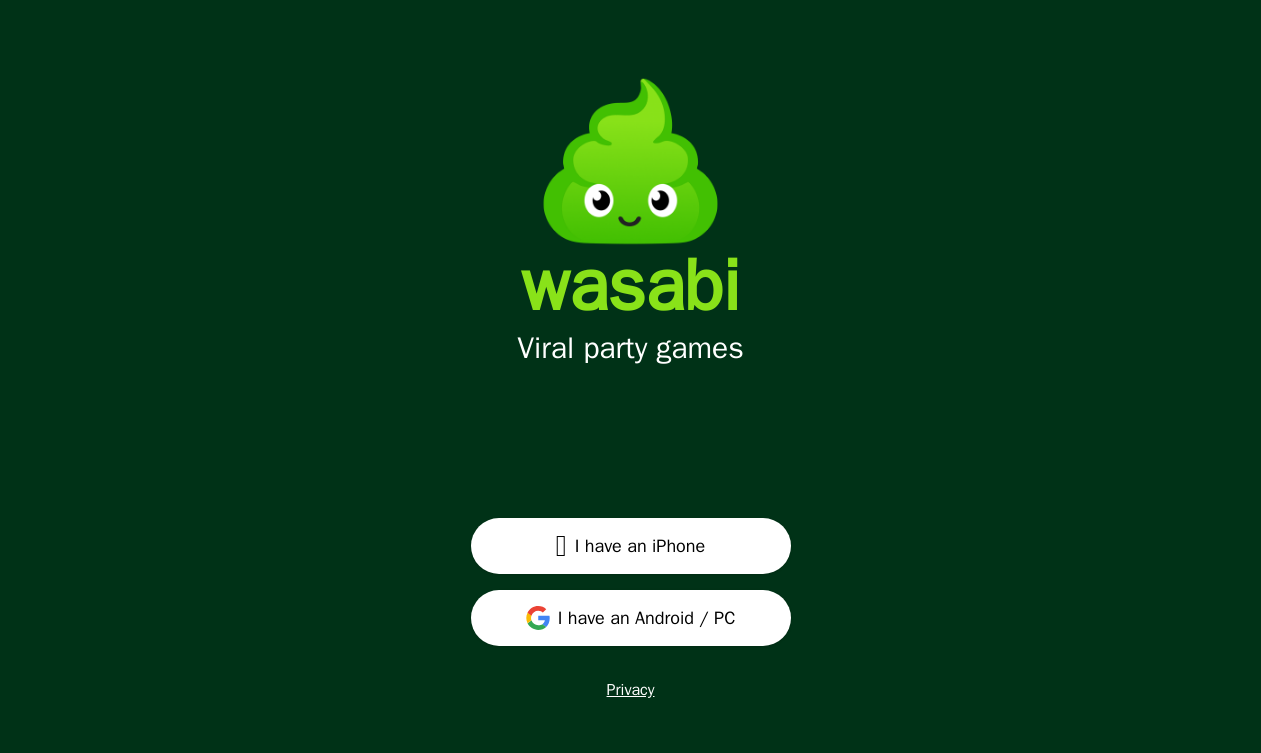 scroll, scrollTop: 0, scrollLeft: 0, axis: both 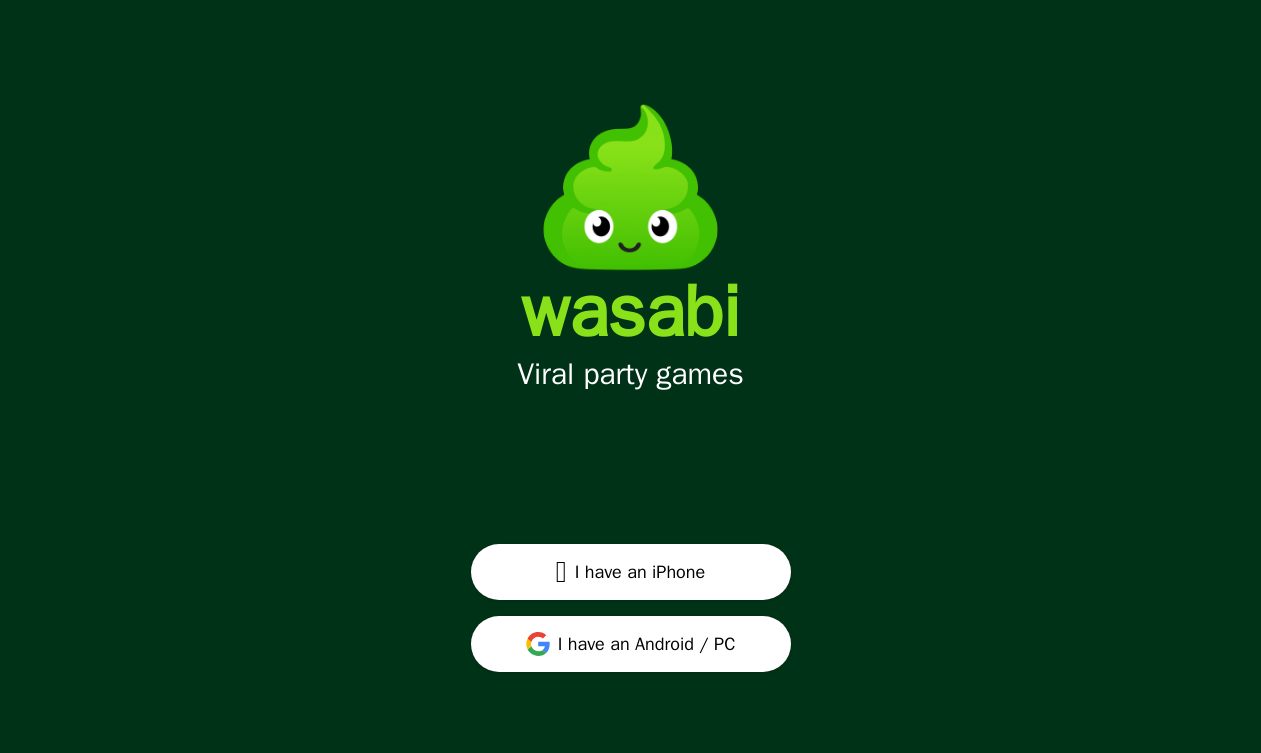 click on "I have an Android / PC" at bounding box center [631, 644] 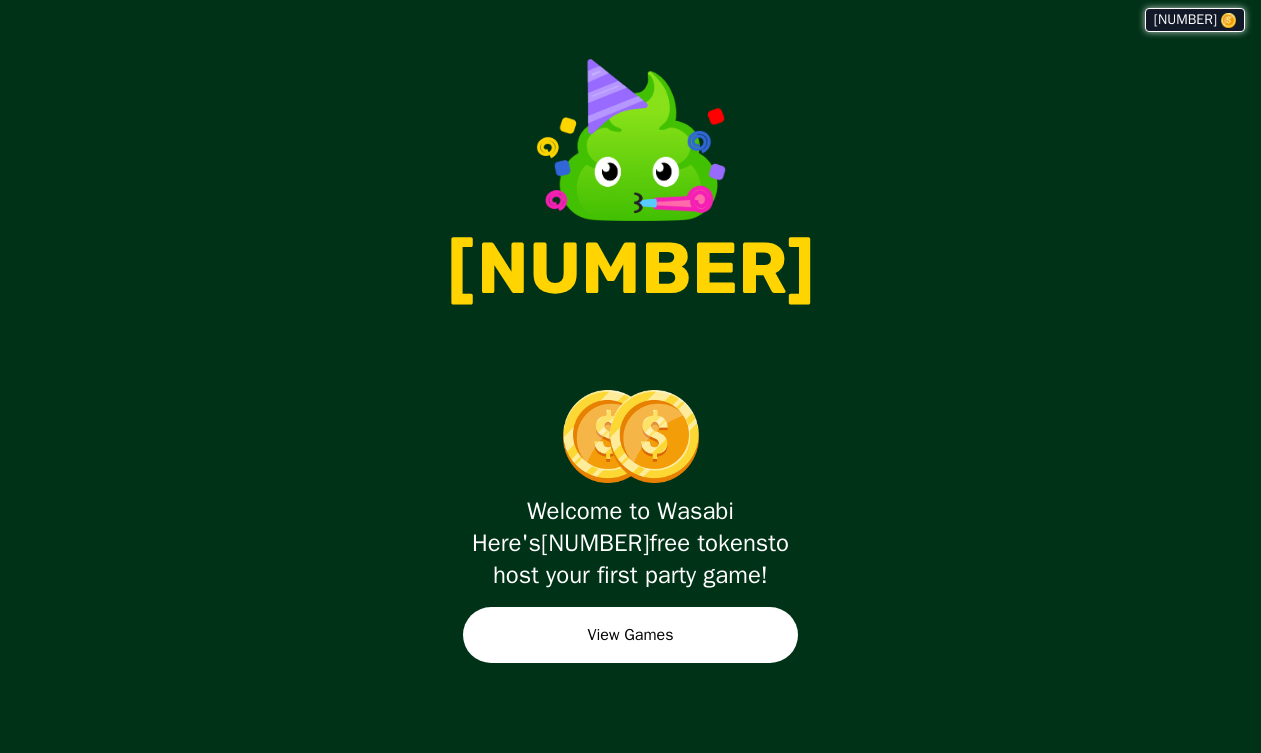 scroll, scrollTop: 0, scrollLeft: 0, axis: both 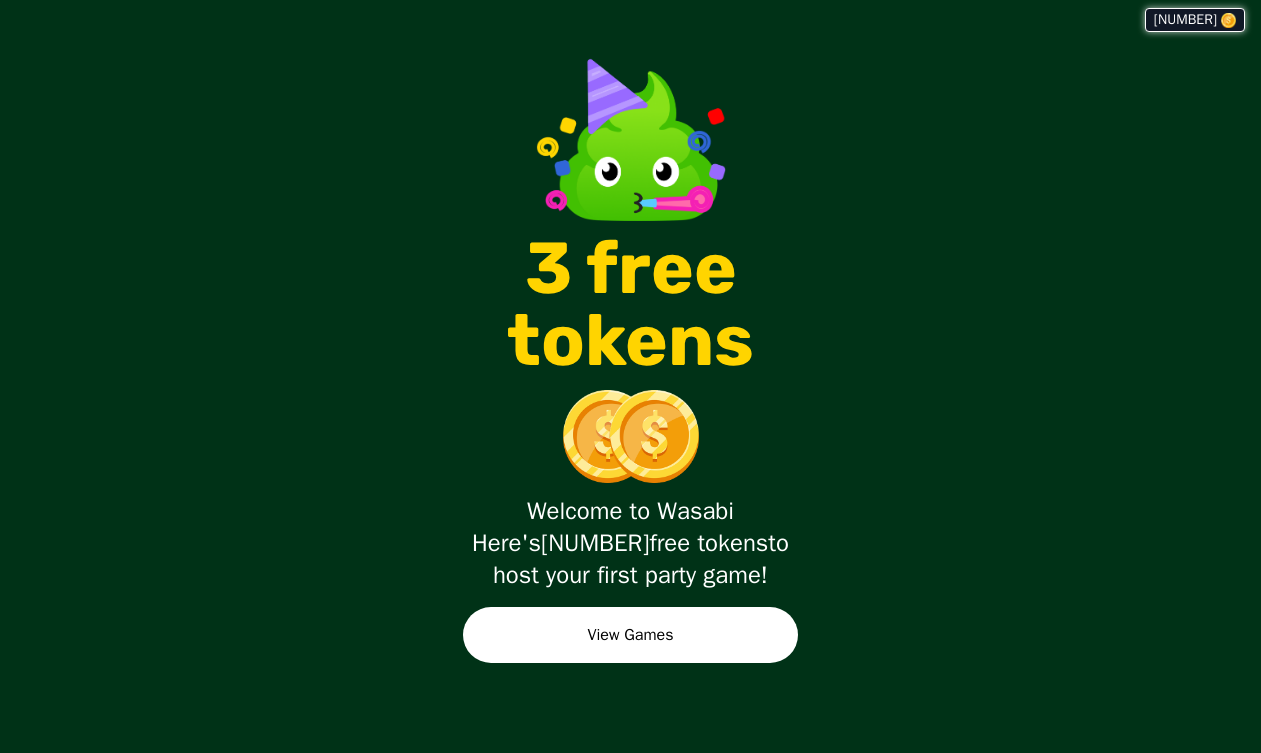 click on "View Games" at bounding box center [630, 635] 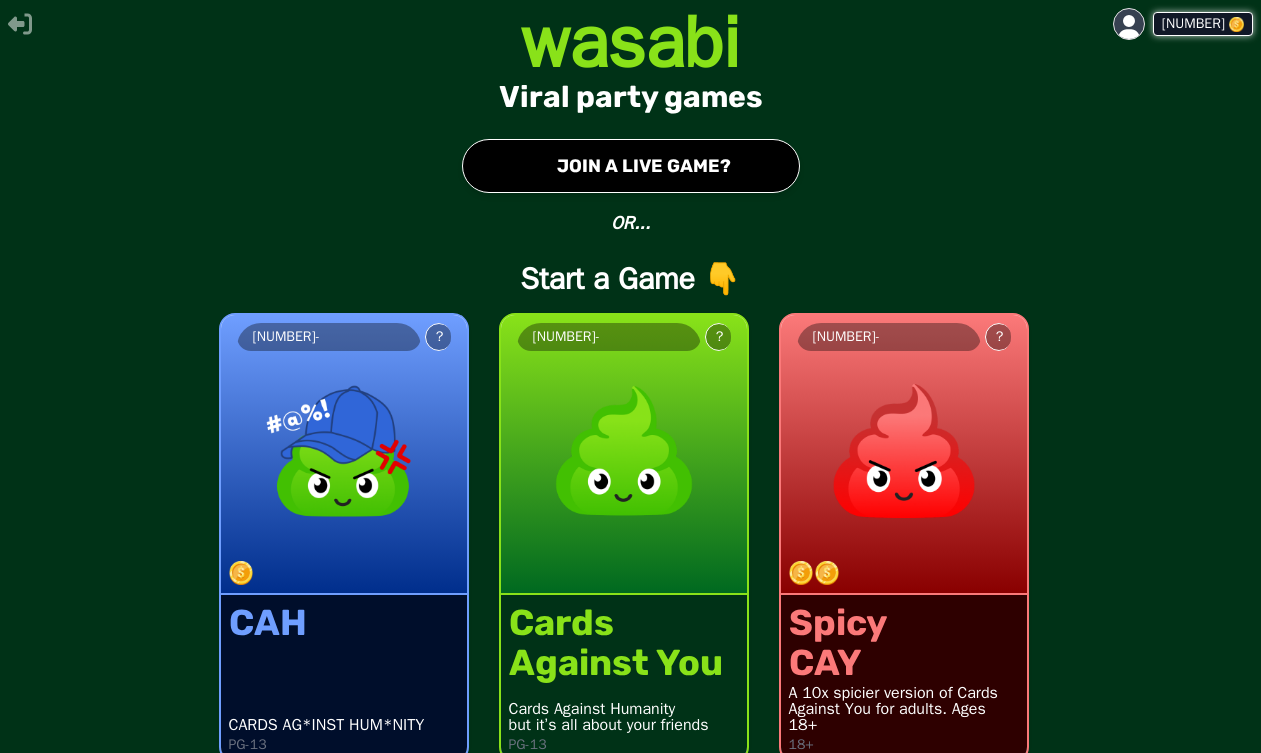 click on "● JOIN A LIVE GAME?" at bounding box center [631, 166] 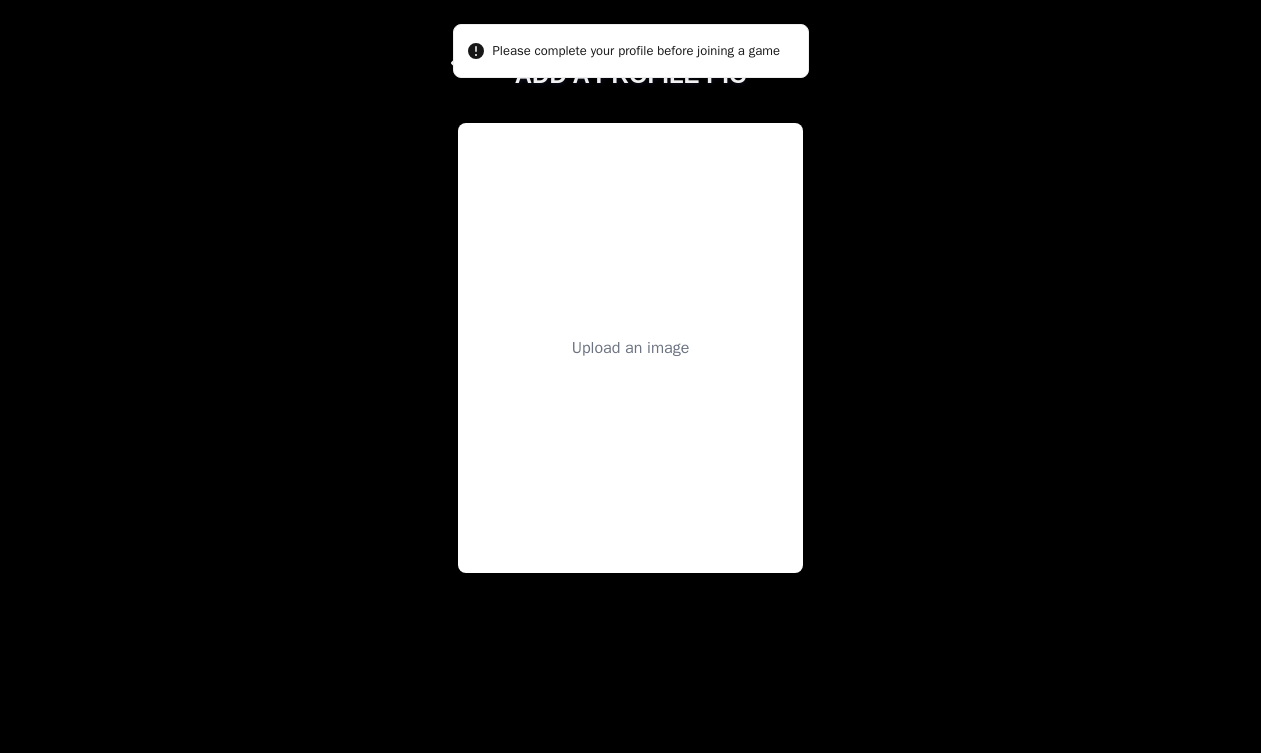 click on "ADD A PROFILE PIC Upload an image" at bounding box center [630, 376] 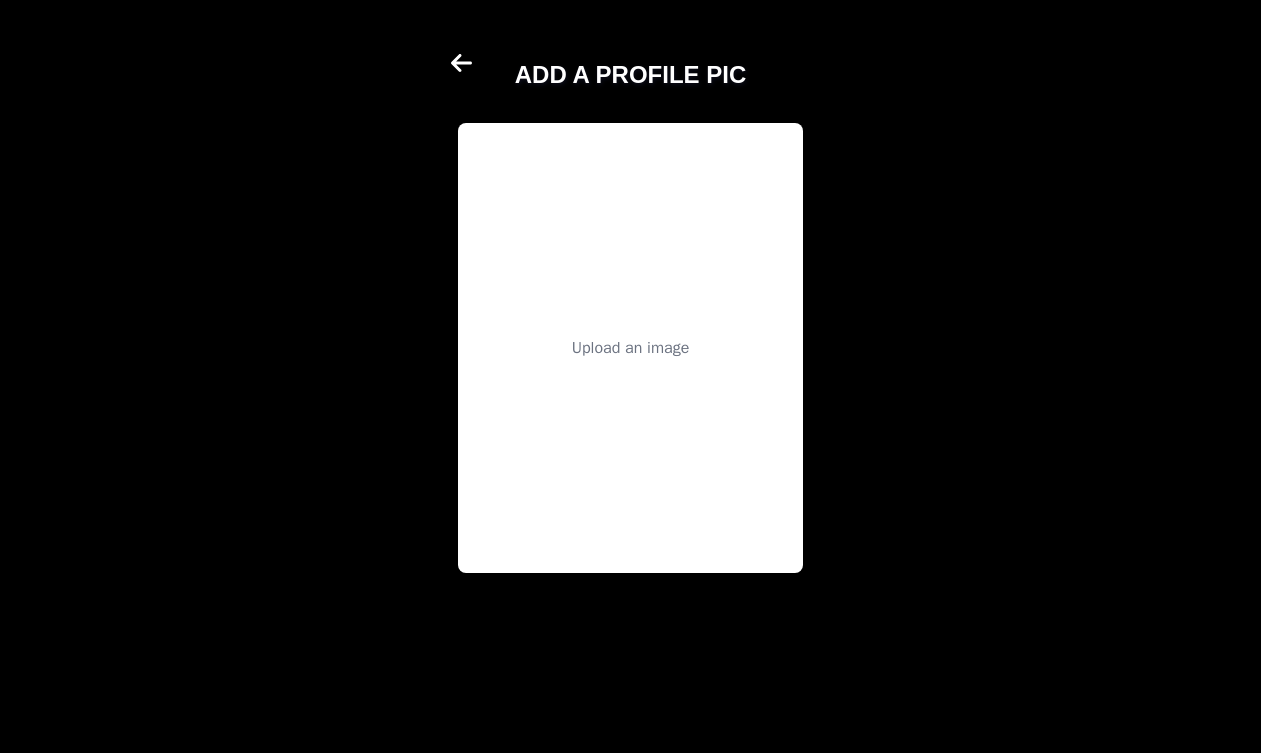 click on "ADD A PROFILE PIC Upload an image" at bounding box center (630, 376) 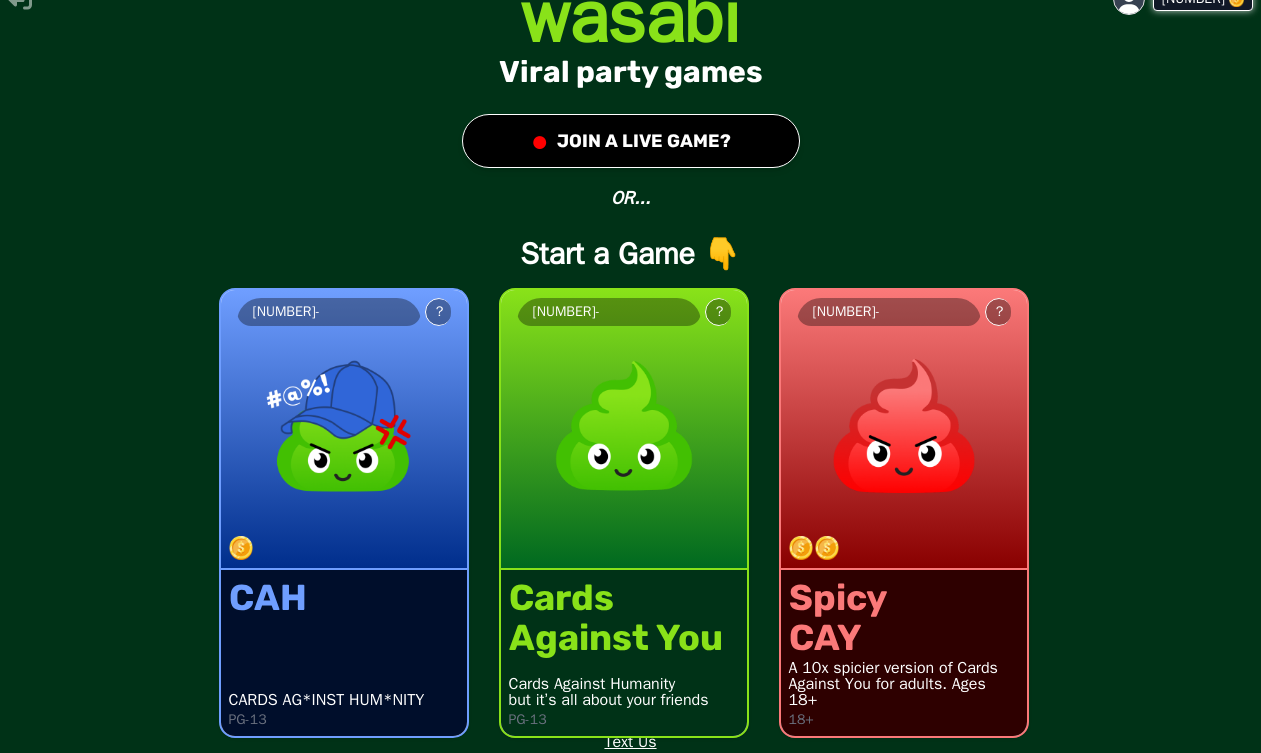 scroll, scrollTop: 0, scrollLeft: 0, axis: both 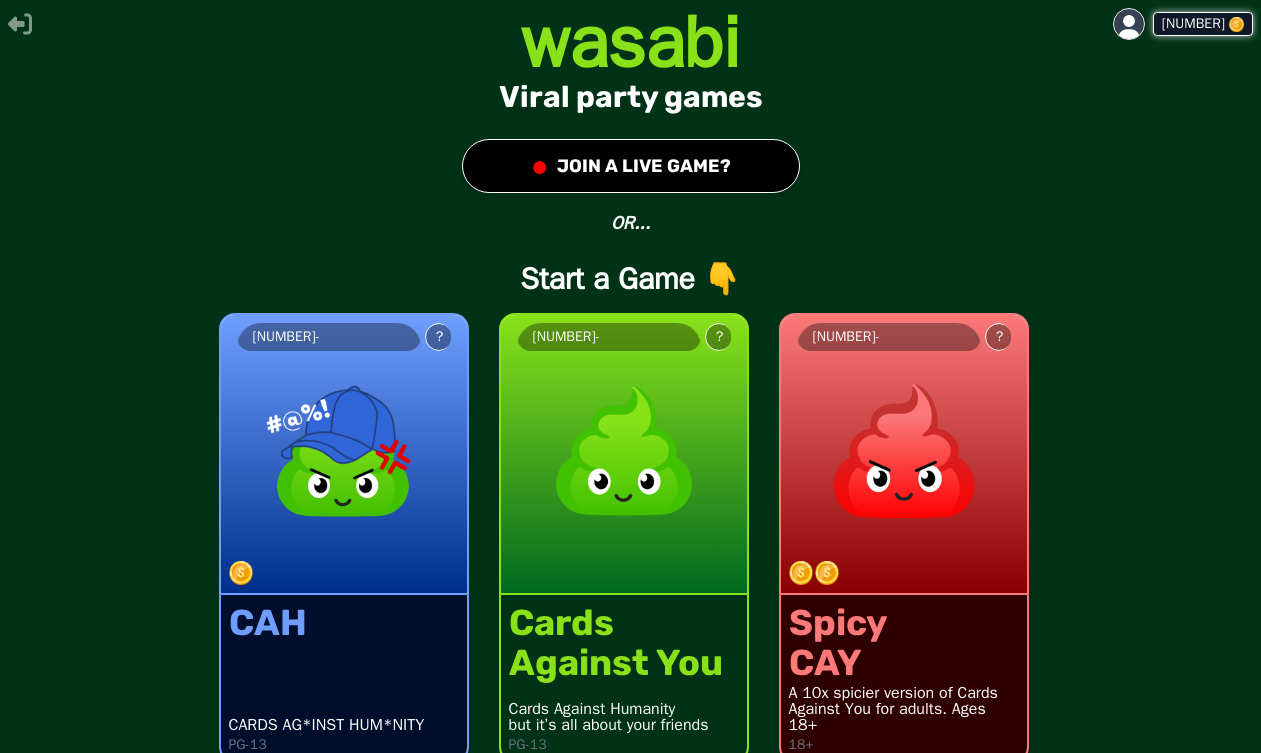 click 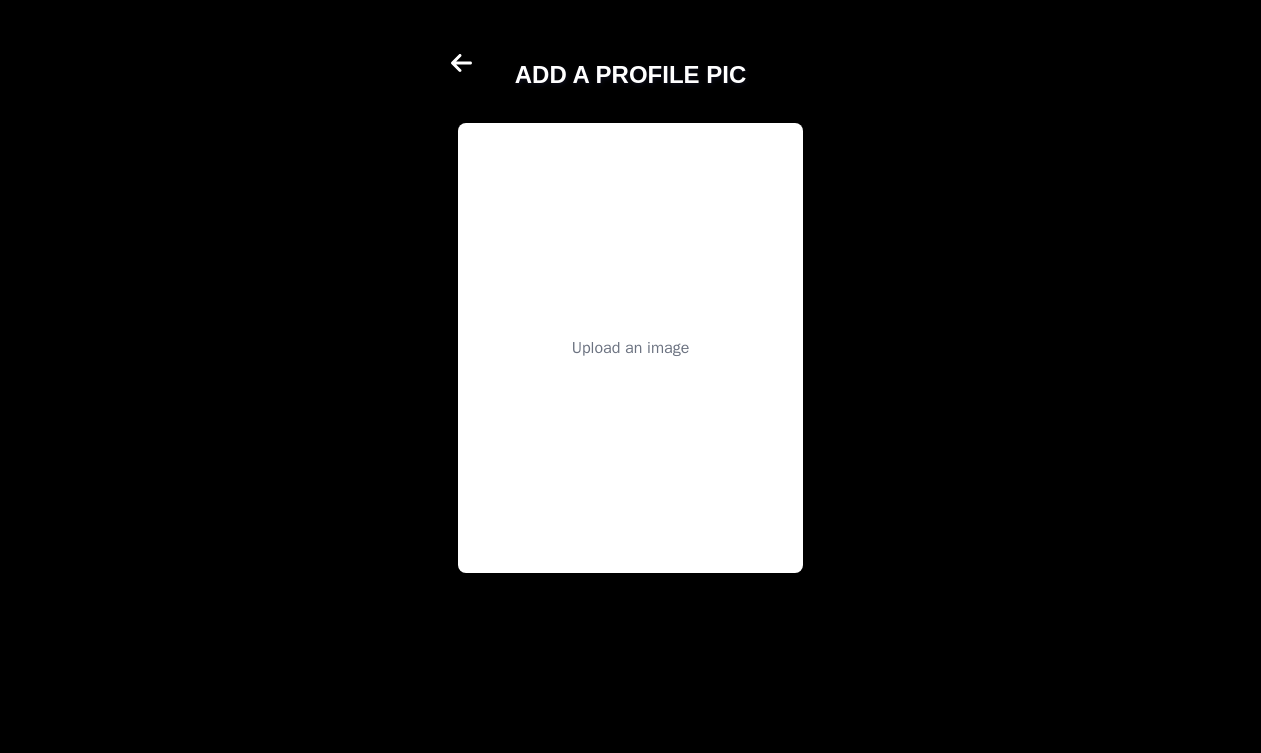 click on "ADD A PROFILE PIC Upload an image" at bounding box center [630, 376] 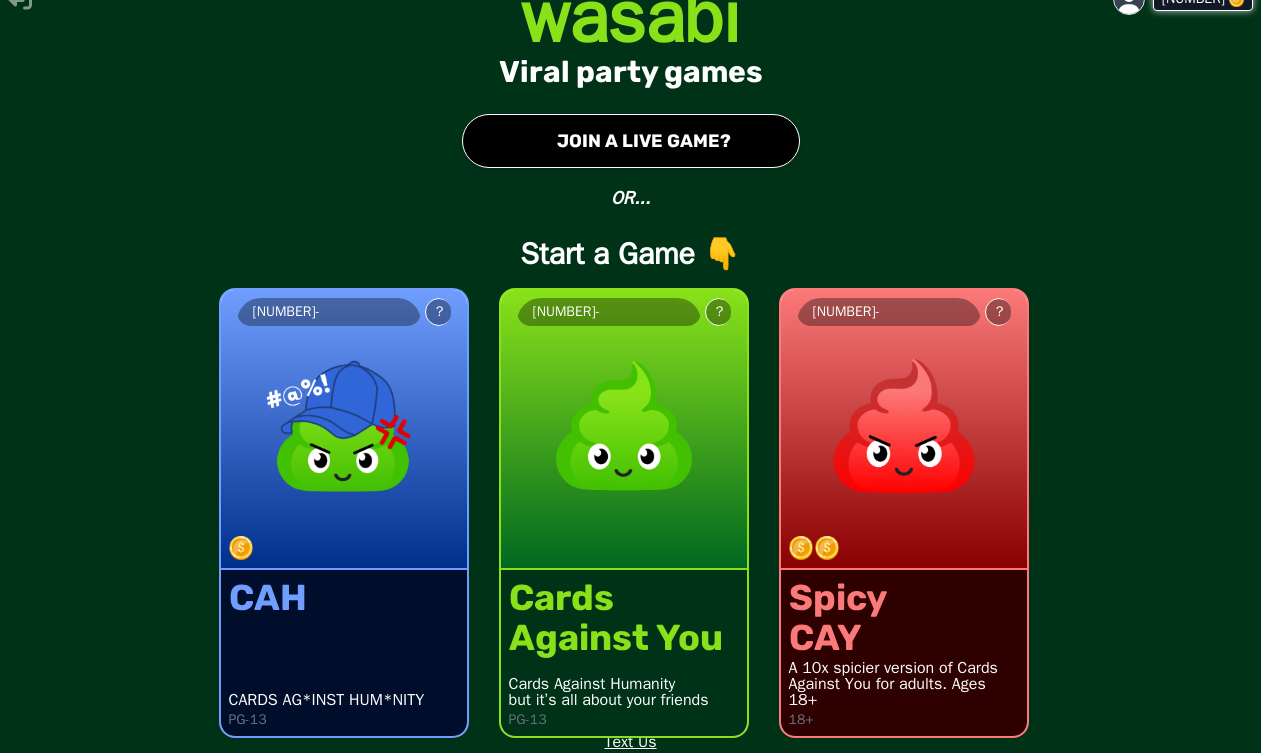 scroll, scrollTop: 0, scrollLeft: 0, axis: both 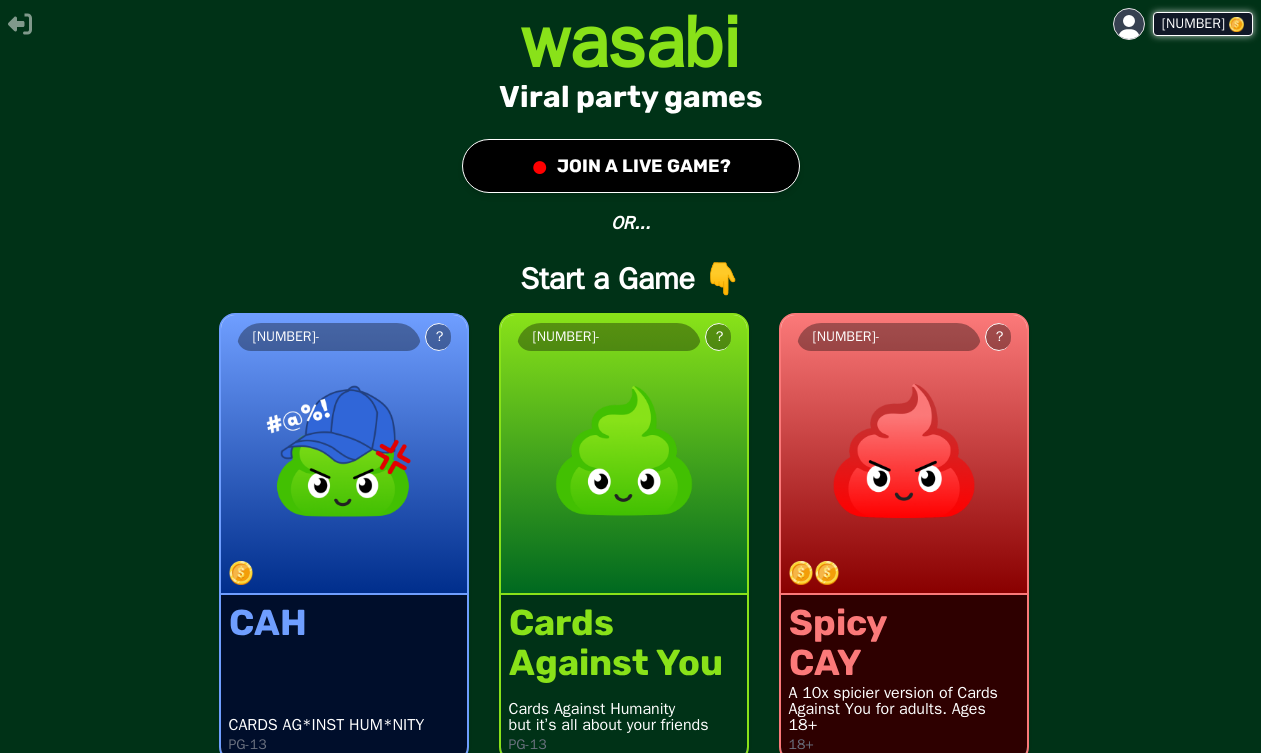 click on "● JOIN A LIVE GAME?" at bounding box center [631, 166] 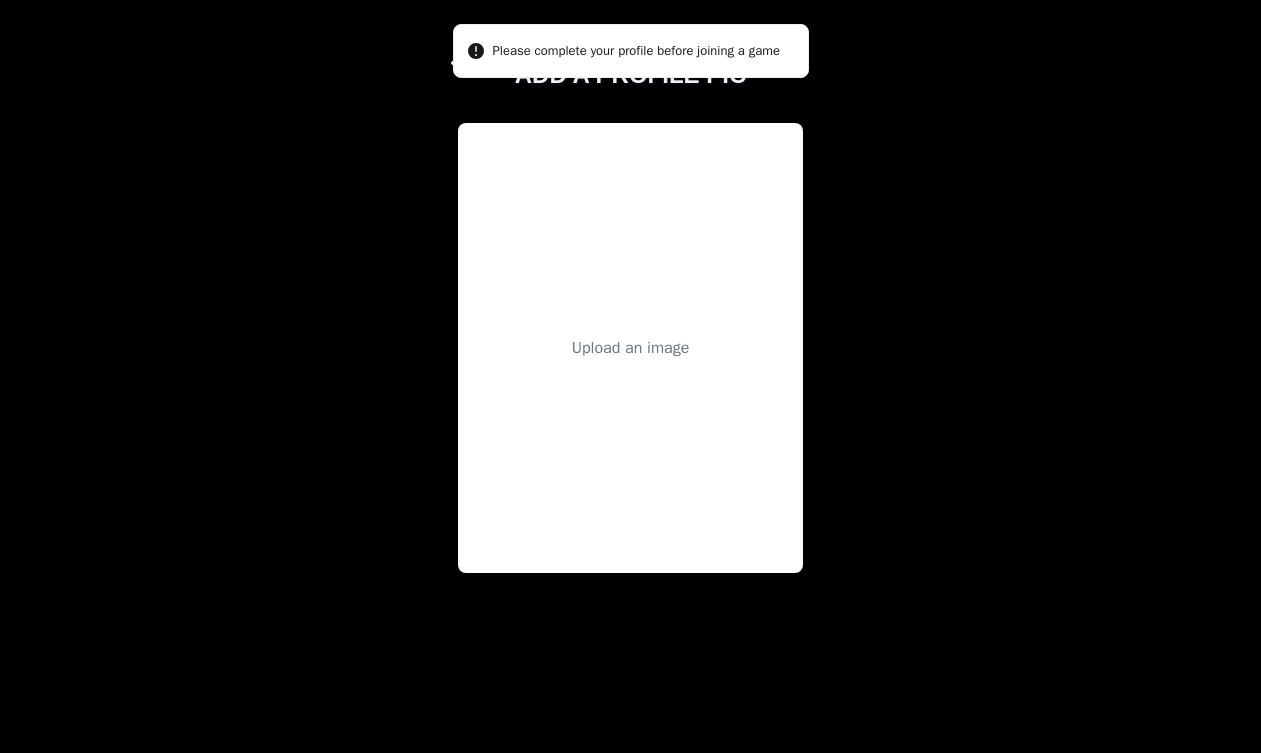 click on "Upload an image" at bounding box center (630, 348) 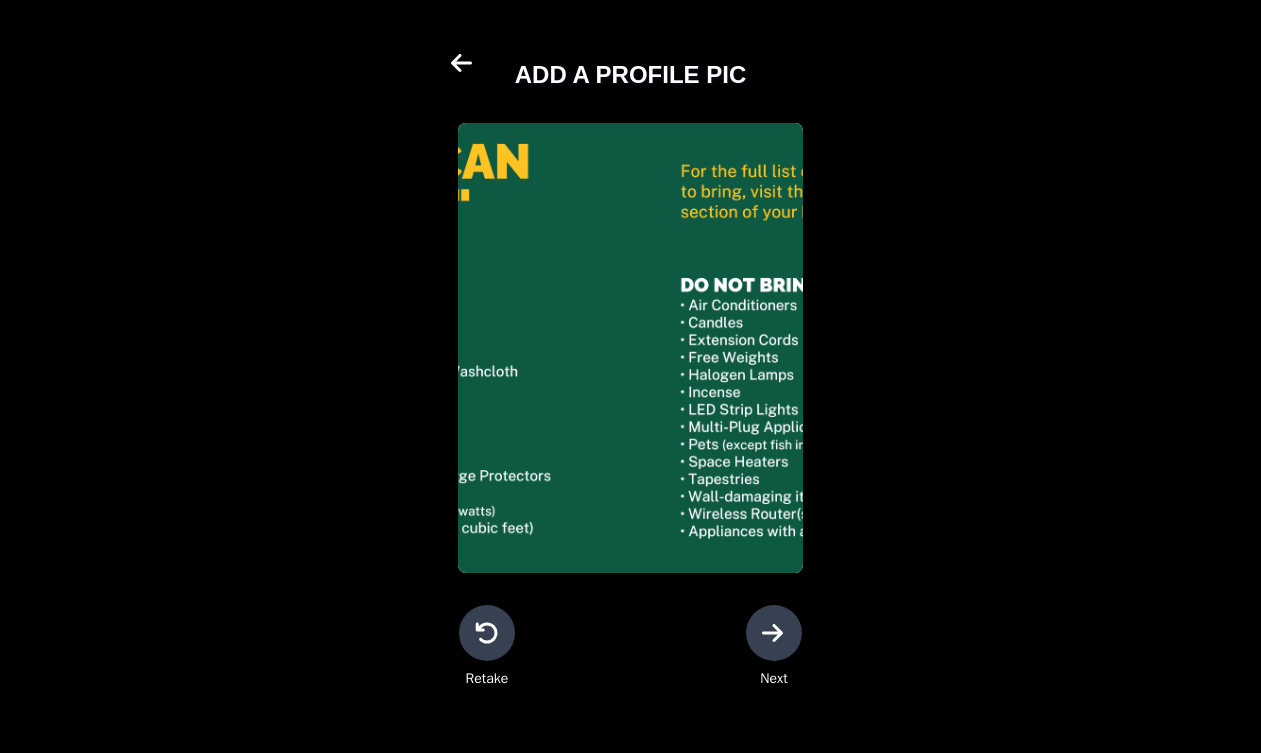 click at bounding box center (774, 633) 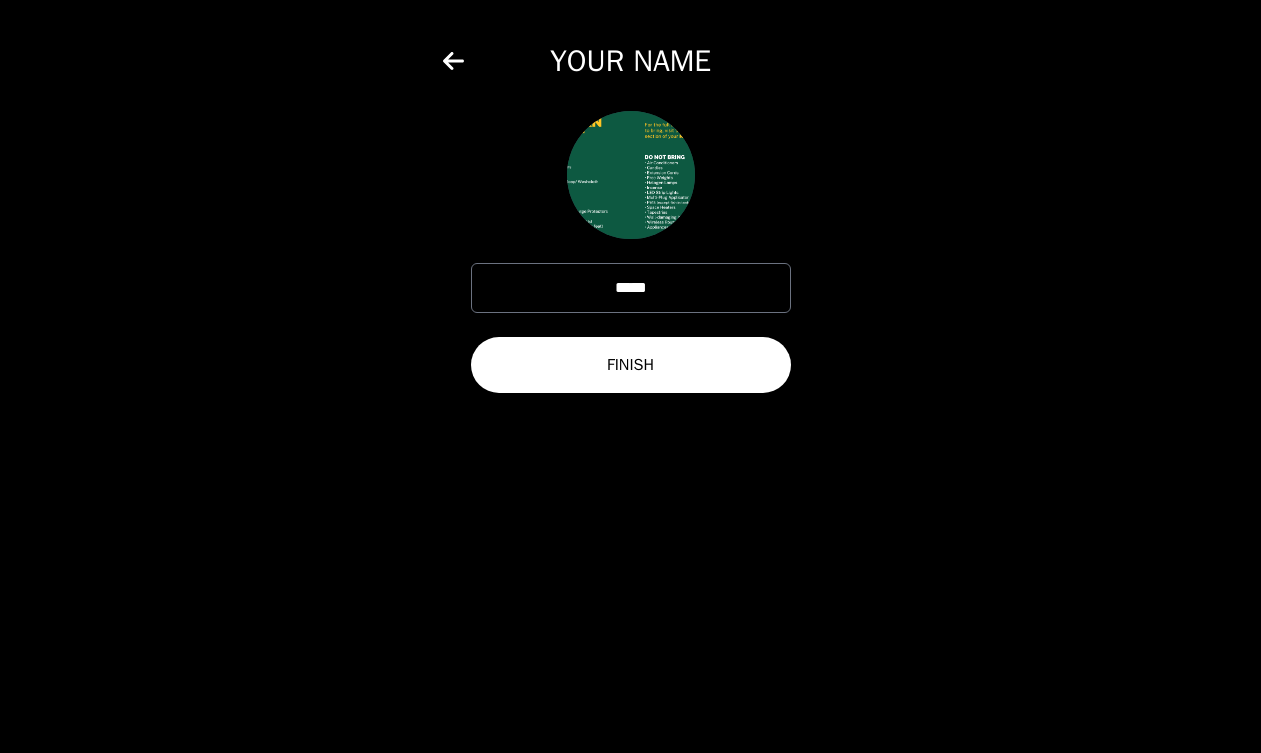 click on "FINISH" at bounding box center [631, 365] 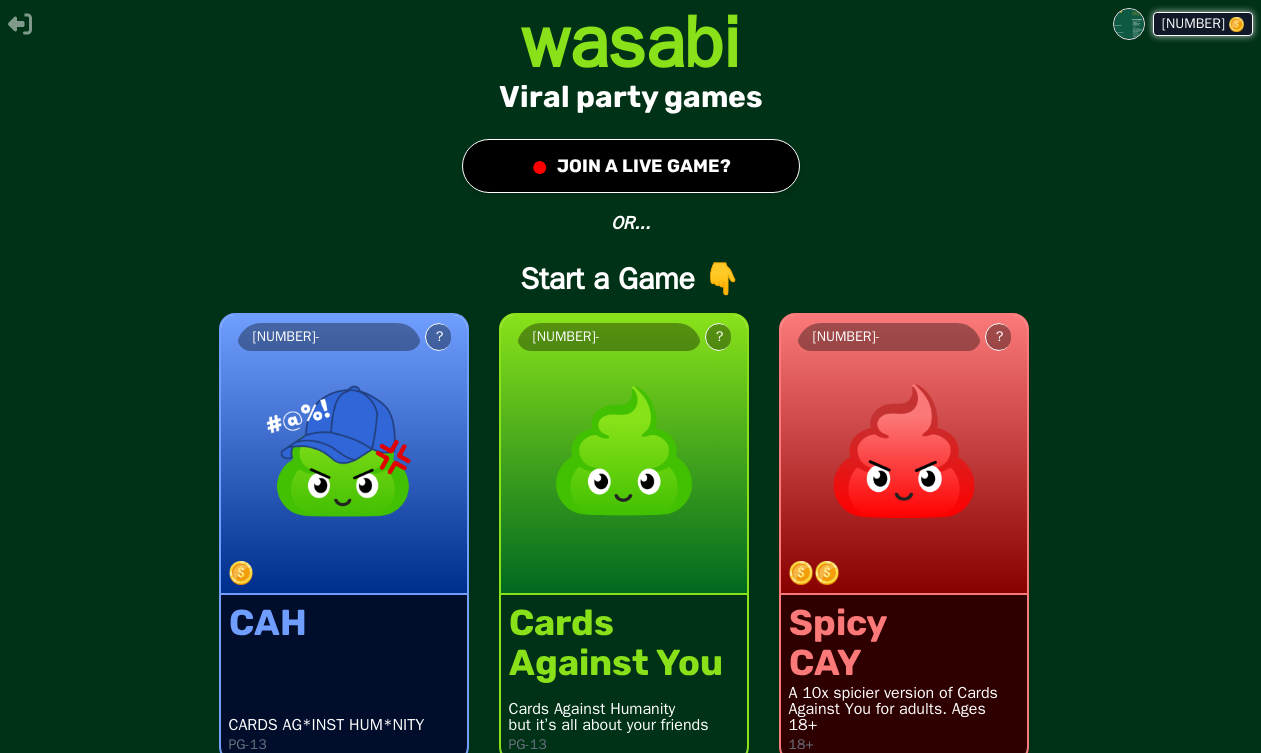 click on "● JOIN A LIVE GAME?" at bounding box center (631, 166) 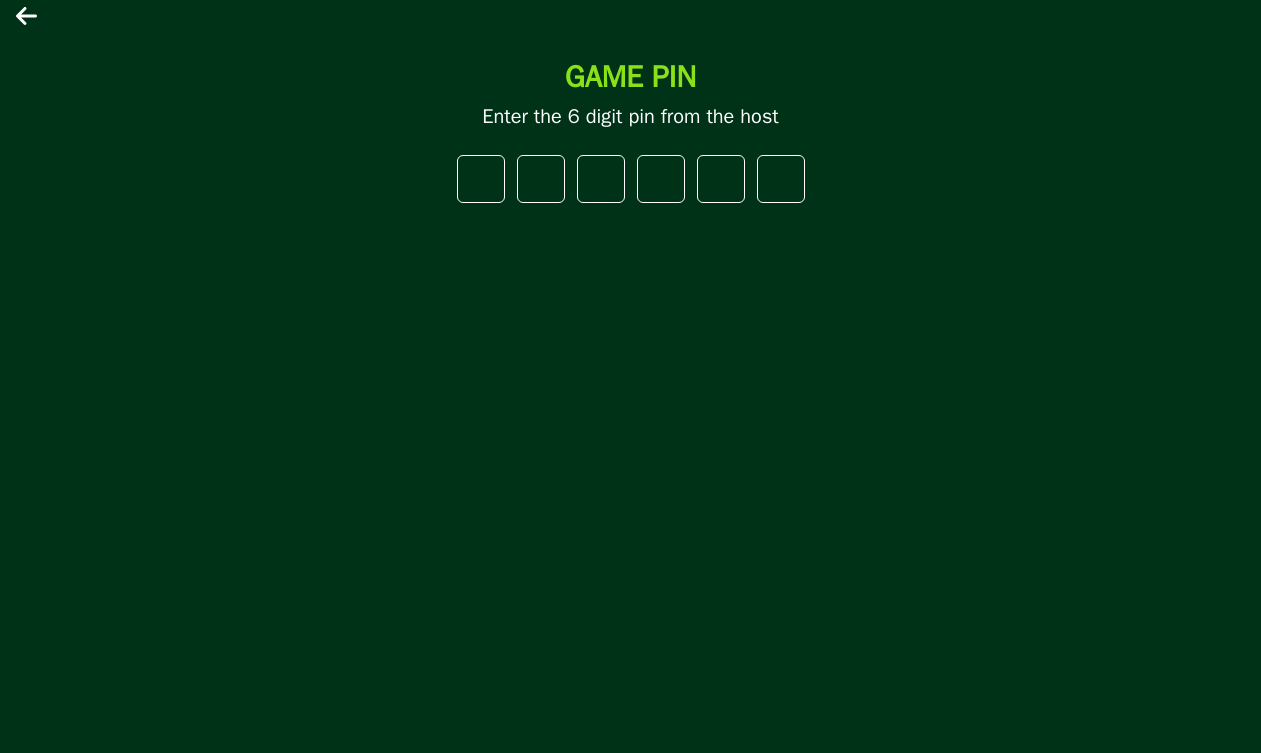 type on "*" 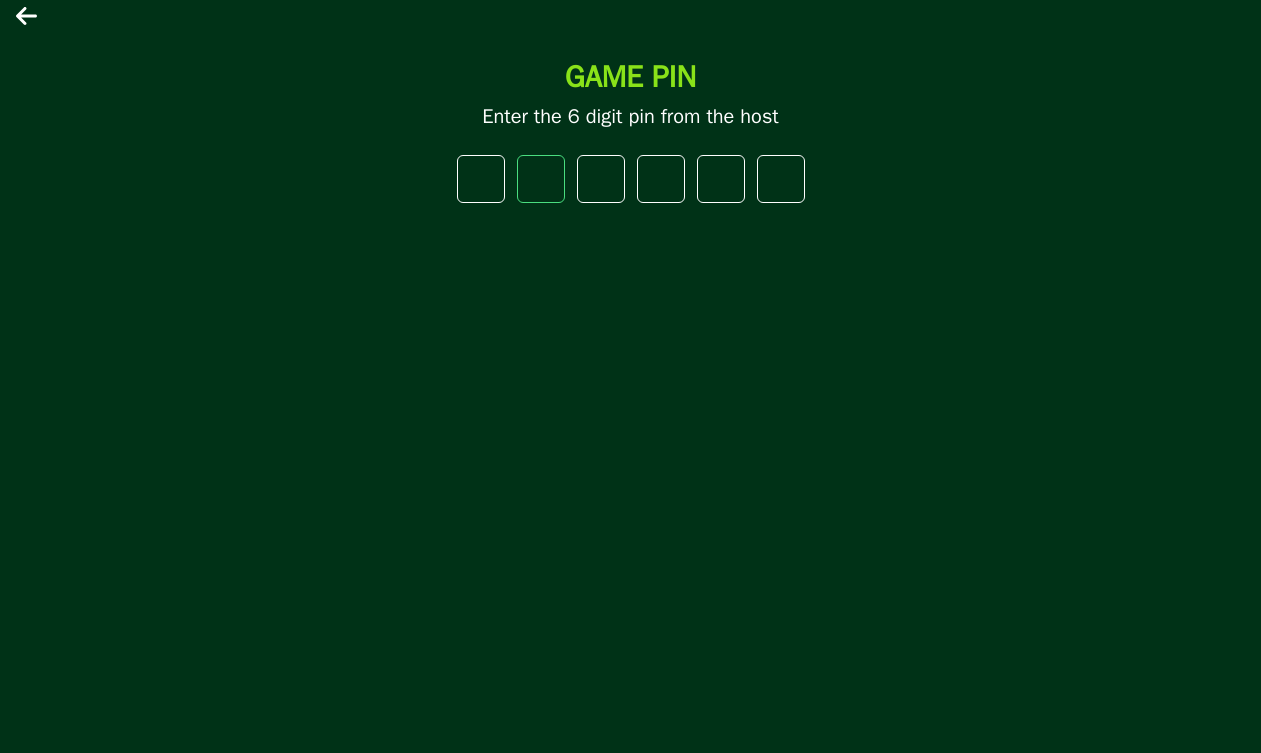 type on "*" 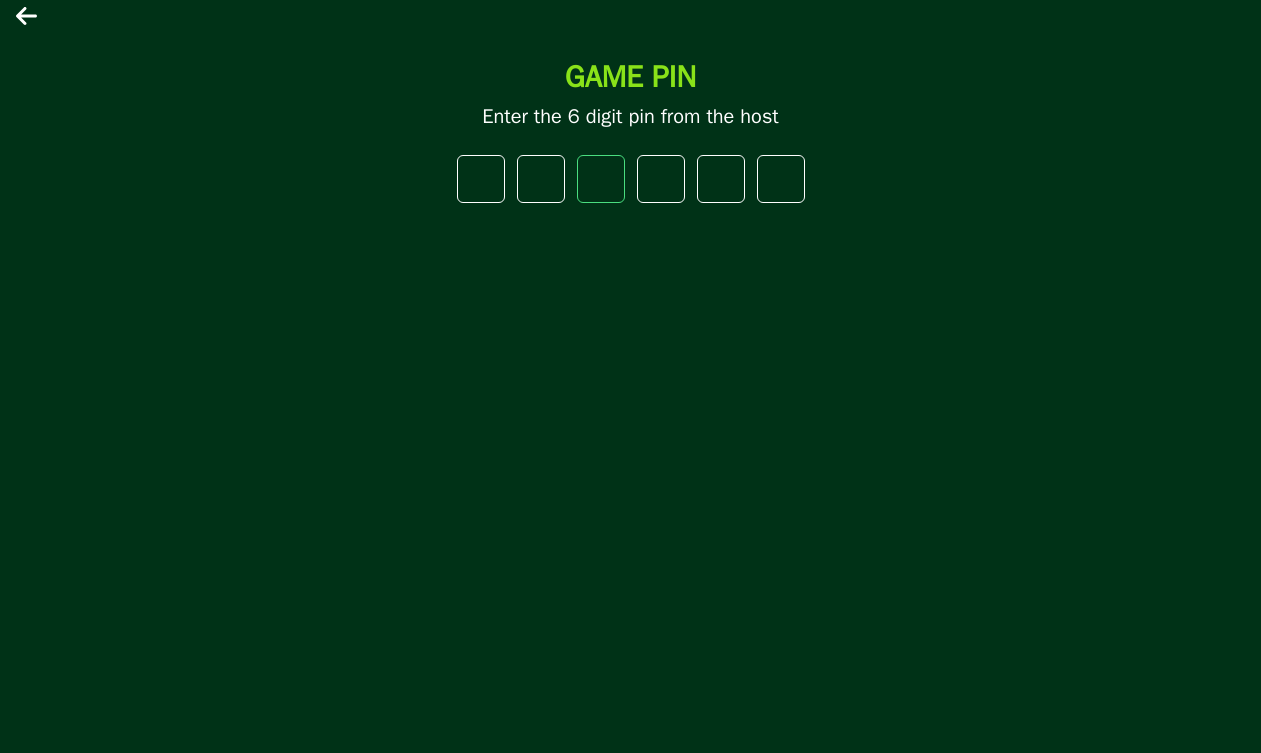 type on "*" 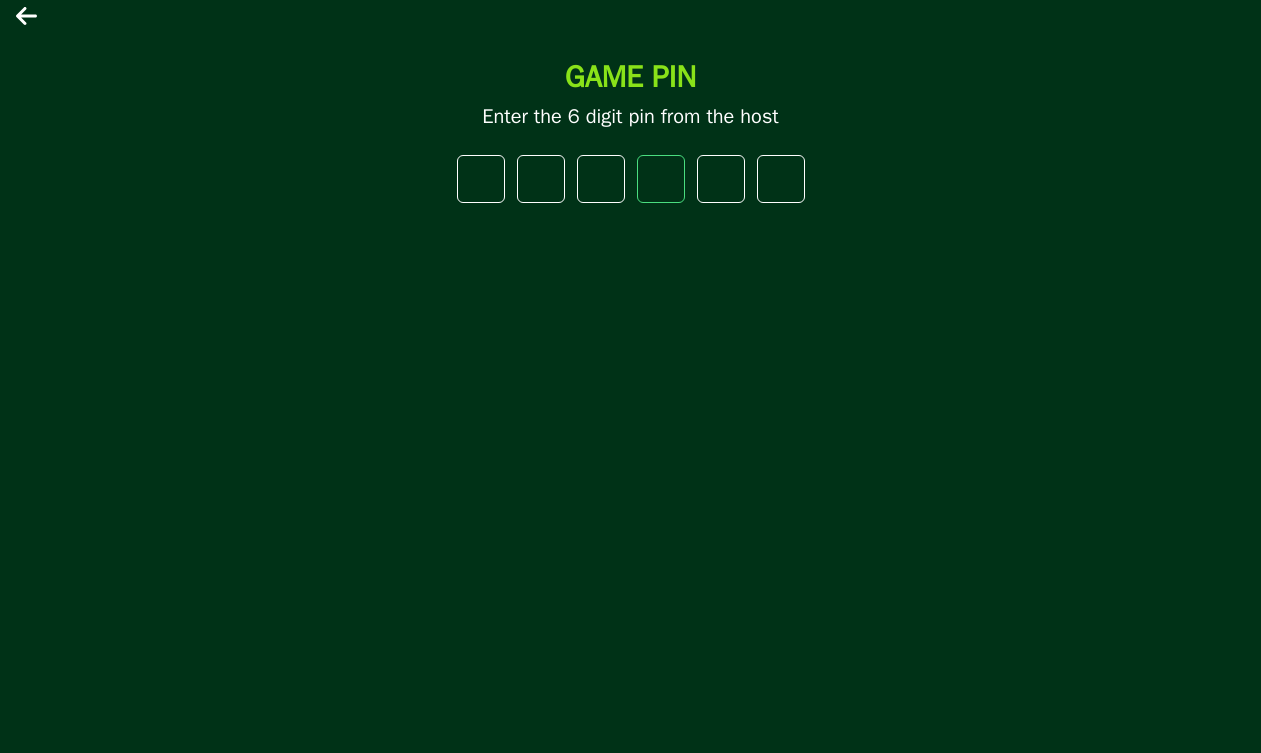 type on "*" 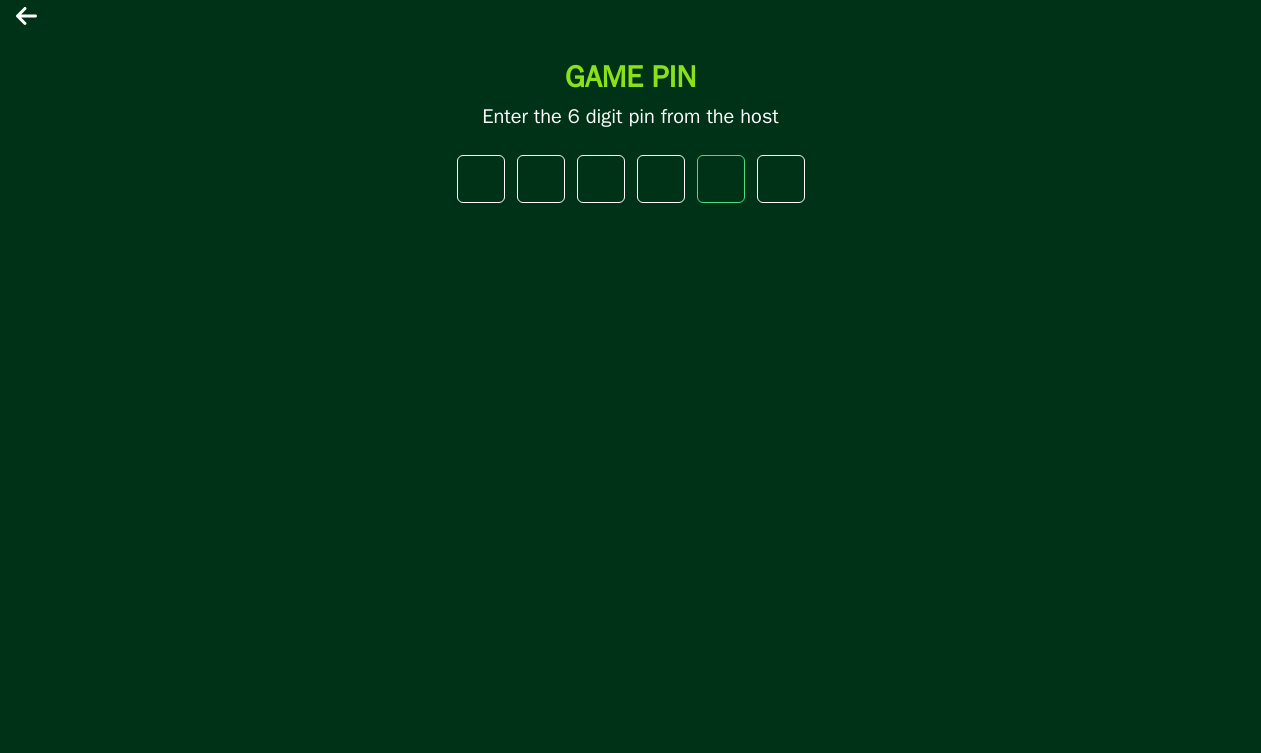 type on "*" 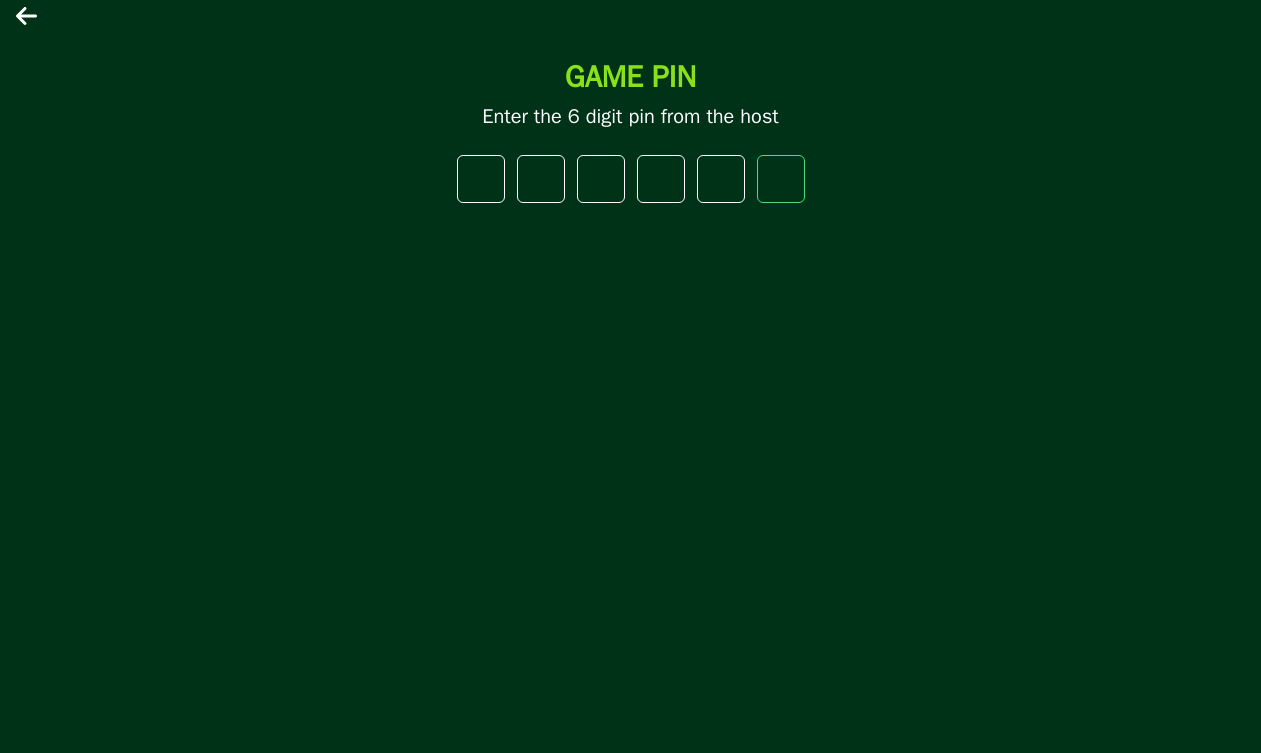 type on "*" 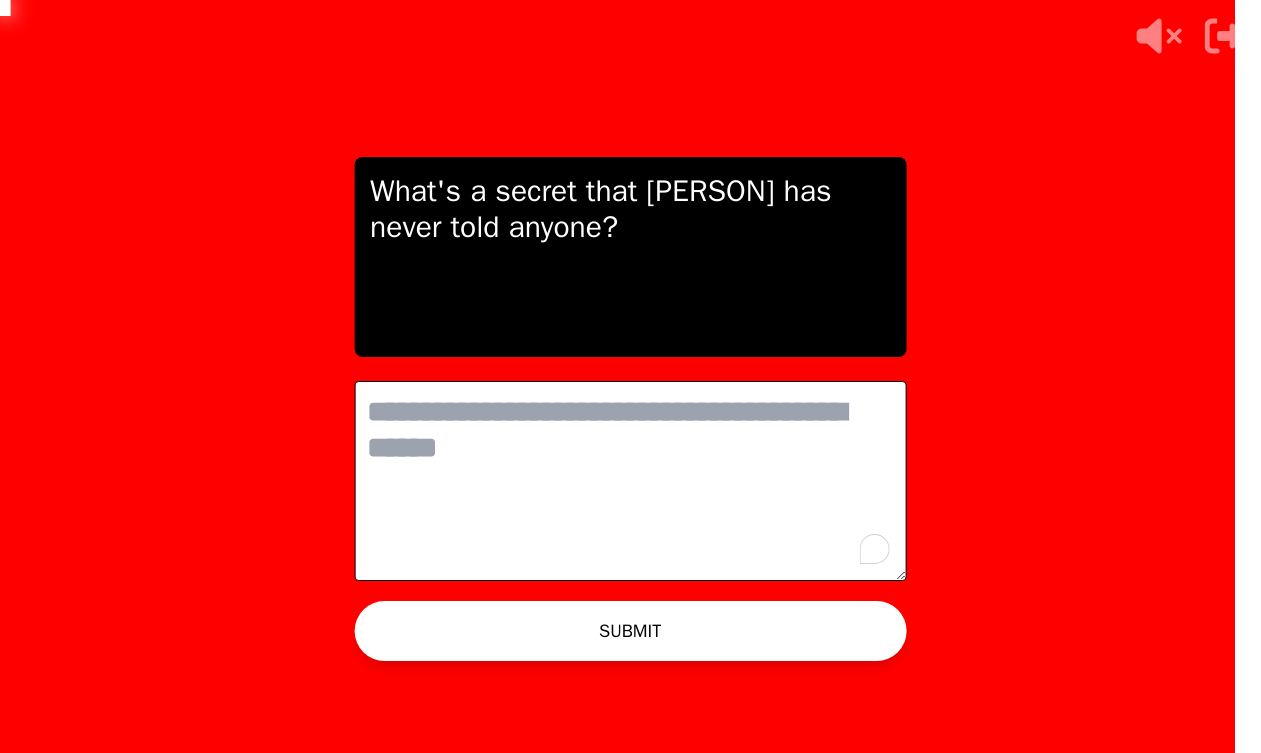 scroll, scrollTop: 0, scrollLeft: 0, axis: both 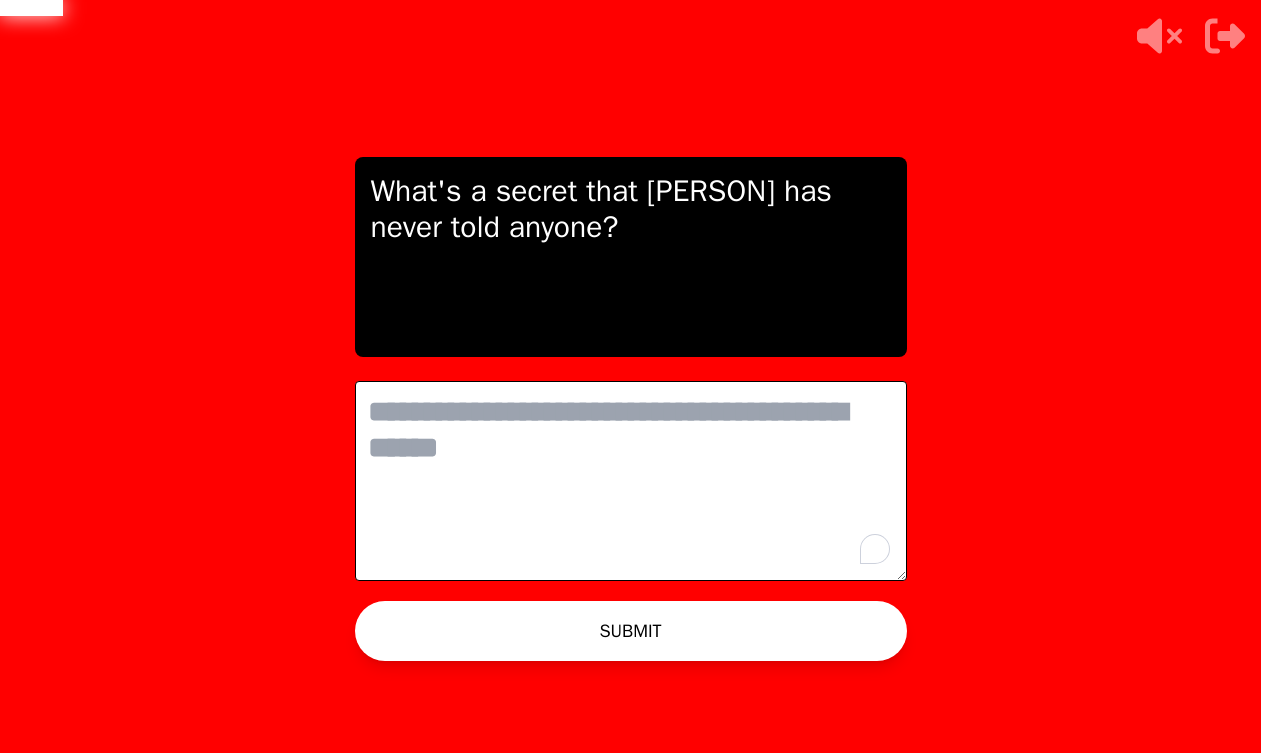 click at bounding box center [631, 481] 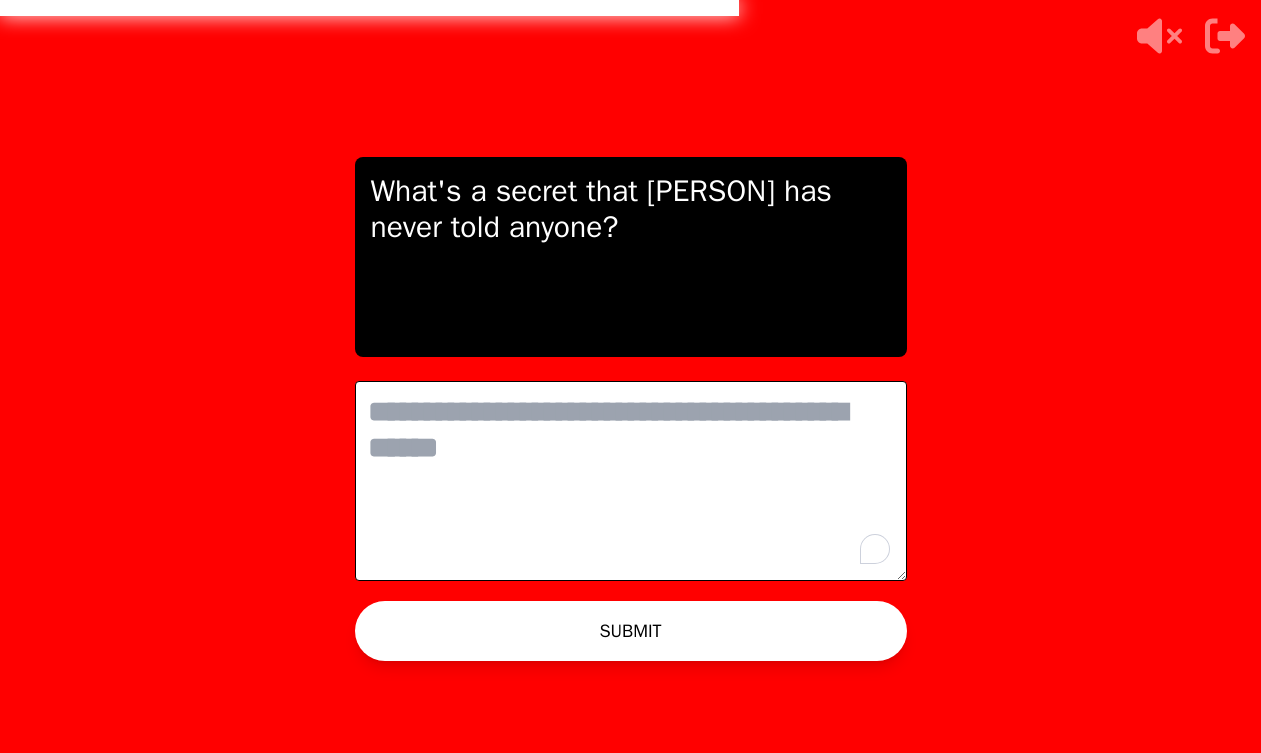 click at bounding box center (631, 481) 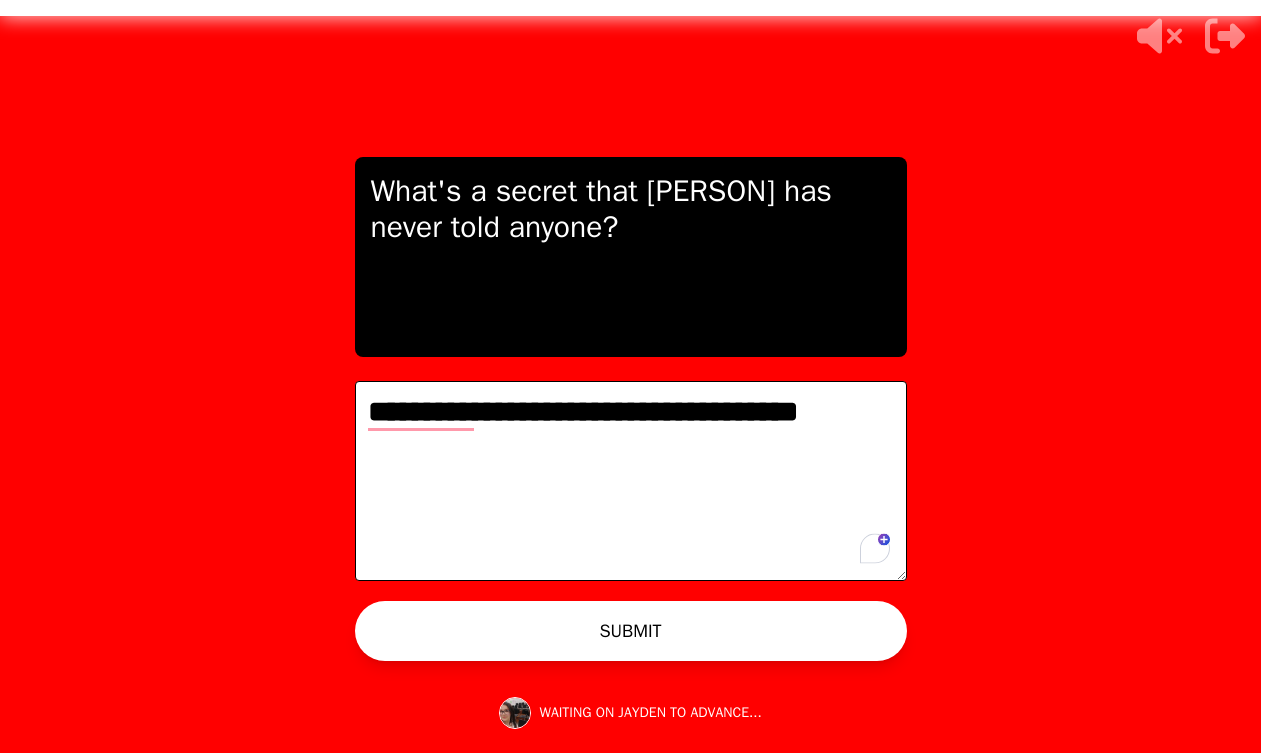type on "**********" 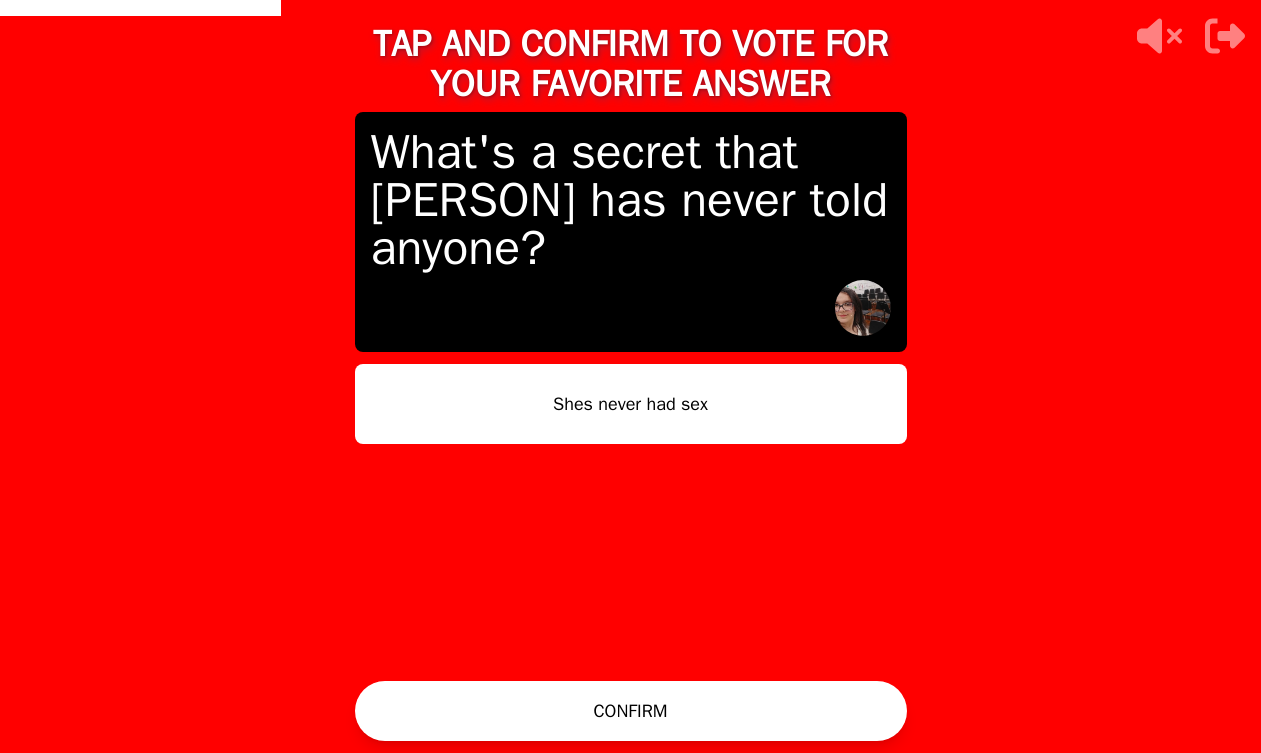 click on "Shes never had sex" at bounding box center [631, 404] 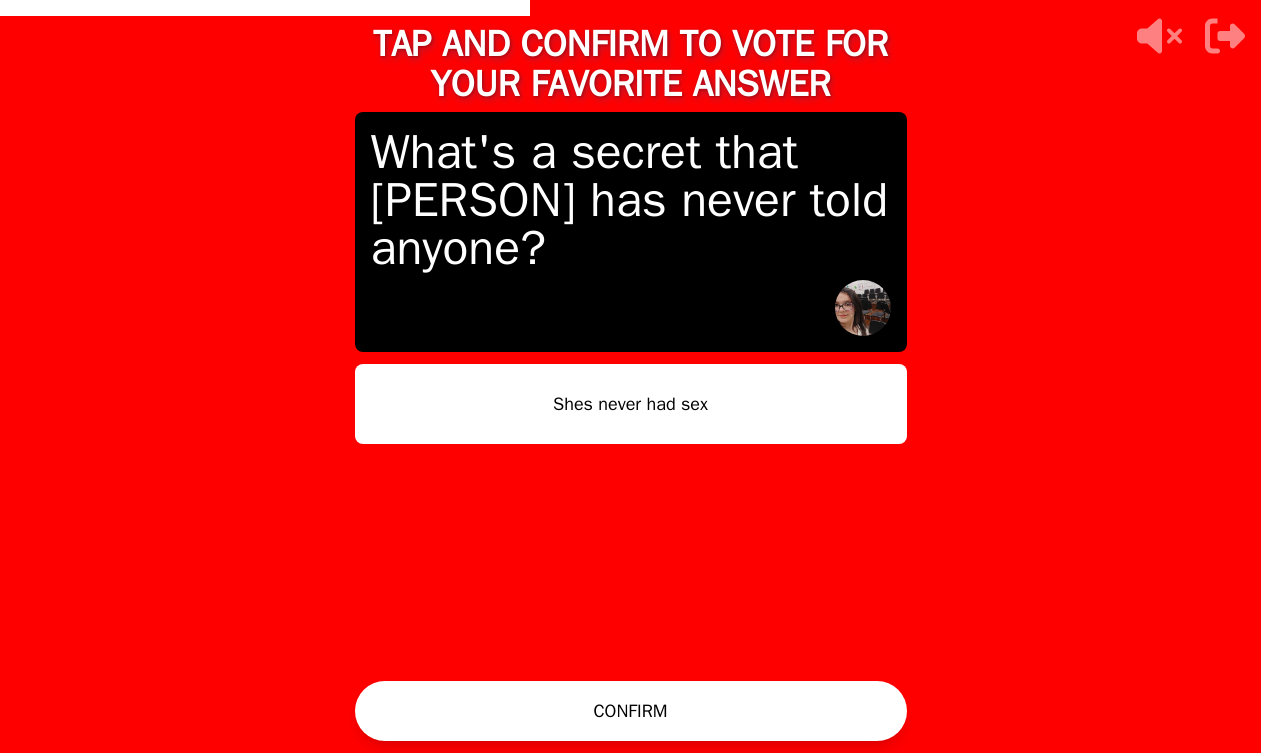 click on "Shes never had sex" at bounding box center (631, 404) 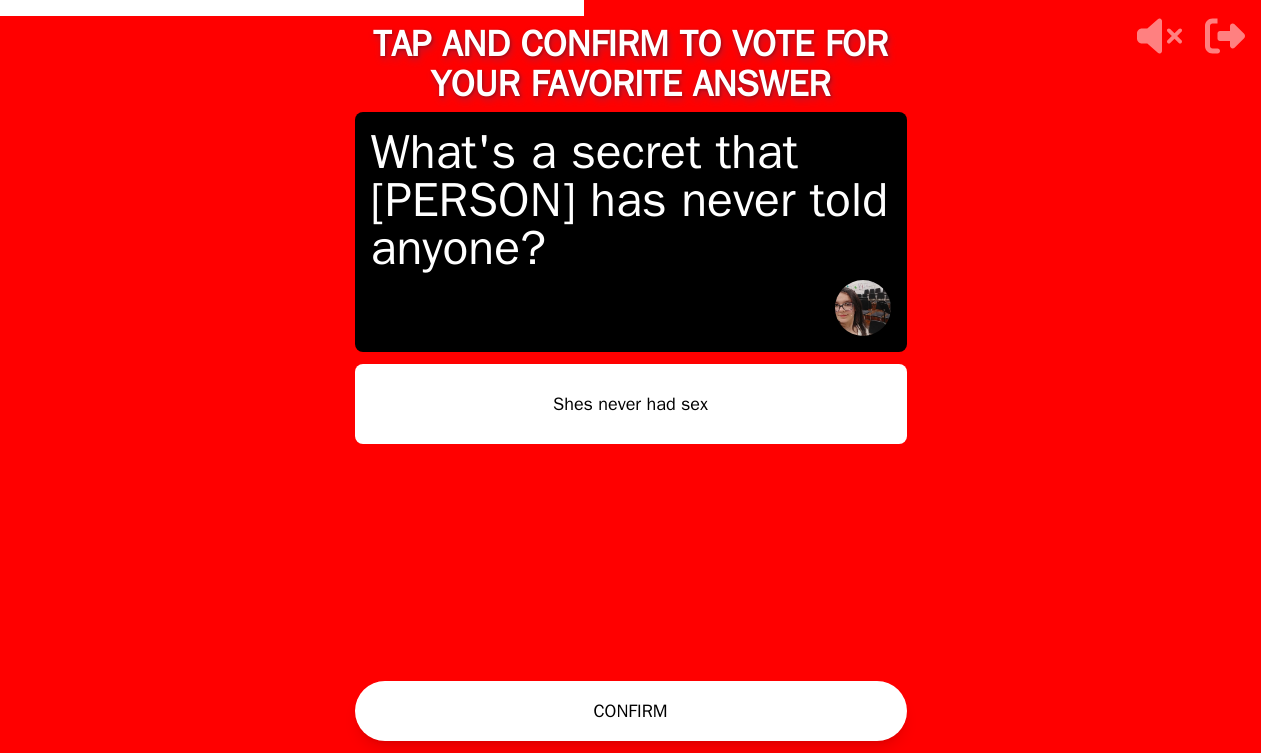 click on "CONFIRM" at bounding box center [631, 711] 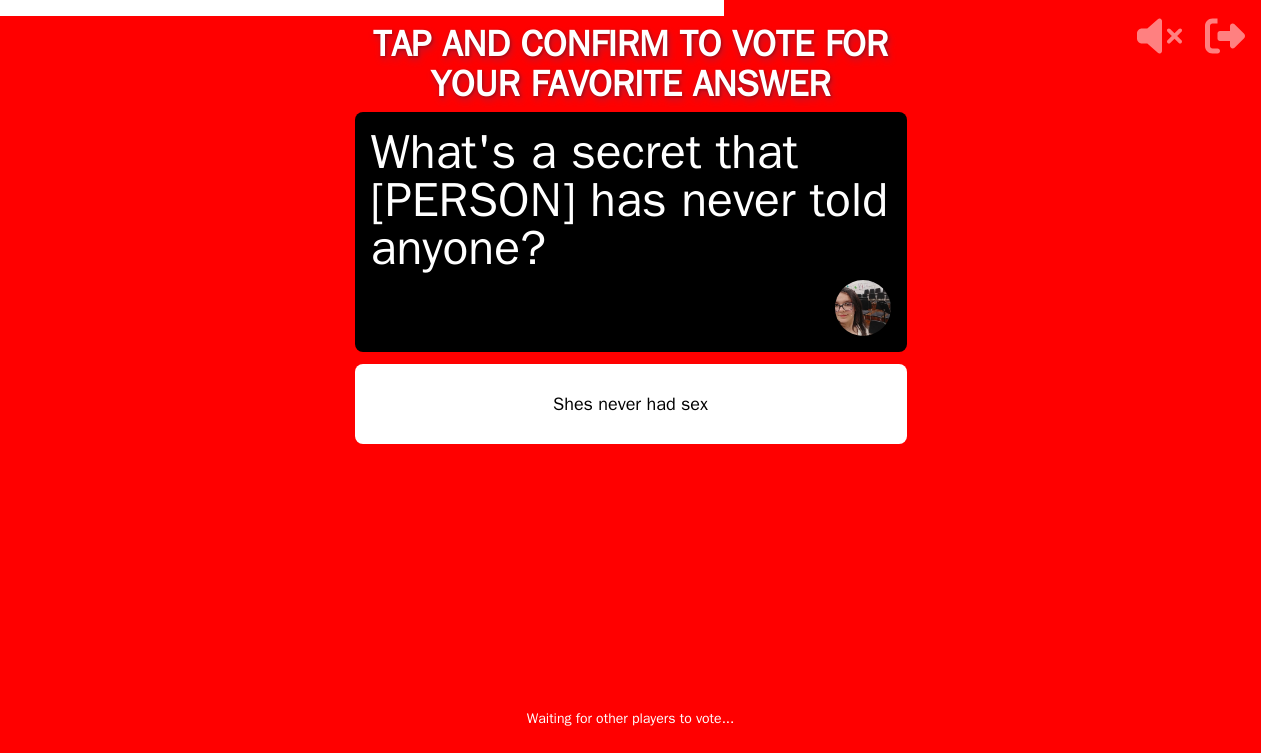 click on "Shes never had sex" at bounding box center (631, 404) 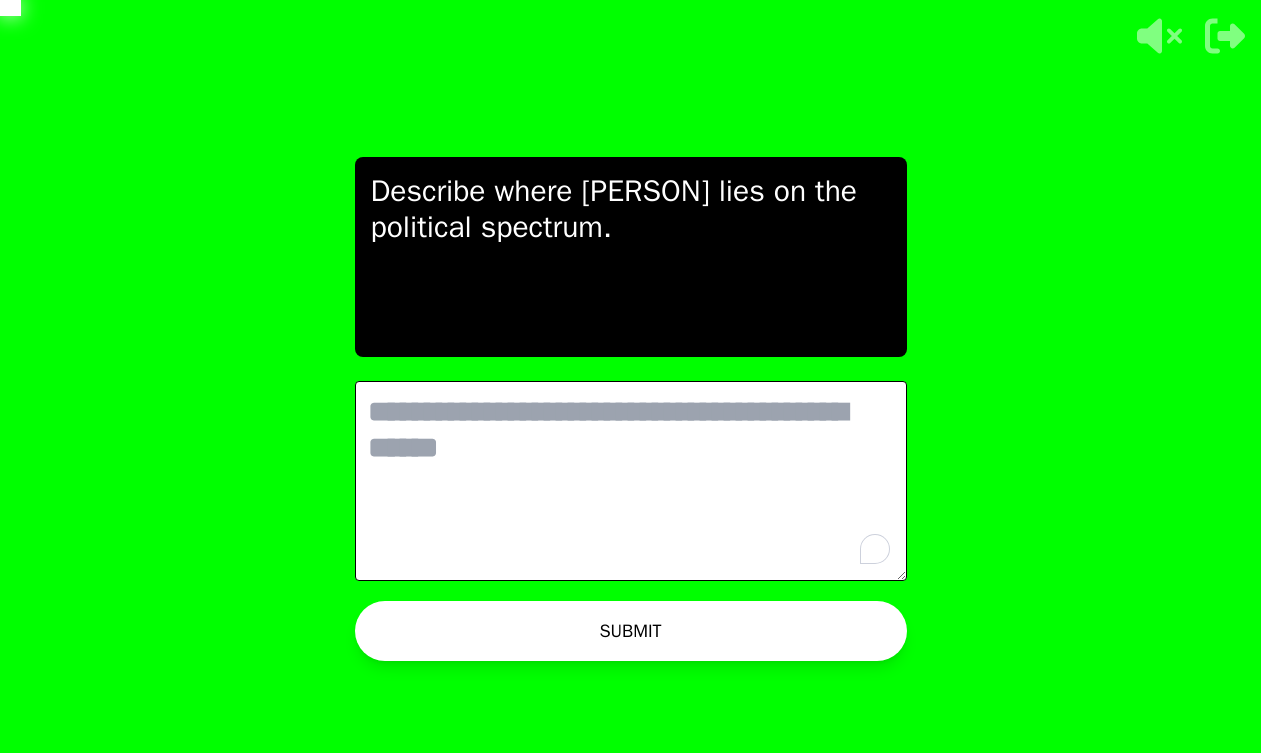 scroll, scrollTop: 0, scrollLeft: 0, axis: both 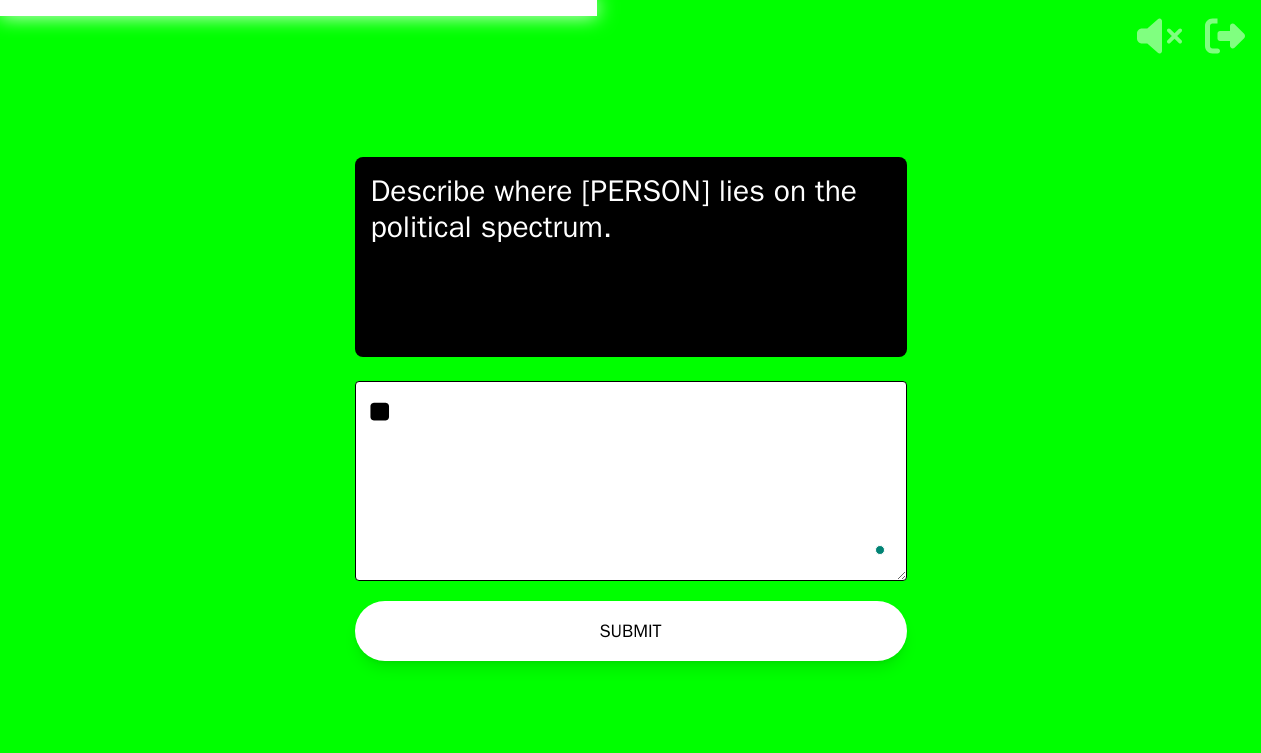 type on "*" 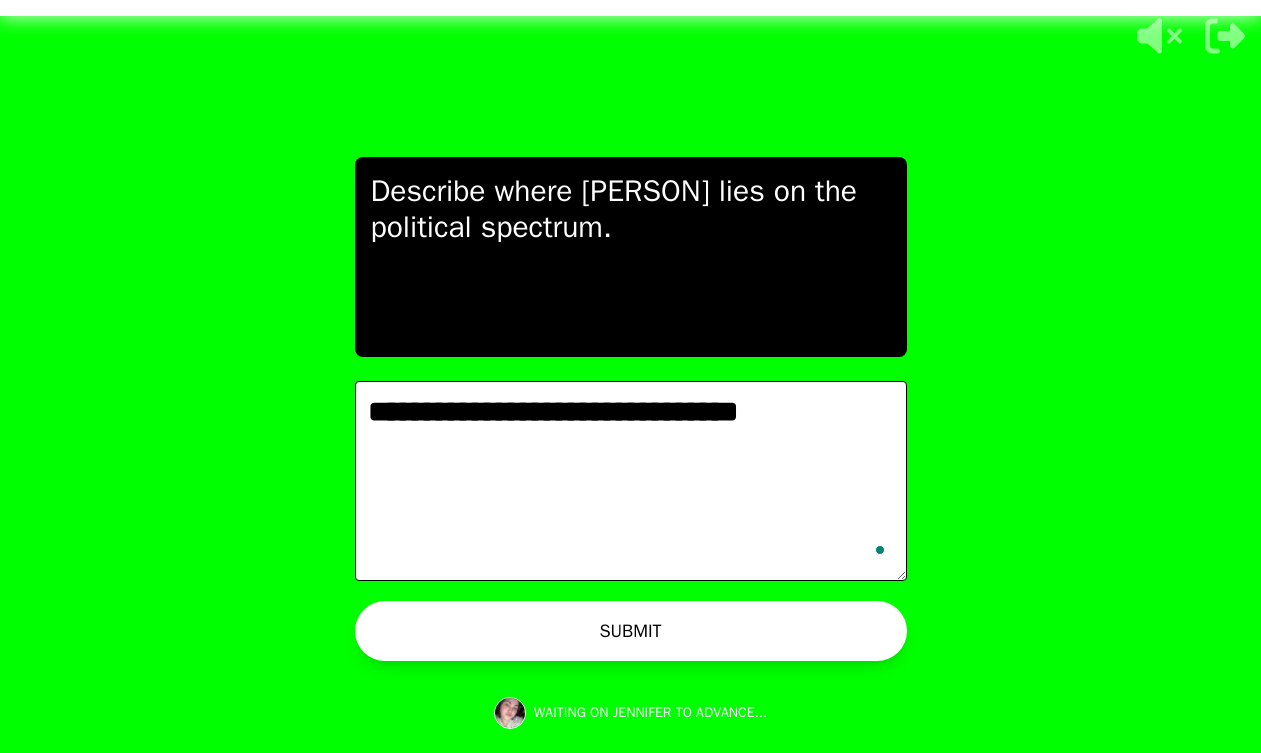 type on "**********" 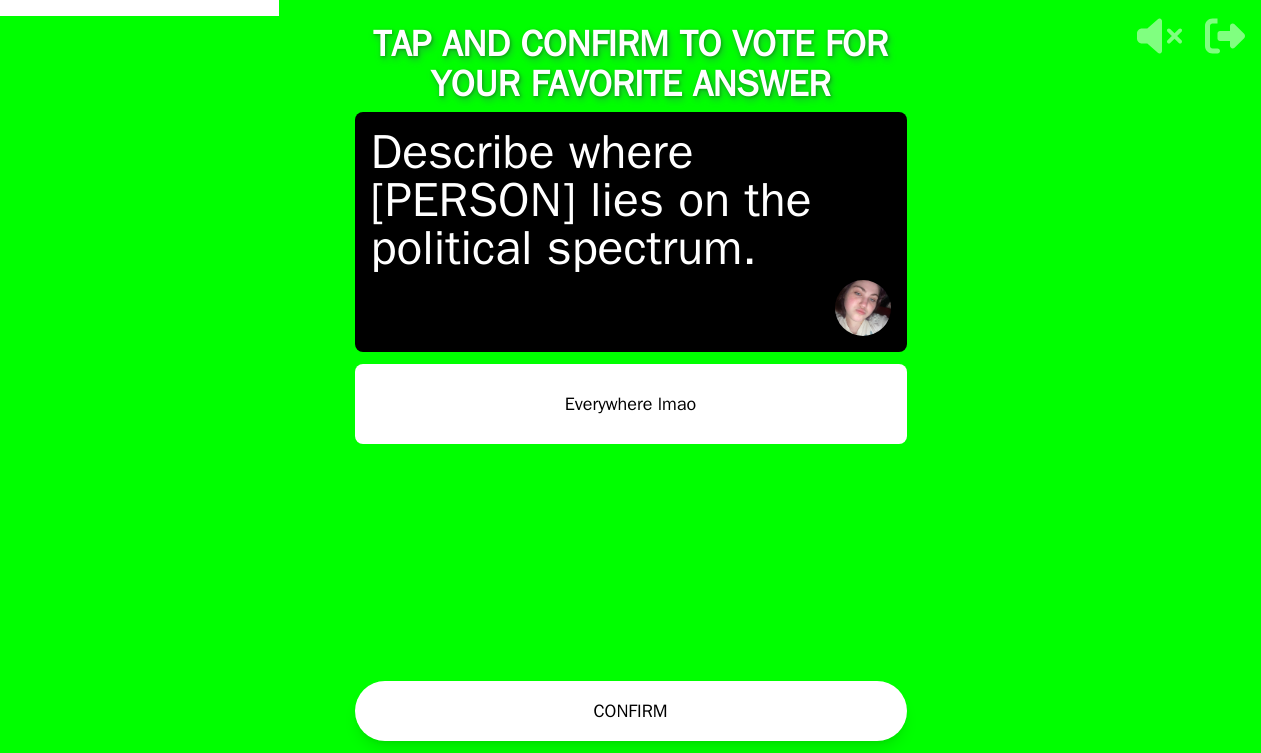 click on "Everywhere lmao" at bounding box center [631, 404] 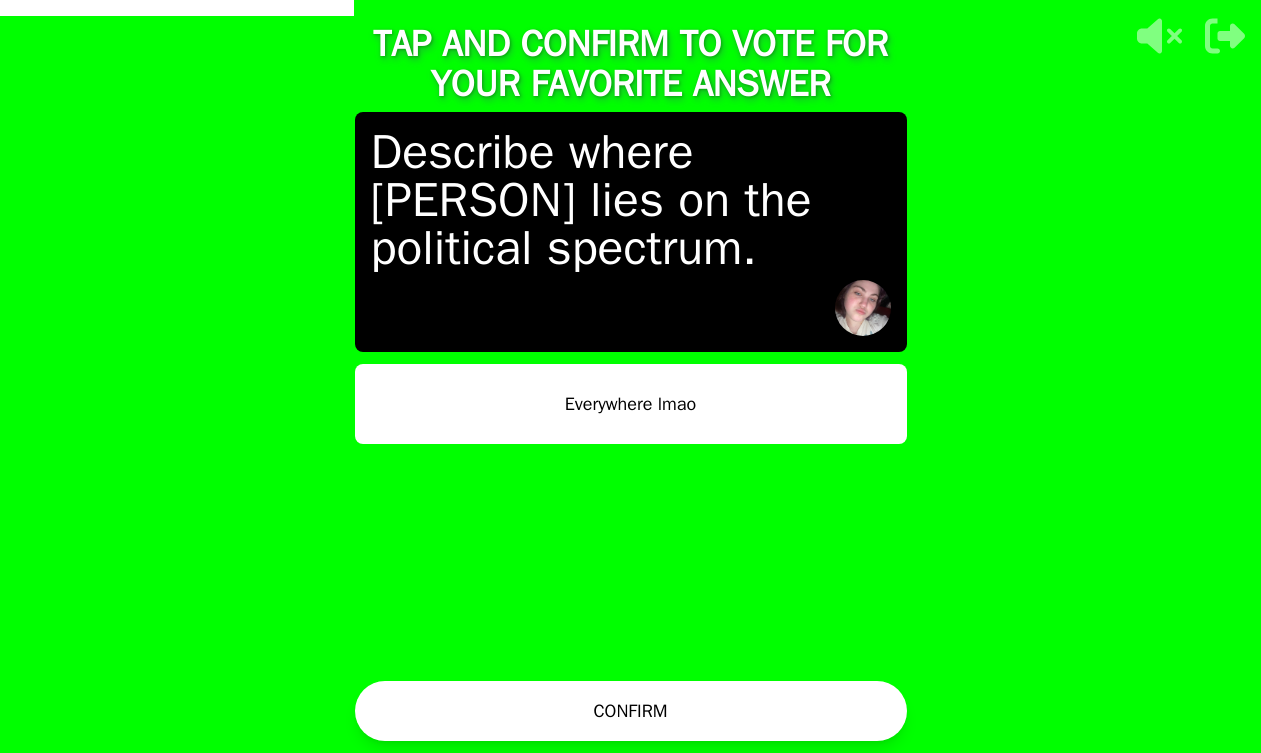 click on "CONFIRM" at bounding box center (631, 711) 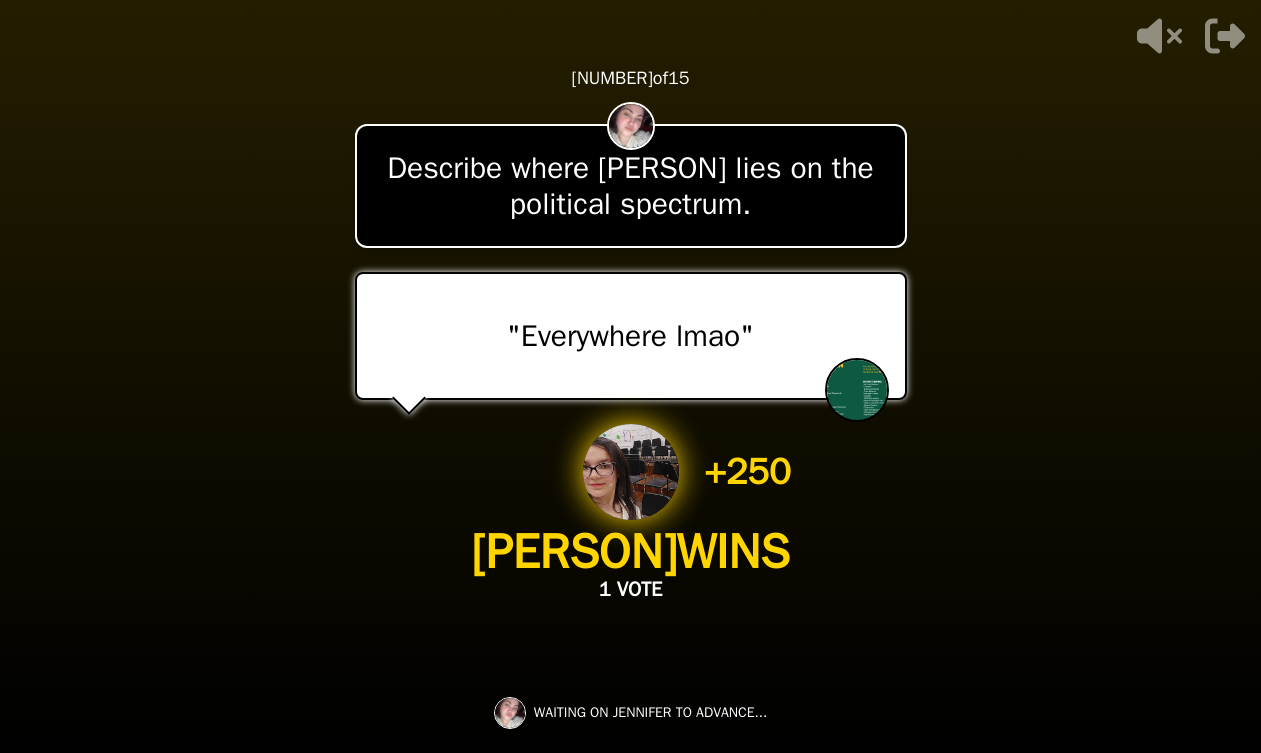 click on "+ 250 Jayden  WINS 1 VOTE" at bounding box center [630, 514] 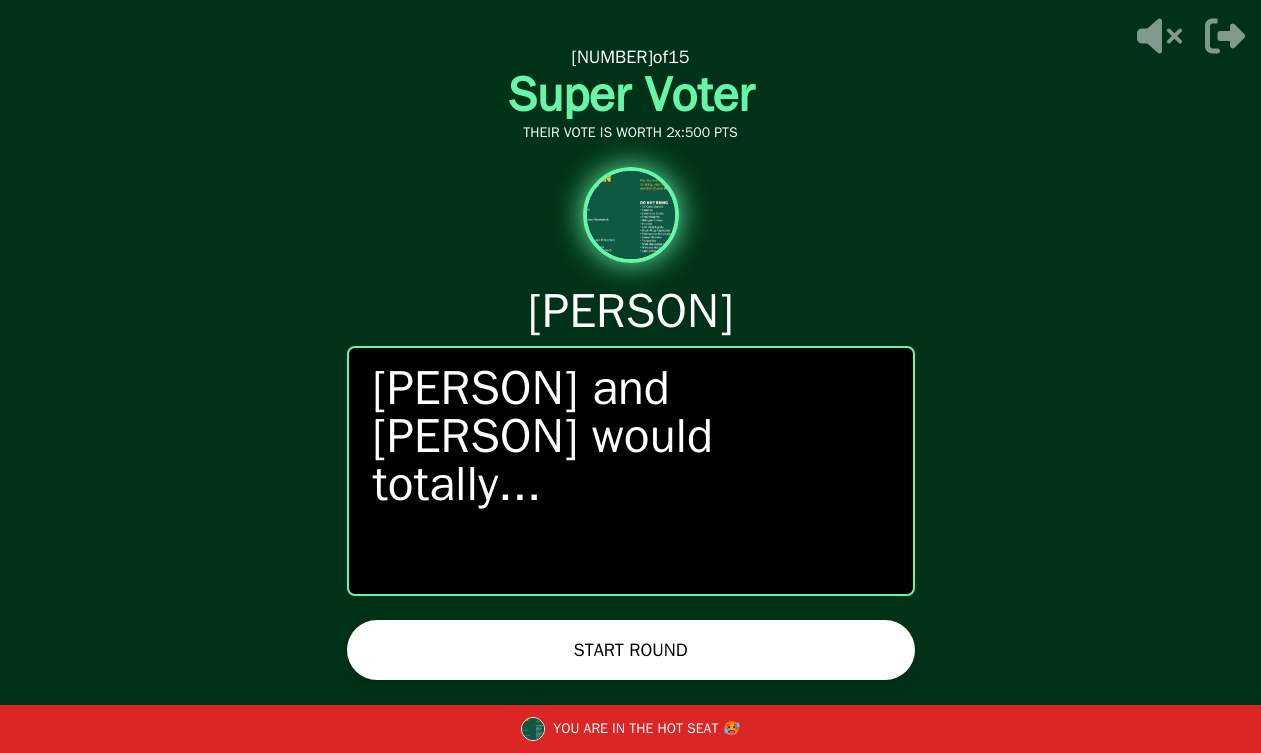 click on "START ROUND" at bounding box center [631, 650] 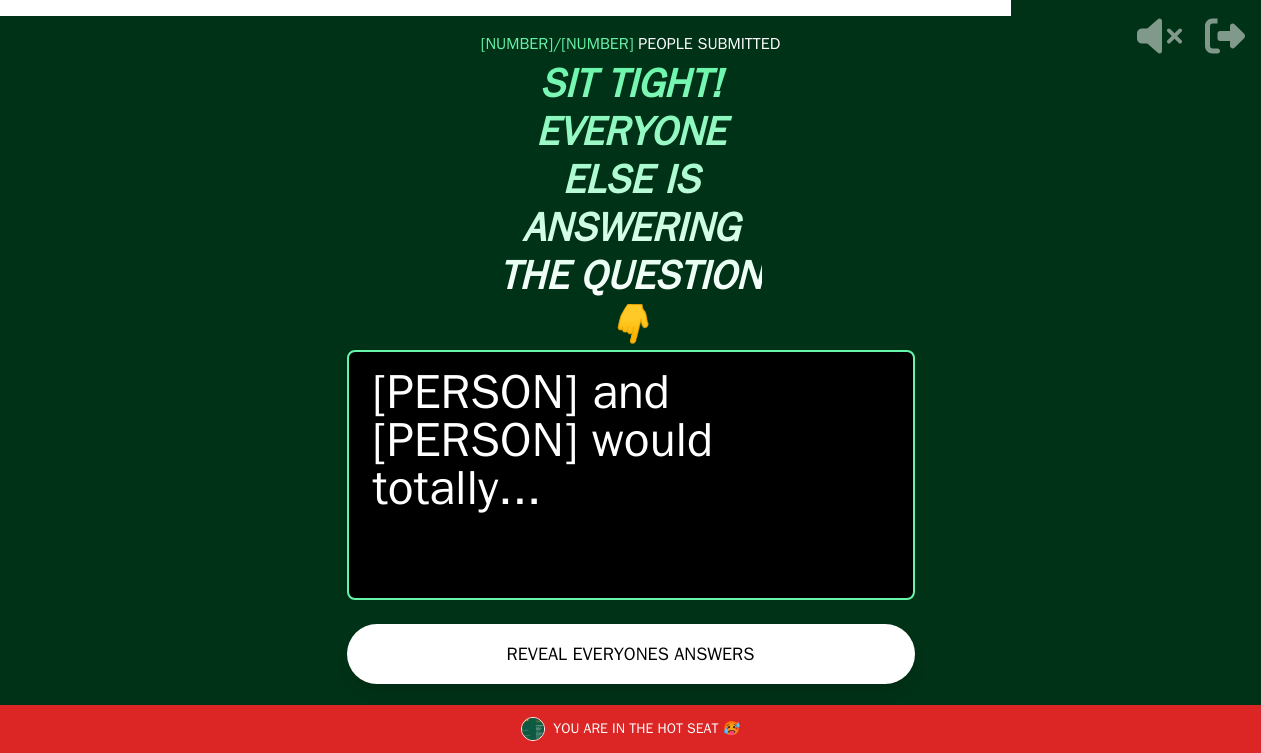 click on "REVEAL EVERYONES ANSWERS" at bounding box center [631, 654] 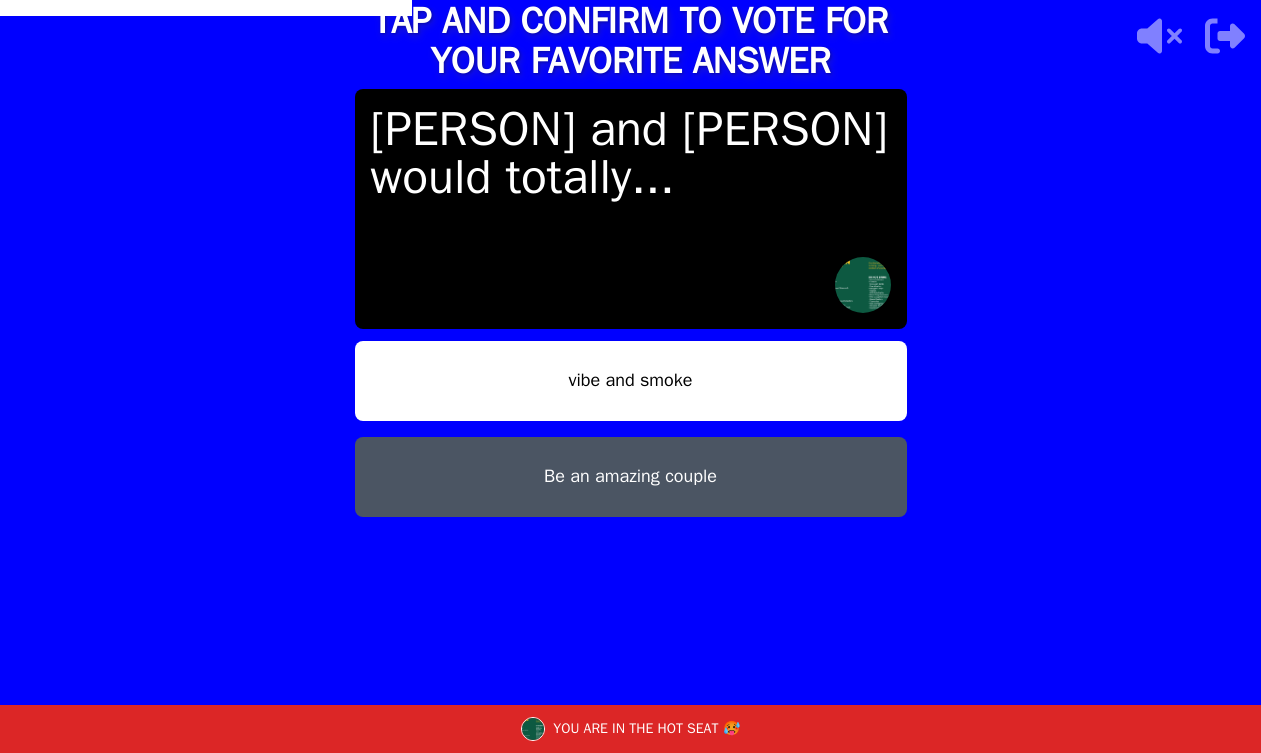 click on "vibe and smoke" at bounding box center [631, 381] 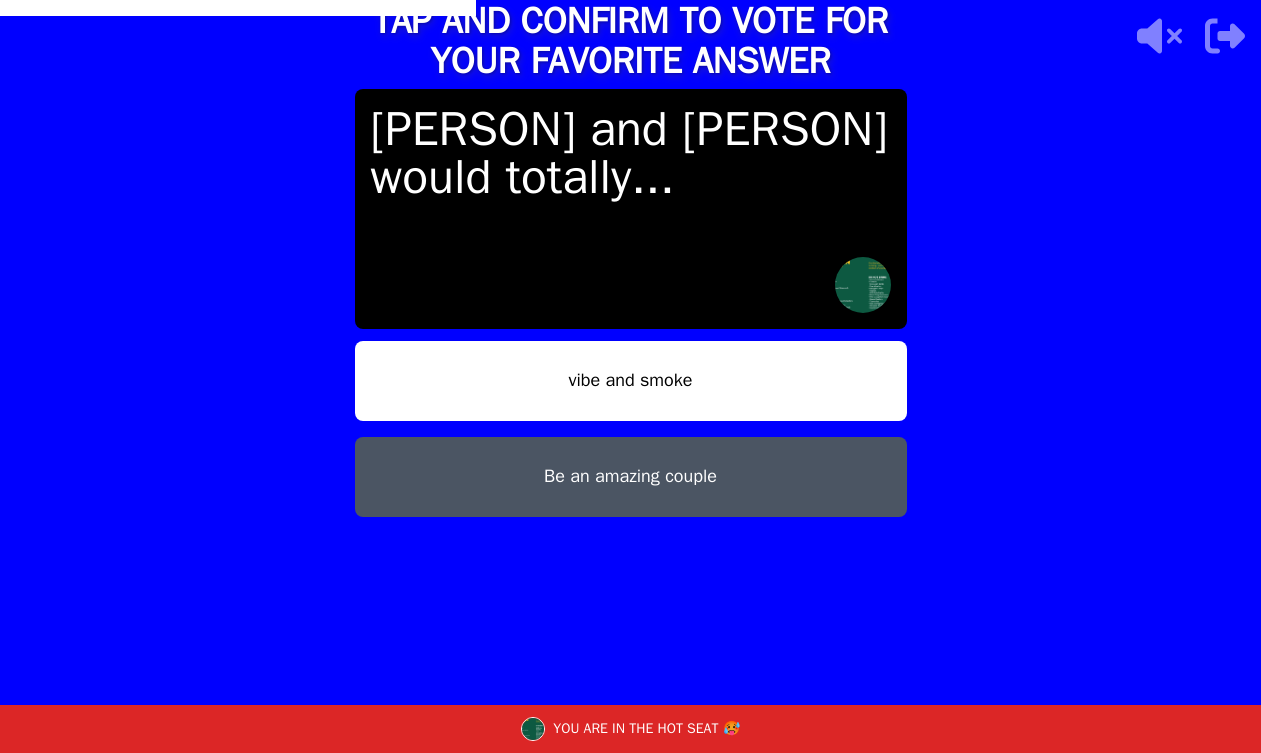 click on "vibe and smoke" at bounding box center [631, 381] 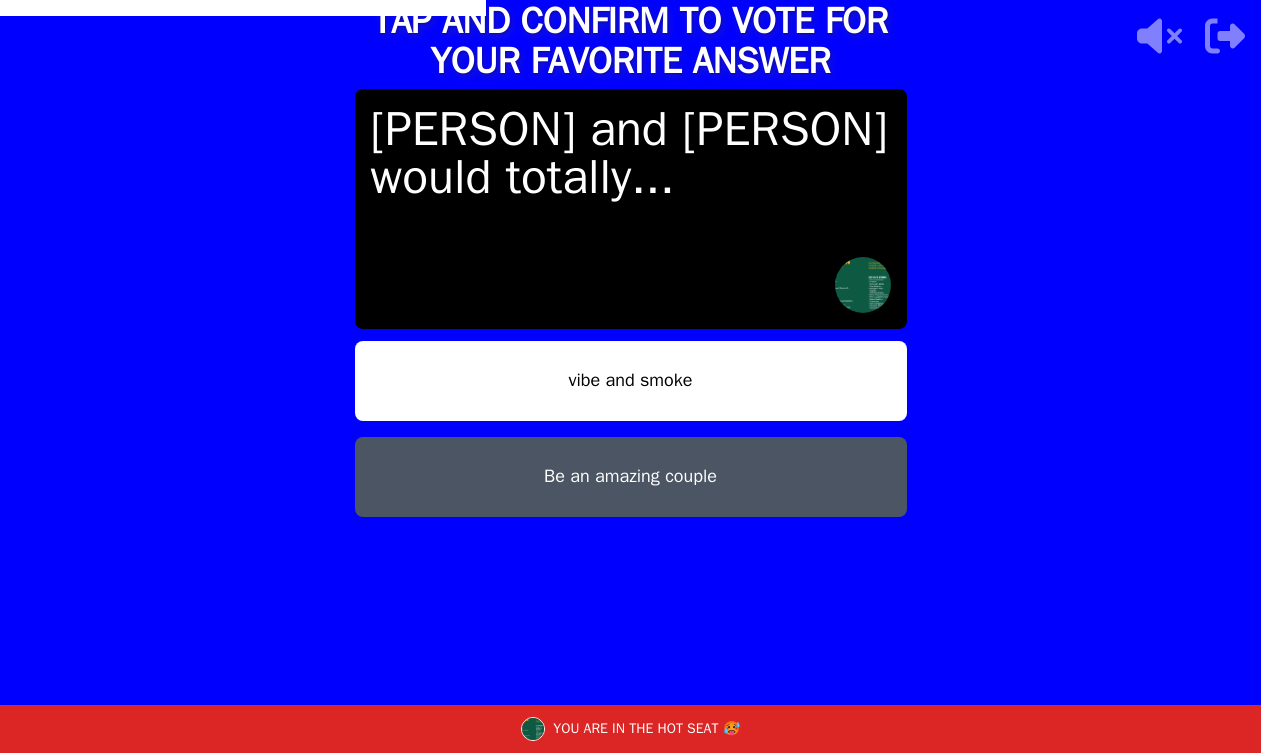 click on "vibe and smoke" at bounding box center [631, 381] 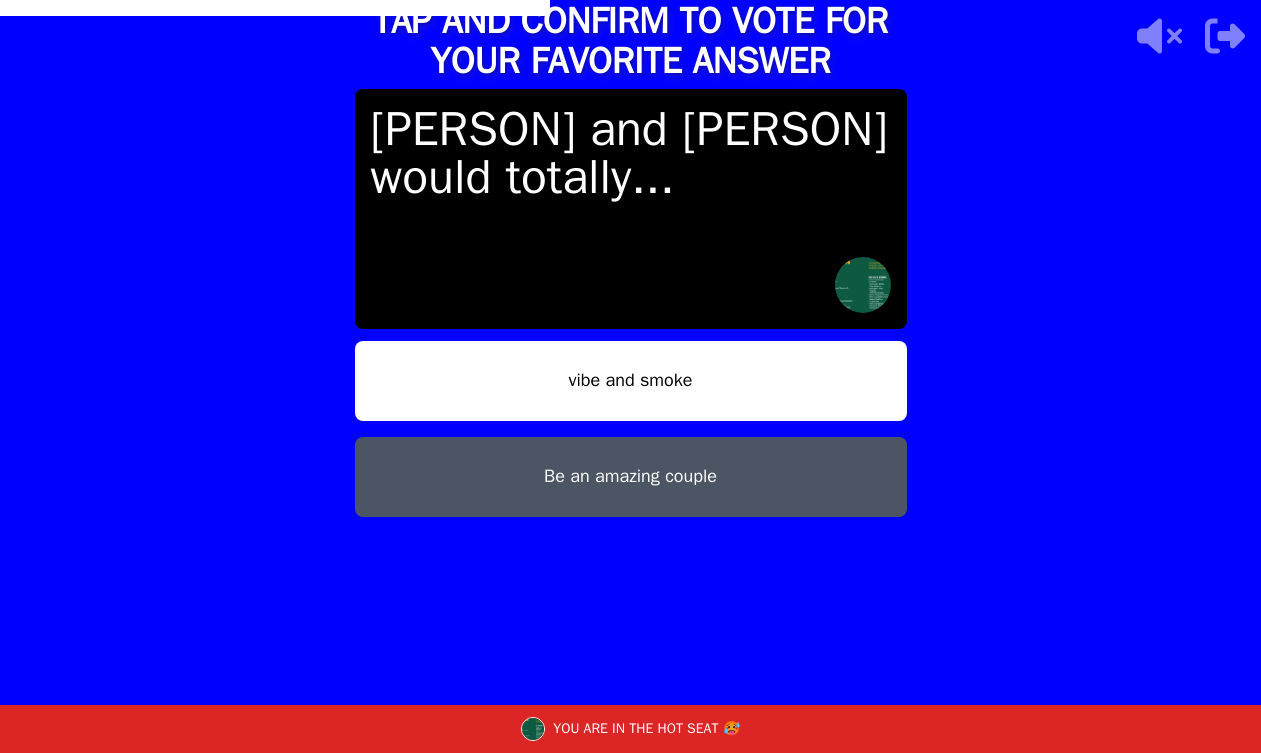 click on "vibe and smoke" at bounding box center (631, 381) 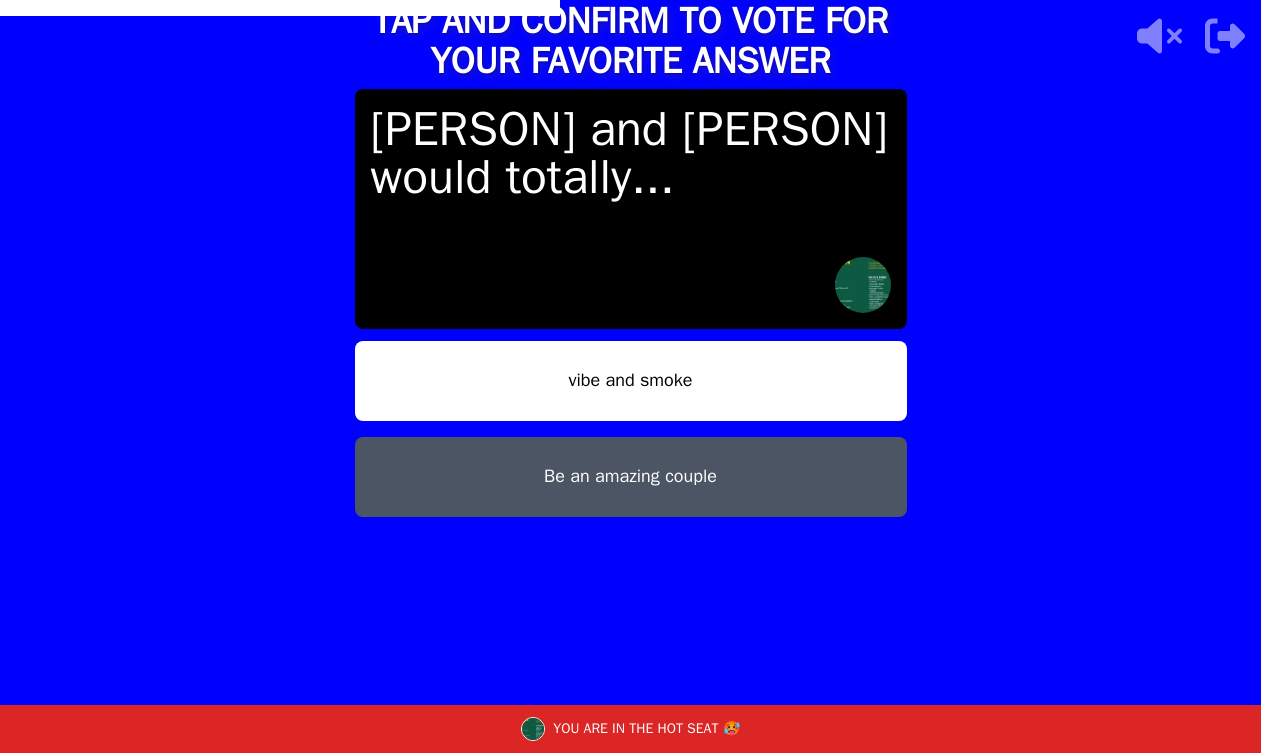 click on "vibe and smoke" at bounding box center (631, 381) 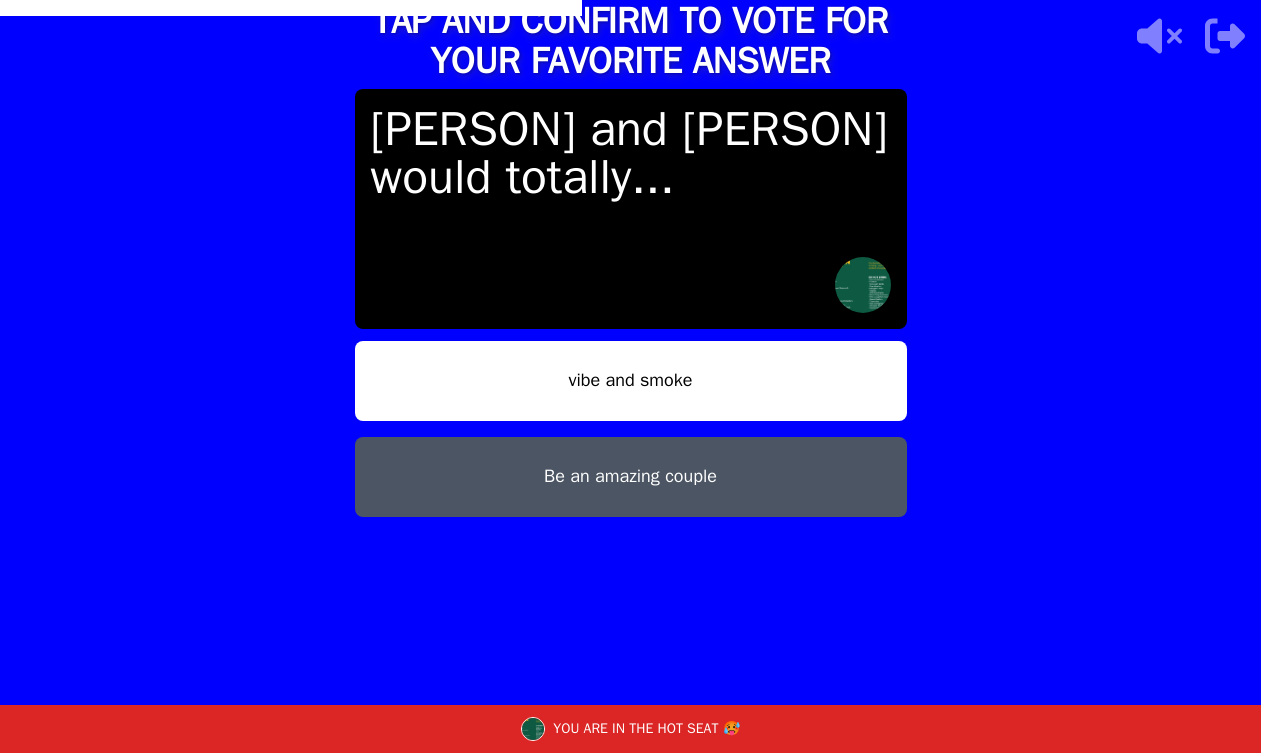 click on "vibe and smoke" at bounding box center (631, 381) 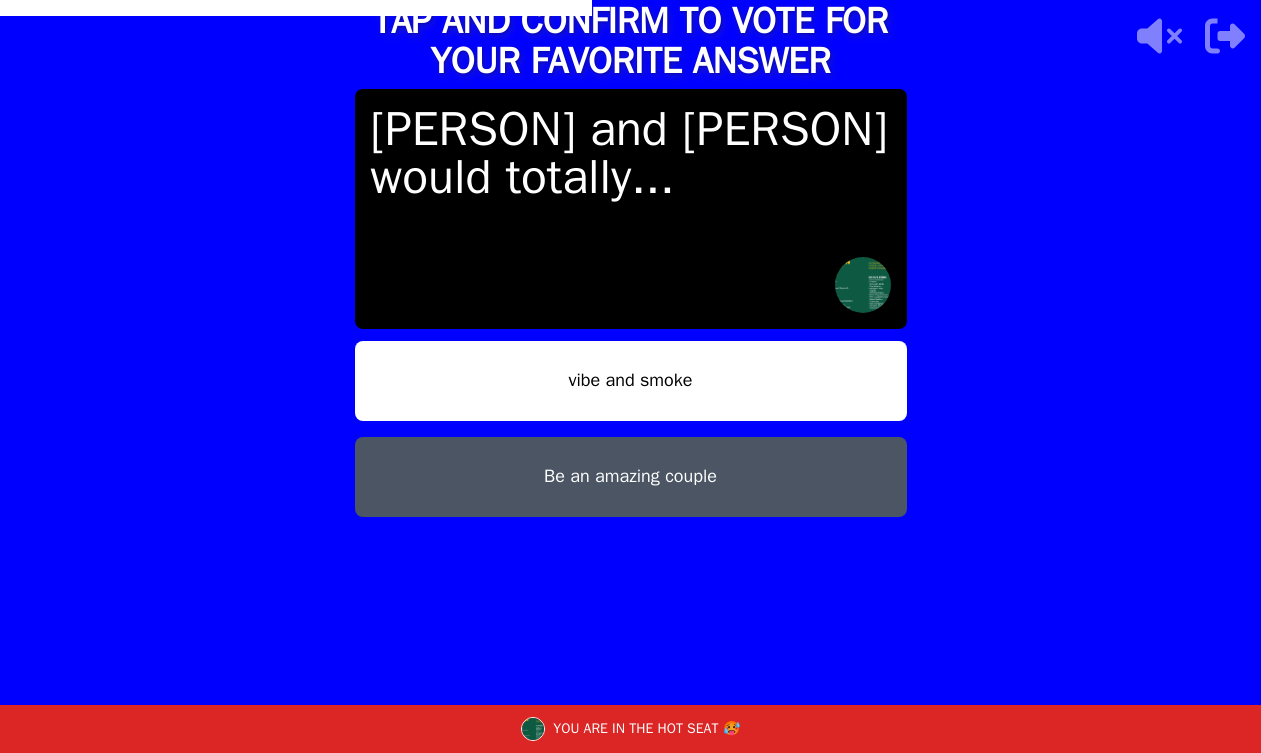 click on "vibe and smoke" at bounding box center (631, 381) 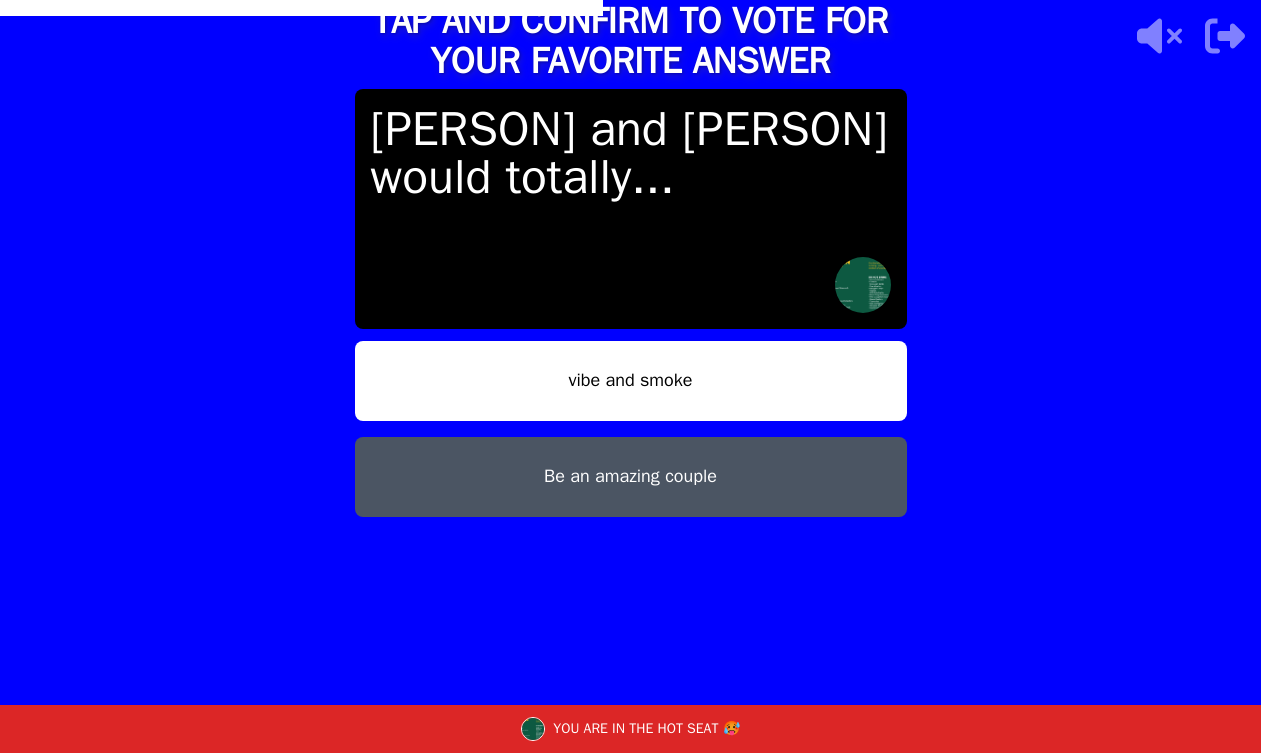click on "vibe and smoke" at bounding box center [631, 381] 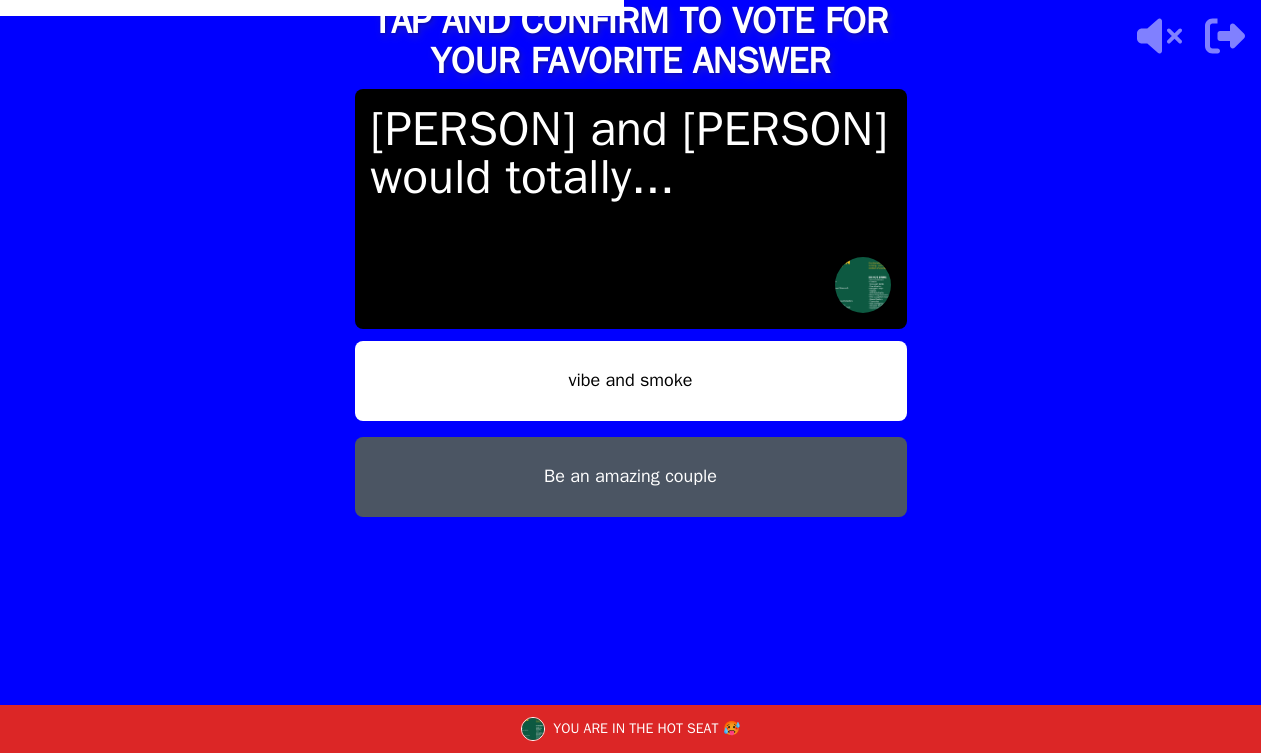 scroll, scrollTop: 23, scrollLeft: 0, axis: vertical 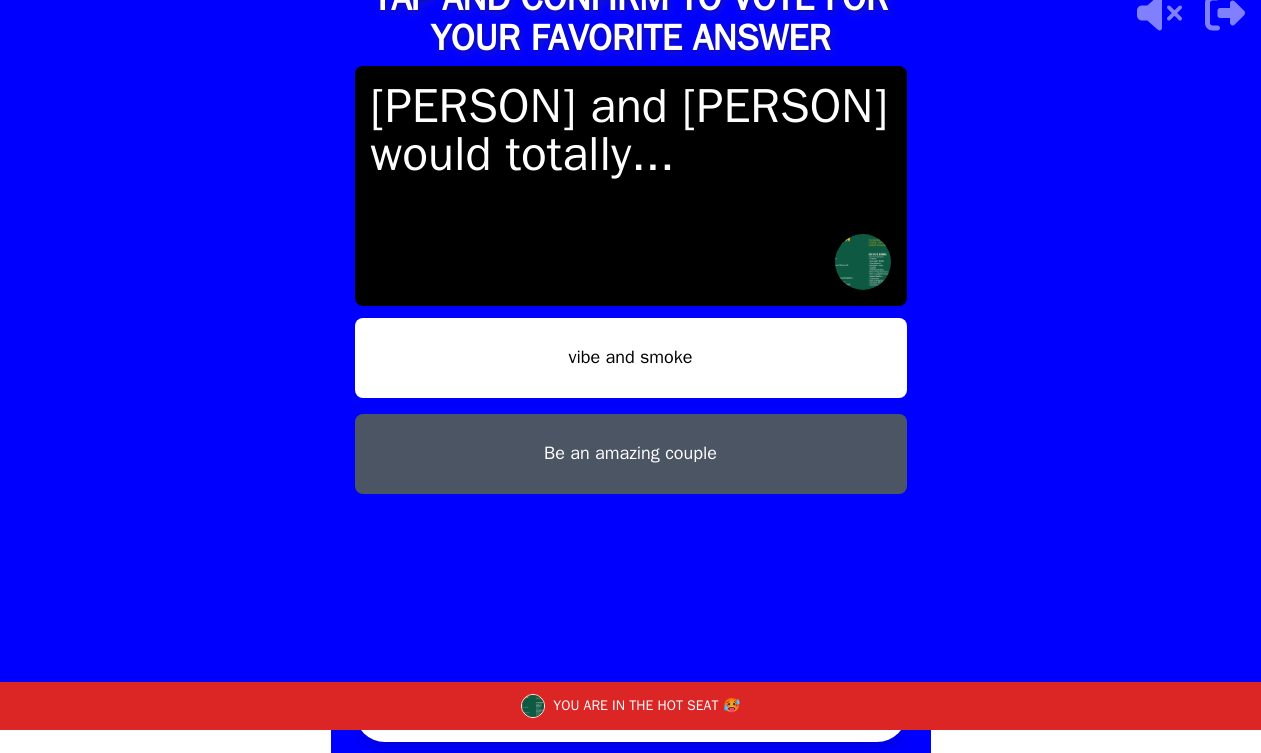 click on "YOU ARE IN THE HOT SEAT 🥵" at bounding box center [630, 706] 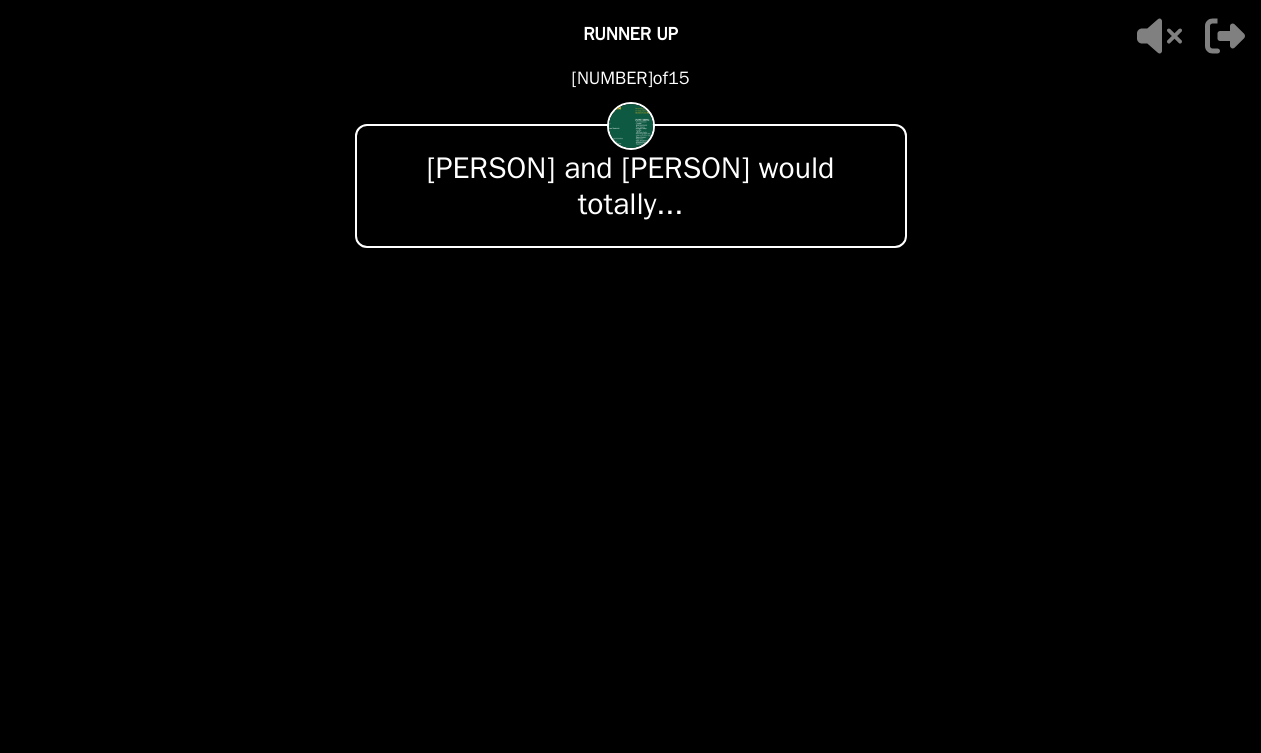 scroll, scrollTop: 0, scrollLeft: 0, axis: both 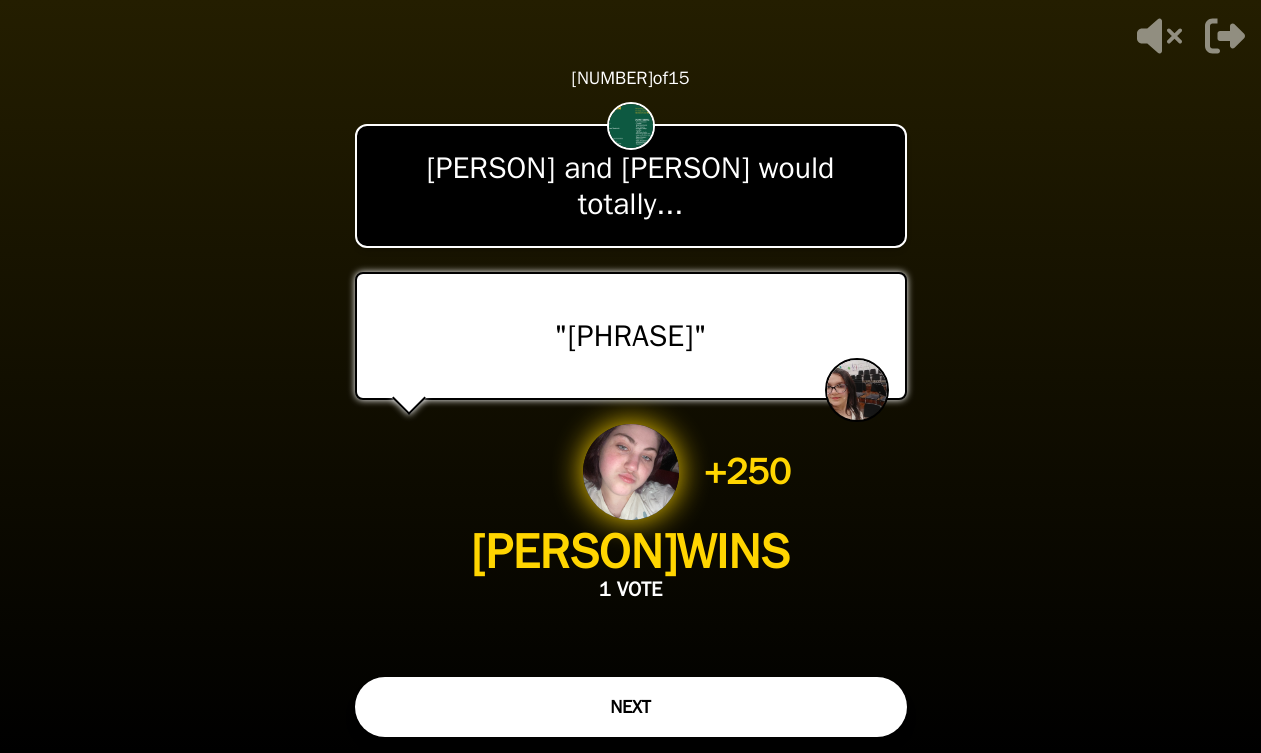 click on "NEXT" at bounding box center [631, 707] 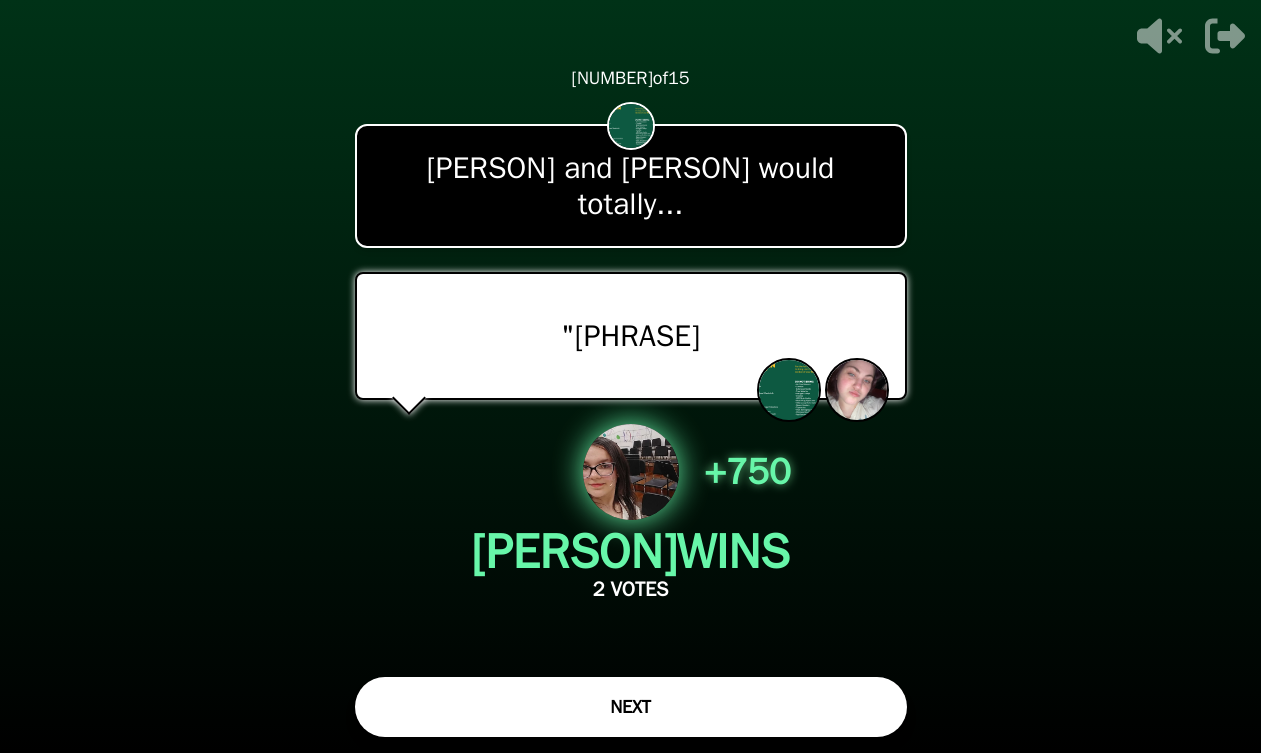 click on "NEXT" at bounding box center [631, 707] 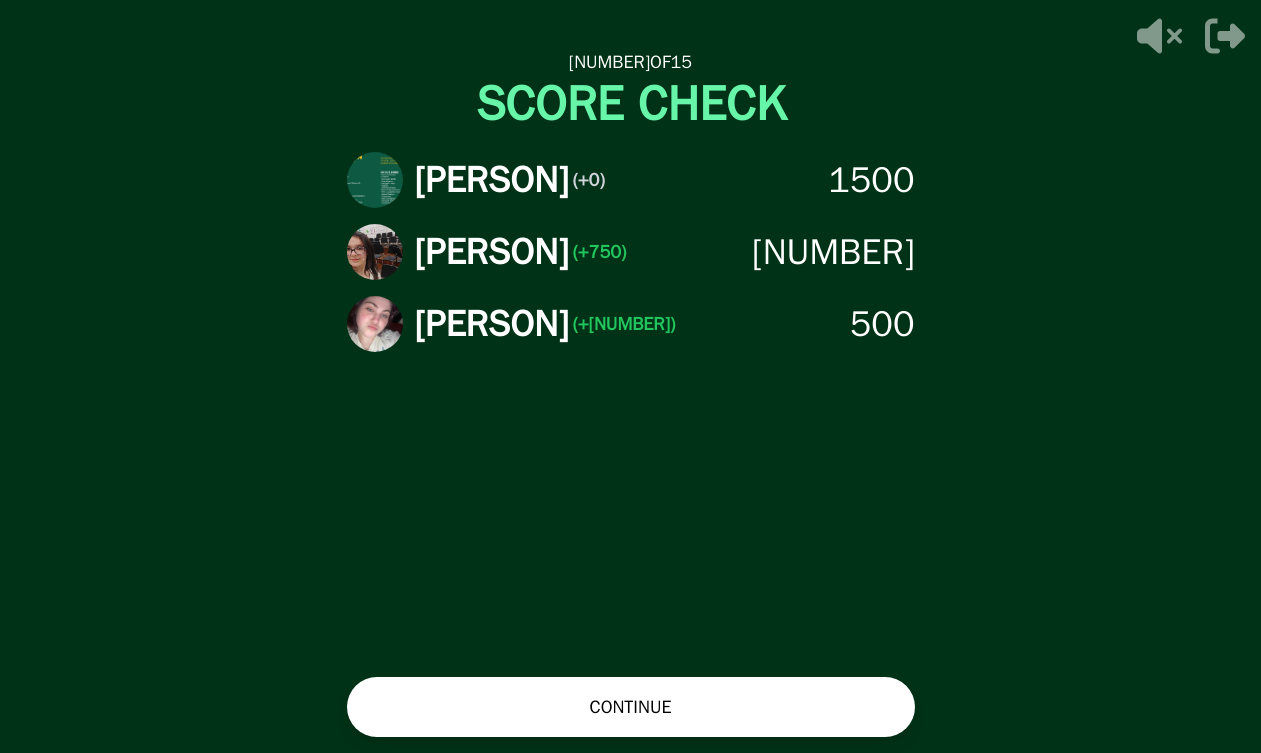 click on "CONTINUE" at bounding box center (631, 707) 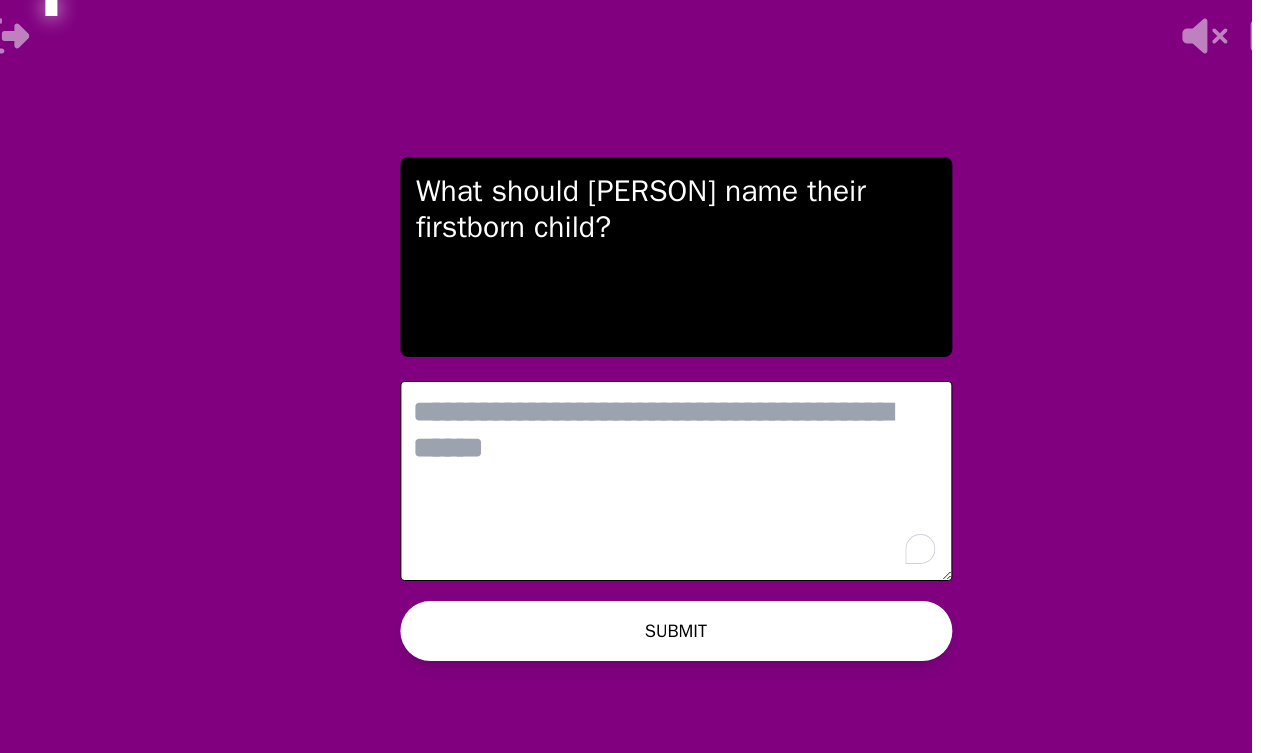 scroll, scrollTop: 0, scrollLeft: 0, axis: both 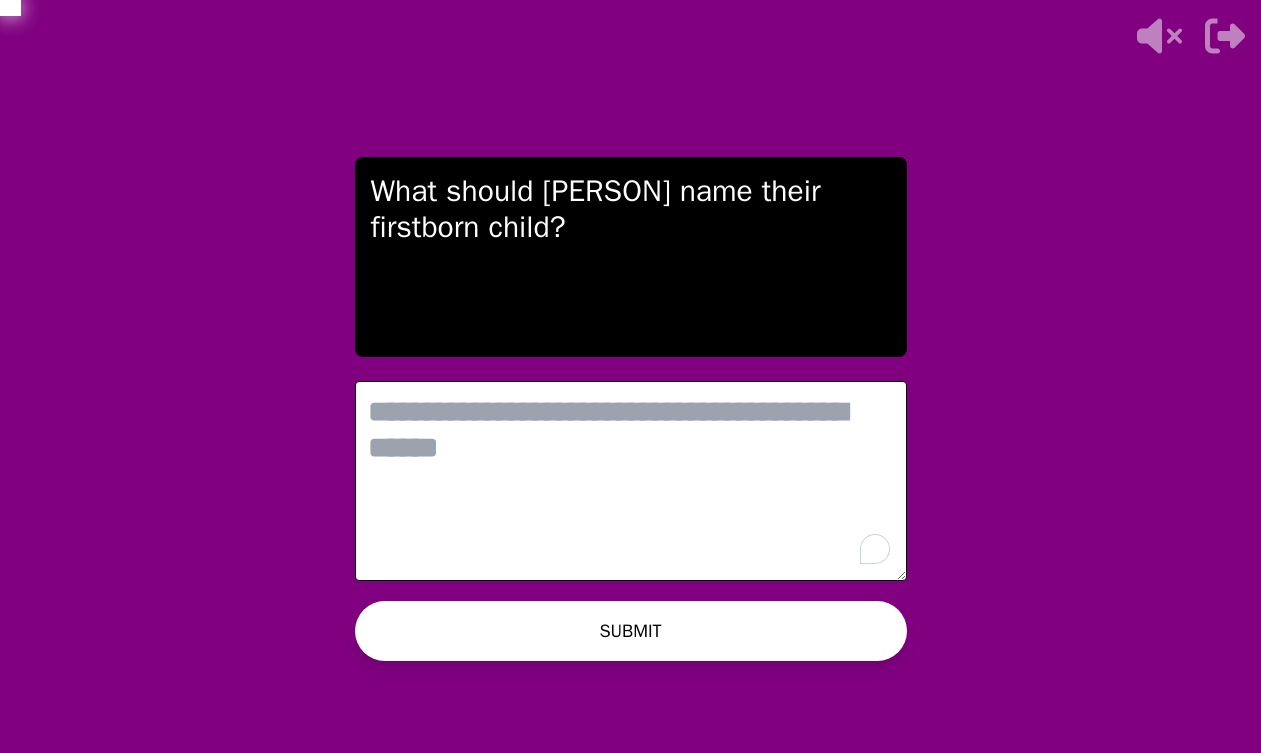 click at bounding box center (631, 481) 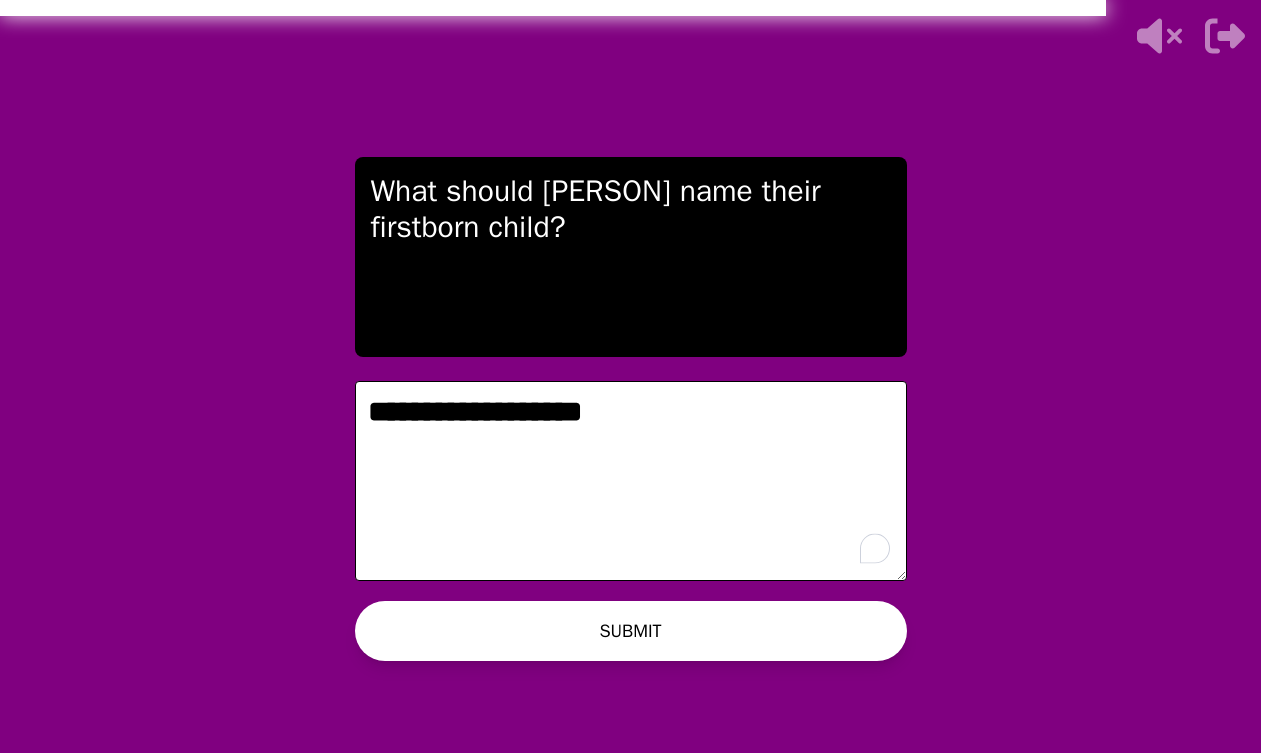 type on "**********" 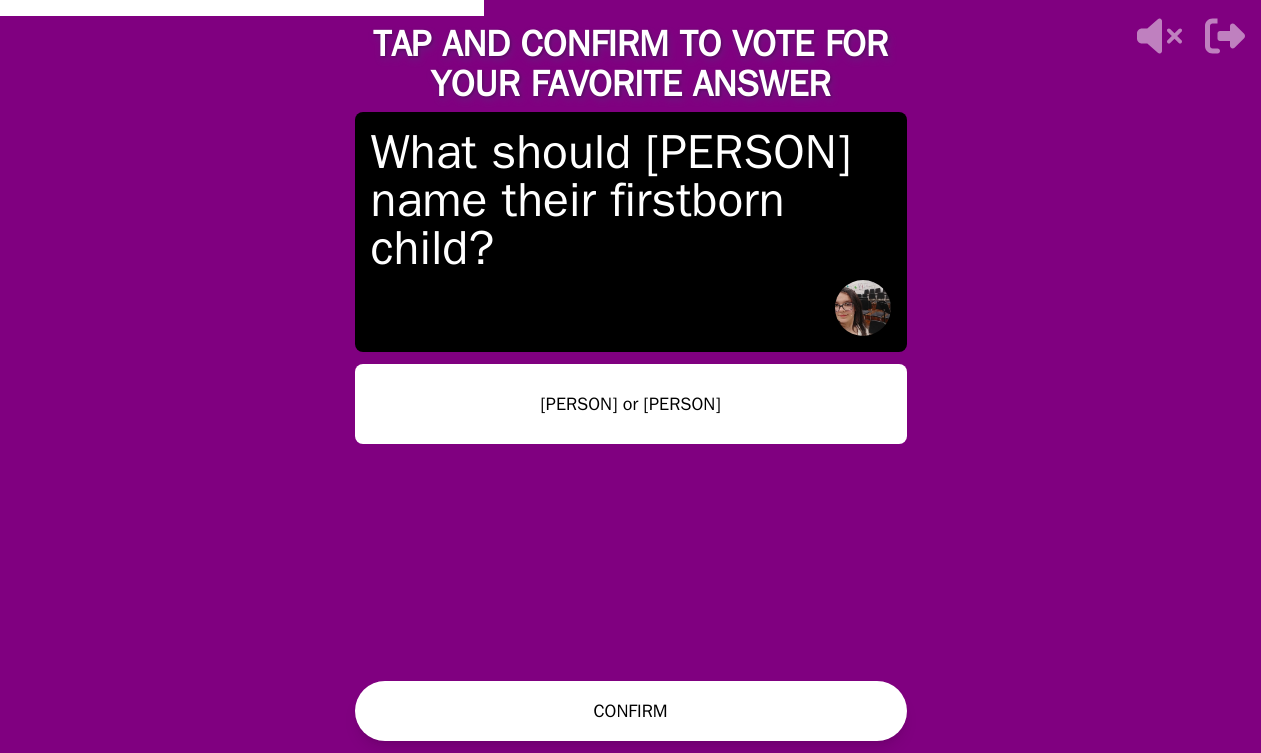 click on "Jasmine or Theo James" at bounding box center (631, 404) 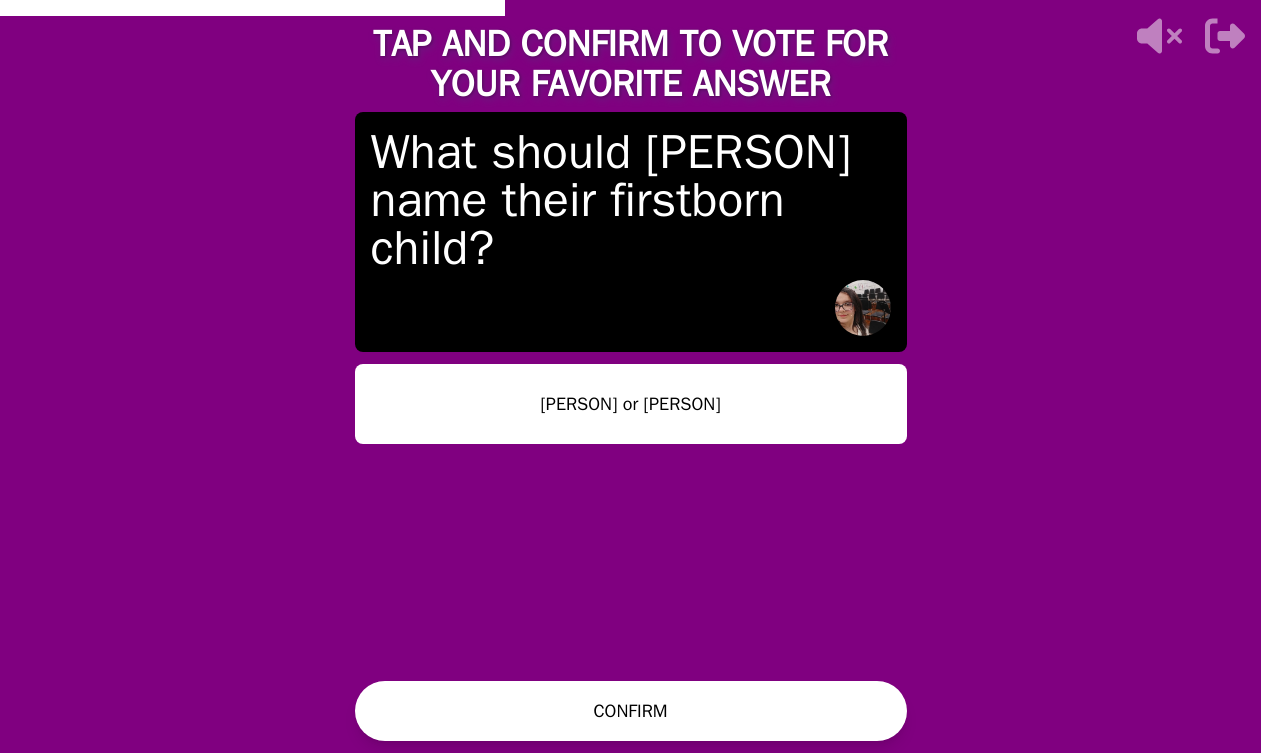 click on "CONFIRM" at bounding box center [631, 711] 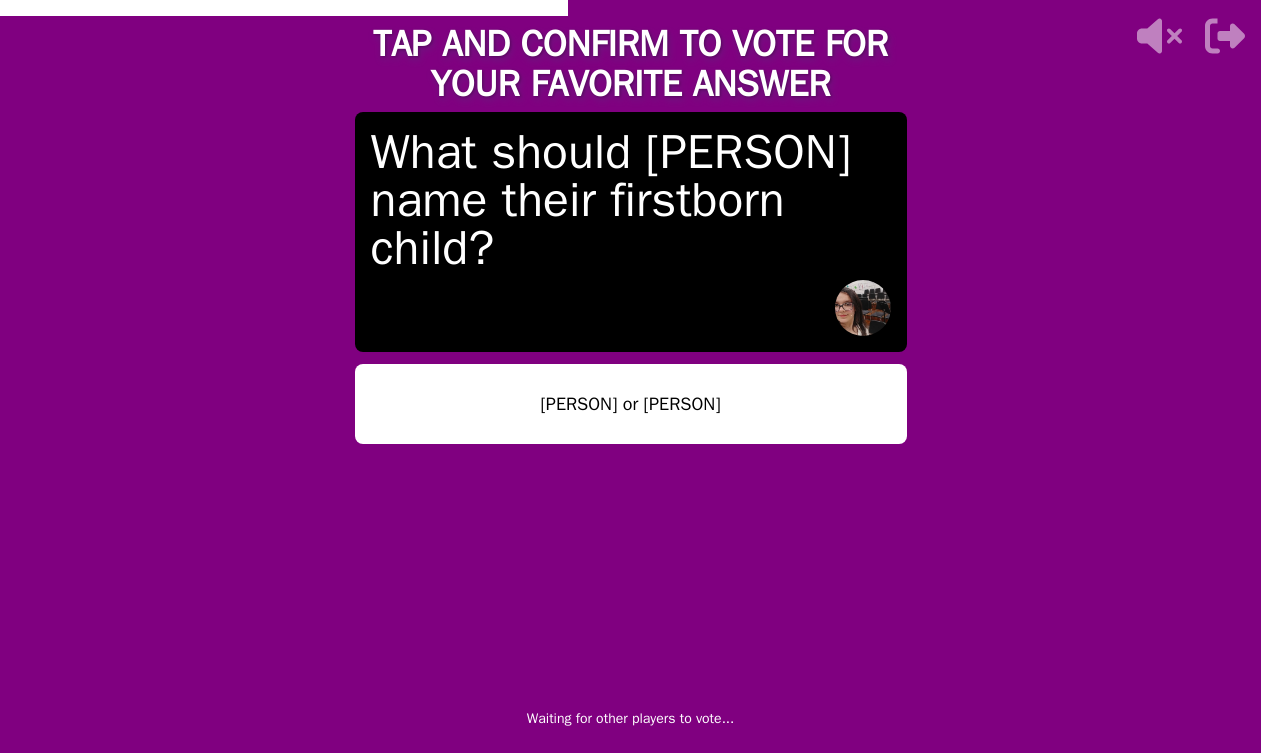 click on "Jasmine or Theo James" at bounding box center [631, 516] 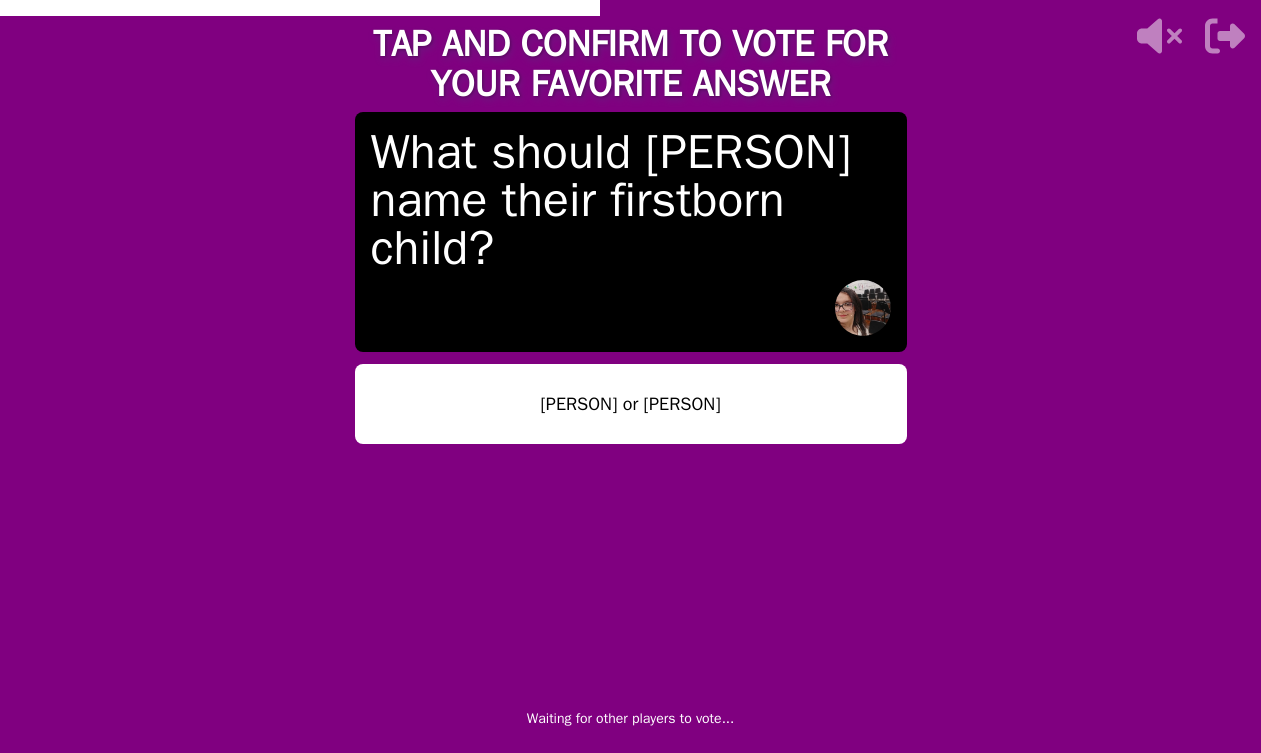 click on "Jasmine or Theo James" at bounding box center [631, 404] 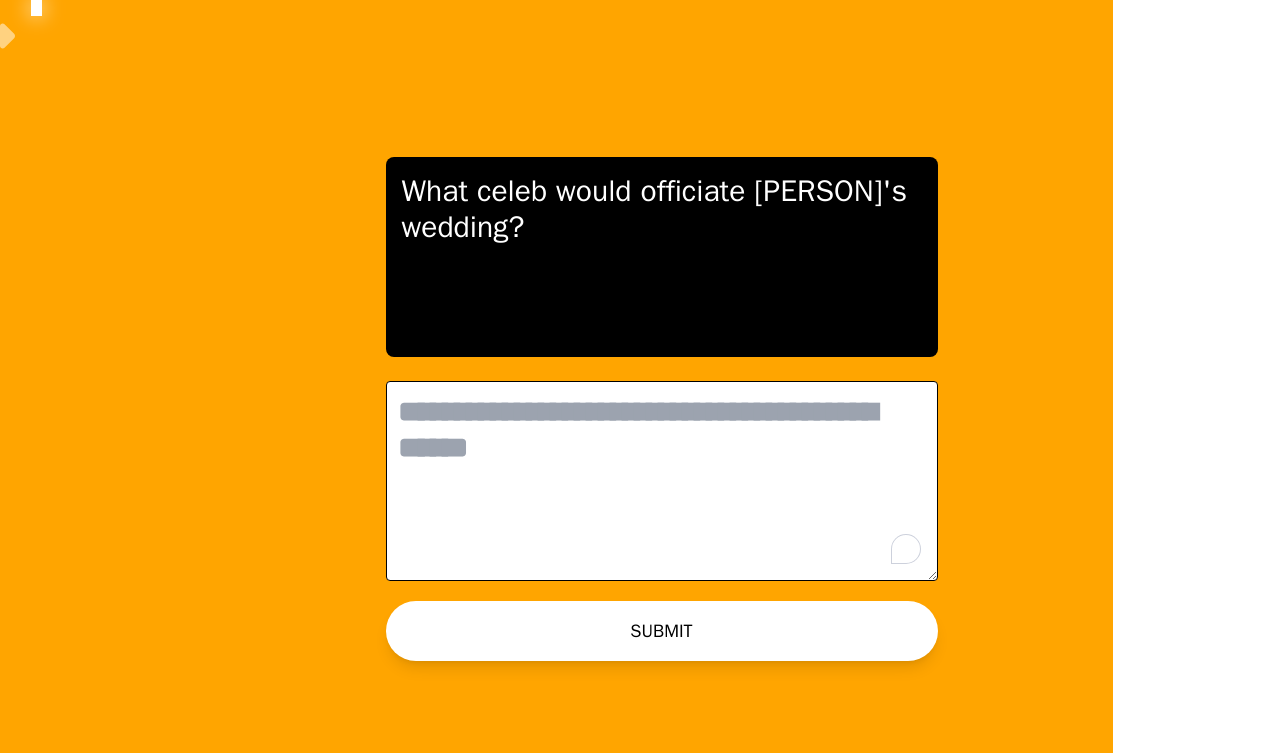scroll, scrollTop: 0, scrollLeft: 0, axis: both 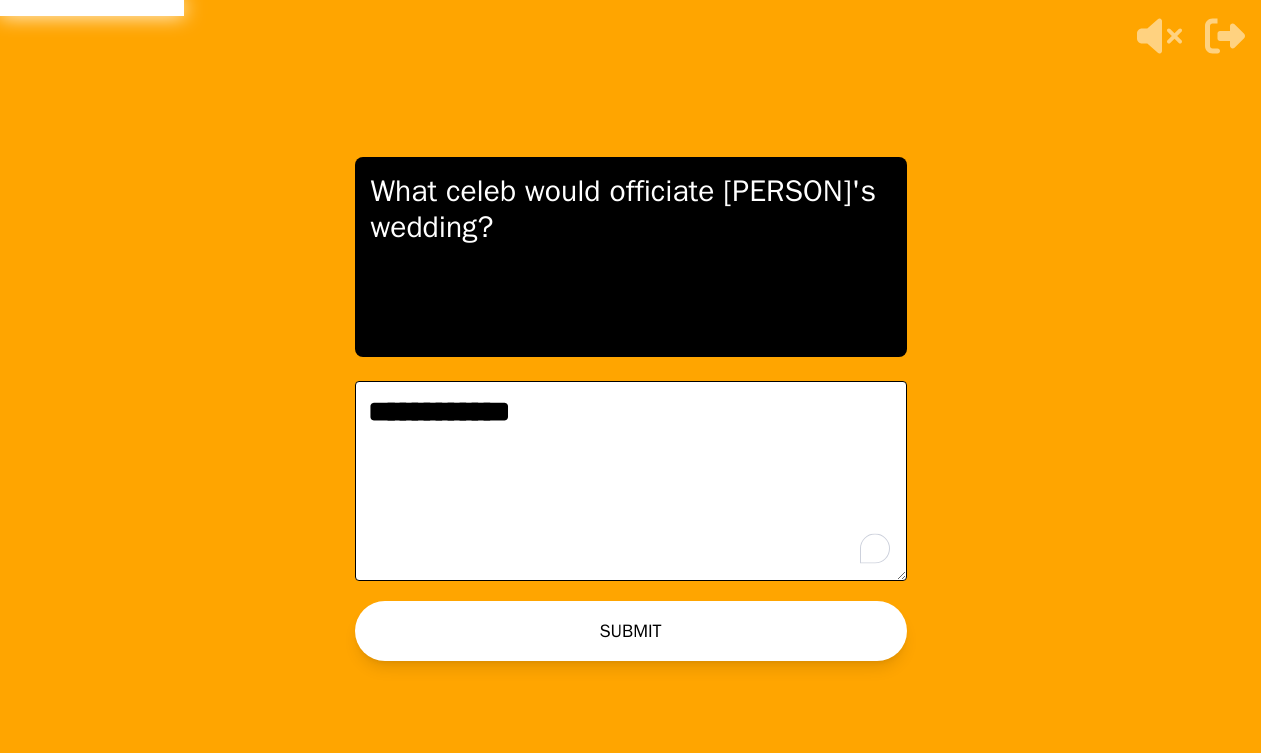 type on "**********" 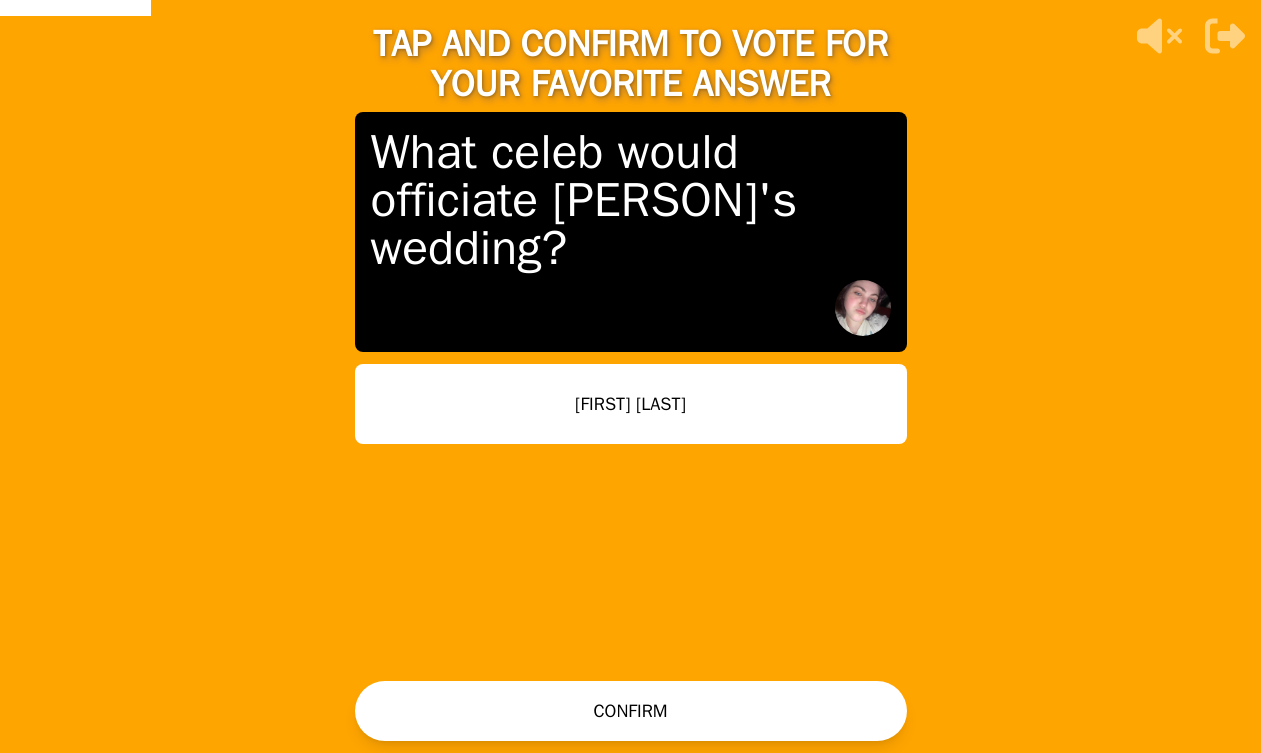 click on "Theo James" at bounding box center [631, 404] 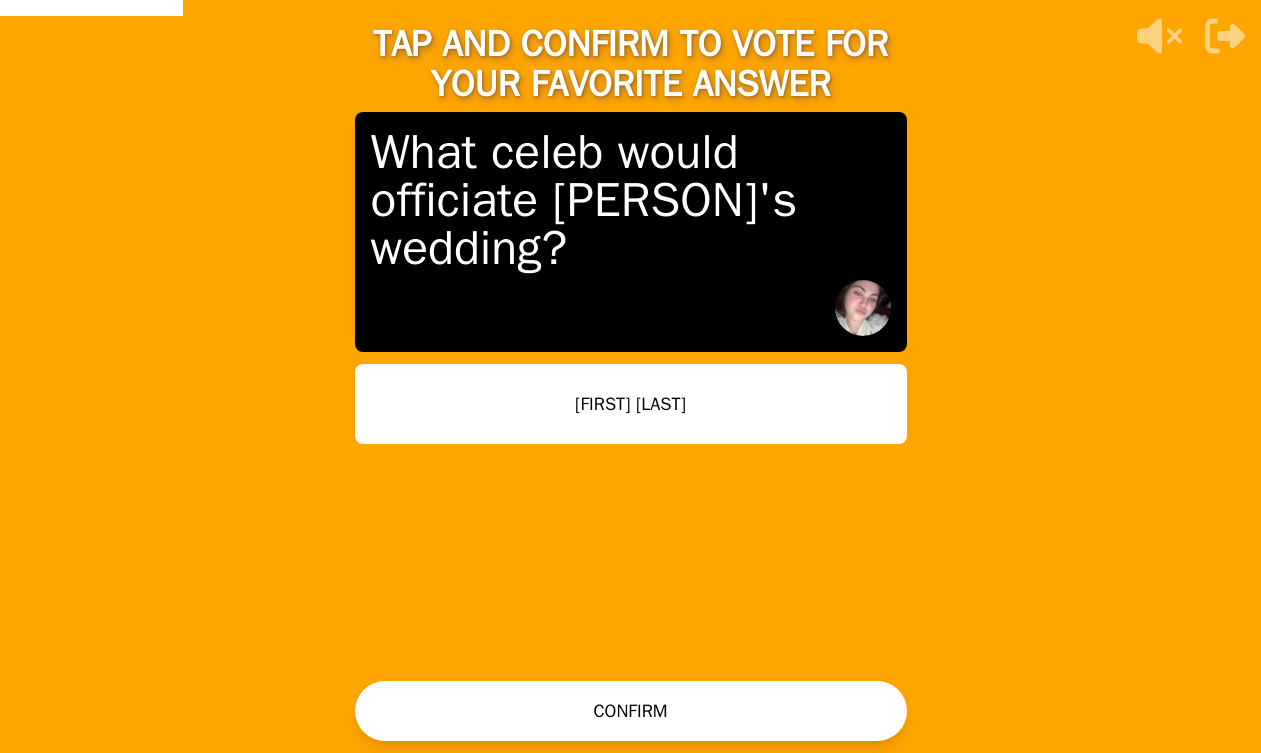 click on "CONFIRM" at bounding box center (631, 711) 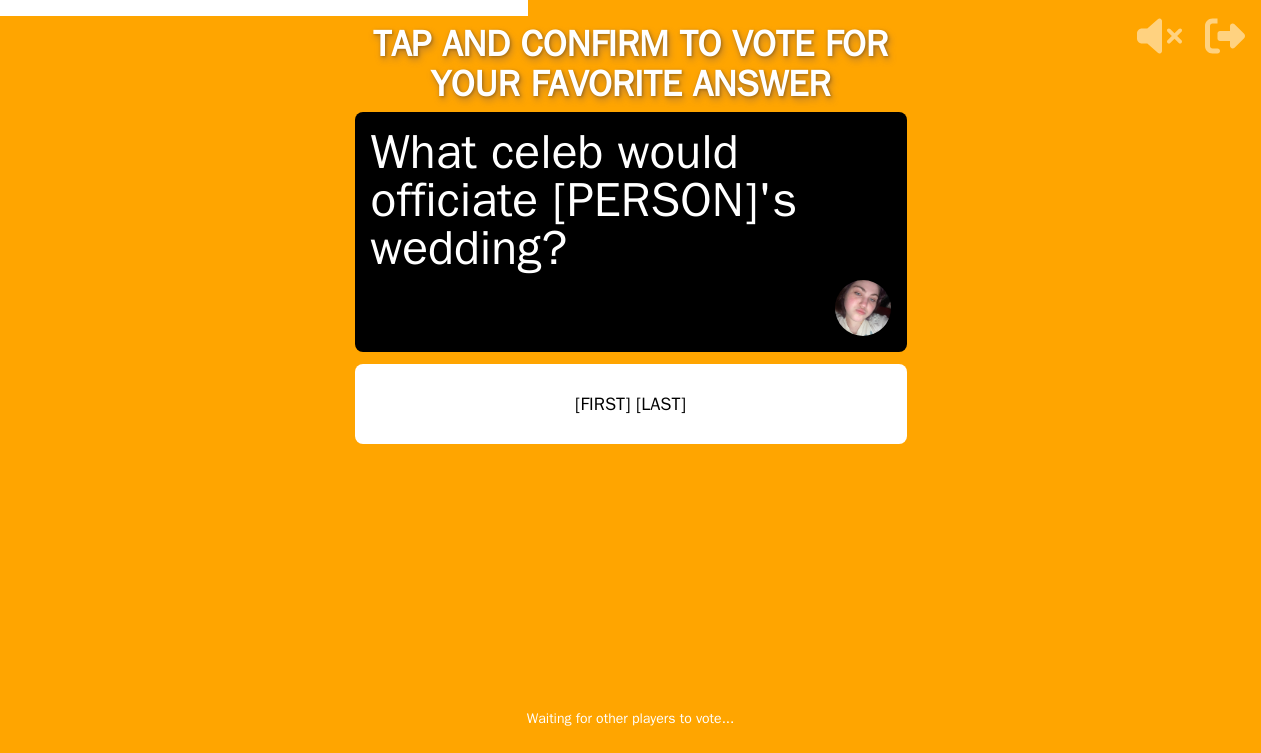 click on "Theo James" at bounding box center [631, 404] 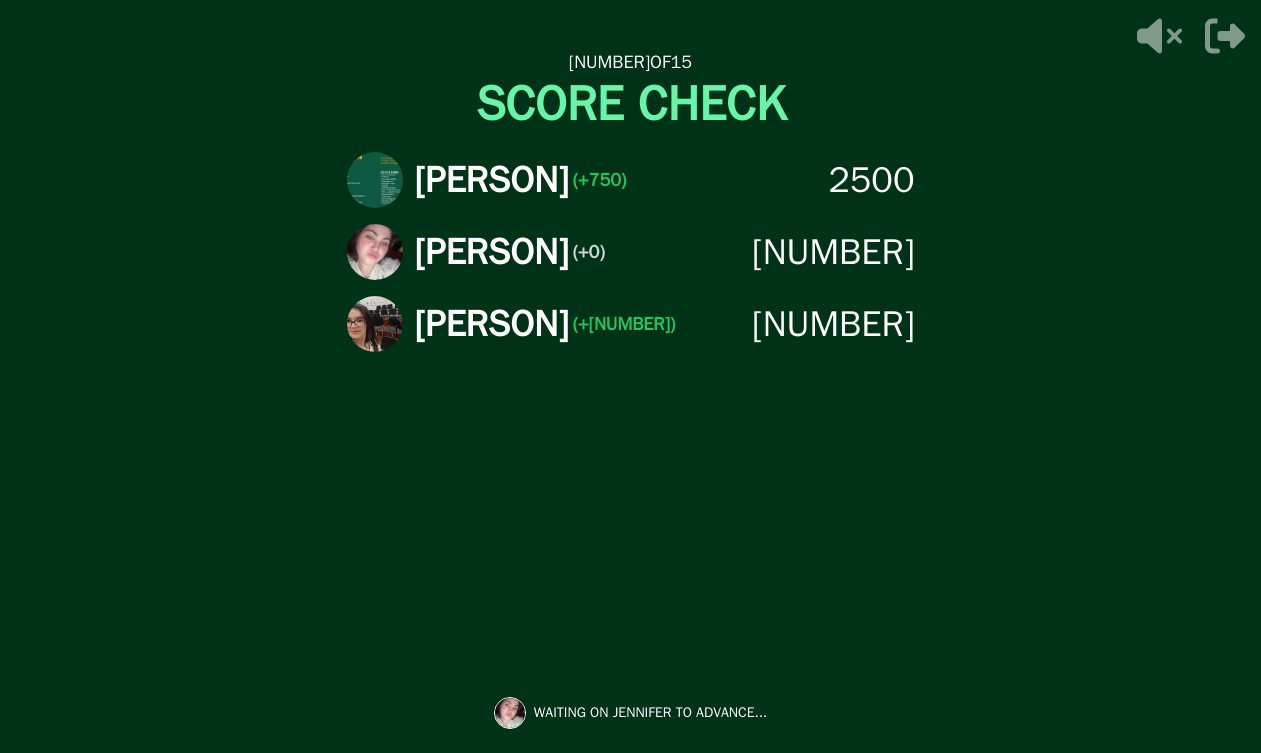 click on "ashla (+750) 2500 Jennifer (+0) 1250 Jayden (+250) 1250" at bounding box center [631, 386] 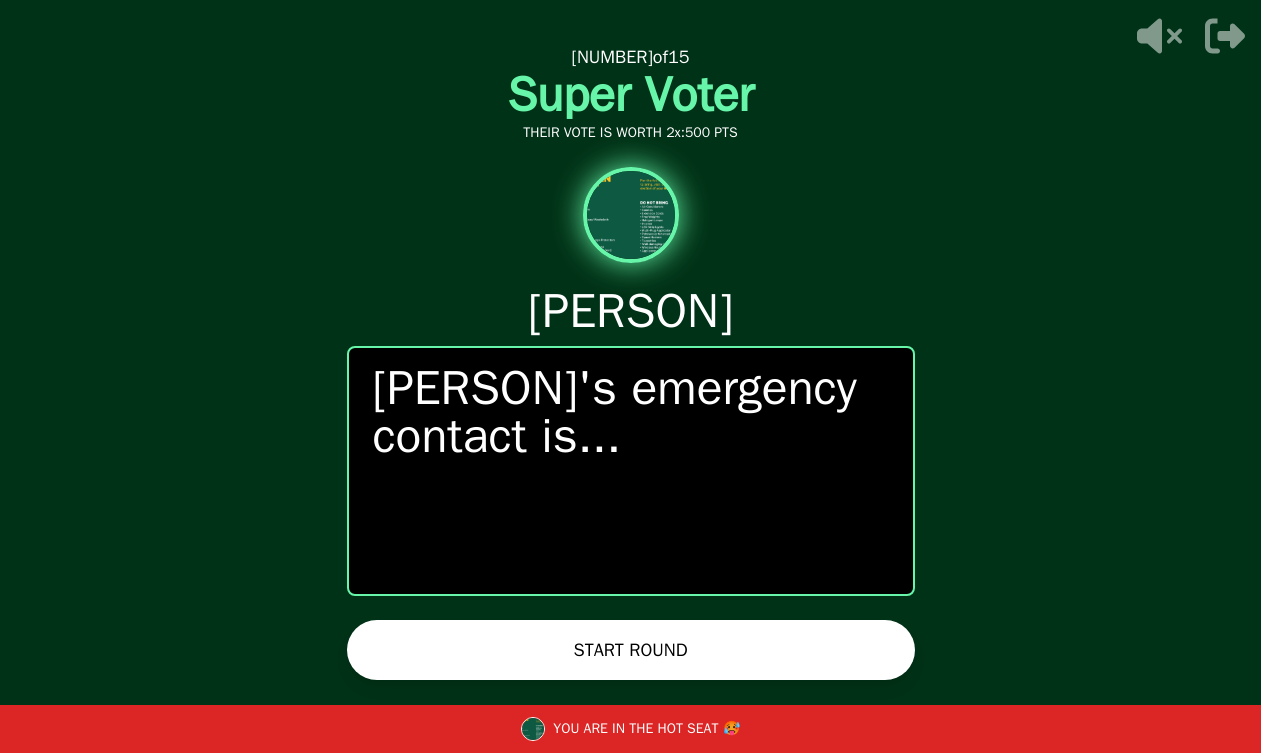 click on "ashla's emergency contact is..." at bounding box center (631, 412) 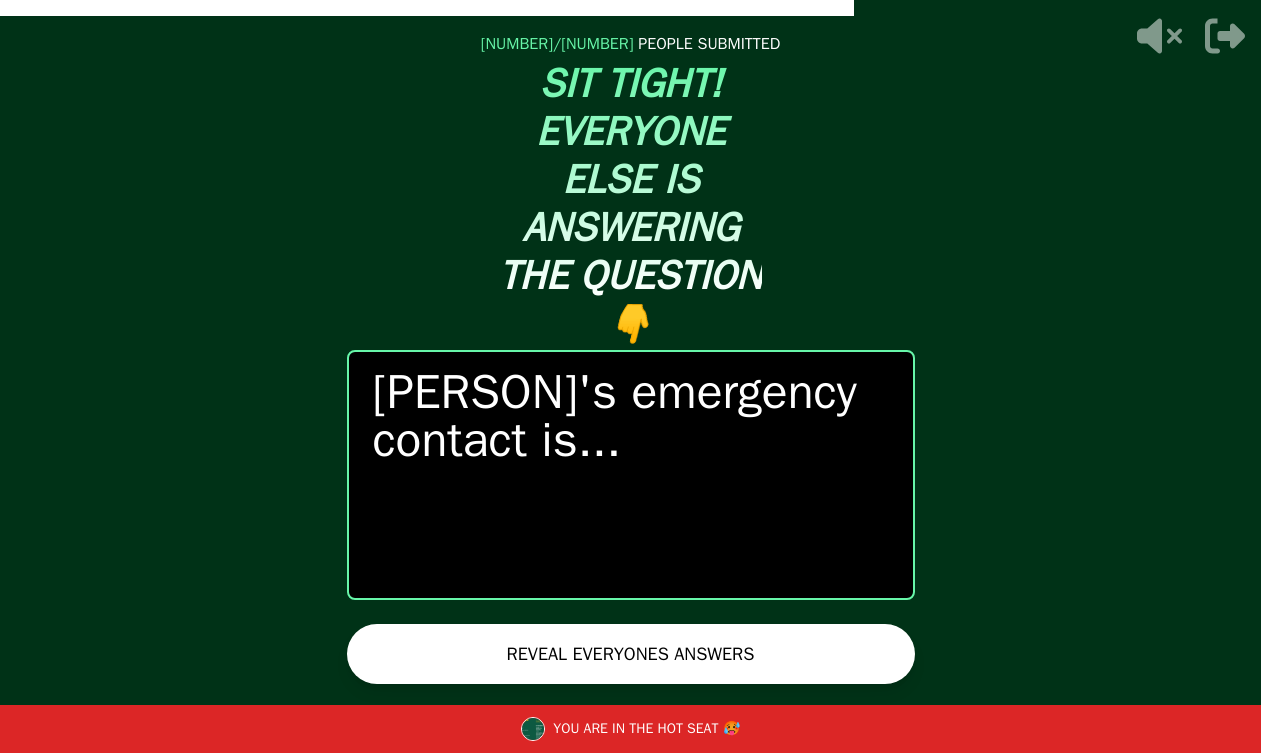 click on "REVEAL EVERYONES ANSWERS" at bounding box center (631, 654) 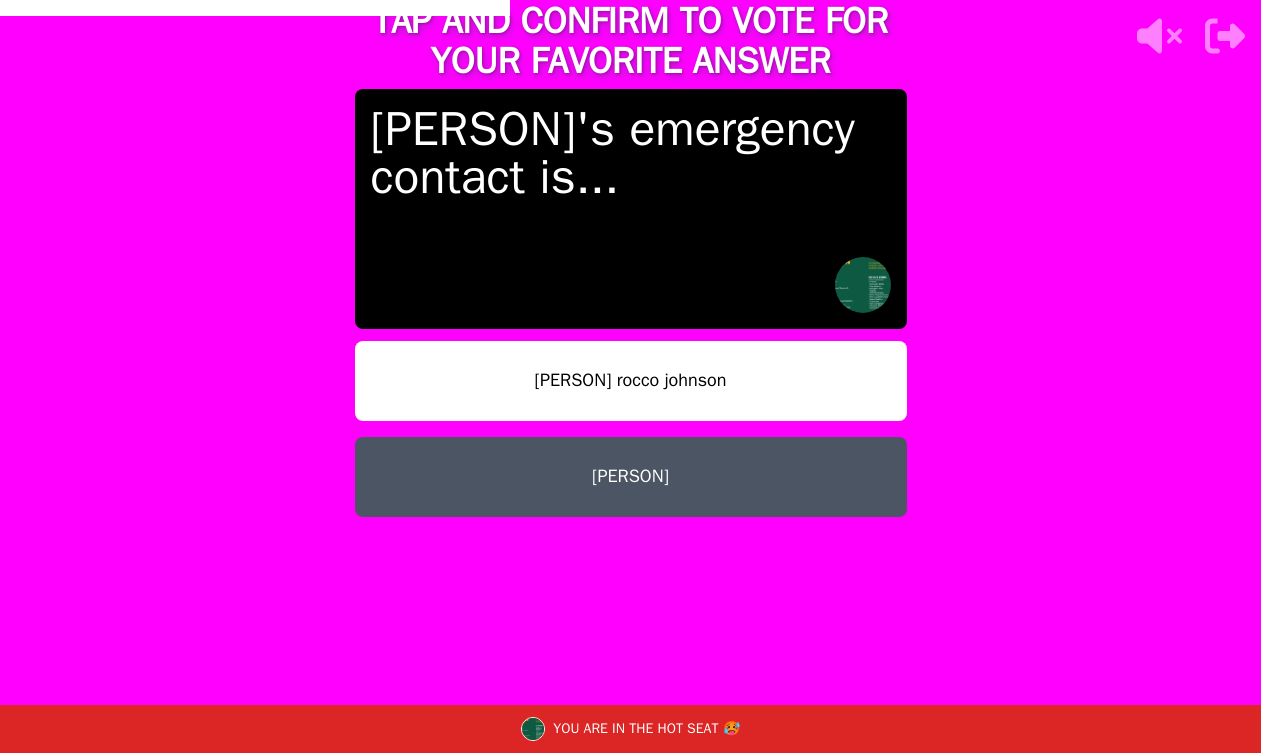 click on "Asher" at bounding box center [631, 477] 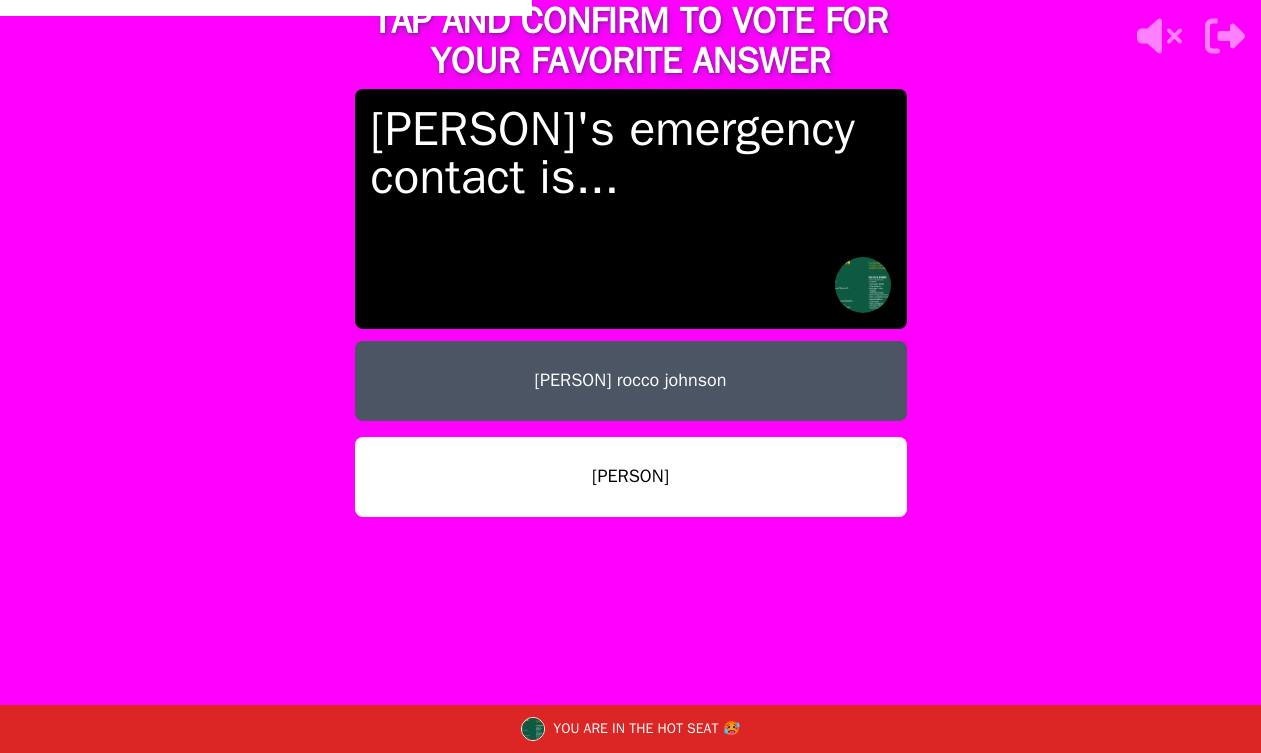 click on "Asher" at bounding box center [631, 477] 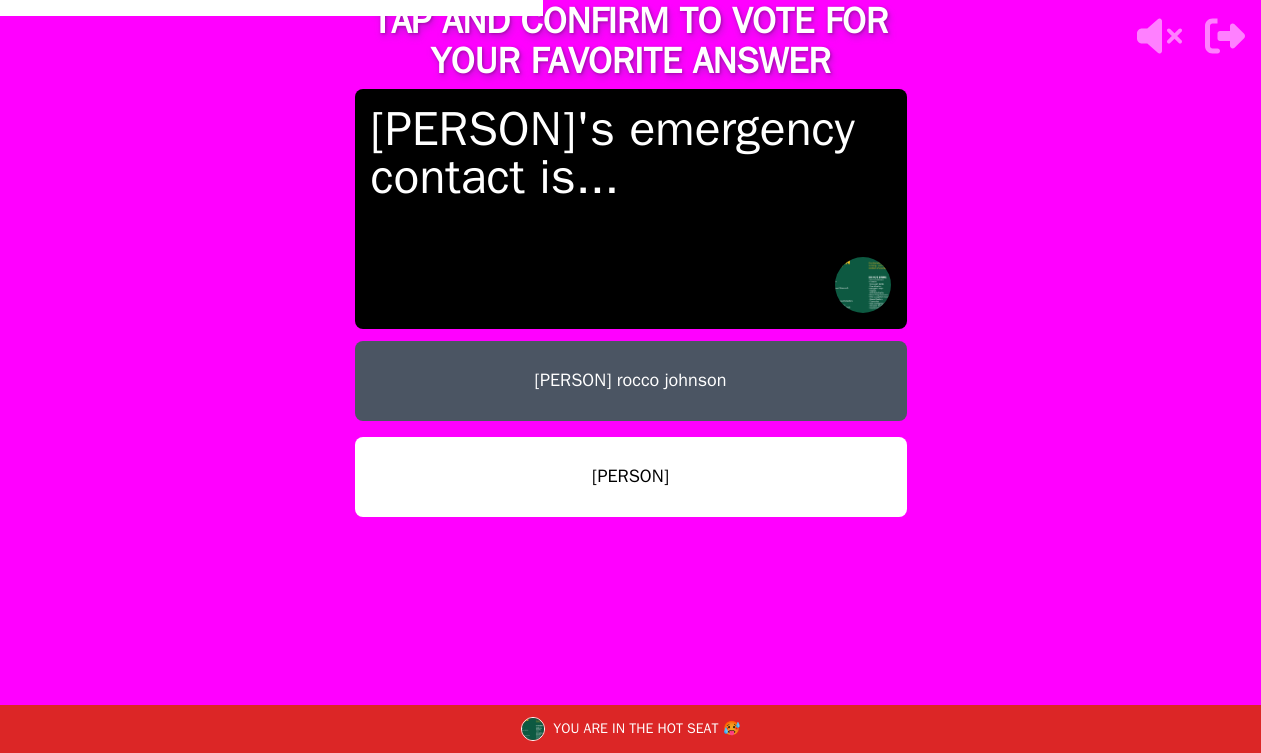 click on "Asher" at bounding box center (631, 477) 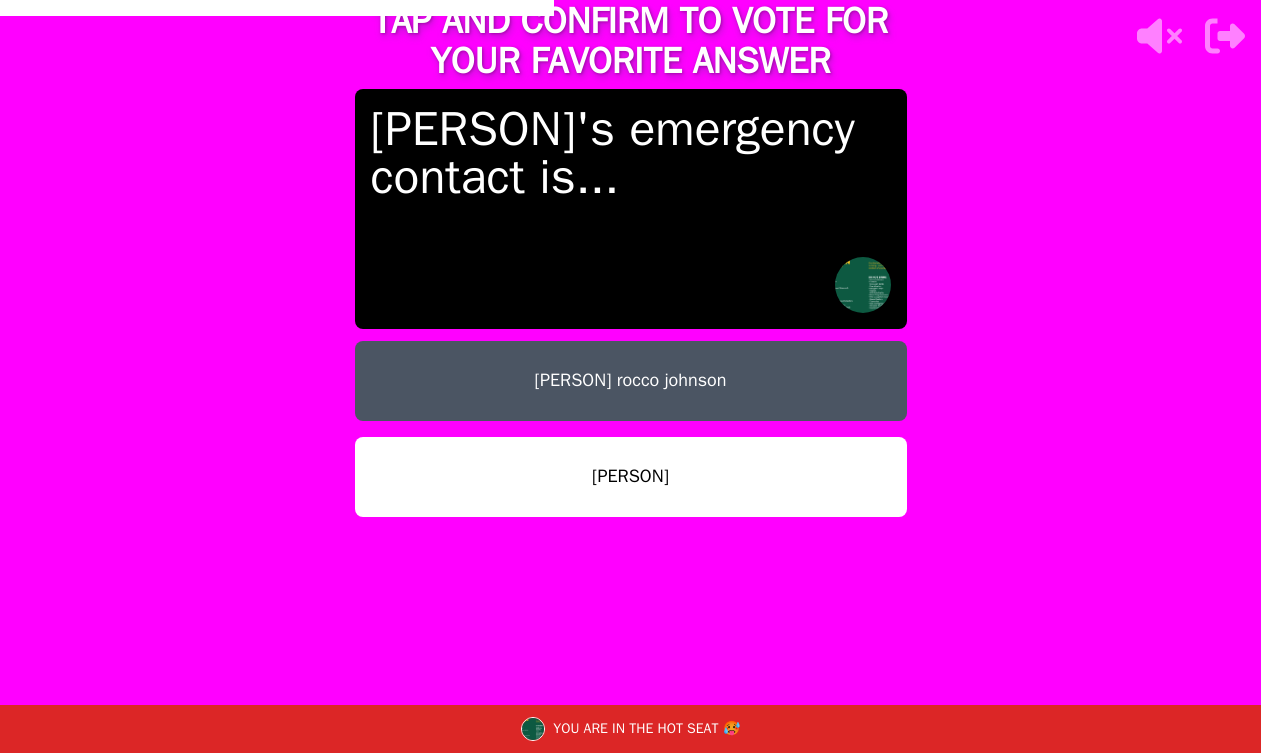 click on "Asher" at bounding box center [631, 477] 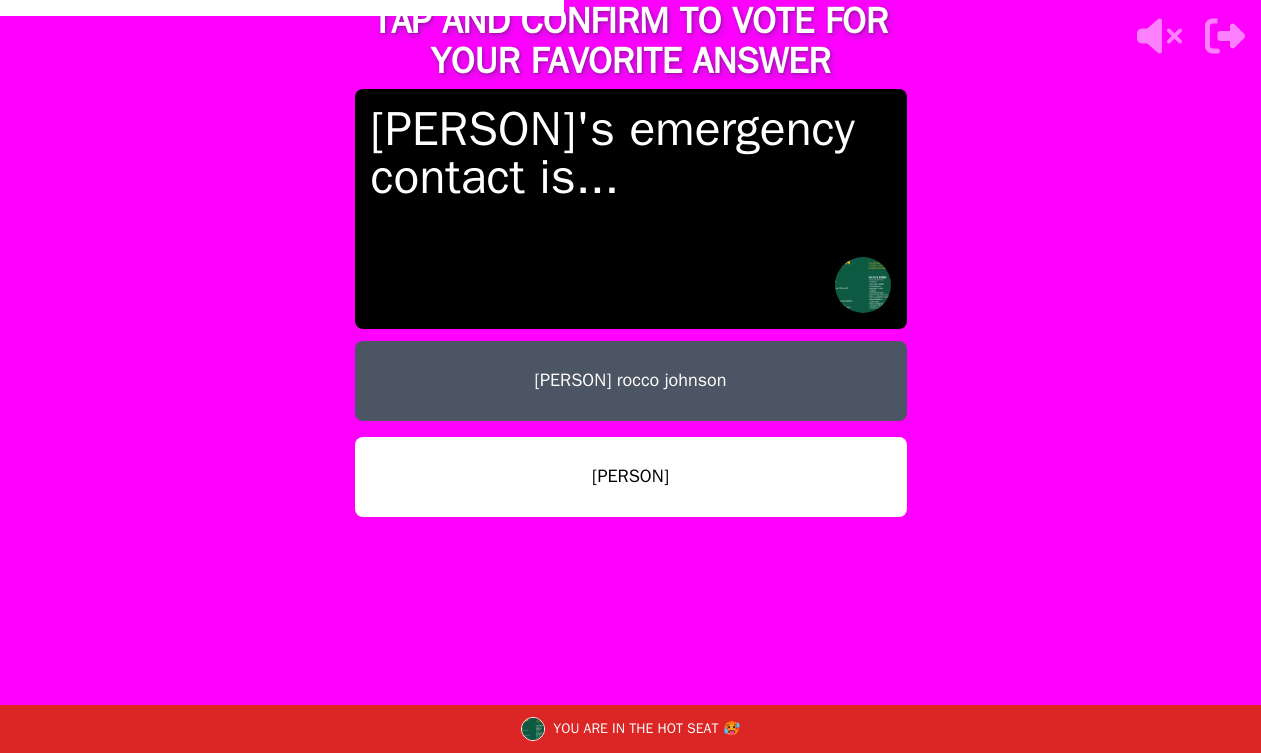 click on "Asher" at bounding box center (631, 477) 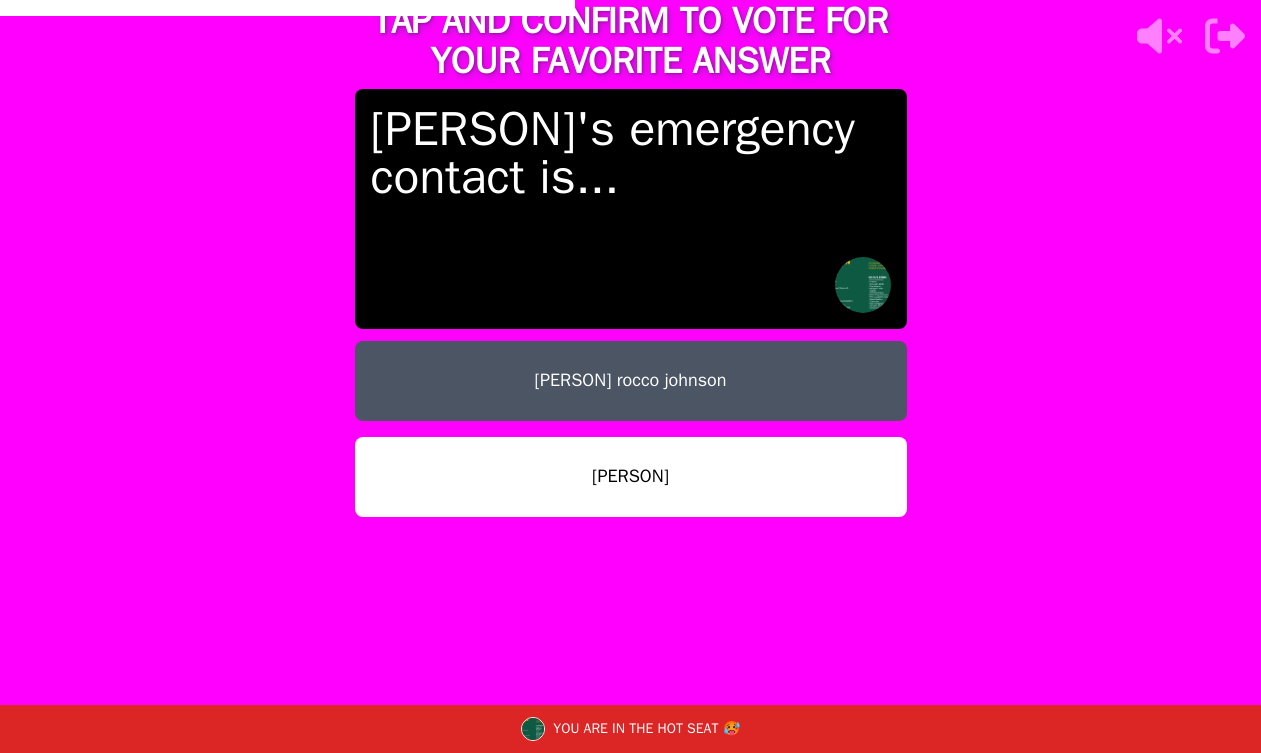 click on "Asher" at bounding box center [631, 477] 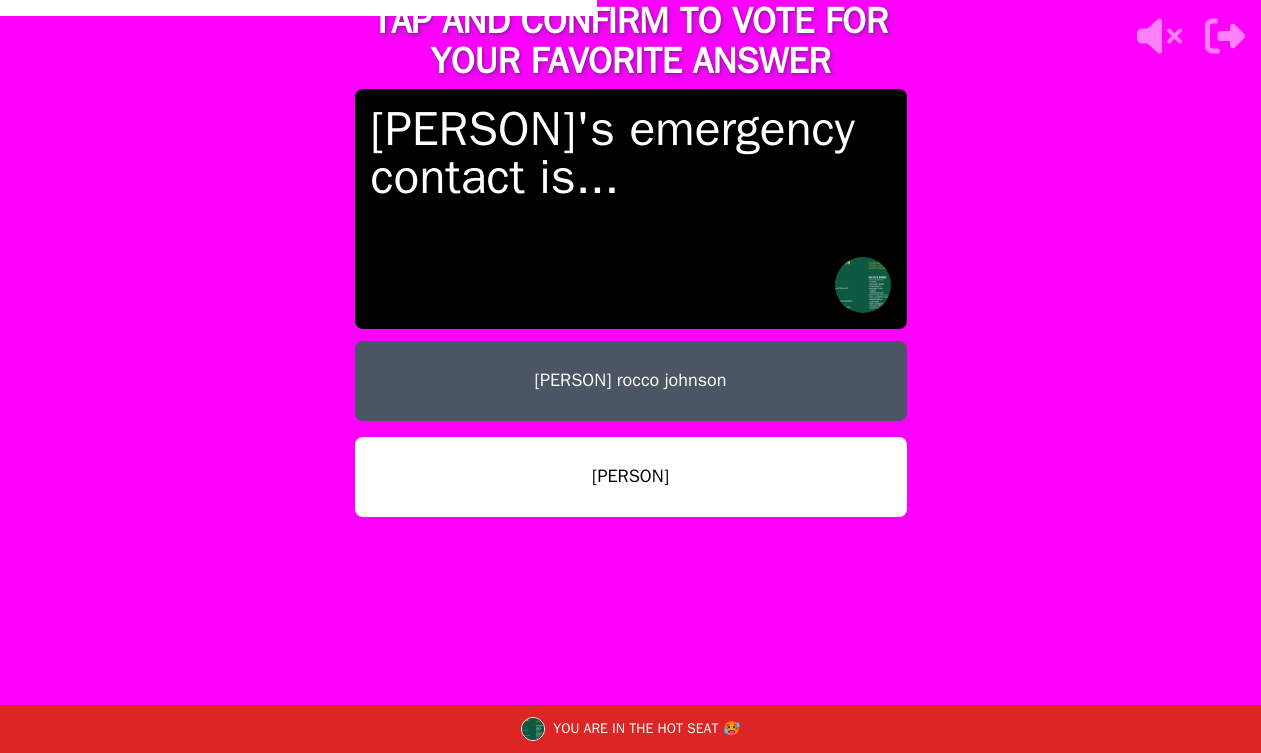 click on "Asher" at bounding box center (631, 477) 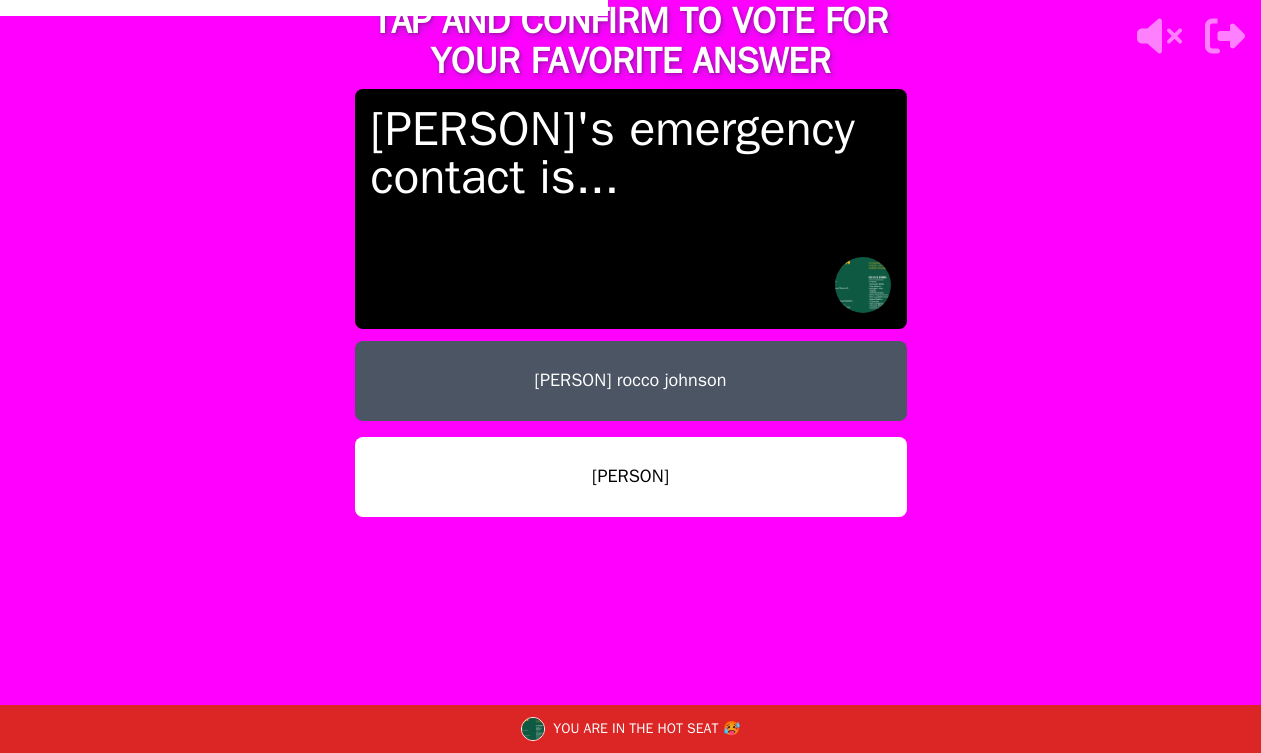 click on "Asher" at bounding box center (631, 477) 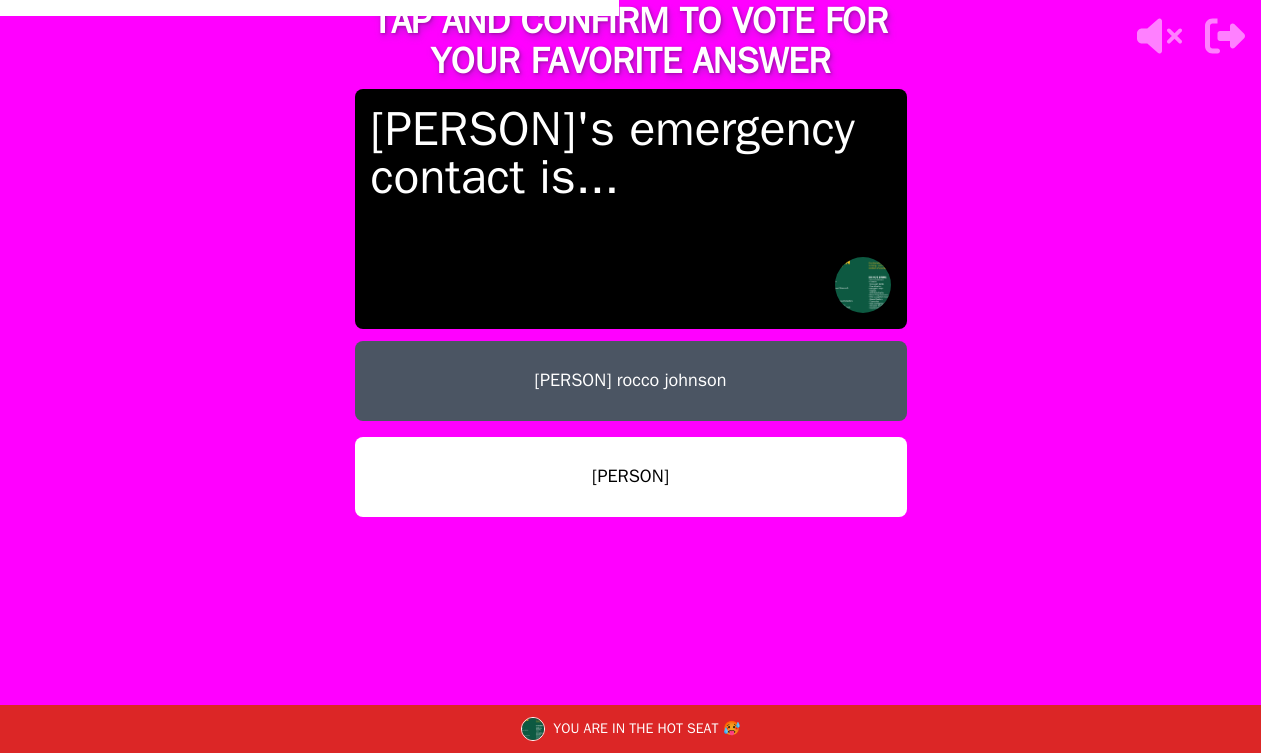 click on "Asher" at bounding box center [631, 477] 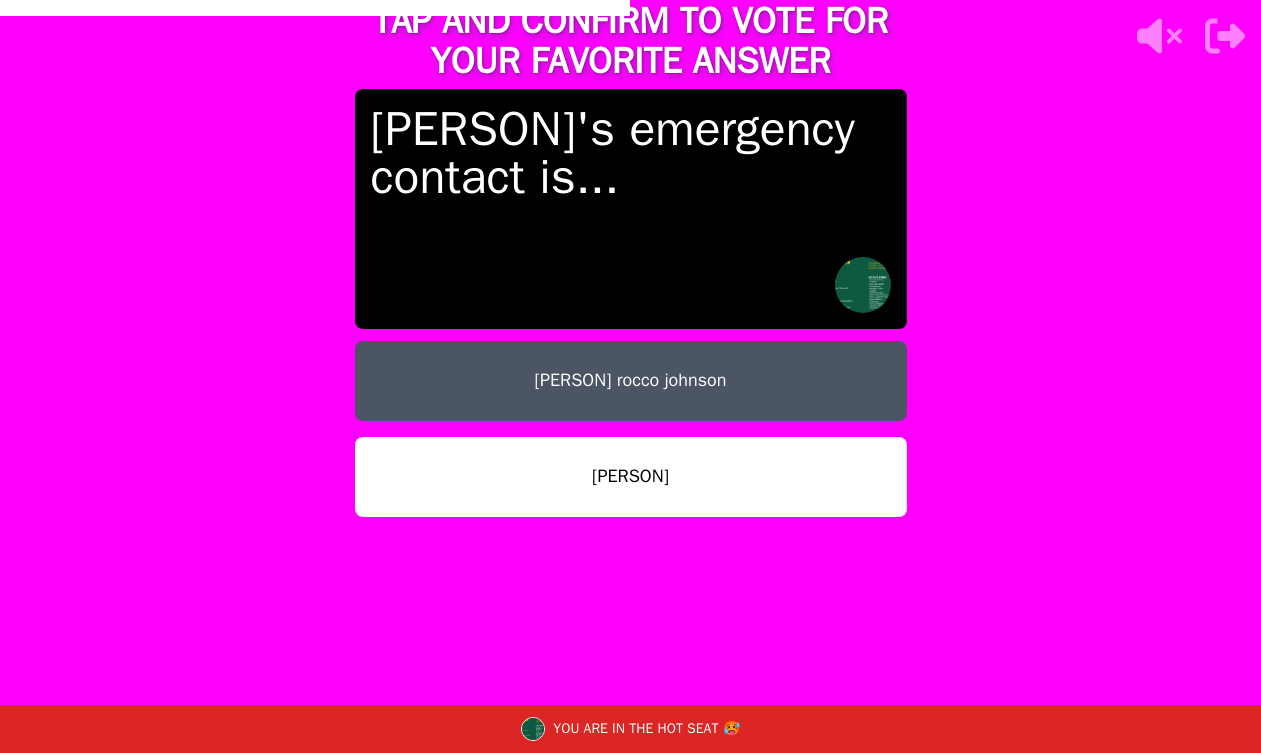 click on "Asher" at bounding box center [631, 477] 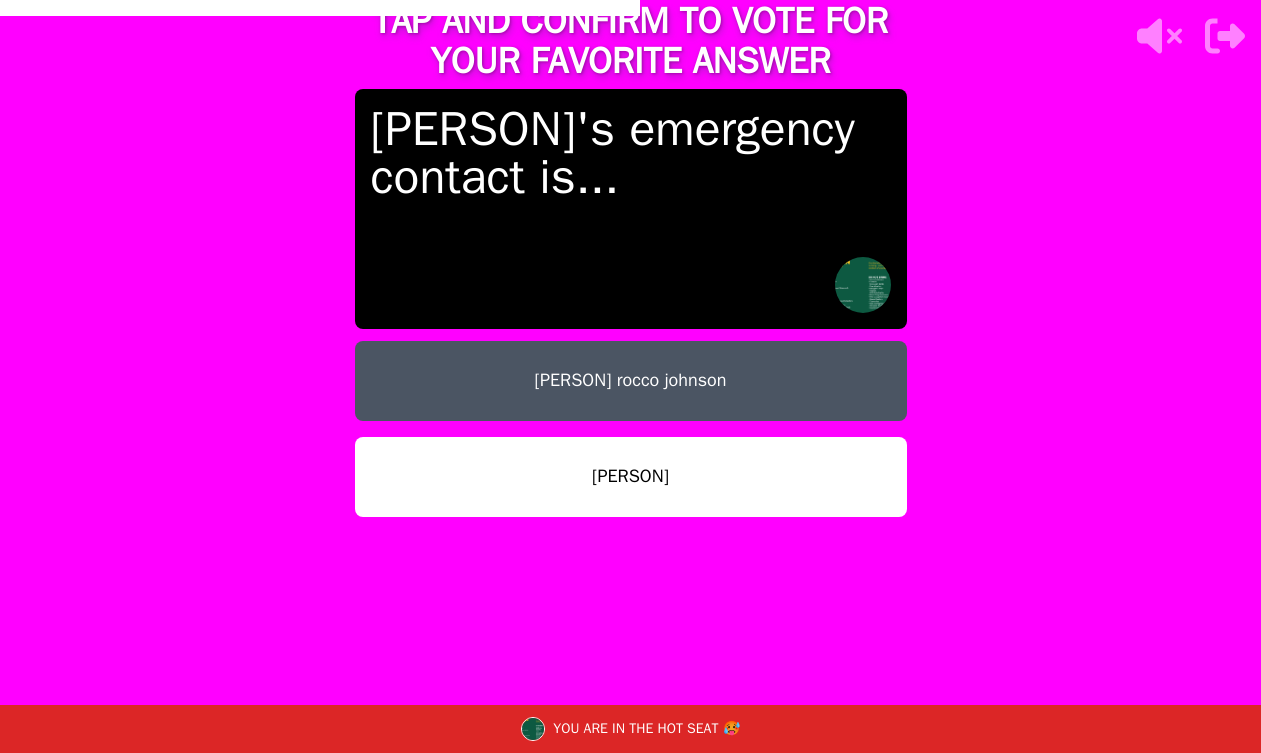 click on "Asher" at bounding box center [631, 477] 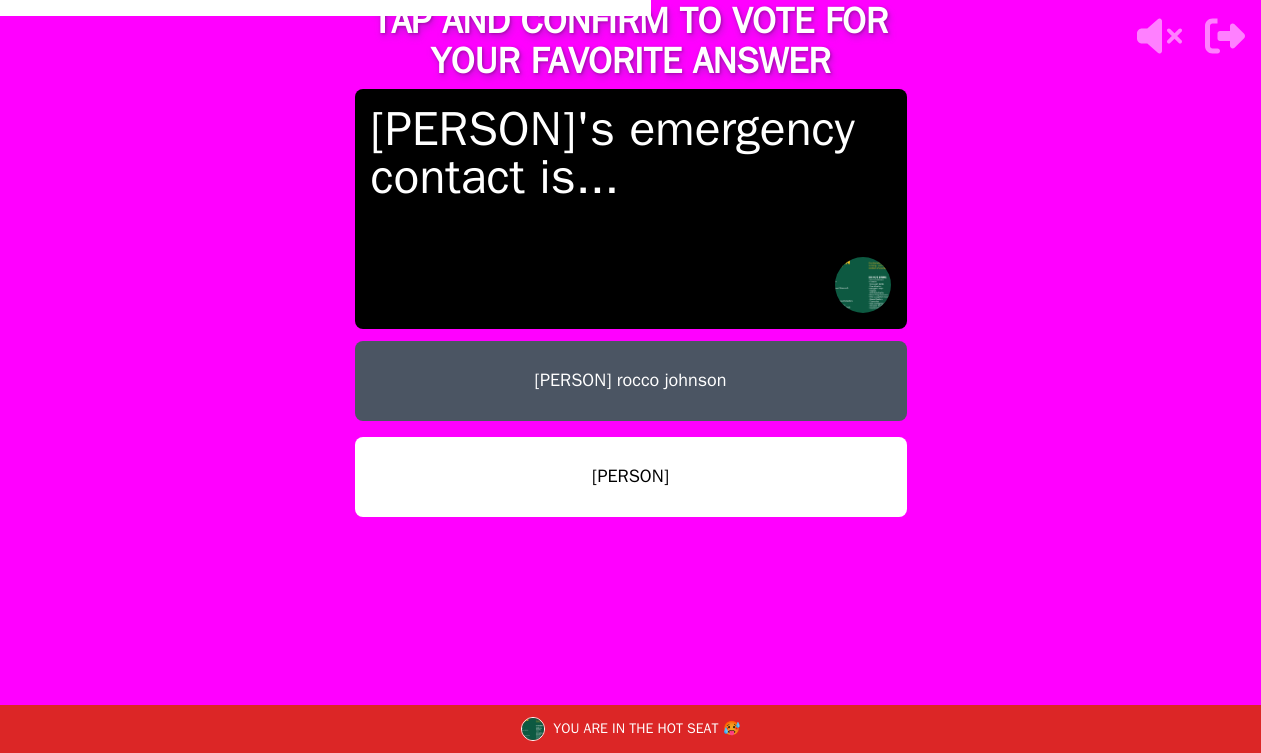 click on "Asher" at bounding box center (631, 477) 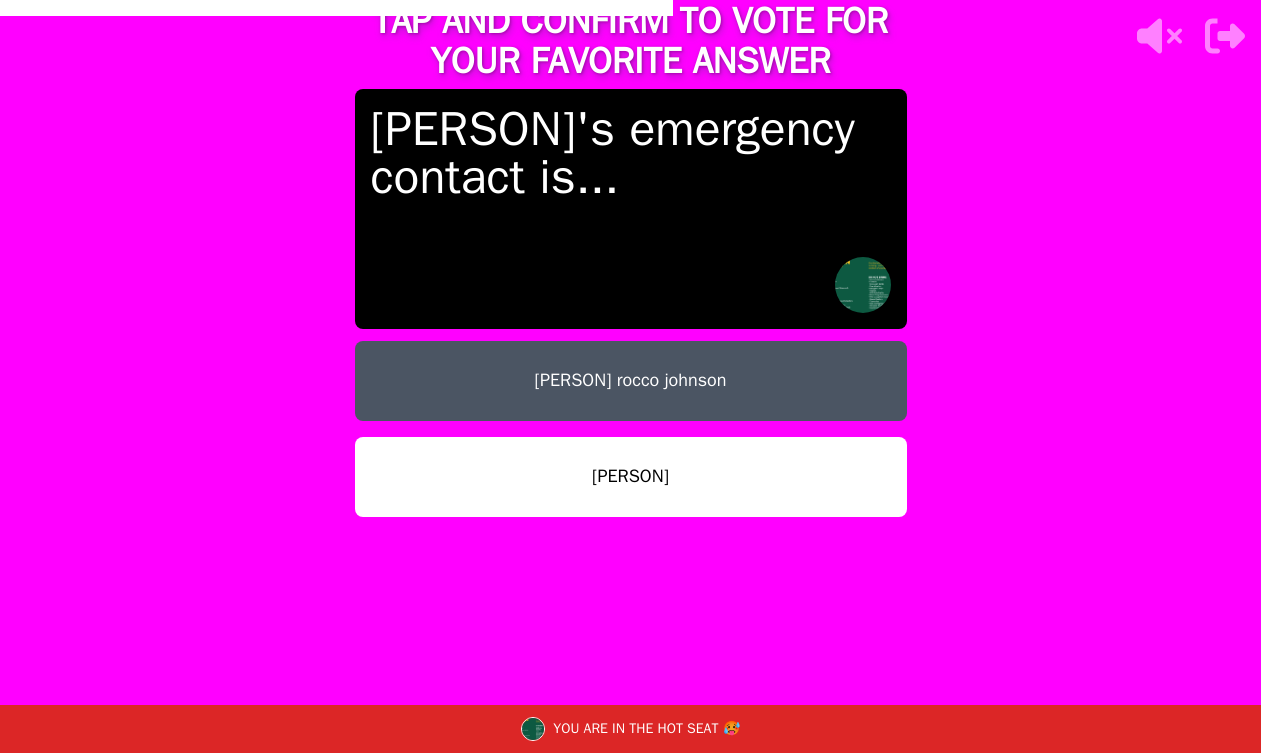 click on "Asher" at bounding box center [631, 477] 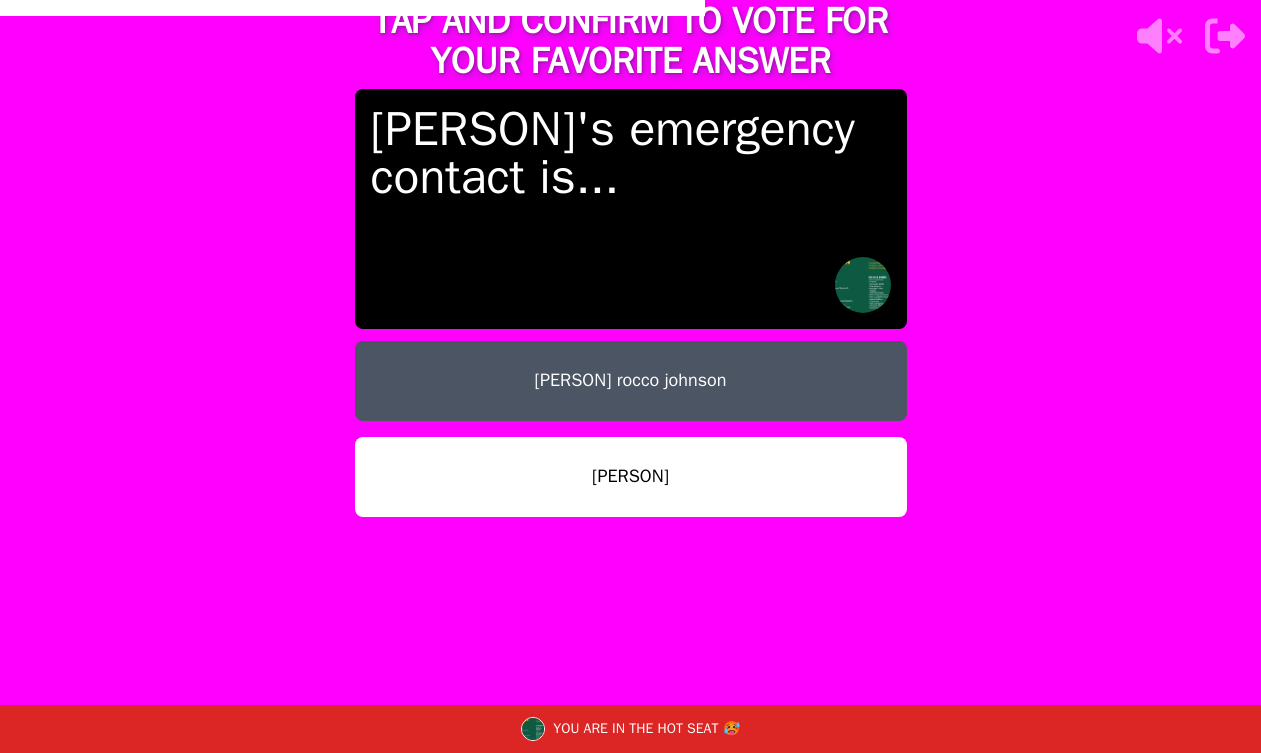 click on "Asher" at bounding box center [631, 477] 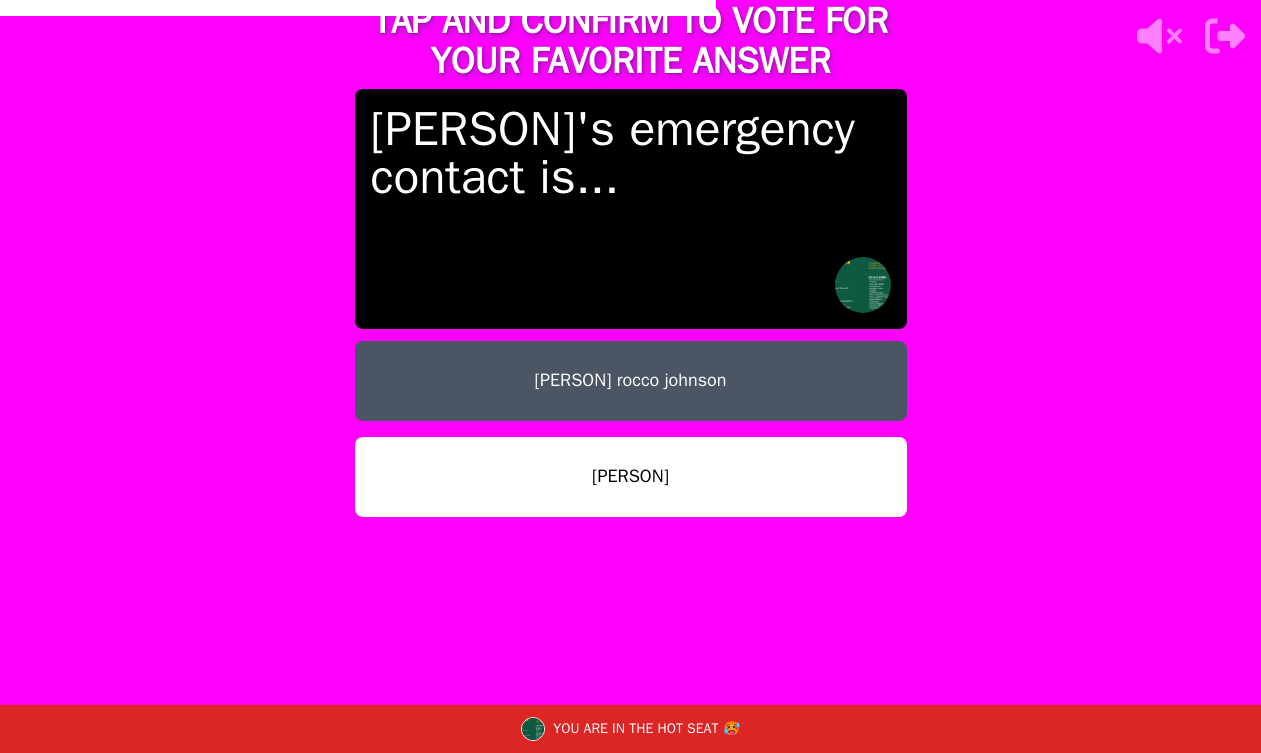 click on "Asher" at bounding box center (631, 477) 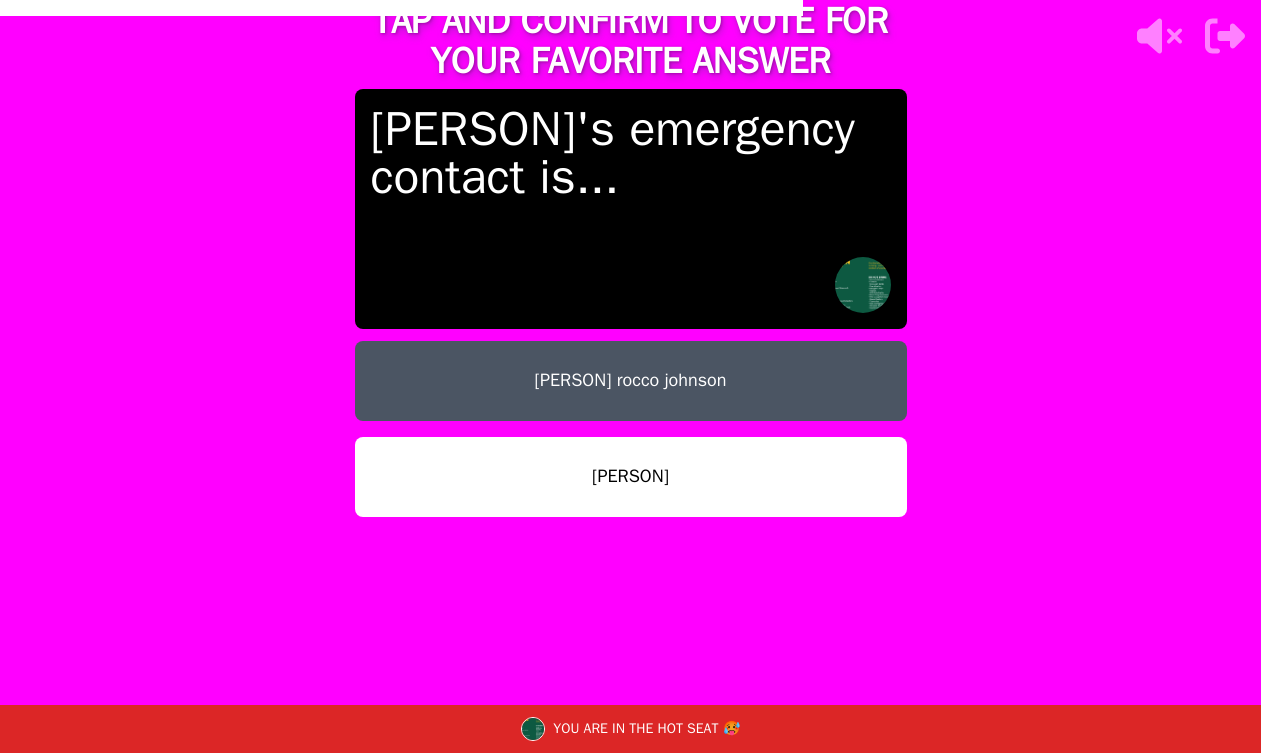 scroll, scrollTop: 23, scrollLeft: 0, axis: vertical 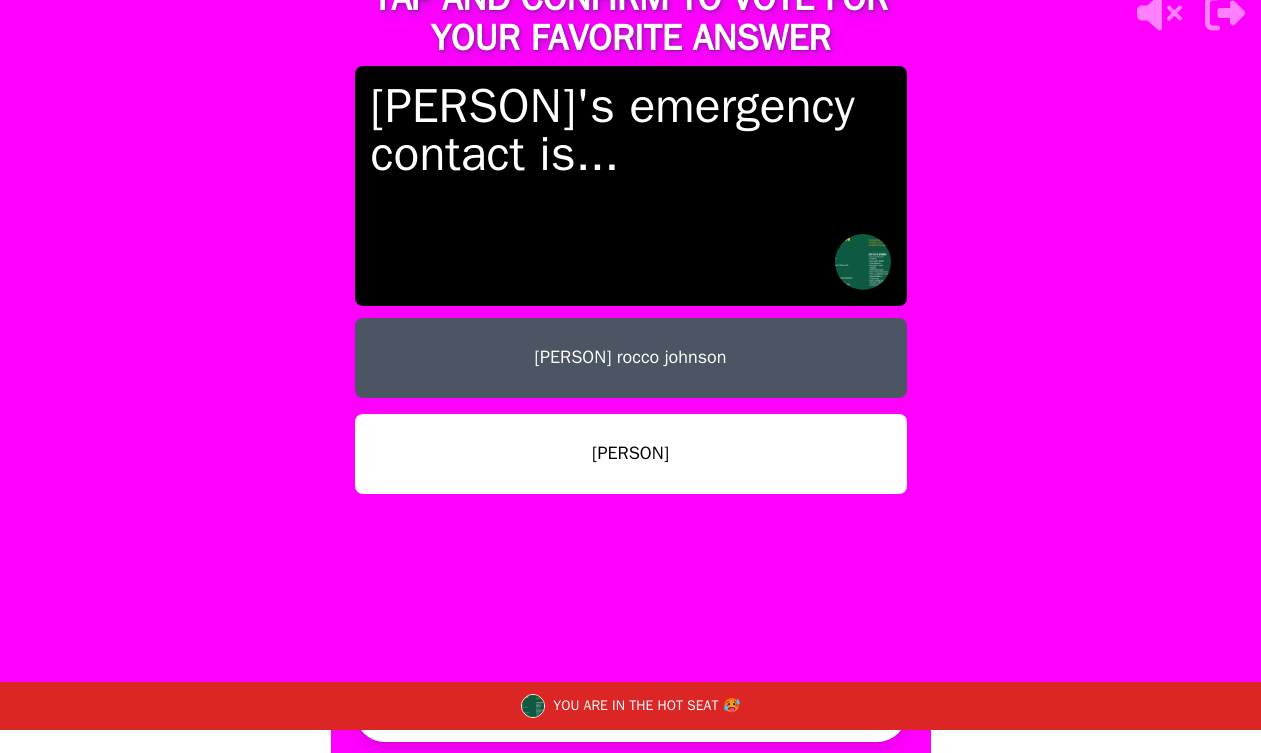 click on "CONFIRM" at bounding box center (631, 712) 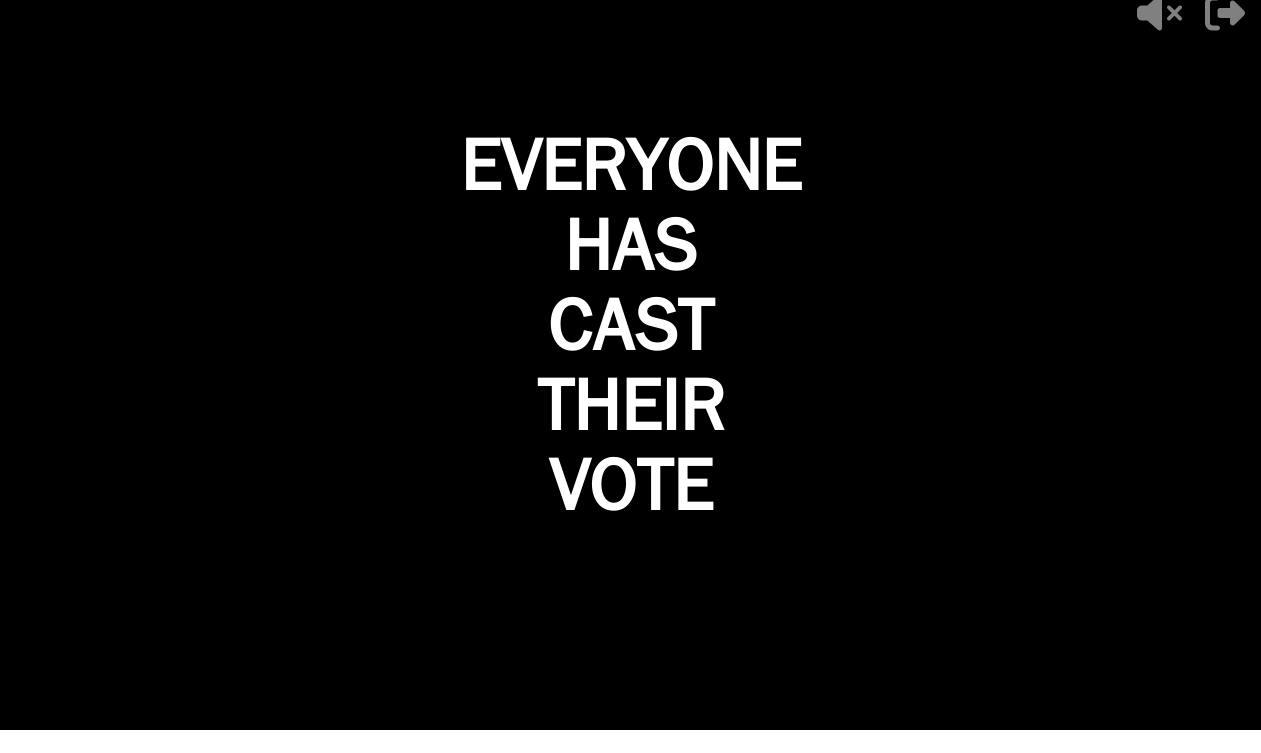 scroll, scrollTop: 0, scrollLeft: 0, axis: both 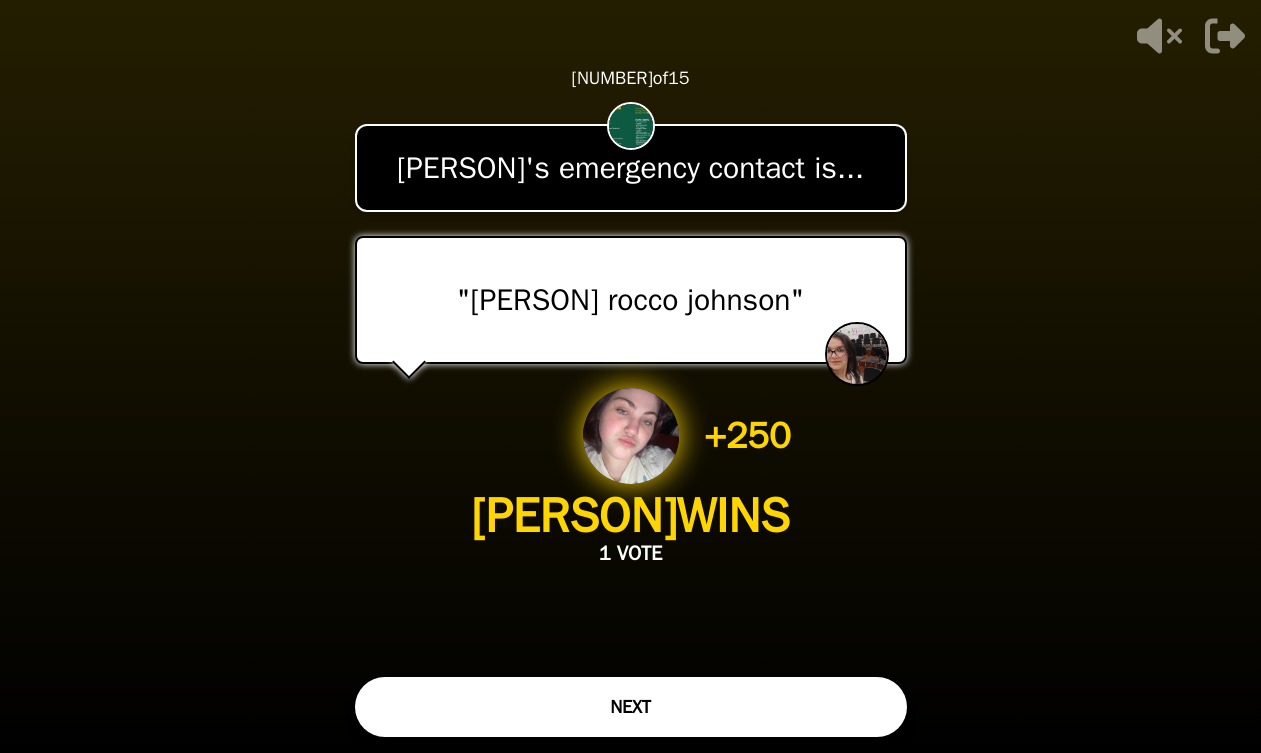click on "NEXT" at bounding box center (631, 707) 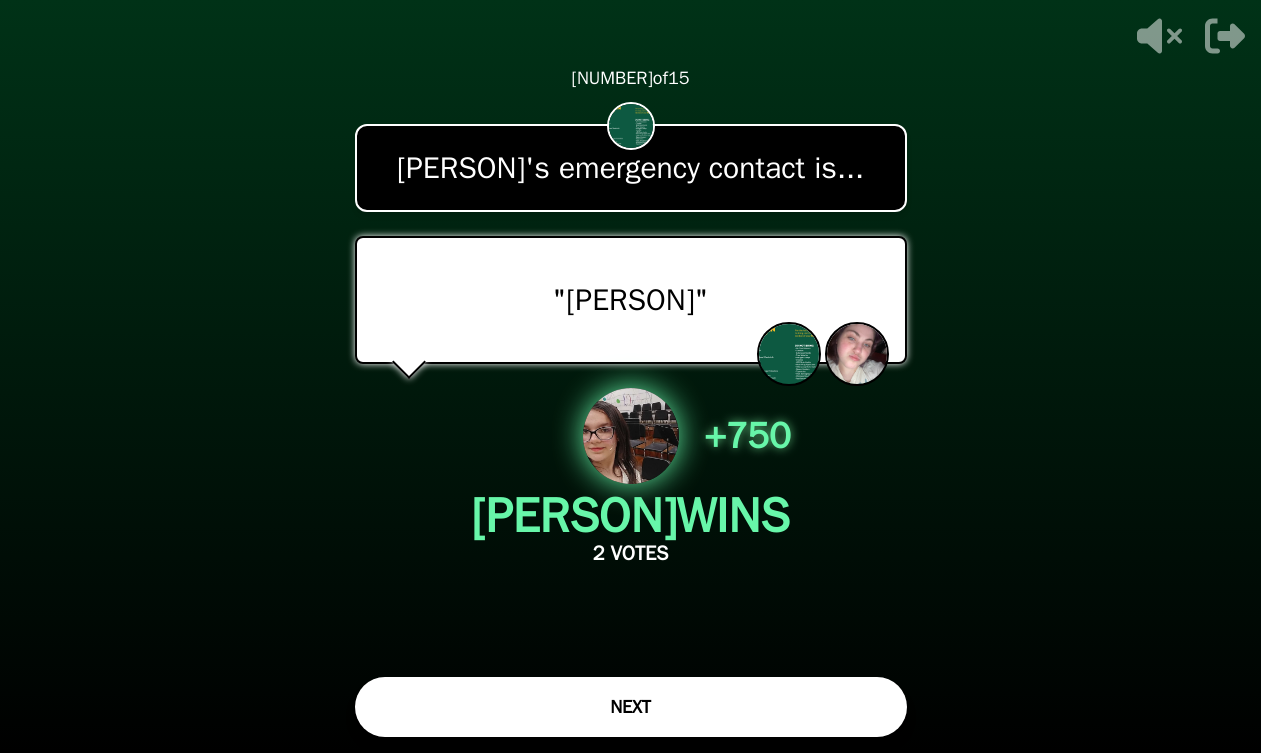 click on "NEXT" at bounding box center [631, 707] 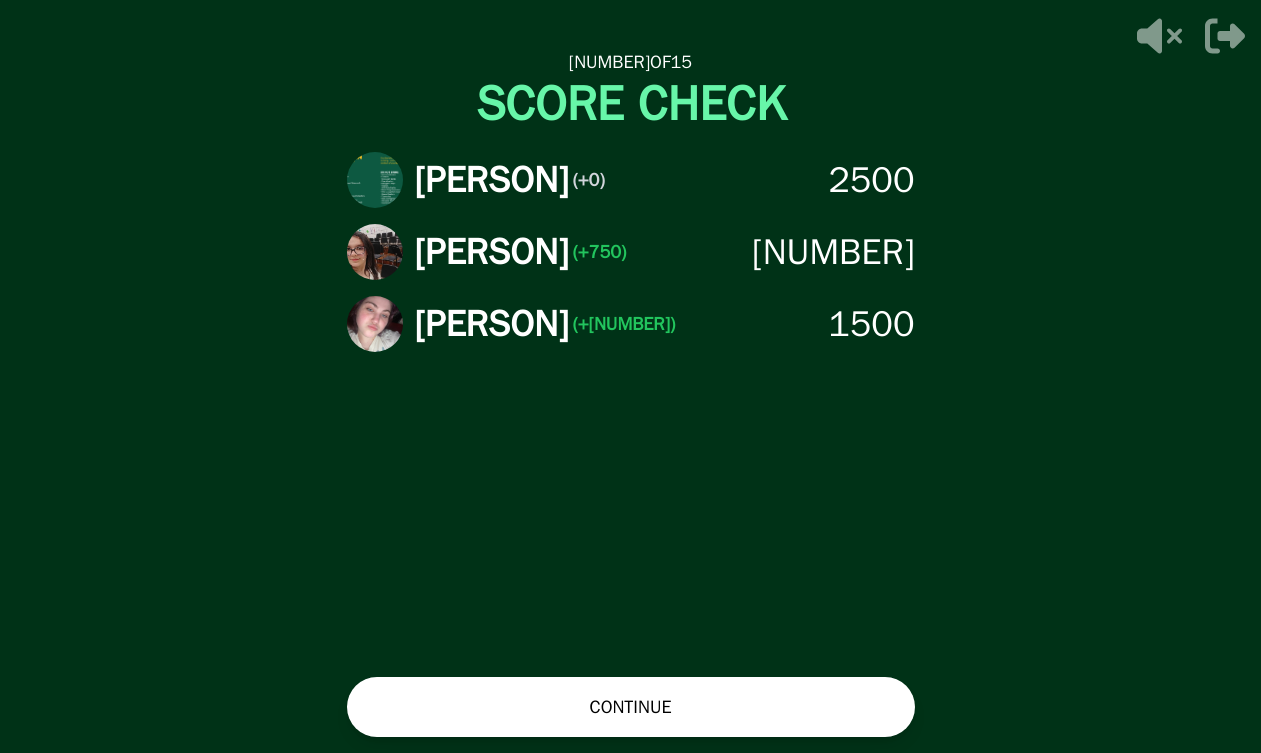 click on "CONTINUE" at bounding box center [631, 707] 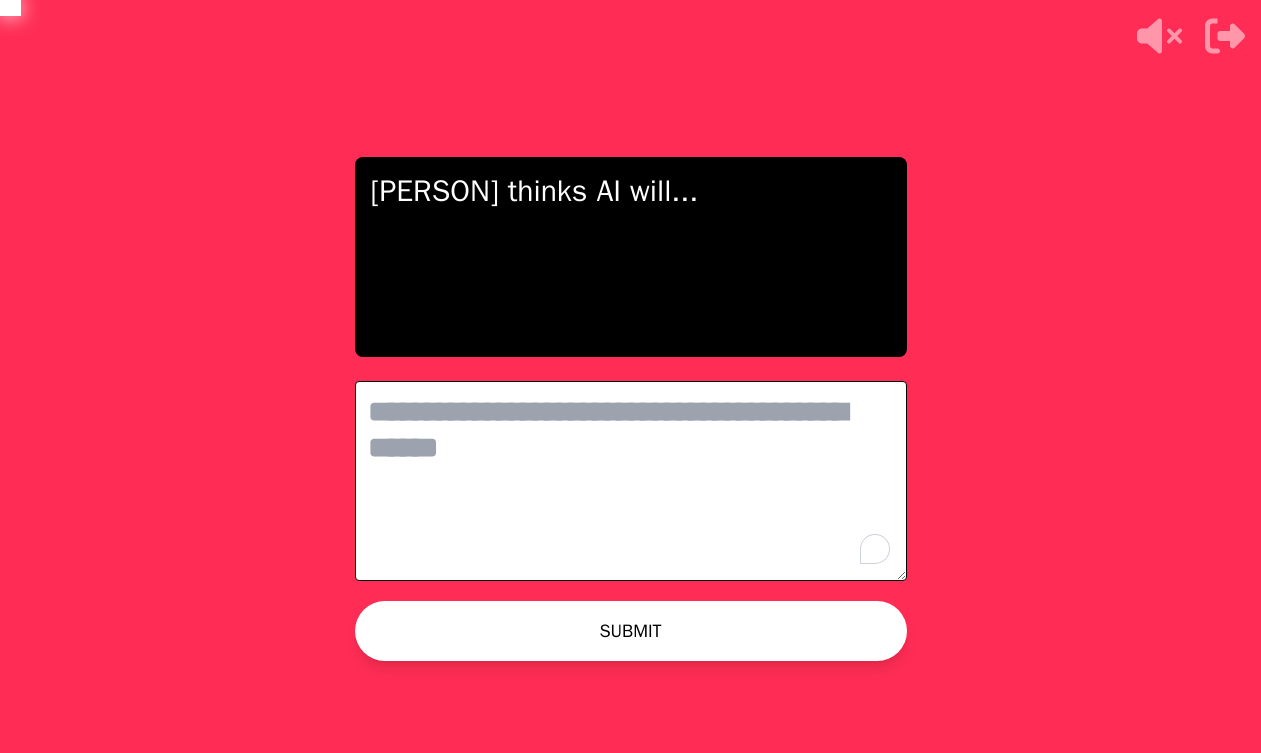 scroll, scrollTop: 0, scrollLeft: 0, axis: both 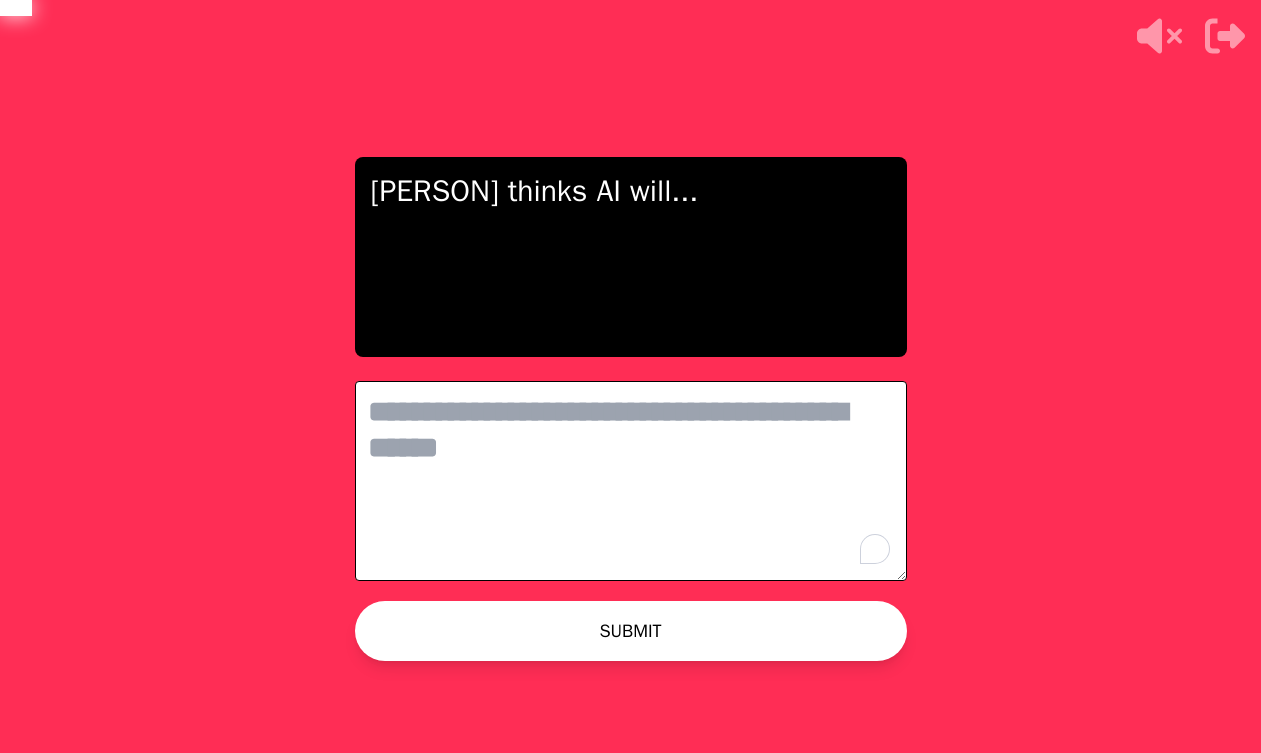 click at bounding box center [631, 481] 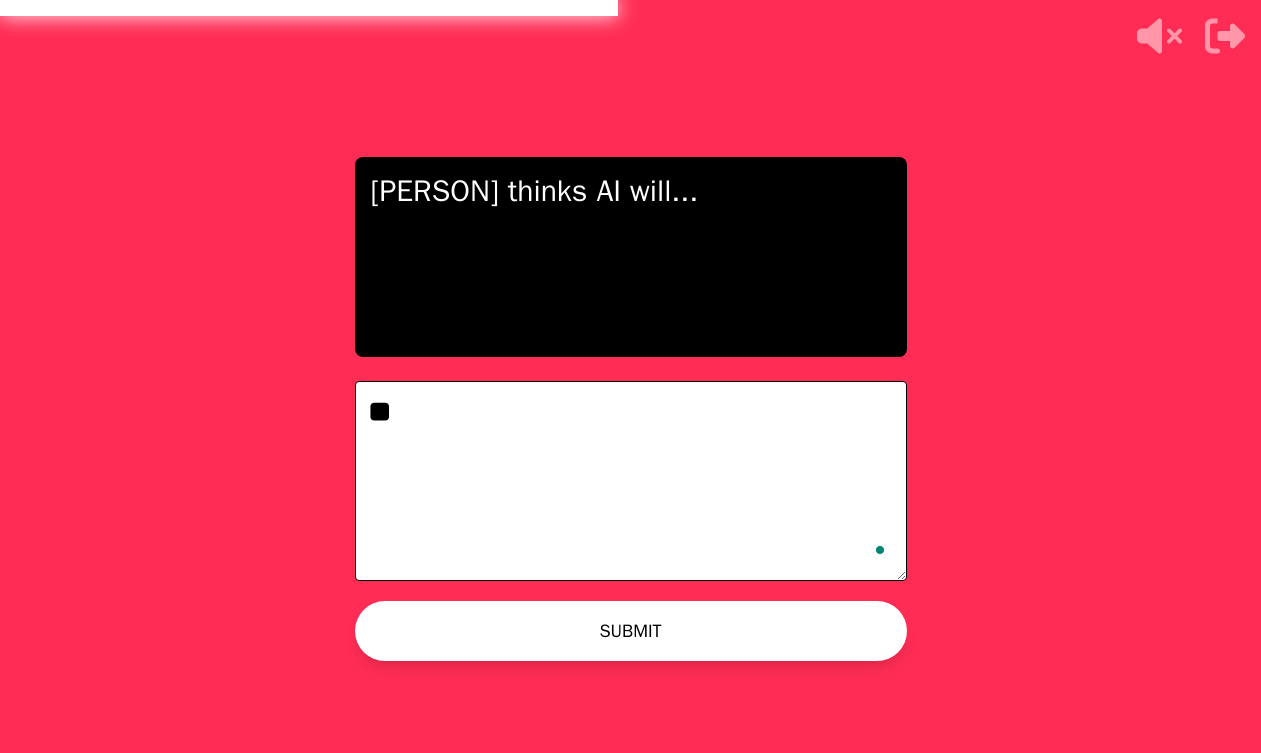 type on "*" 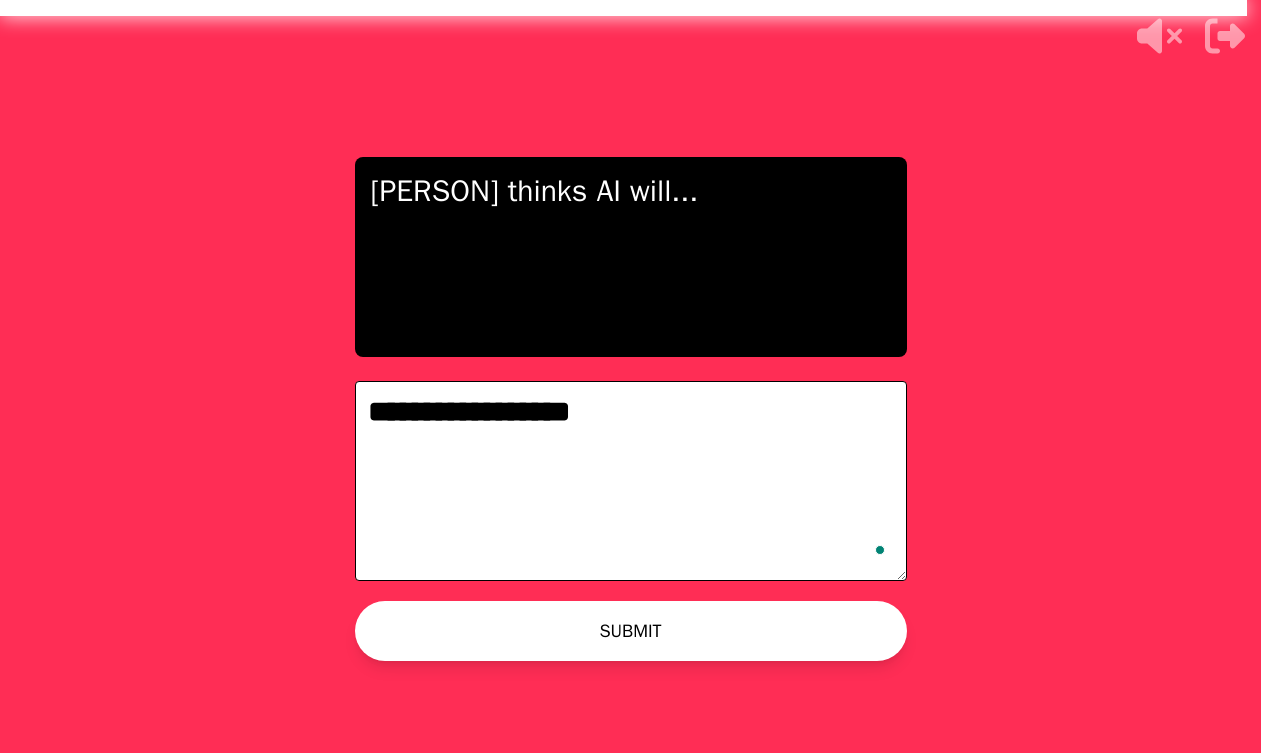 type on "**********" 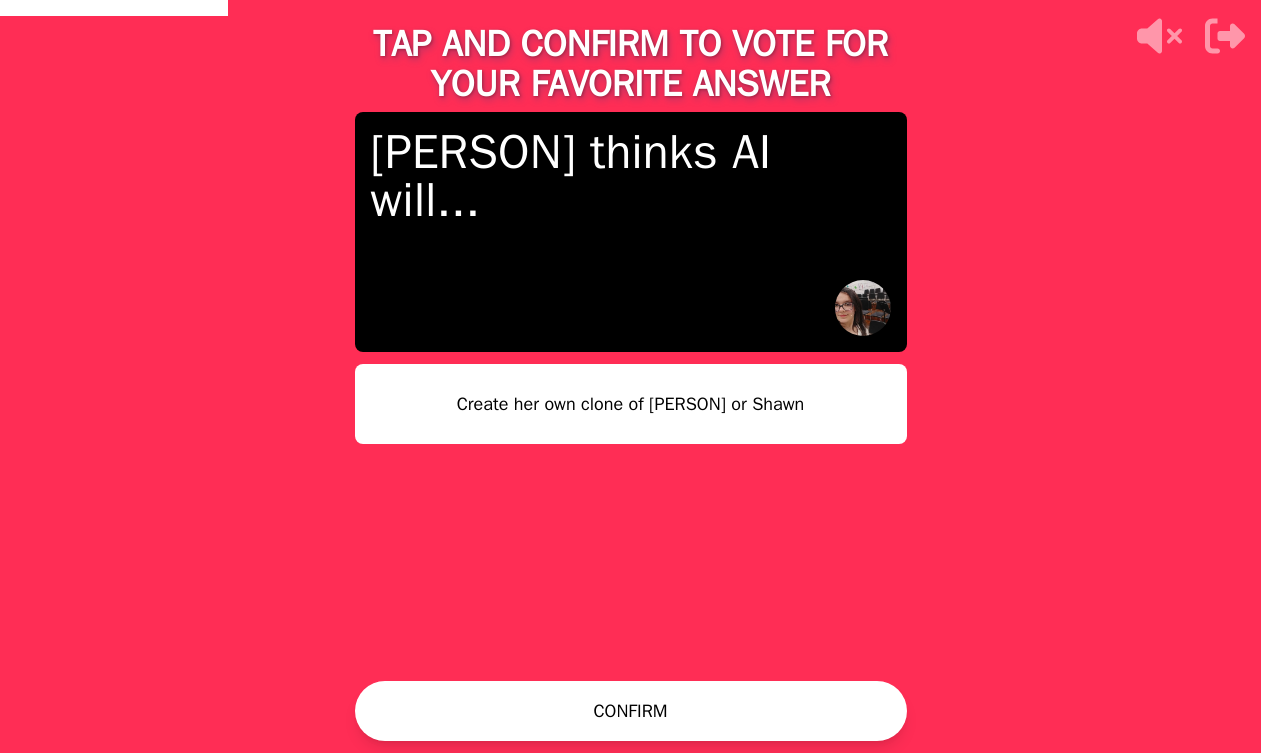 click on "Create her own clone of Theo James or Shawn" at bounding box center [631, 404] 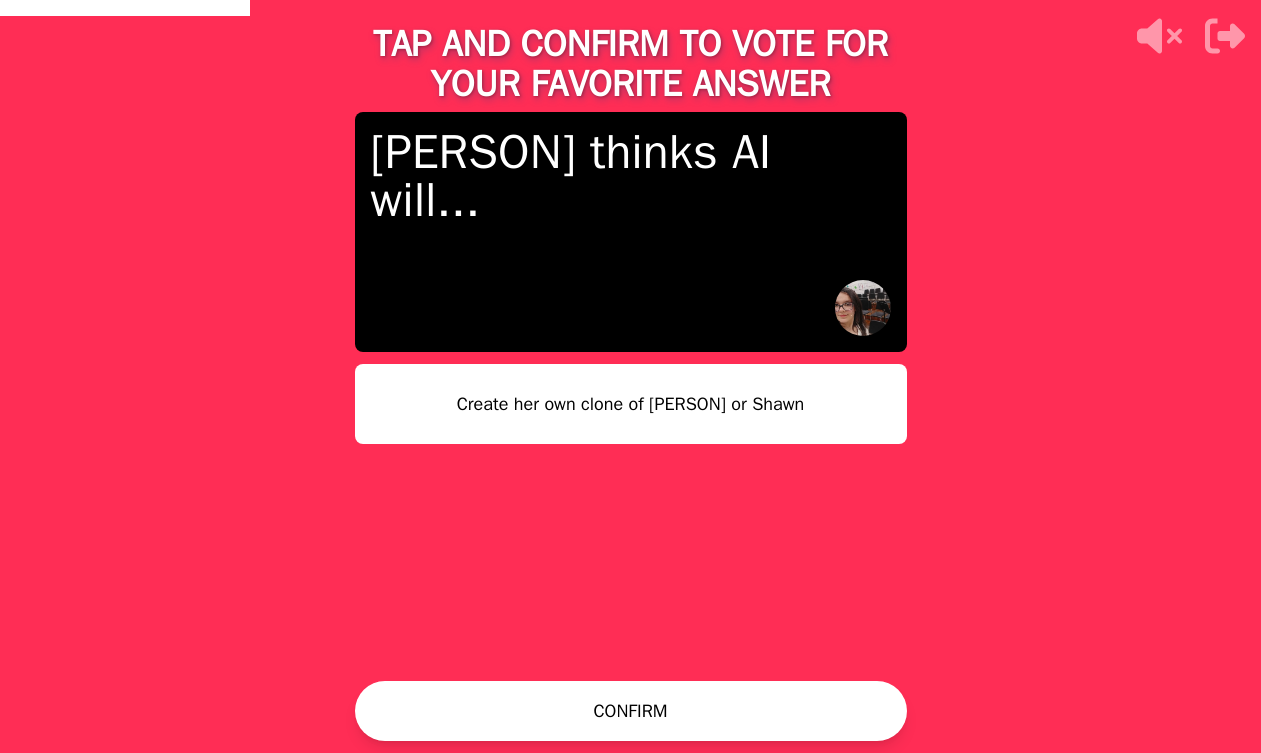click on "TAP AND CONFIRM TO VOTE FOR YOUR FAVORITE ANSWER Jayden thinks AI will... Create her own clone of Theo James or Shawn CONFIRM" at bounding box center (631, 376) 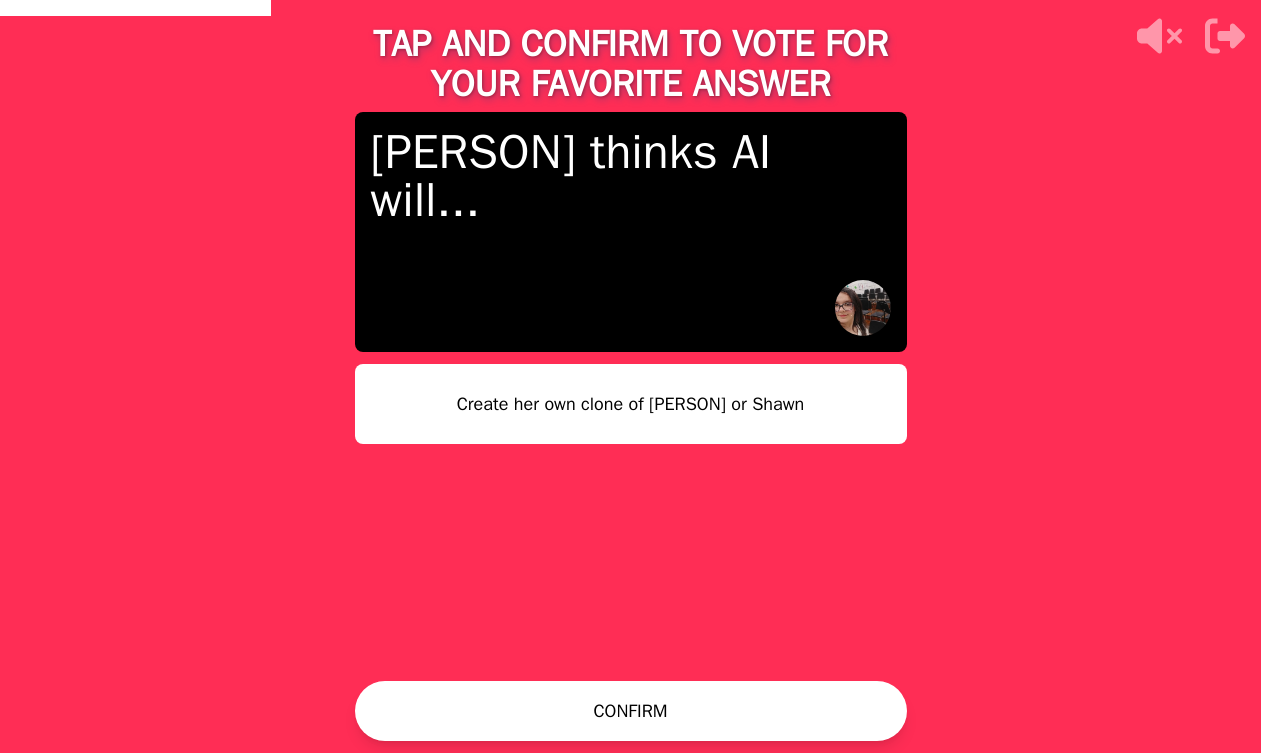 click on "CONFIRM" at bounding box center (631, 711) 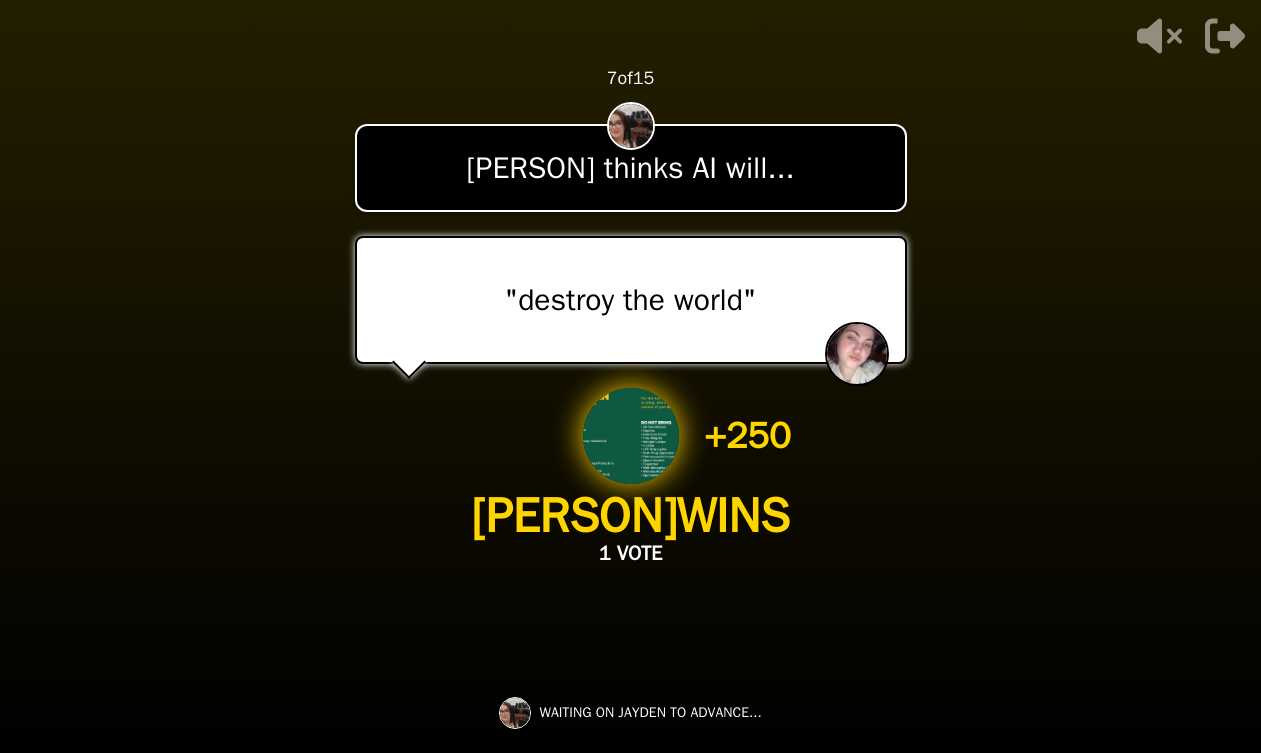 click on ""destroy the world"" at bounding box center [631, 300] 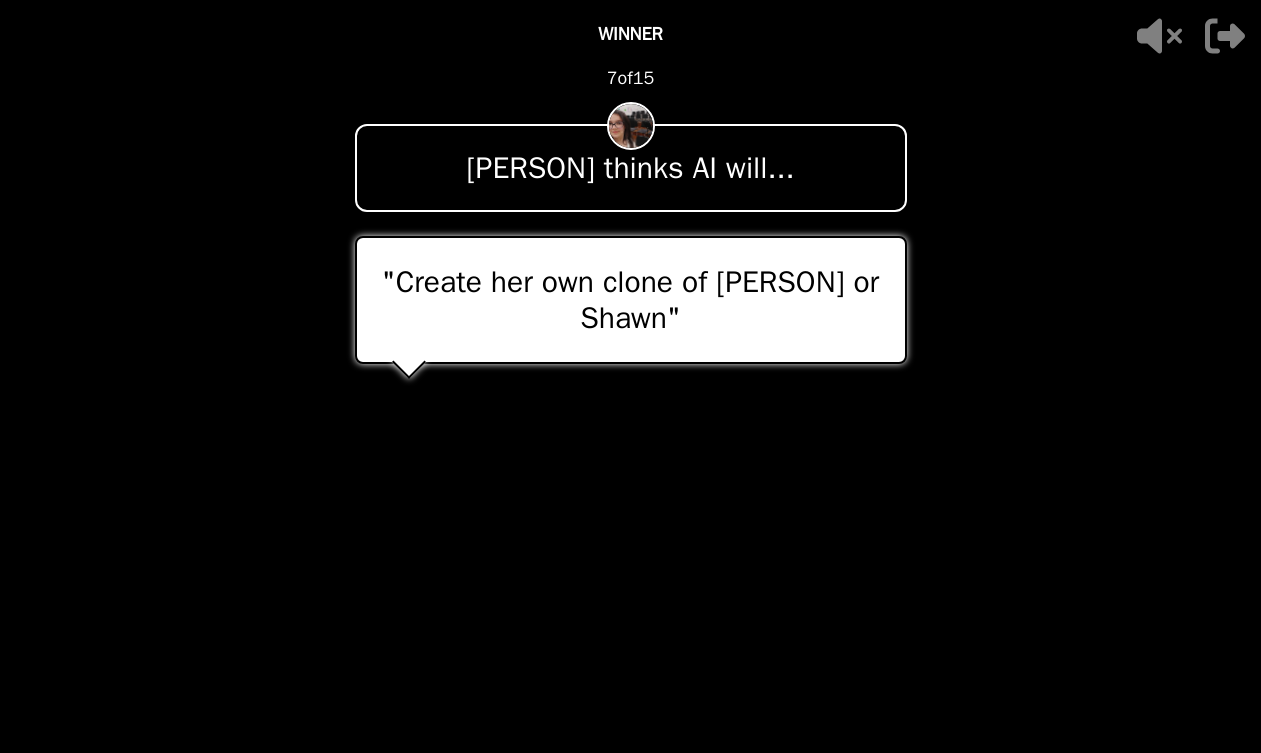 click on "+ 750 Jennifer  WINS 2 VOTES" at bounding box center (630, 478) 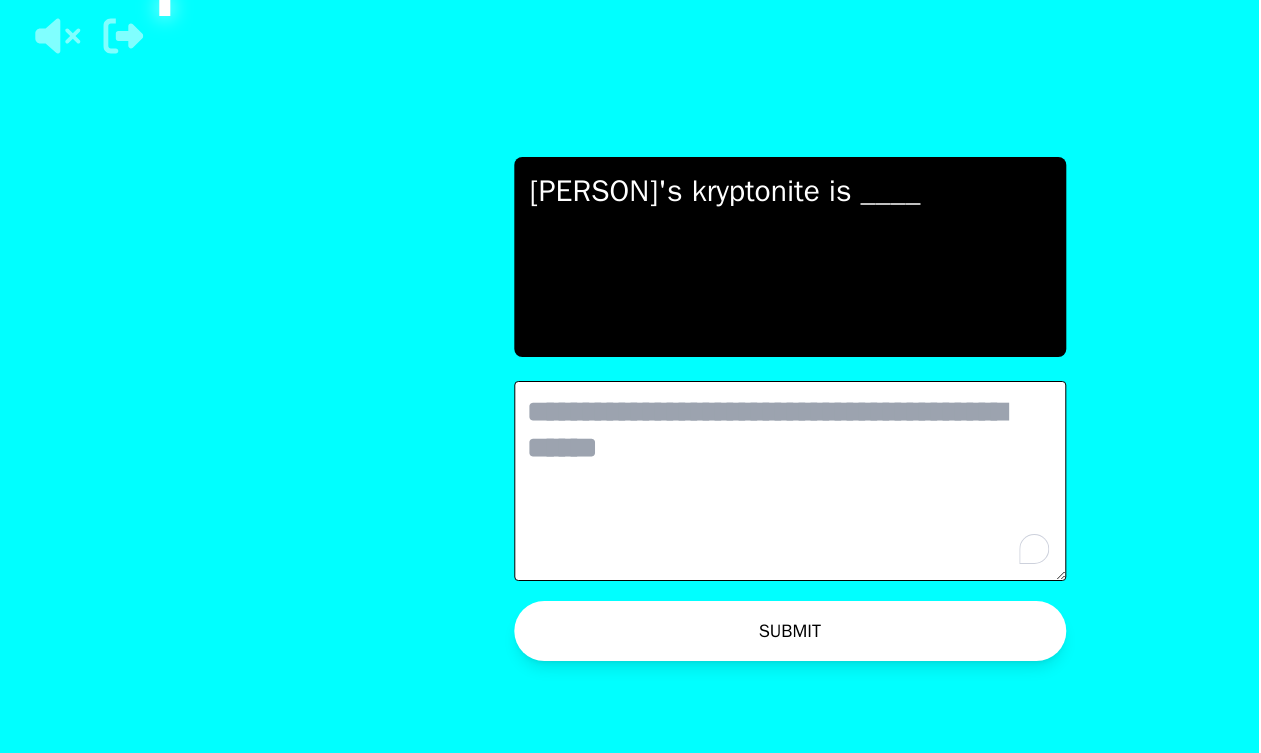 scroll, scrollTop: 0, scrollLeft: 0, axis: both 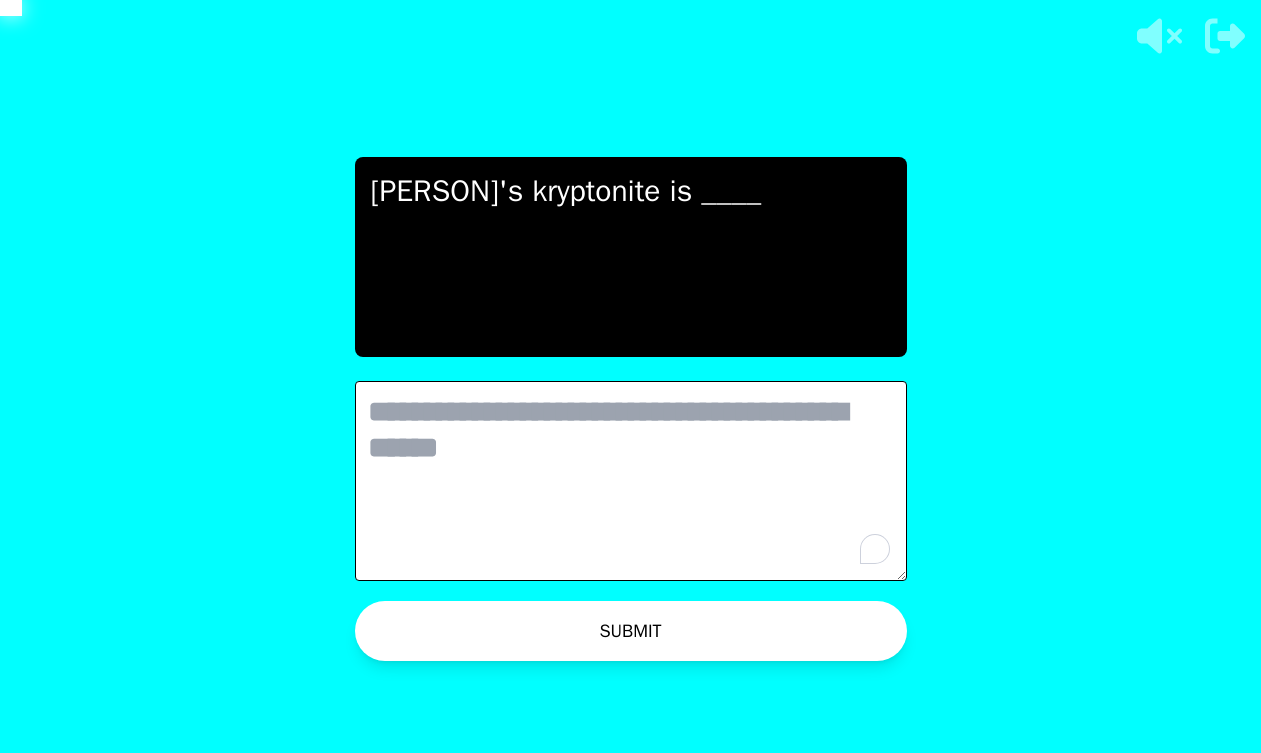 click at bounding box center (631, 481) 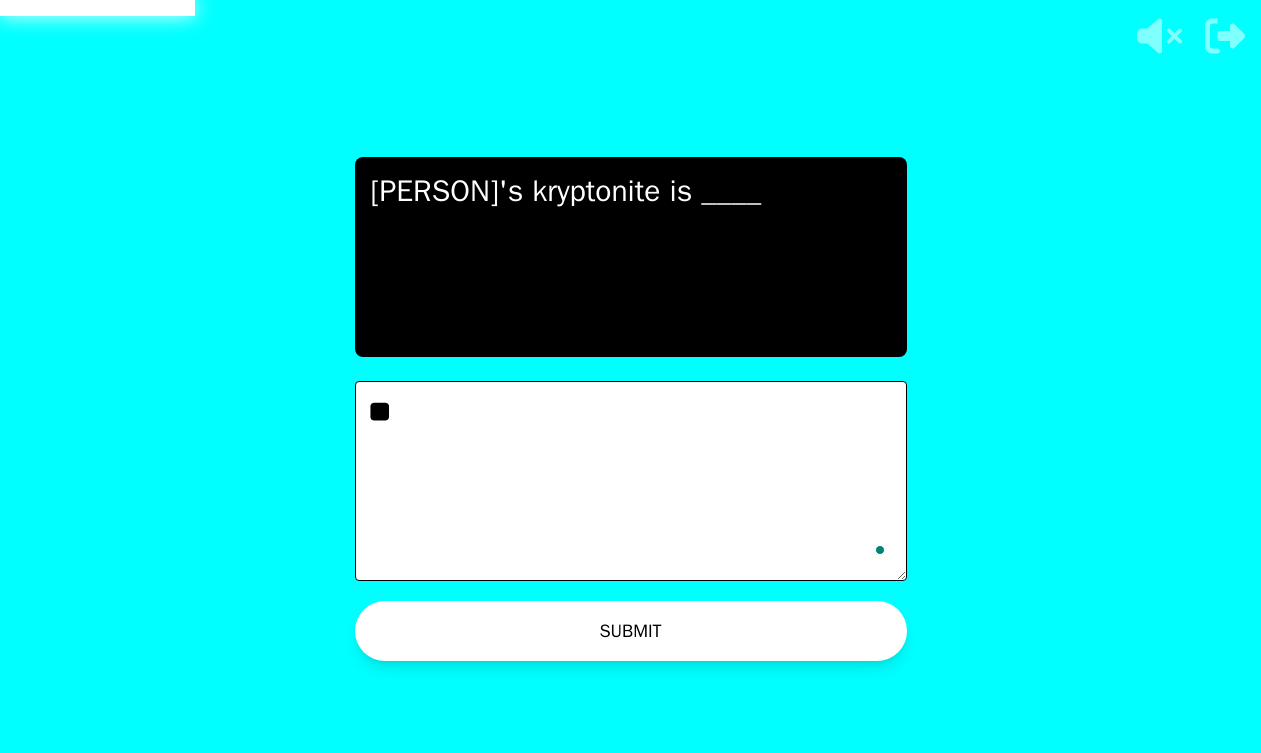 type on "*" 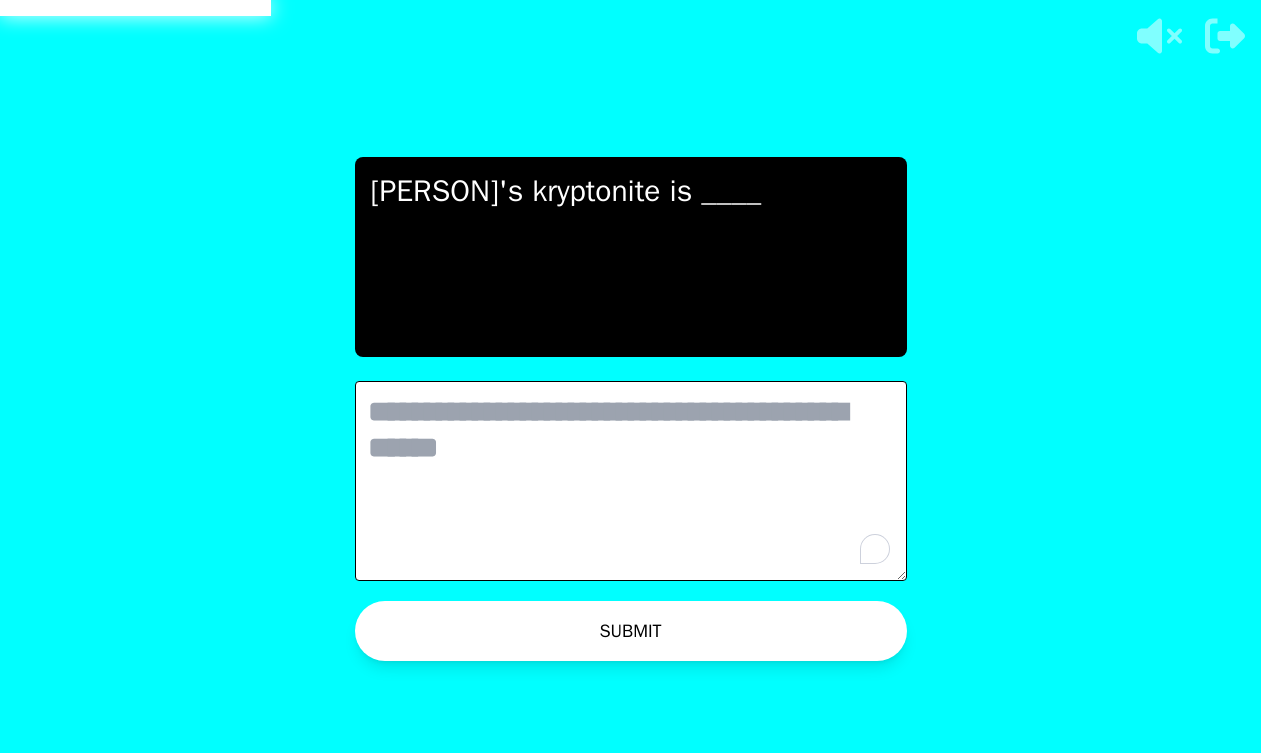 type on "*" 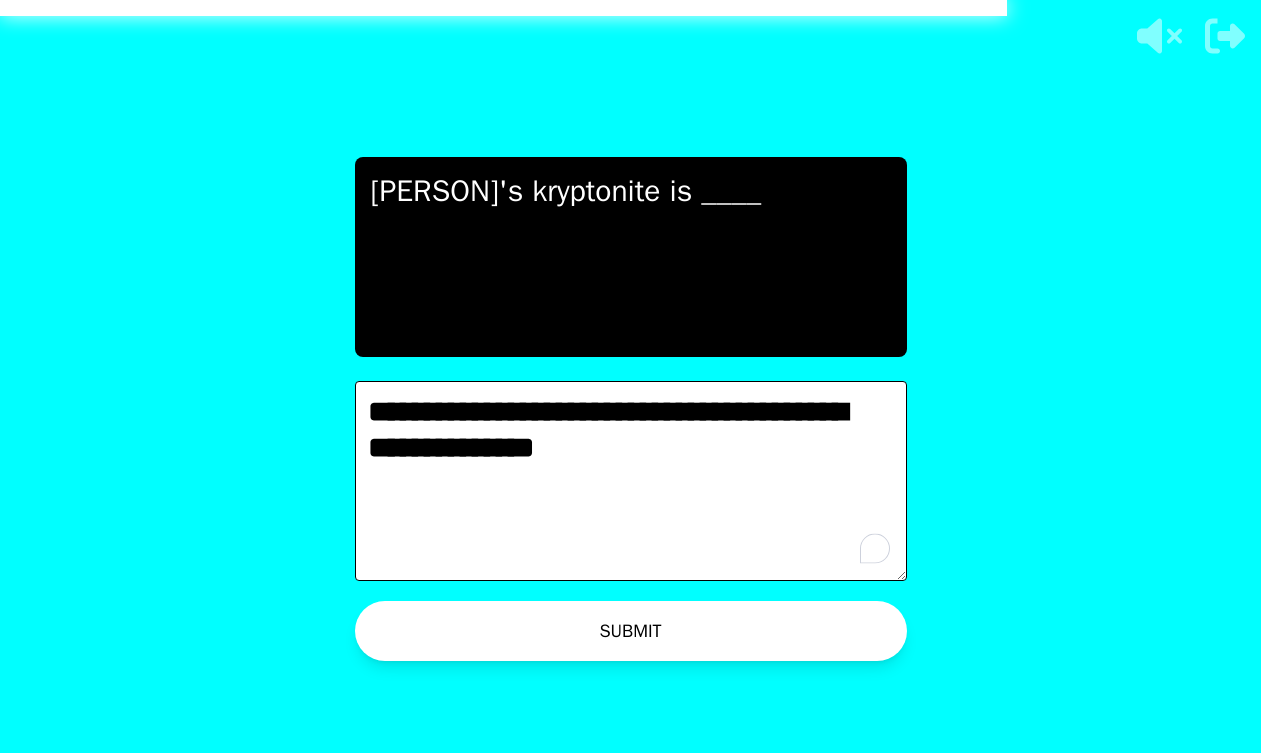 click on "**********" at bounding box center [631, 481] 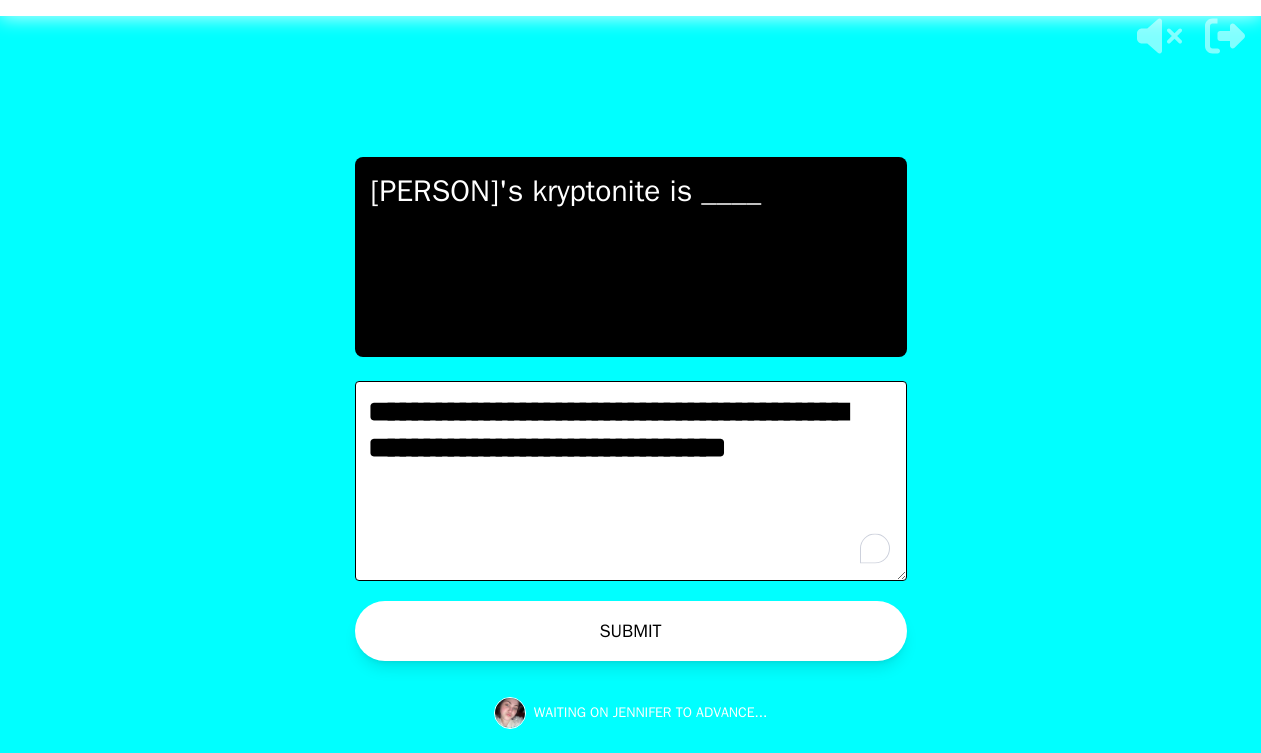 type on "**********" 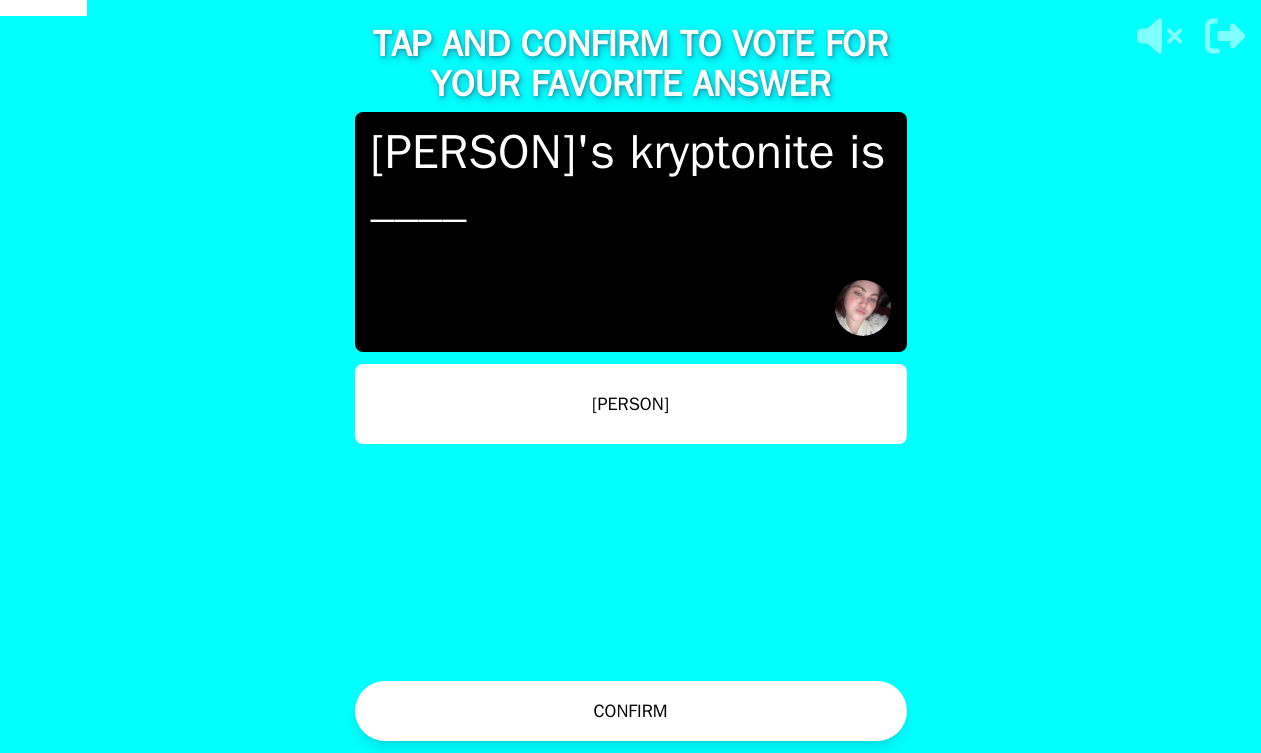 click on "CONFIRM" at bounding box center (631, 711) 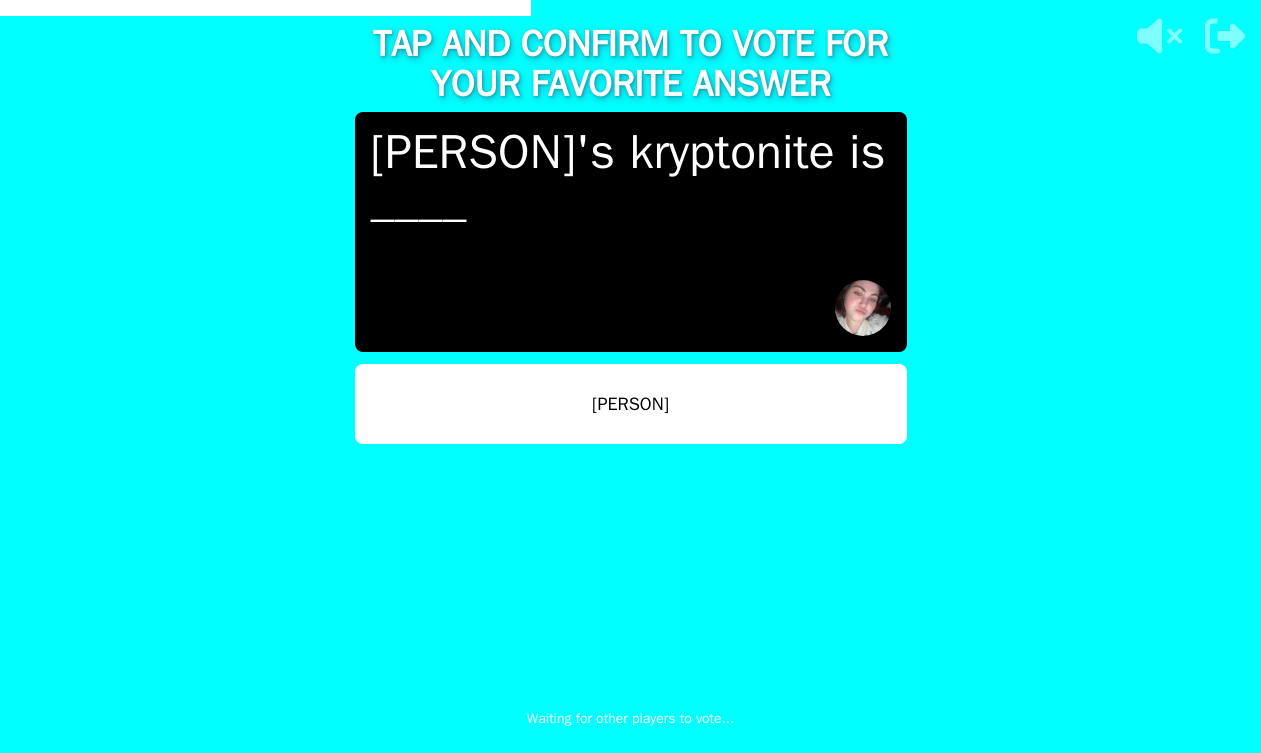 click on "Leo" at bounding box center (631, 404) 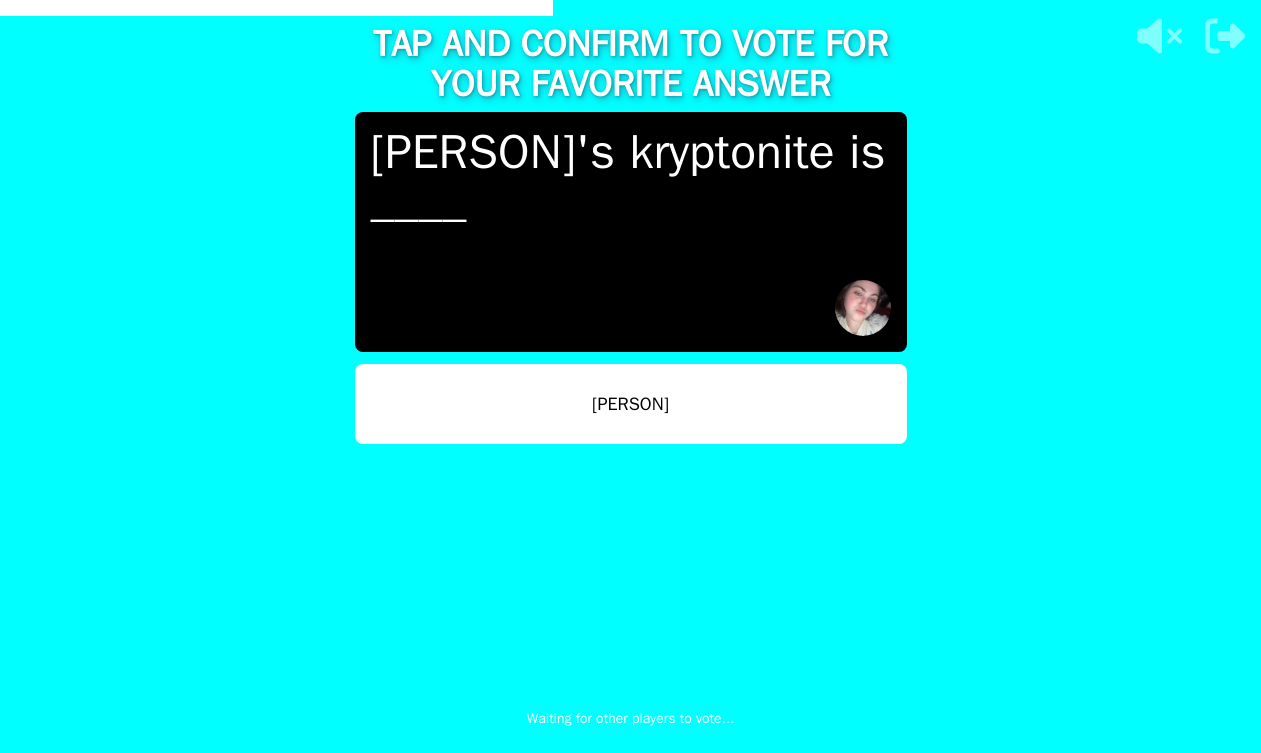 click on "Leo" at bounding box center [631, 404] 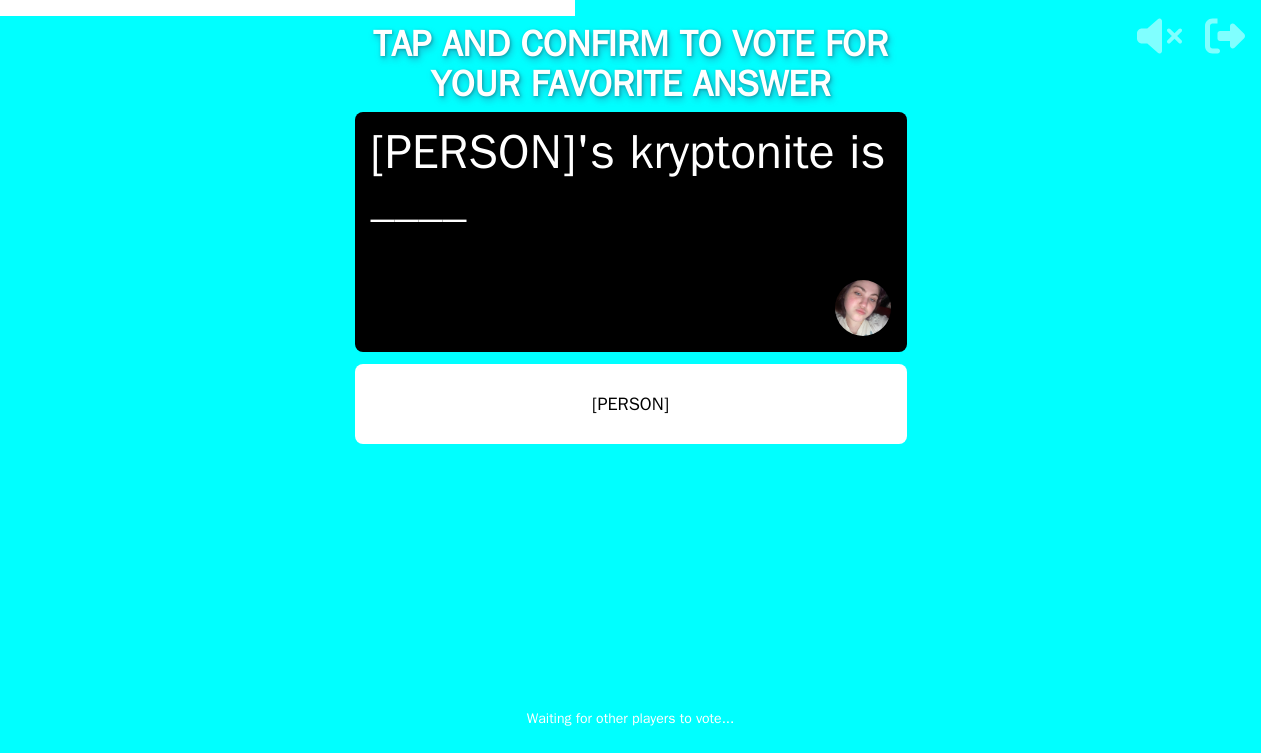 click on "Leo" at bounding box center (631, 404) 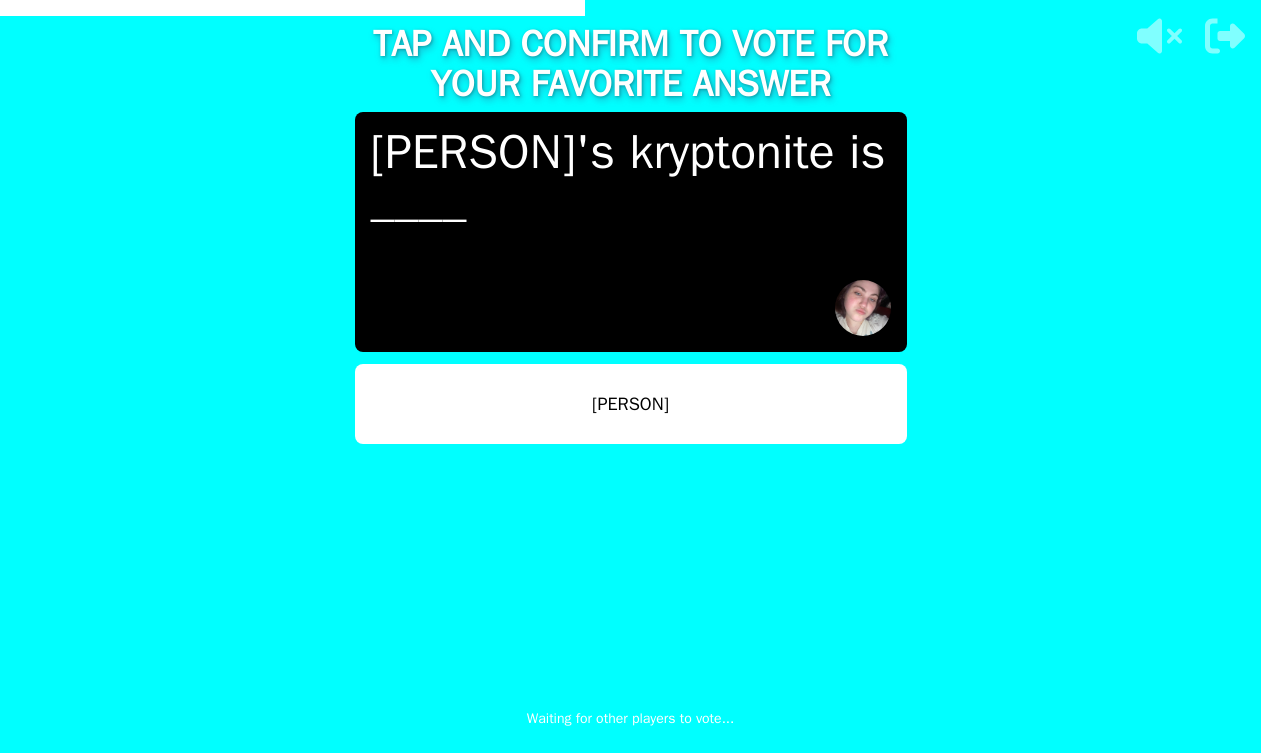 click on "Leo" at bounding box center [631, 404] 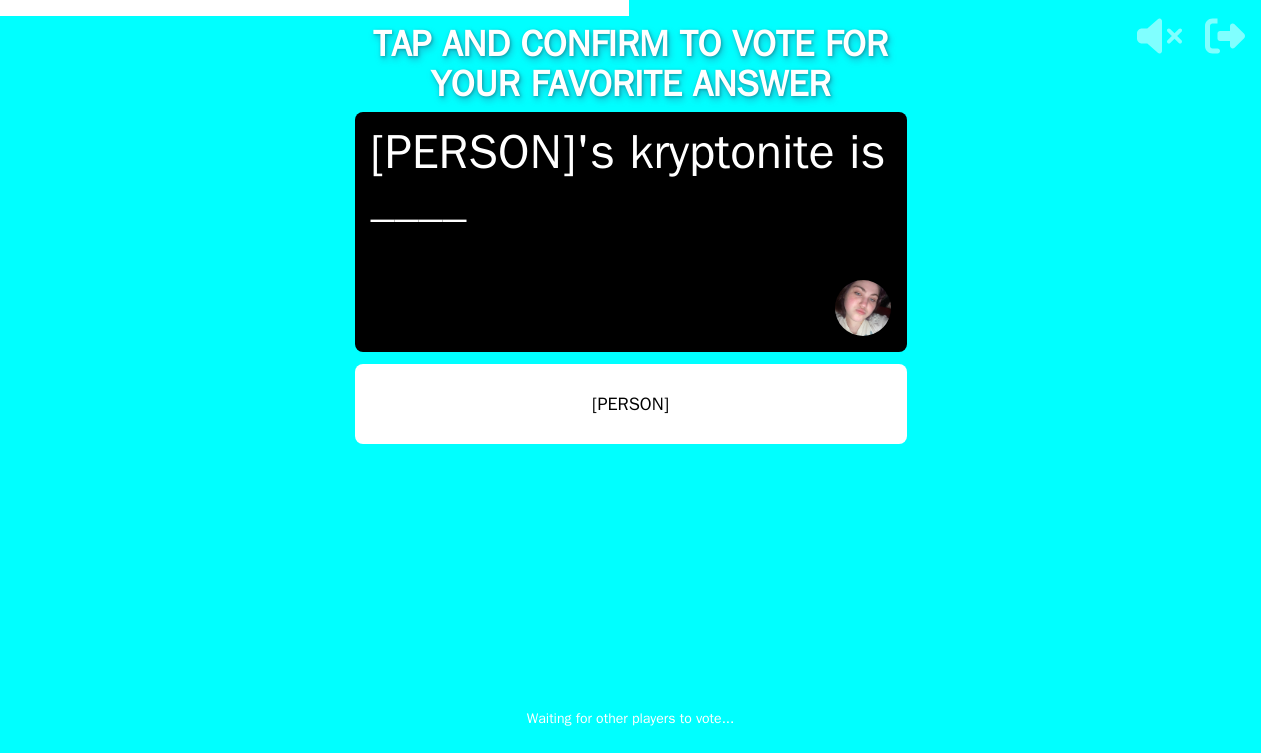 click on "Leo" at bounding box center [631, 404] 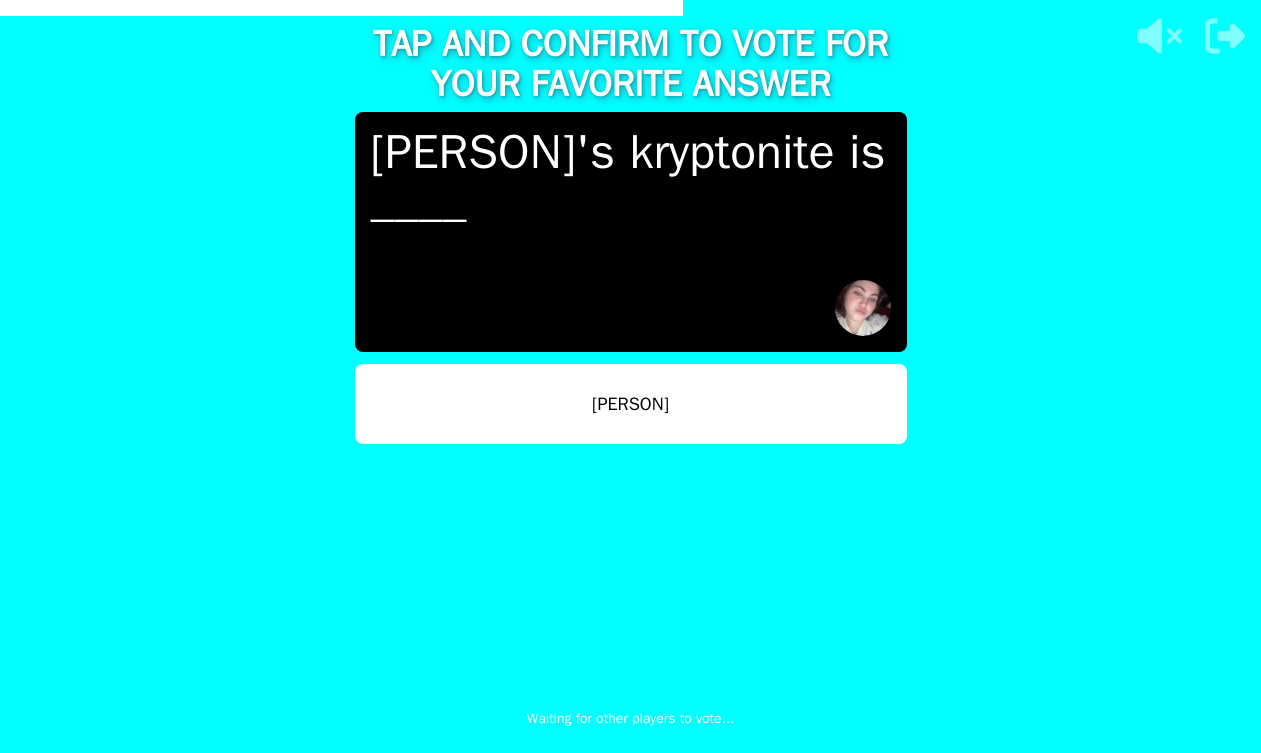 click on "Leo" at bounding box center (631, 404) 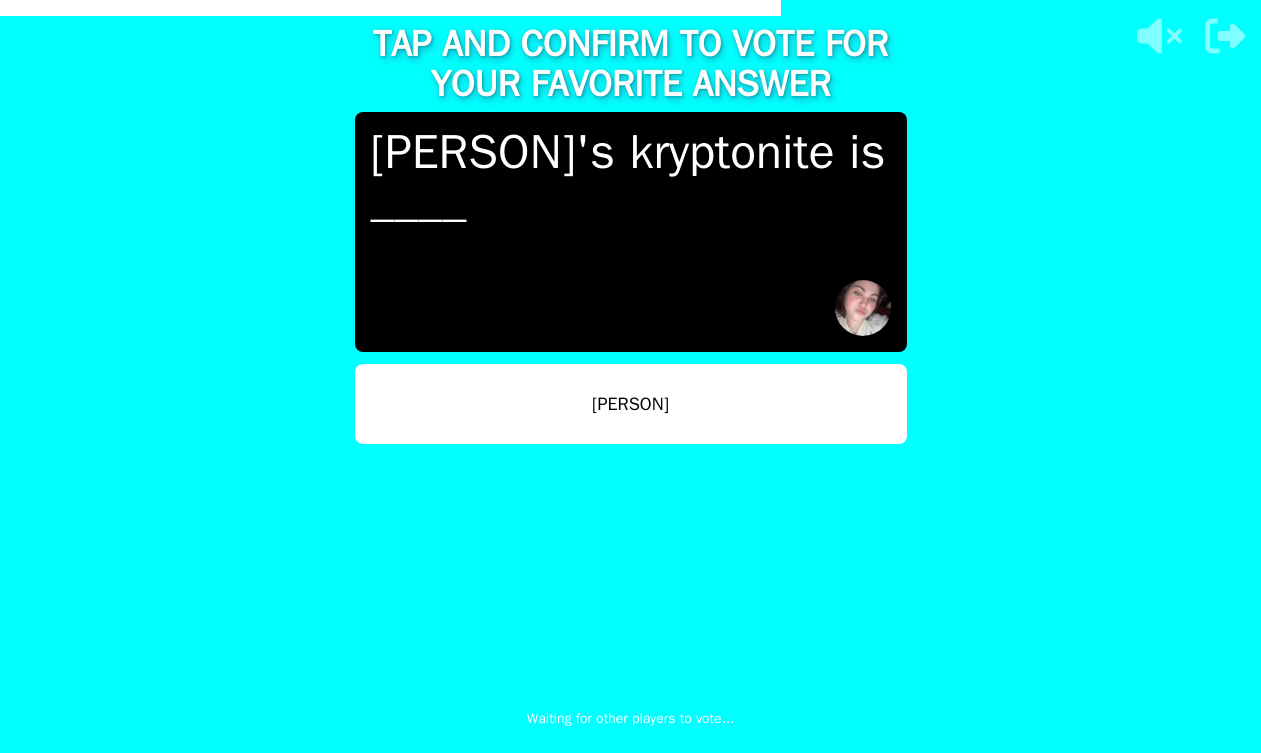 click on "Leo" at bounding box center (631, 404) 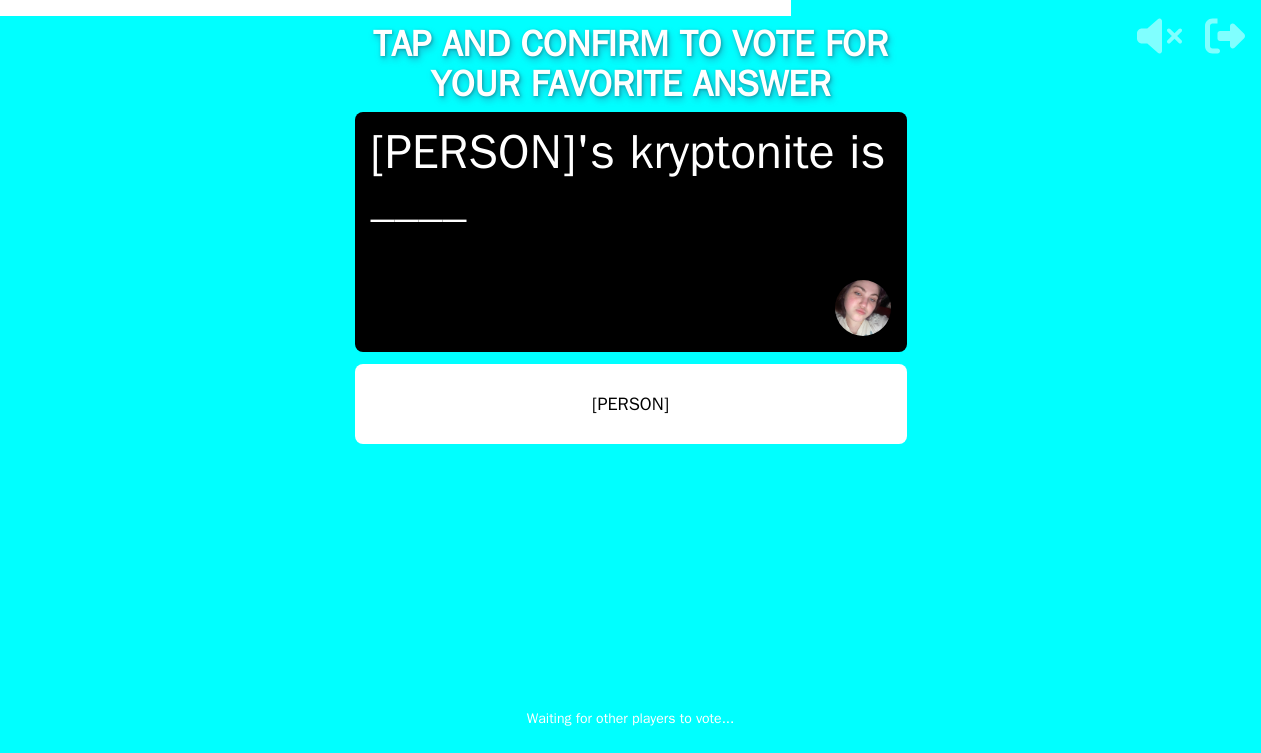 click on "Leo" at bounding box center (631, 404) 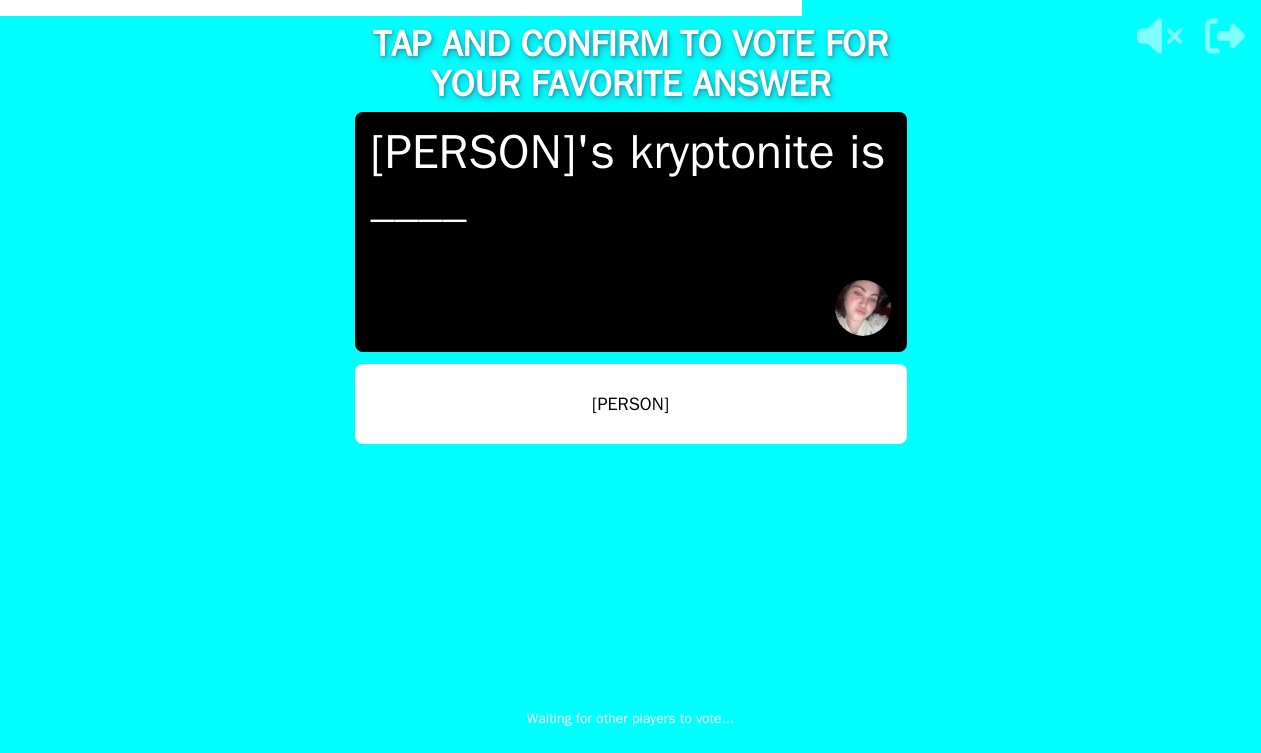 click on "Leo" at bounding box center (631, 404) 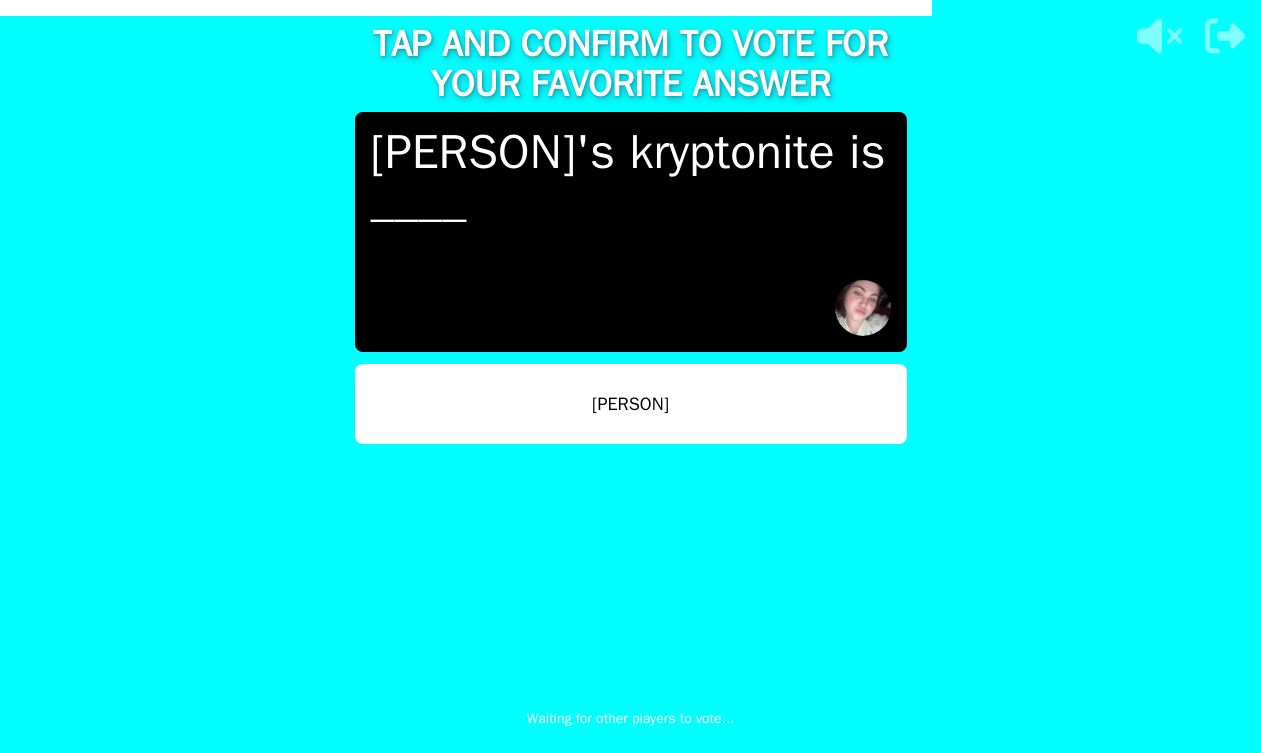 click on "Leo" at bounding box center (631, 404) 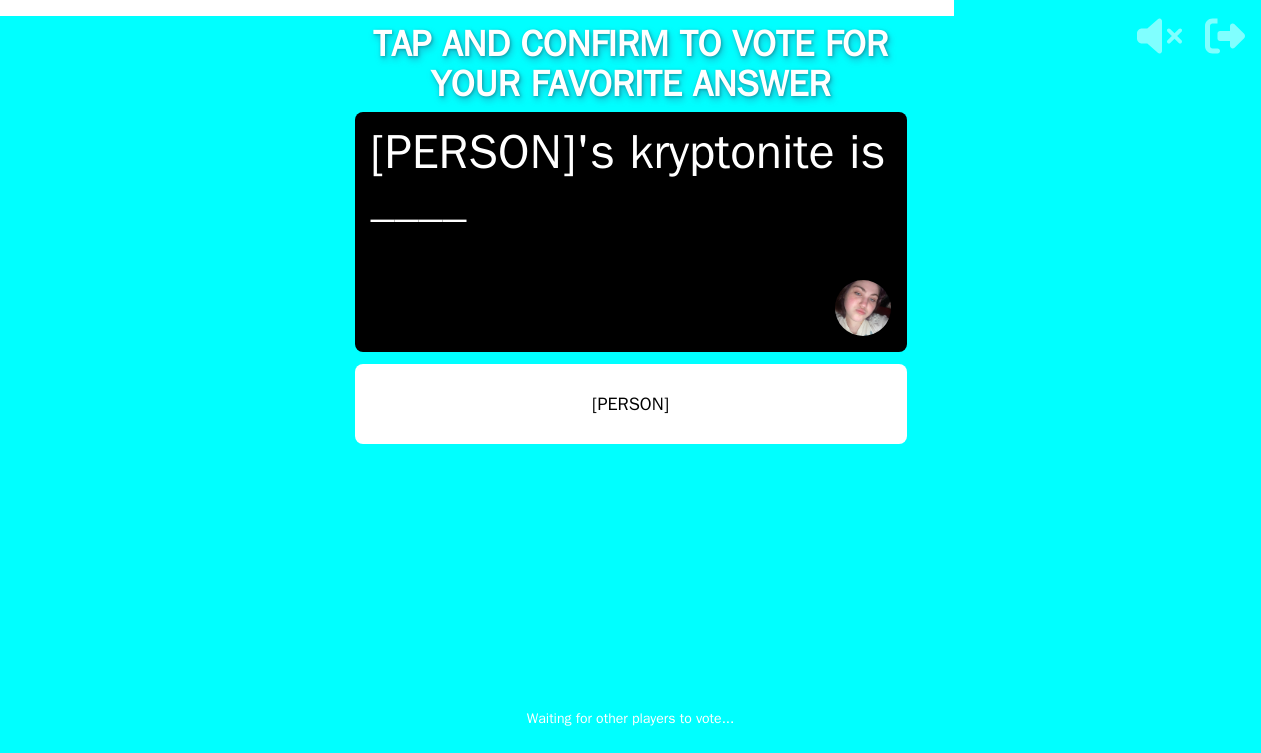 click on "Leo" at bounding box center (631, 404) 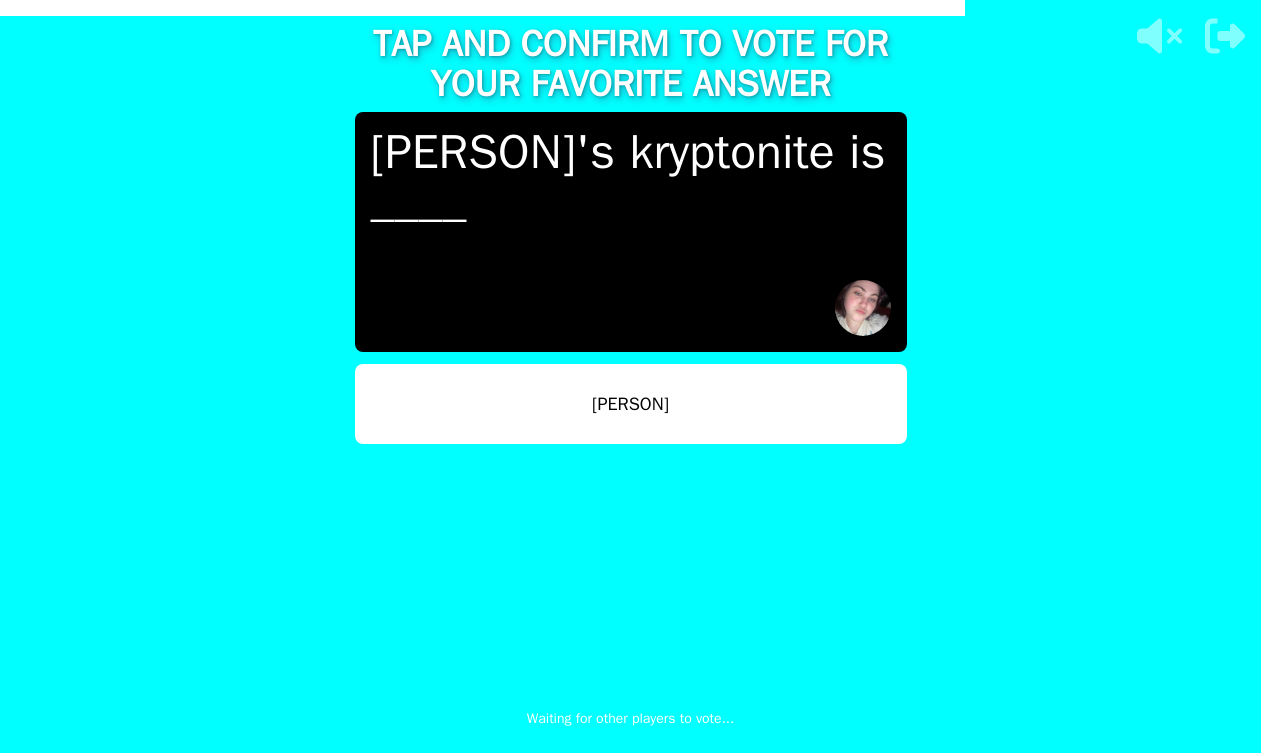 click on "Leo" at bounding box center (631, 404) 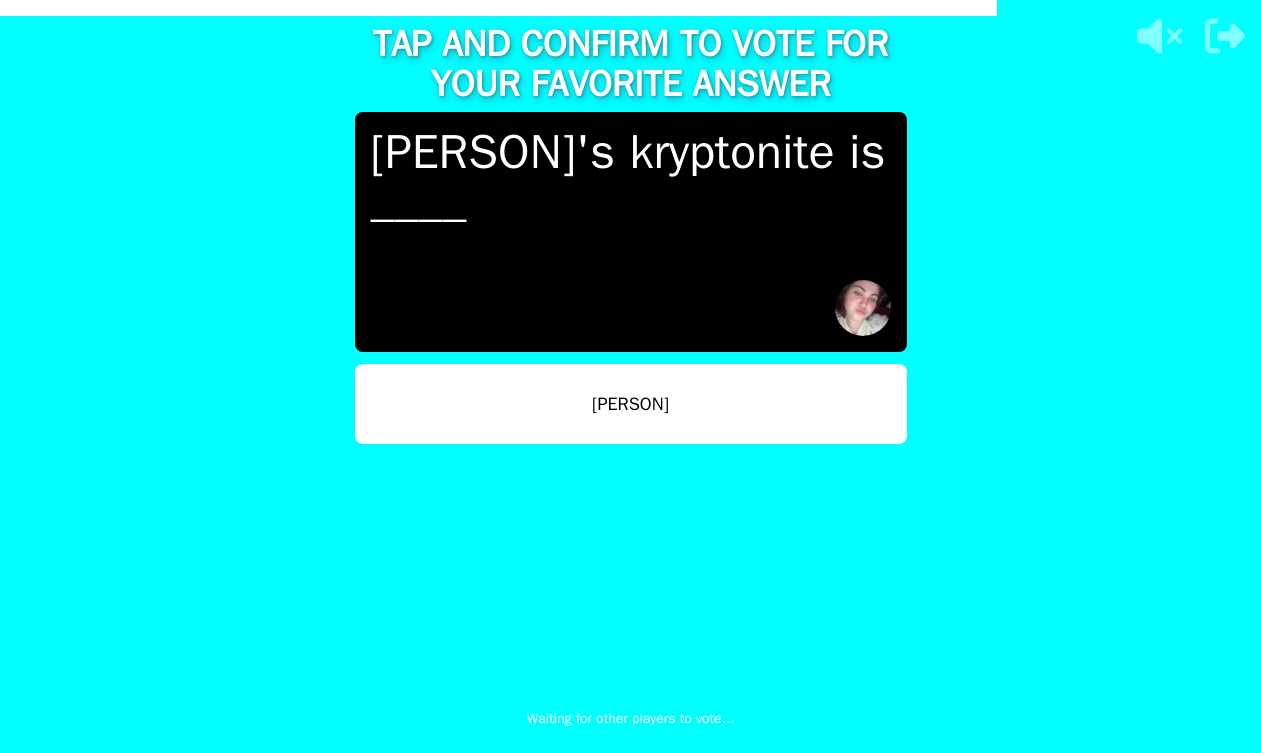 click on "Leo" at bounding box center (631, 404) 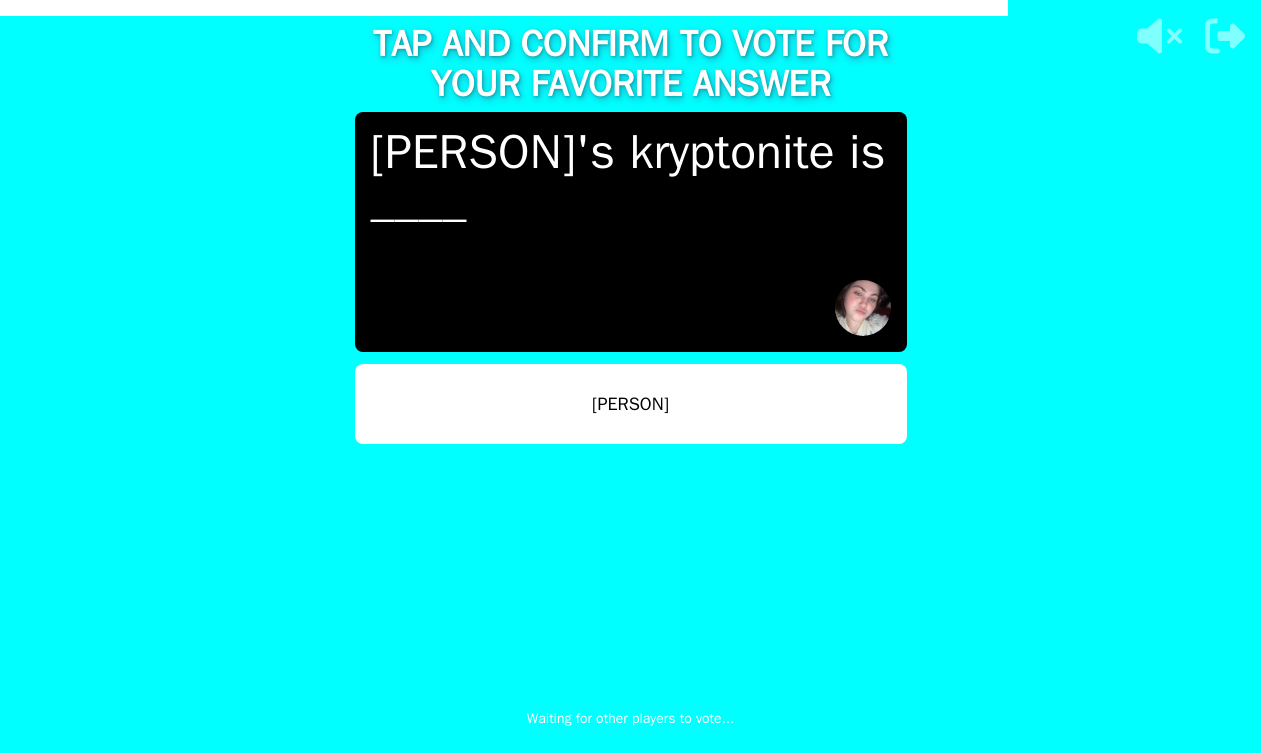 click on "Leo" at bounding box center (631, 404) 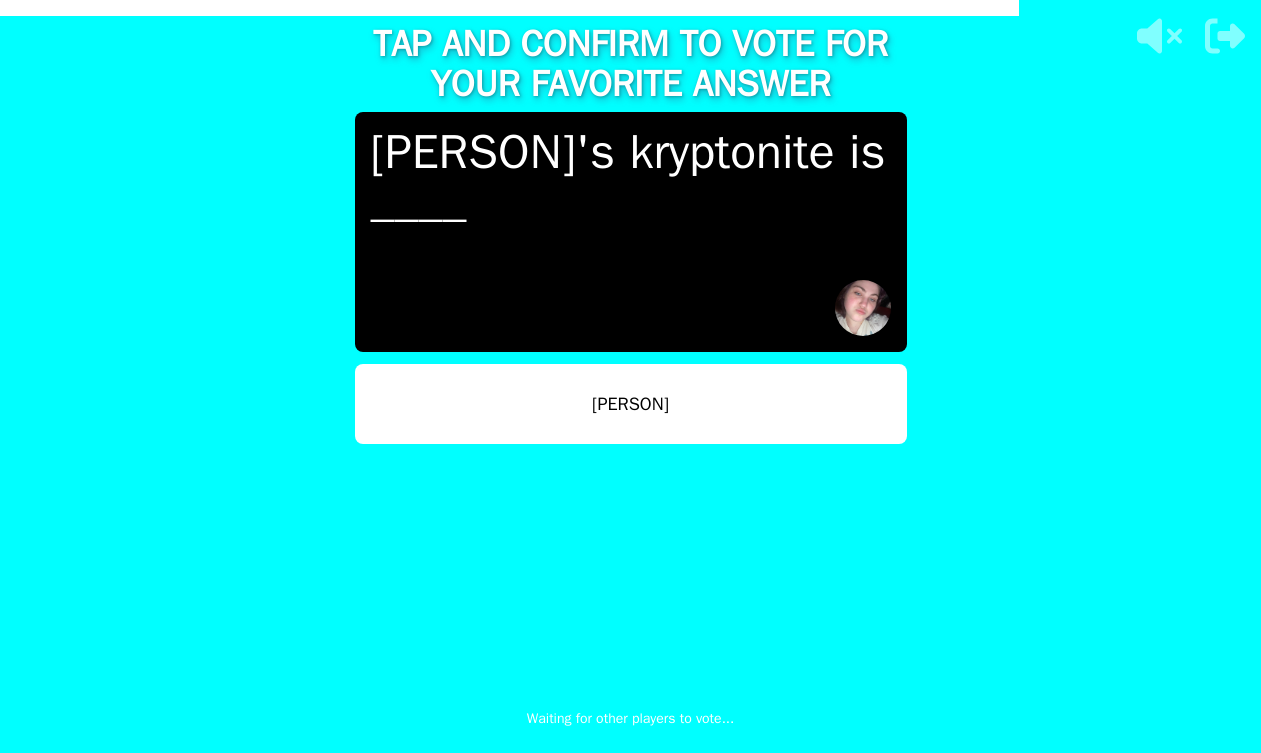 click on "Leo" at bounding box center [631, 404] 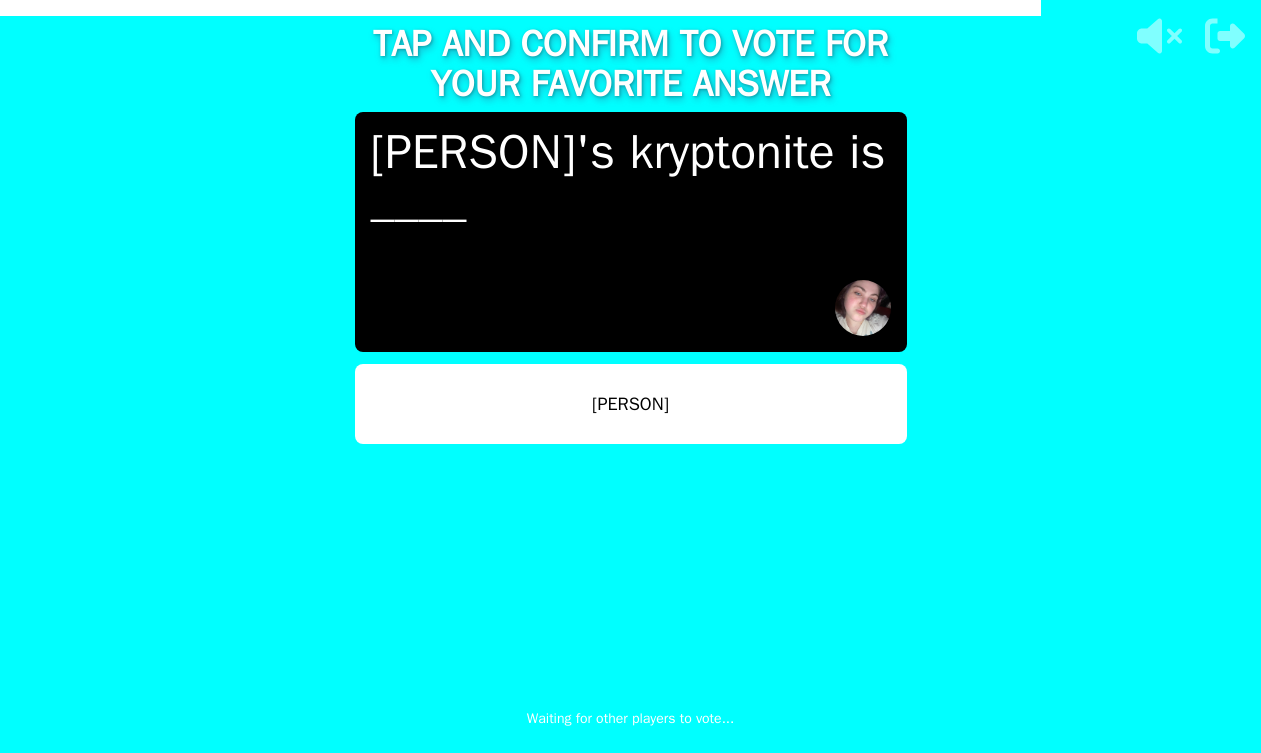 click on "Leo" at bounding box center [631, 404] 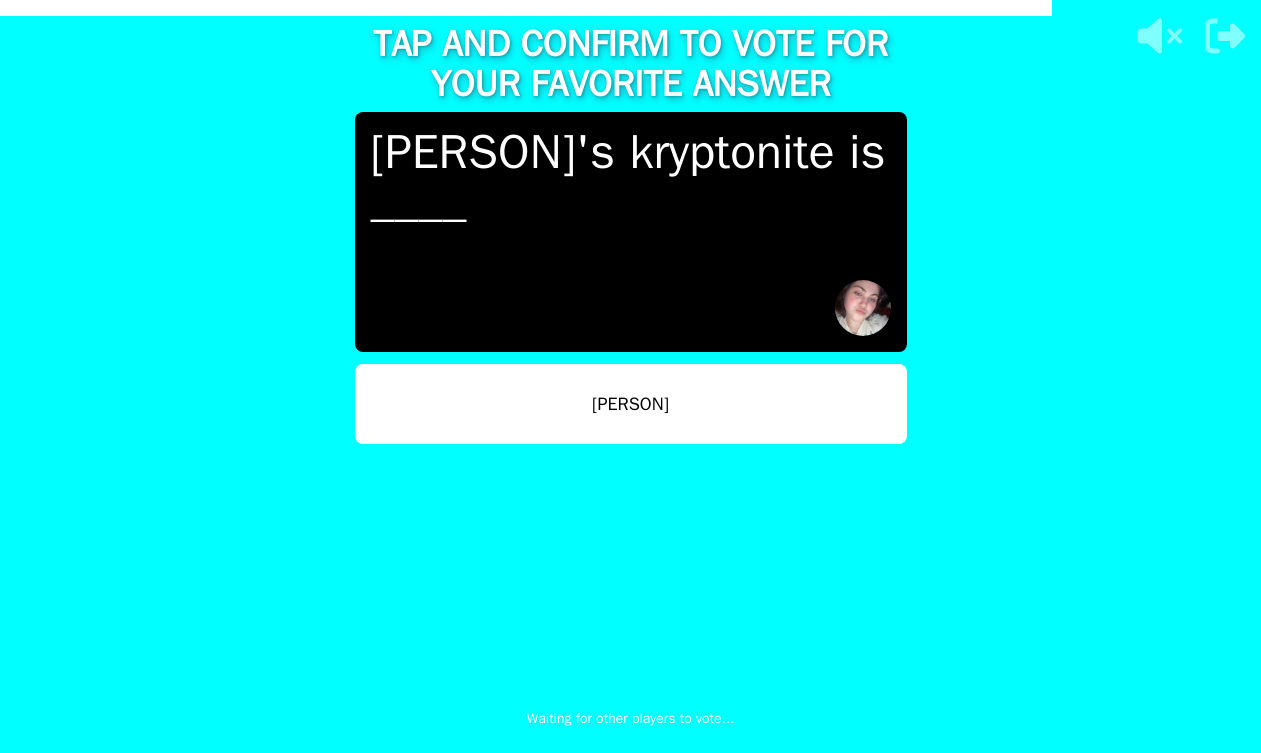 click on "Leo" at bounding box center [631, 404] 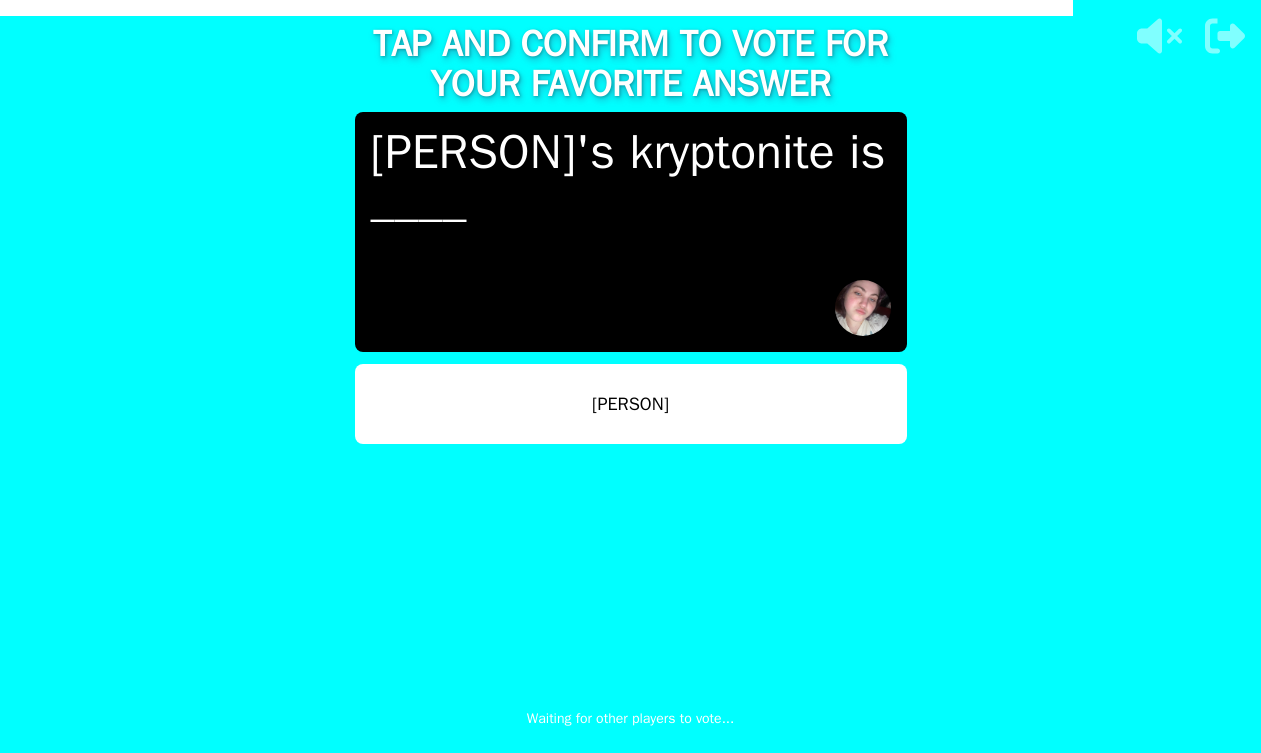 click on "Leo" at bounding box center (631, 404) 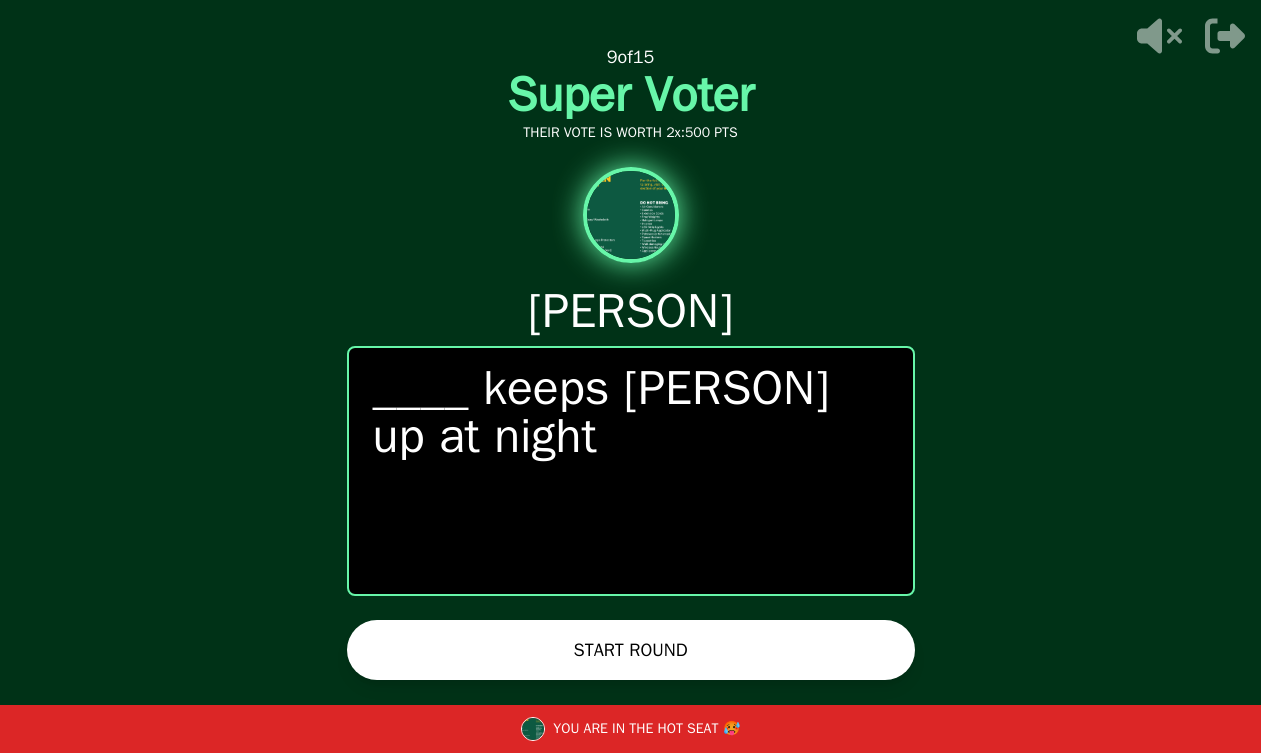 click on "START ROUND" at bounding box center [631, 650] 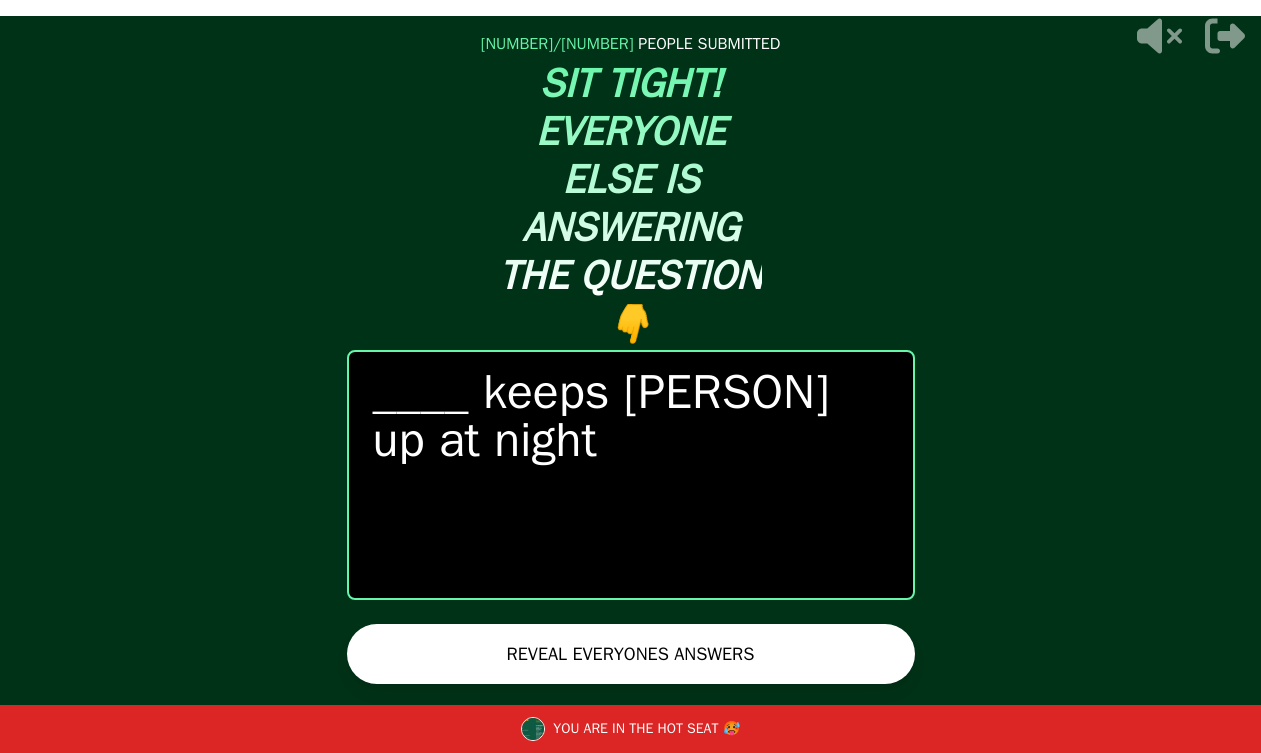 click on "REVEAL EVERYONES ANSWERS" at bounding box center (631, 654) 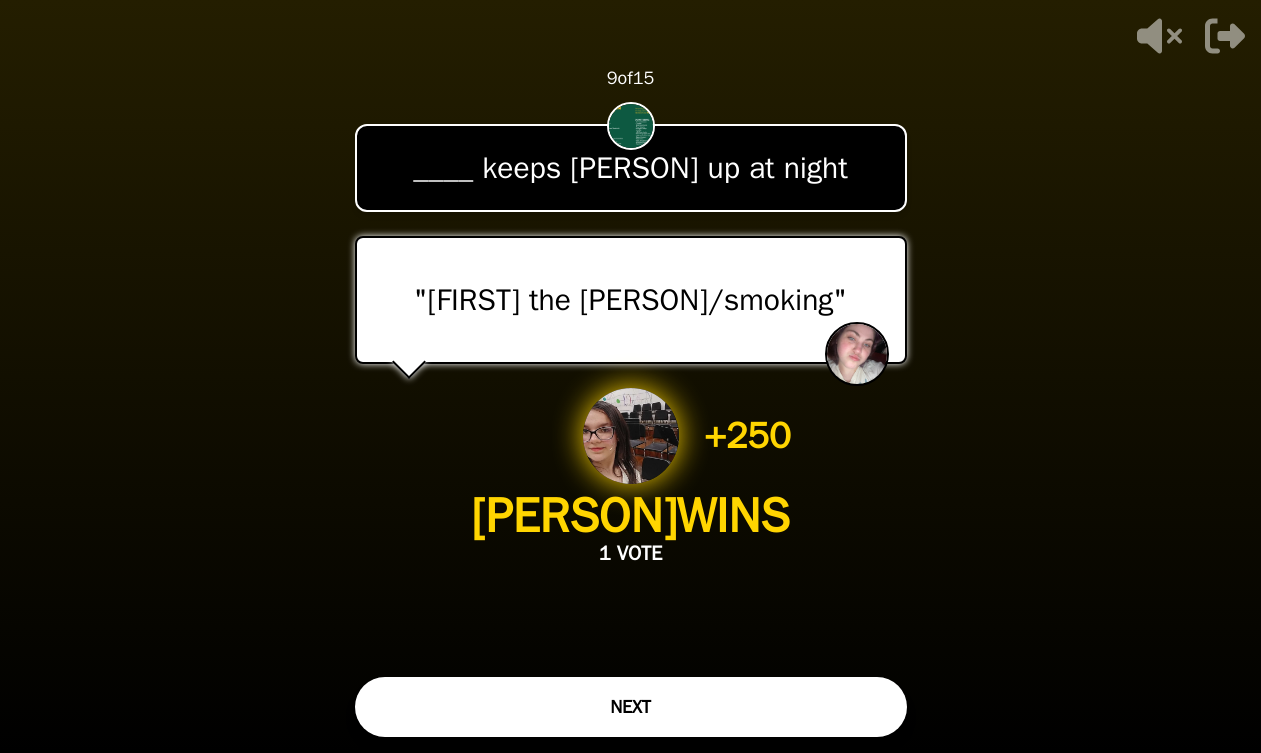 click on "NEXT" at bounding box center [631, 707] 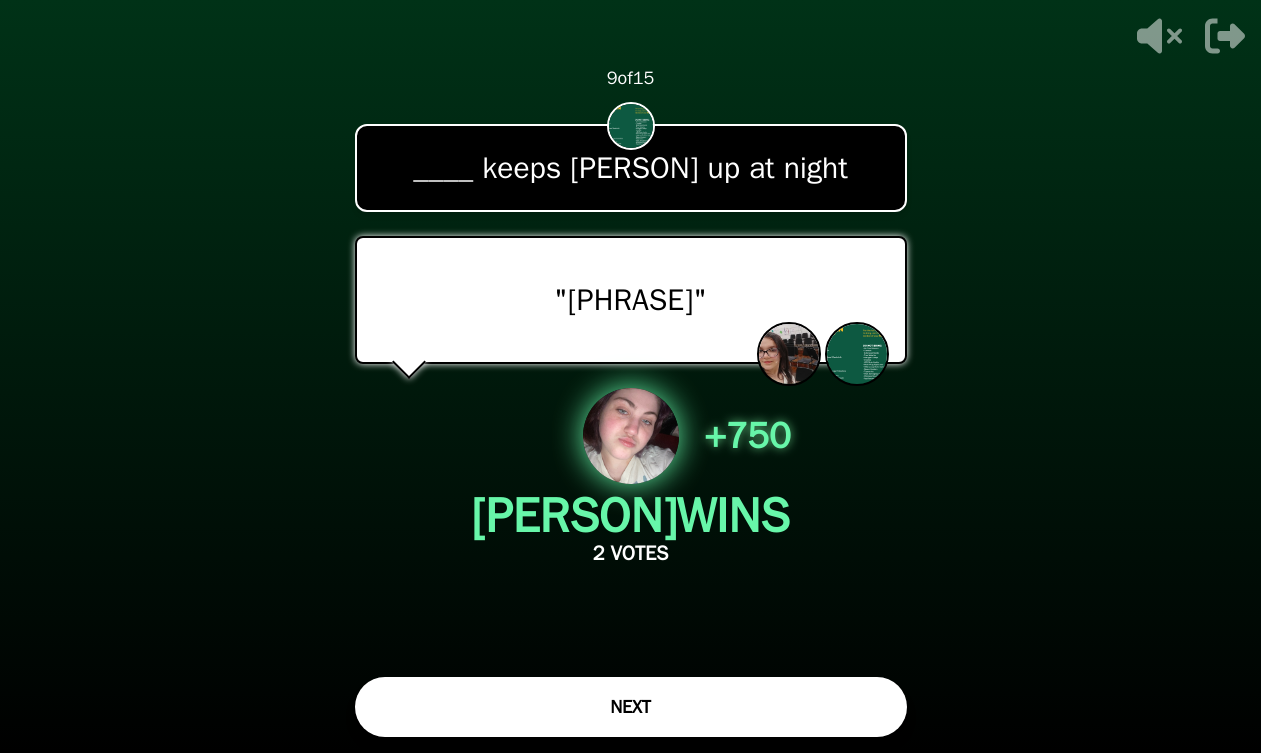 click on "NEXT" at bounding box center (631, 707) 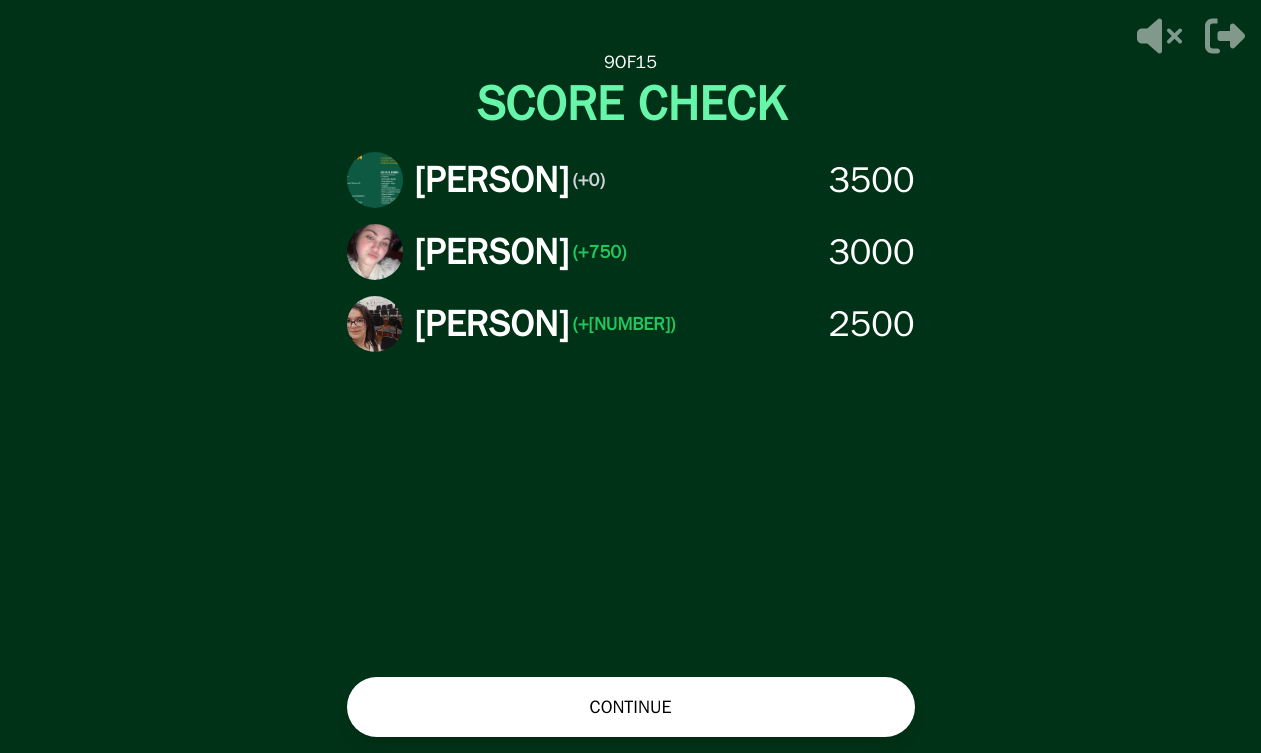 click on "CONTINUE" at bounding box center [631, 707] 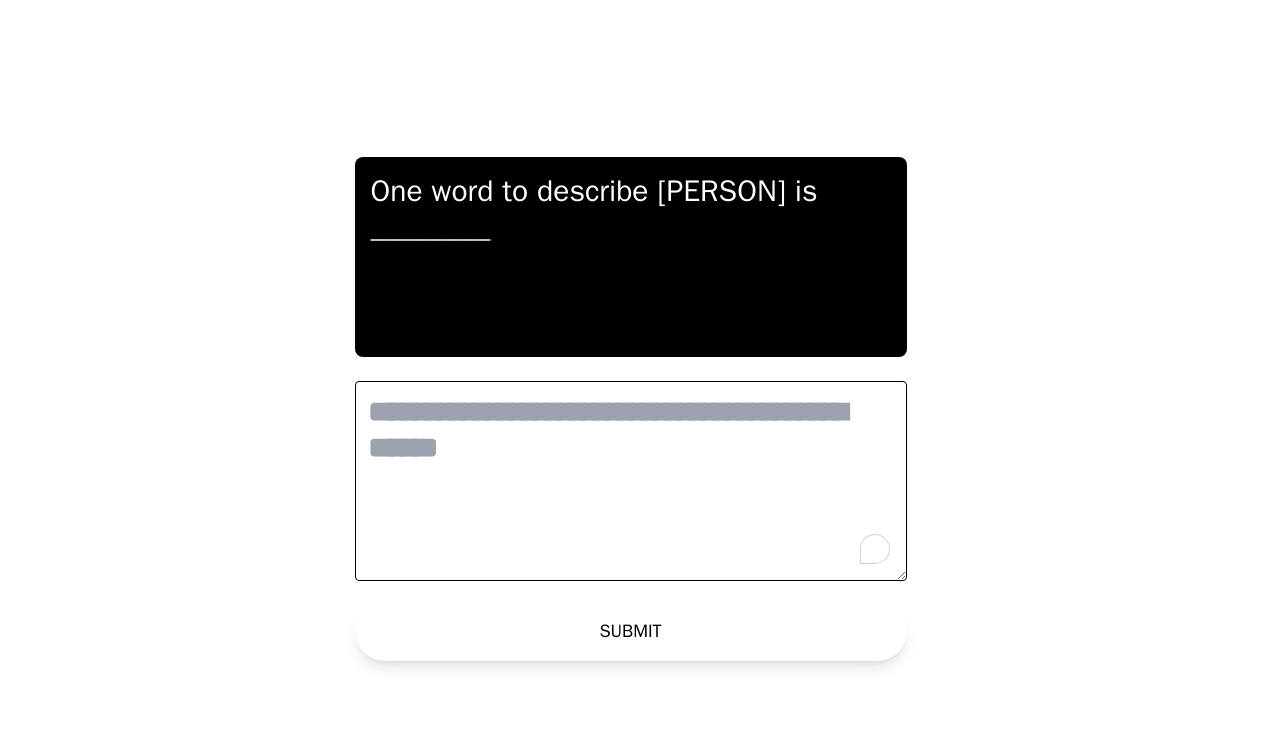 scroll, scrollTop: 0, scrollLeft: 0, axis: both 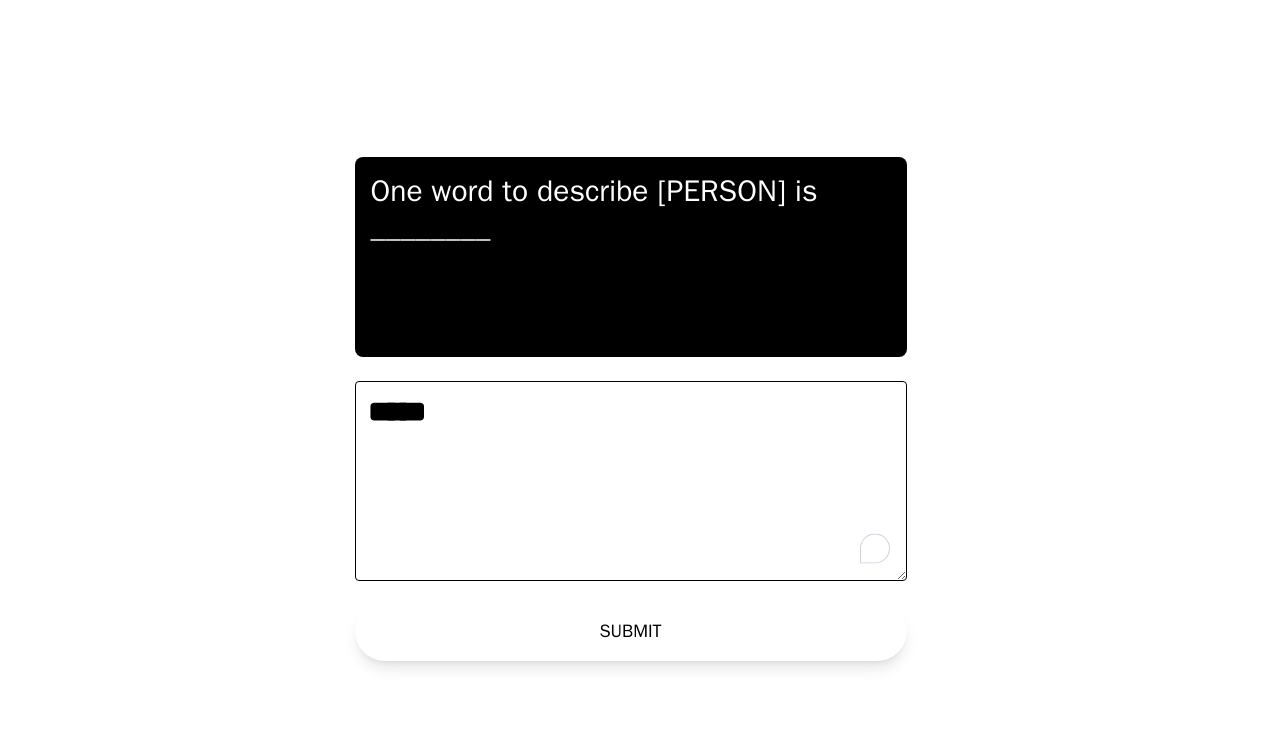 click on "THE IMPOSTER  IS THINKING THINKING LIKE A HUMAN... One word to describe Jayden is ________ ***** 5  /  70 SUBMIT WAITING ON   JAYDEN   TO ADVANCE..." at bounding box center [630, 376] 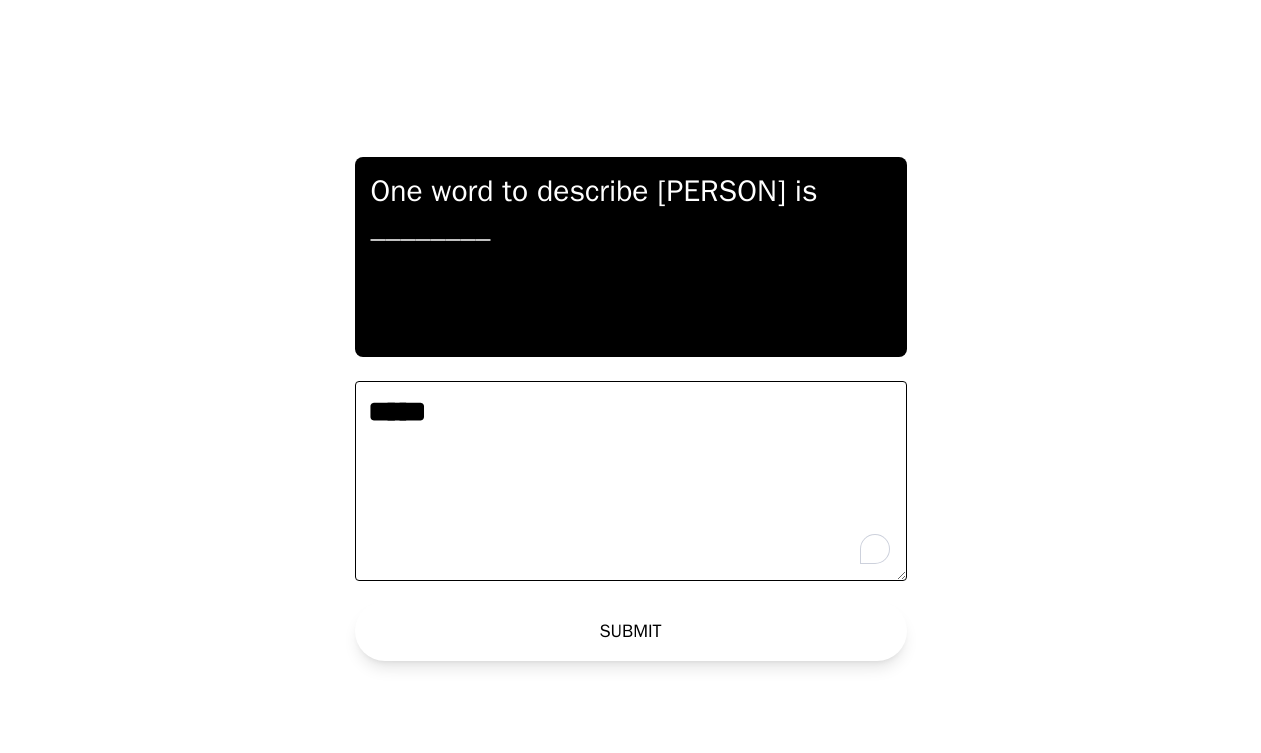 click on "*****" at bounding box center [631, 481] 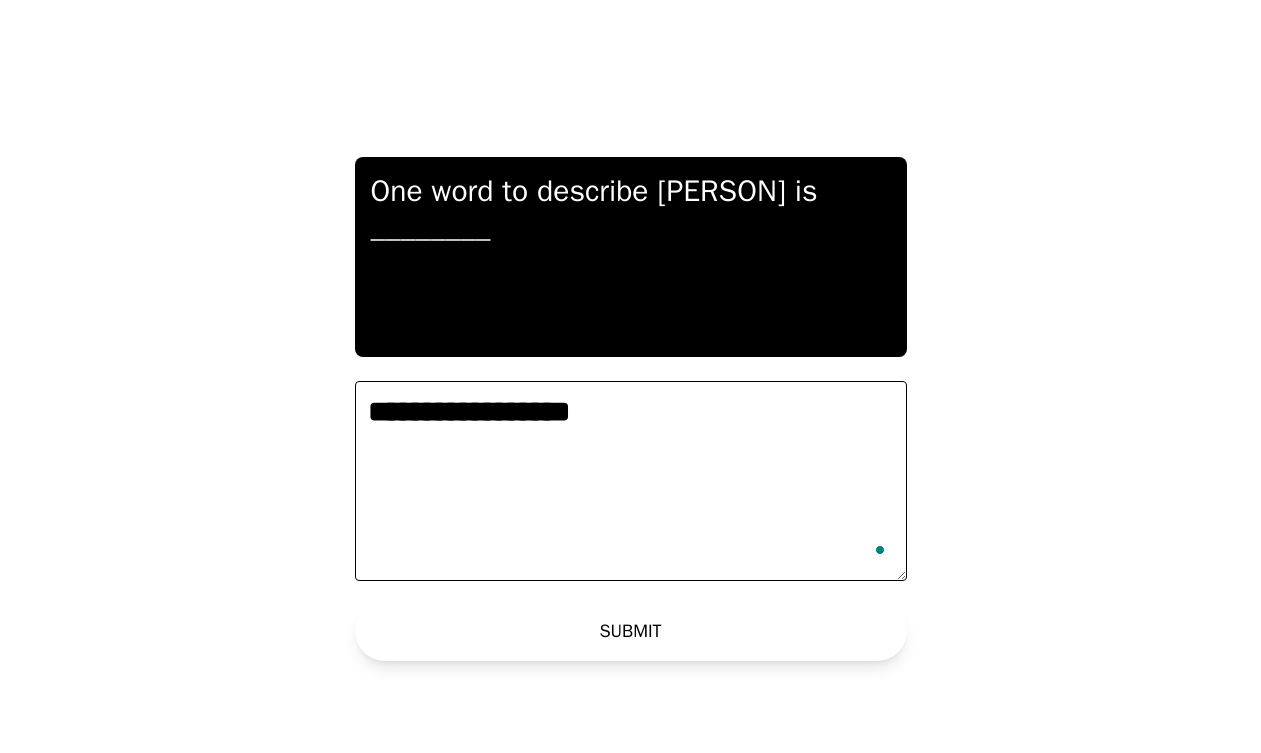 type on "**********" 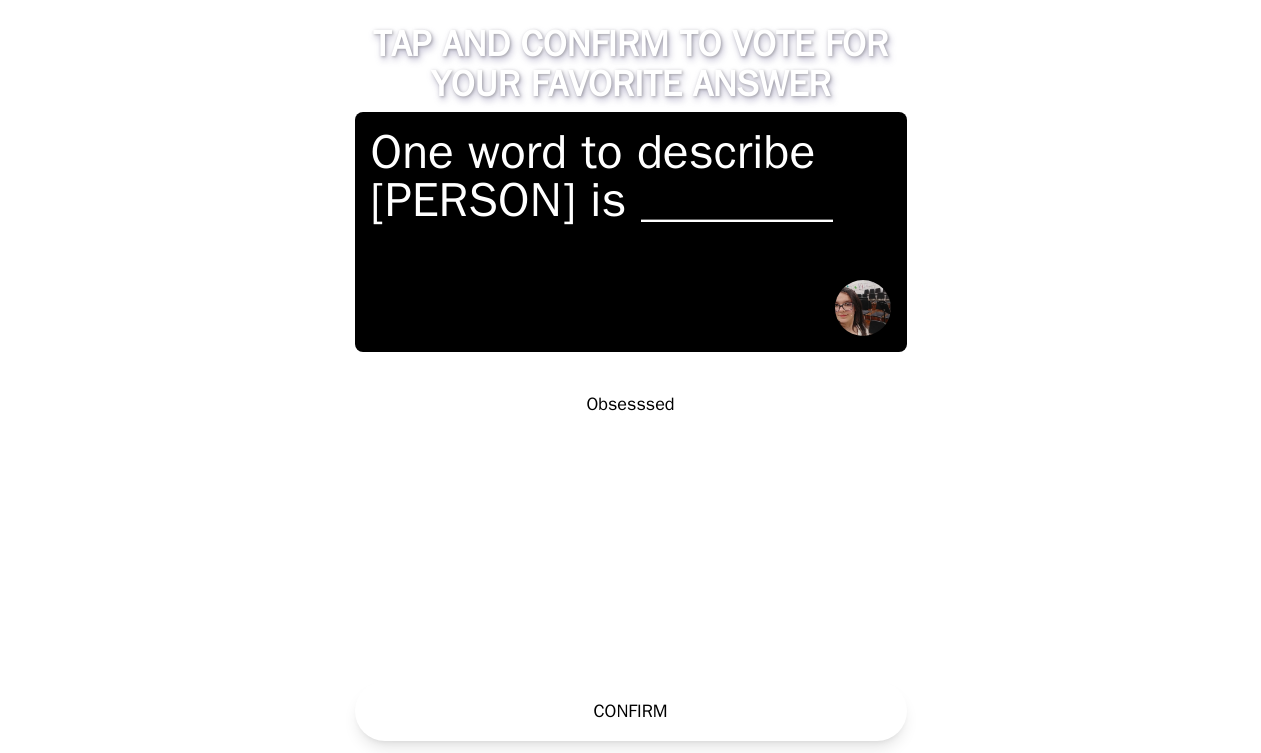 click on "Obsesssed" at bounding box center (631, 404) 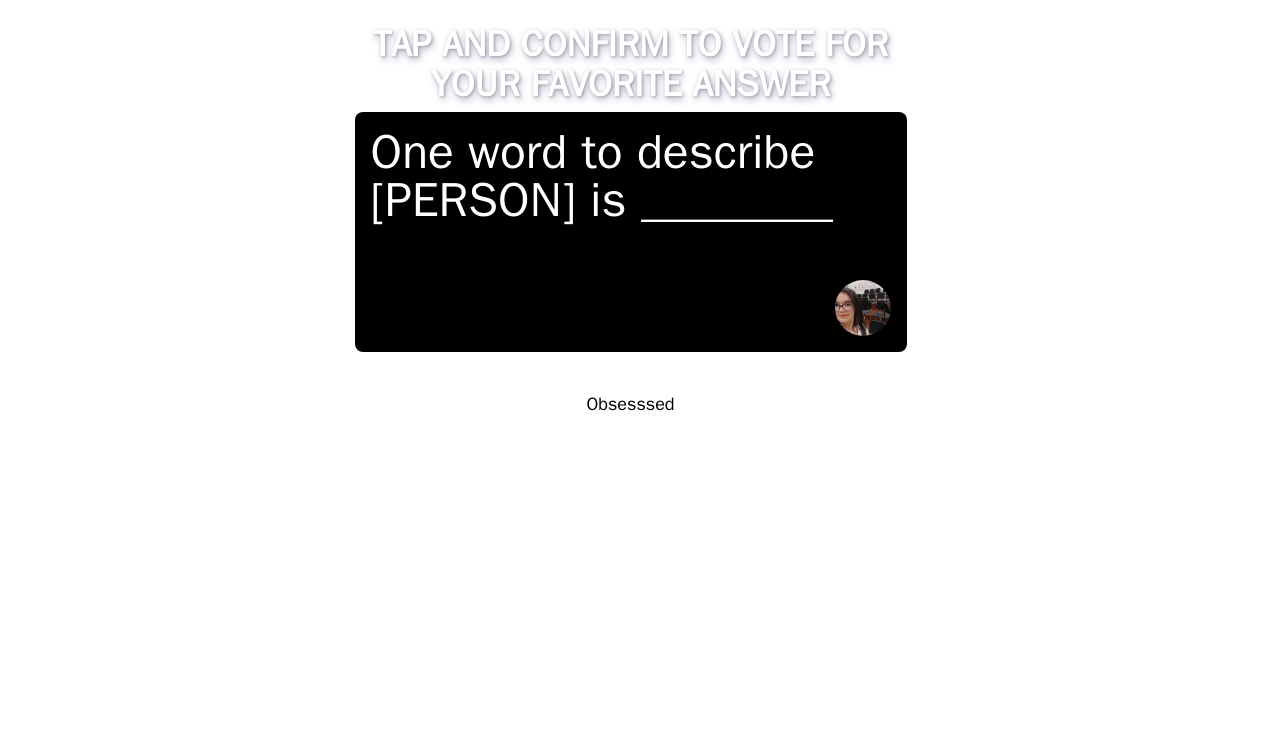 click on "Obsesssed" at bounding box center (631, 404) 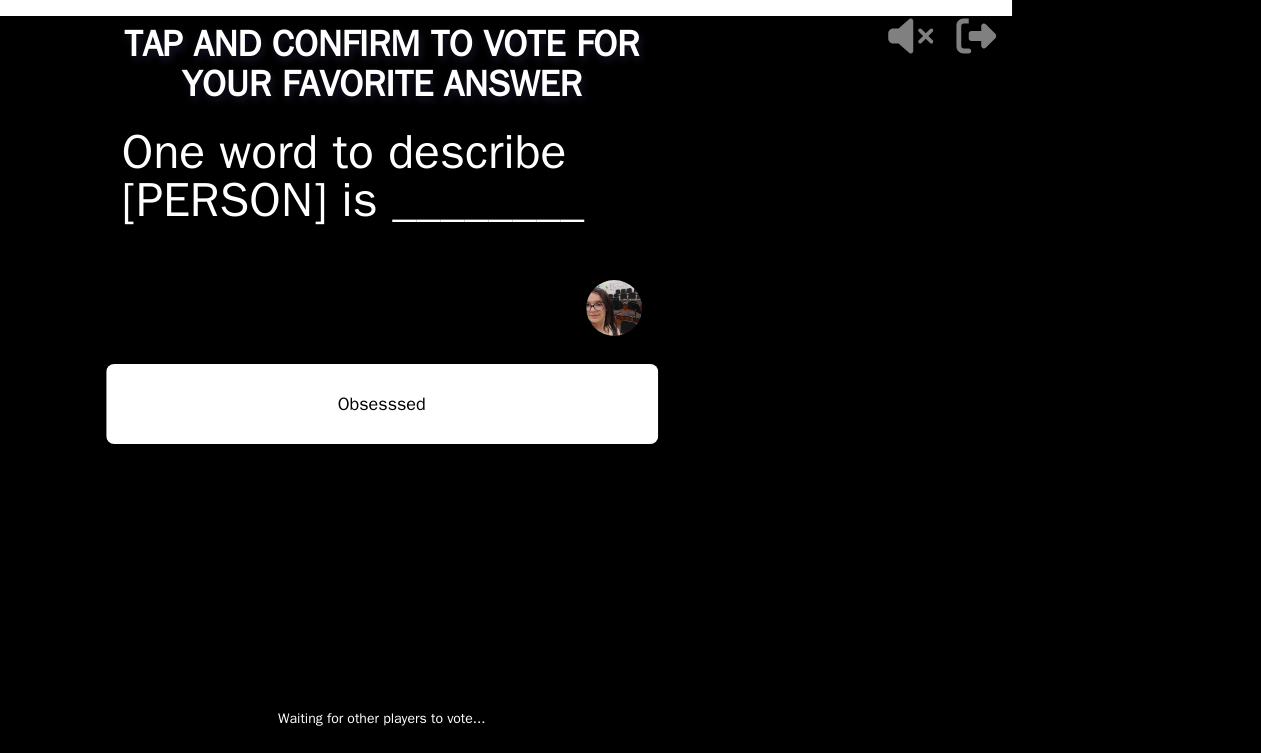 click on "TAP AND CONFIRM TO VOTE FOR YOUR FAVORITE ANSWER One word to describe Jayden is ________ Obsesssed CONFIRM Waiting for other players to vote..." at bounding box center [381, 376] 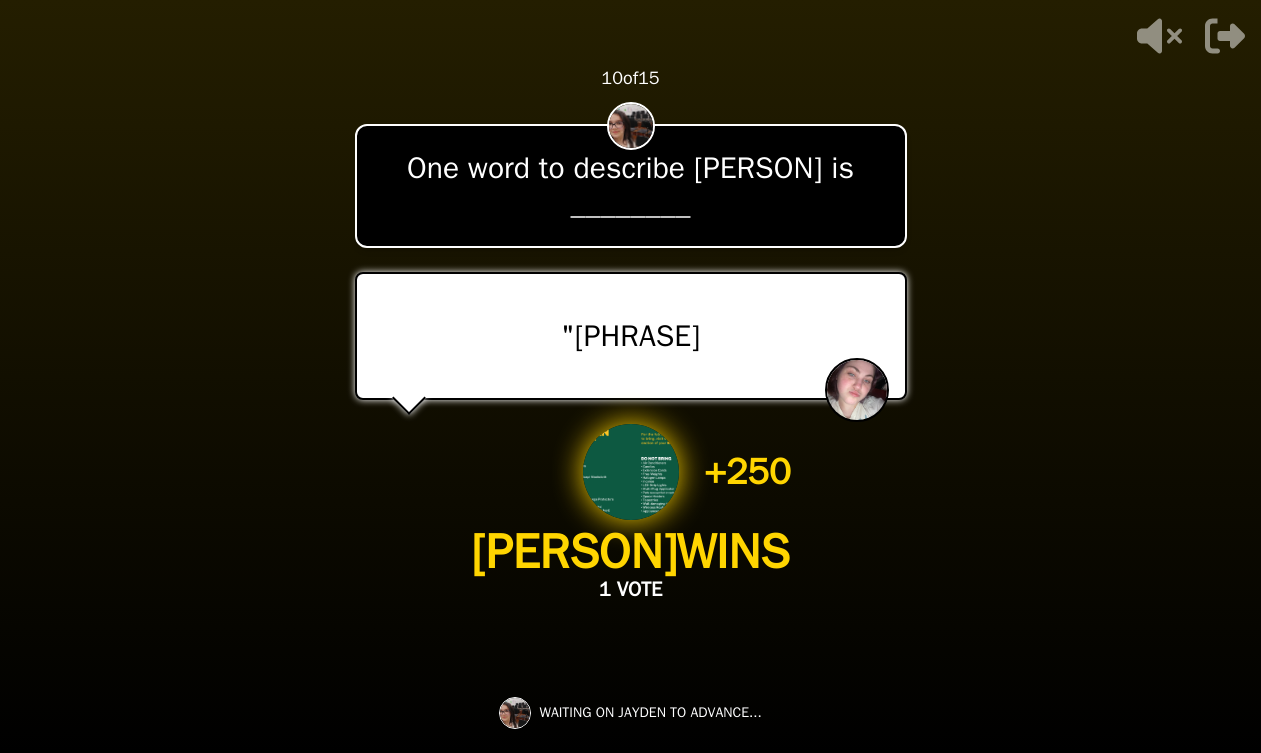 click on "+ 250" at bounding box center [747, 472] 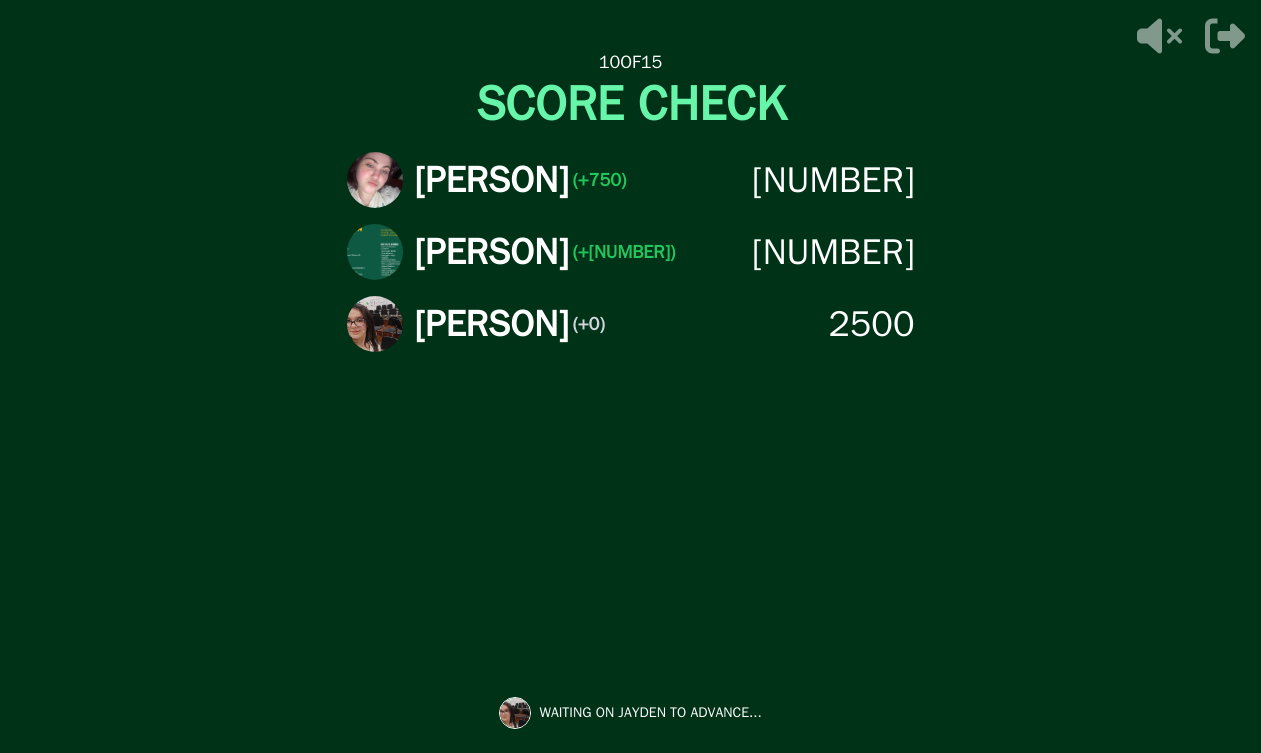 click on "Jennifer (+750) 3750 ashla (+250) 3750 Jayden (+0) 2500" at bounding box center [631, 386] 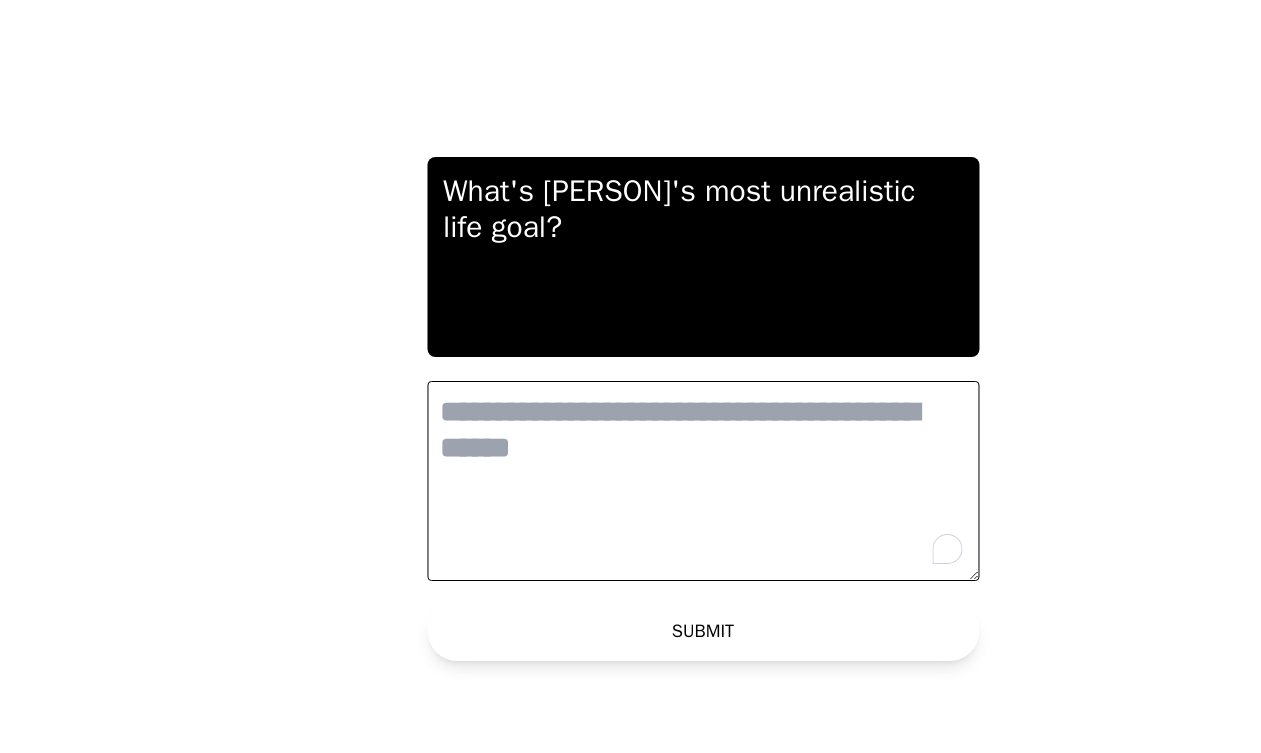 scroll, scrollTop: 0, scrollLeft: 0, axis: both 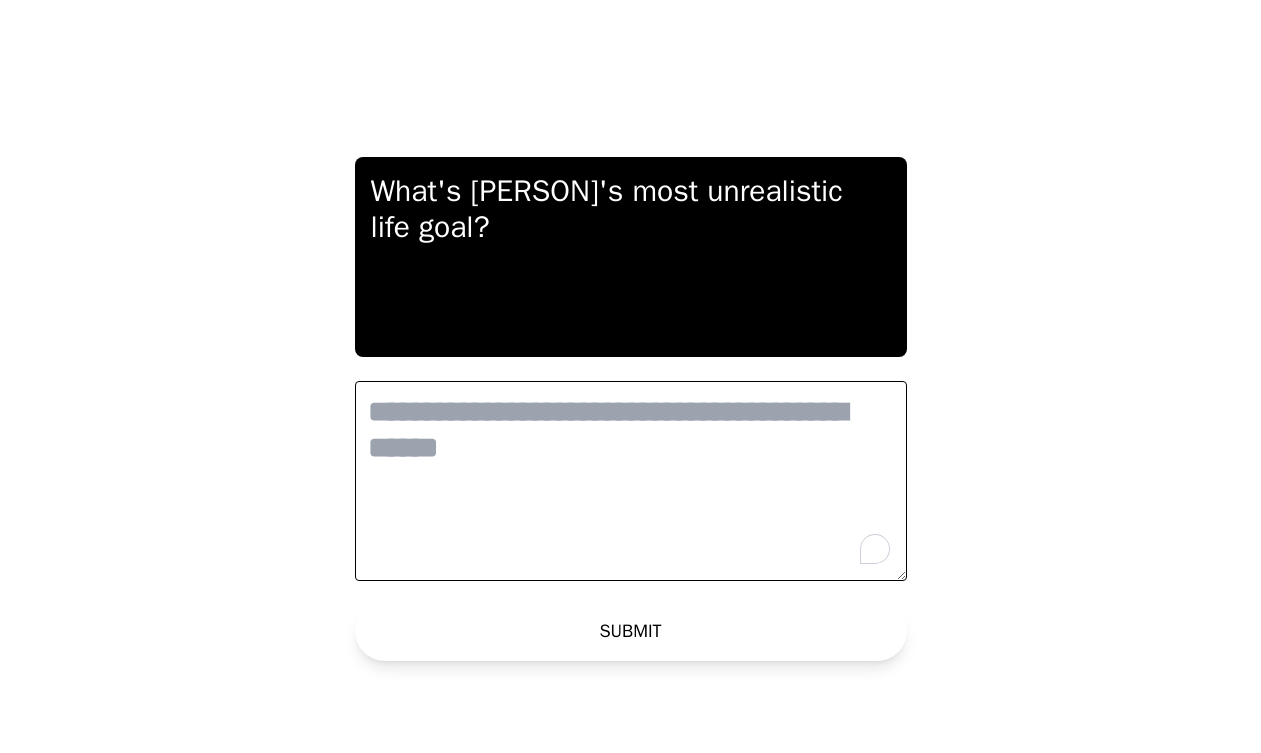 click at bounding box center [631, 481] 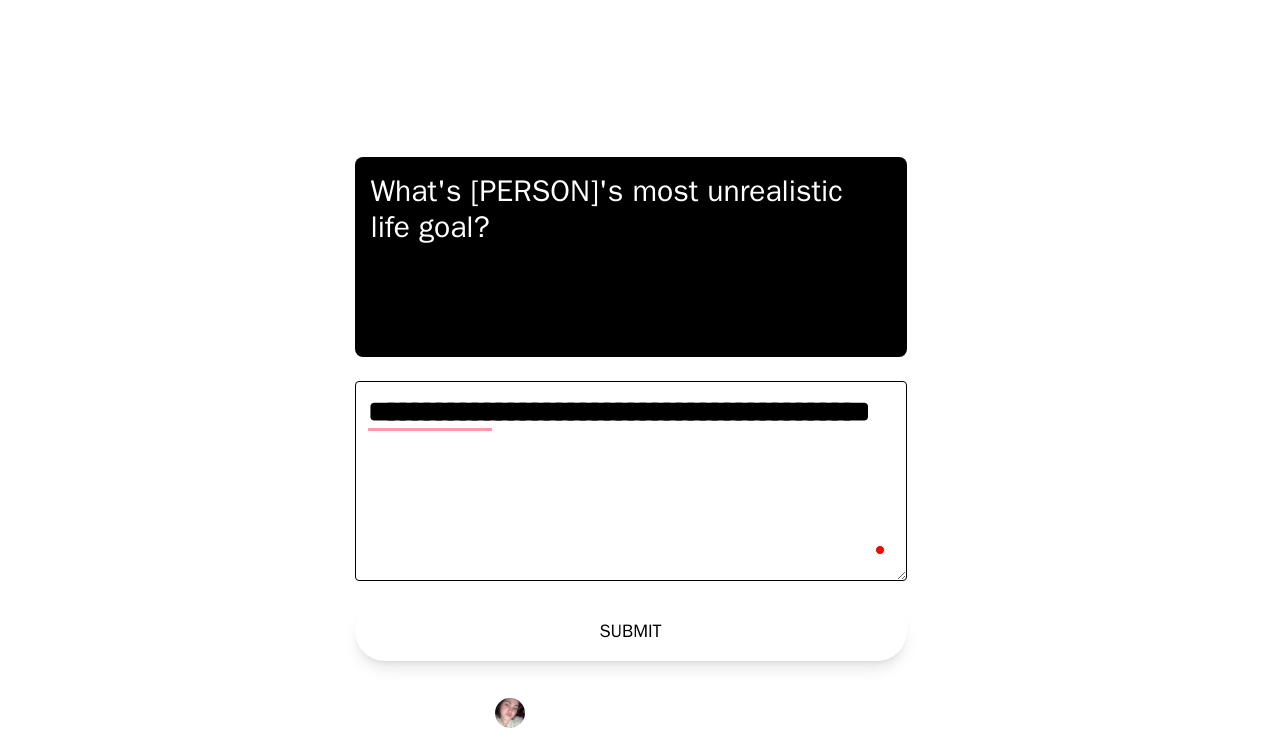 type on "**********" 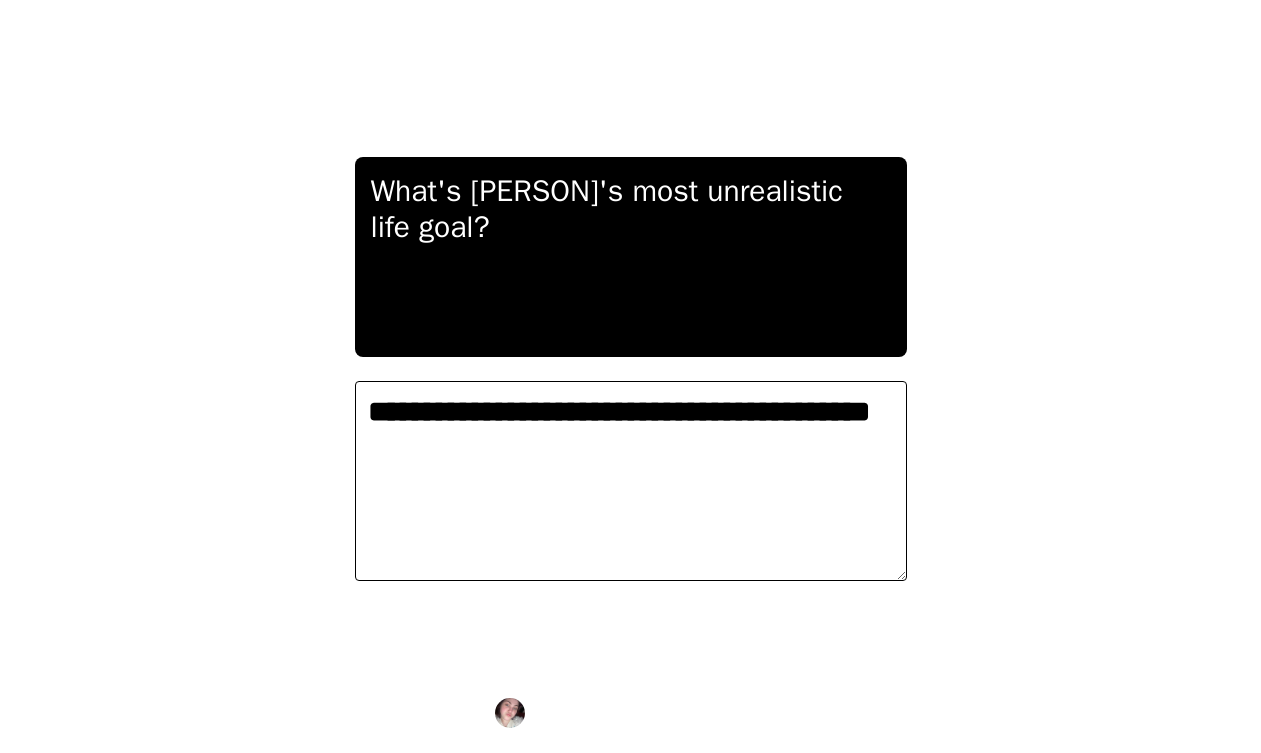 click on "**********" at bounding box center (631, 376) 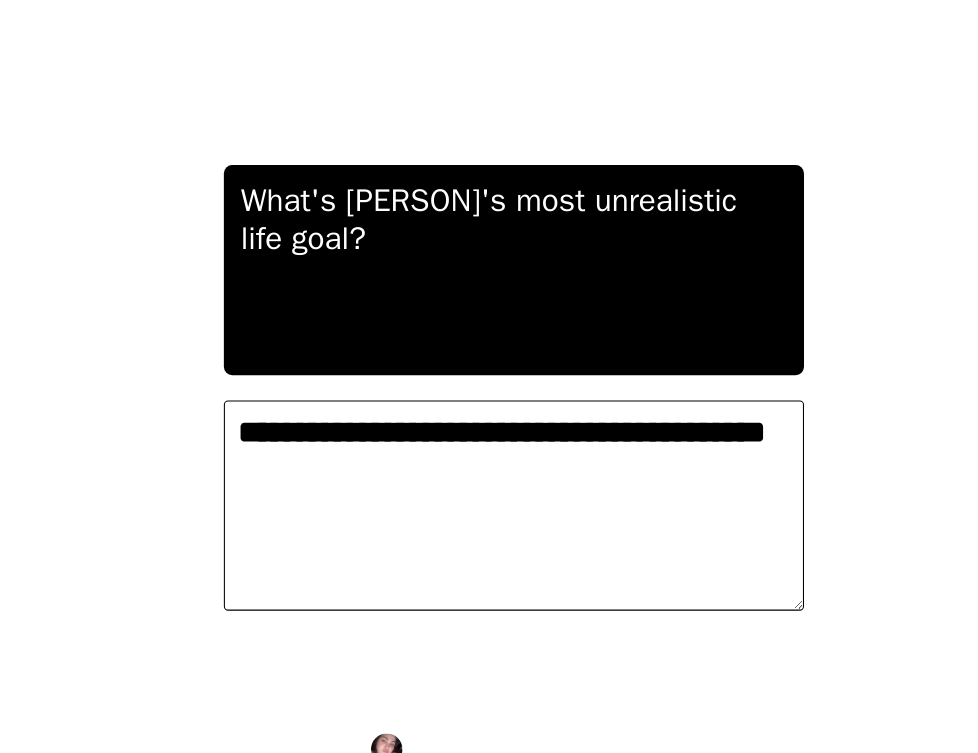 click on "**********" at bounding box center [489, 376] 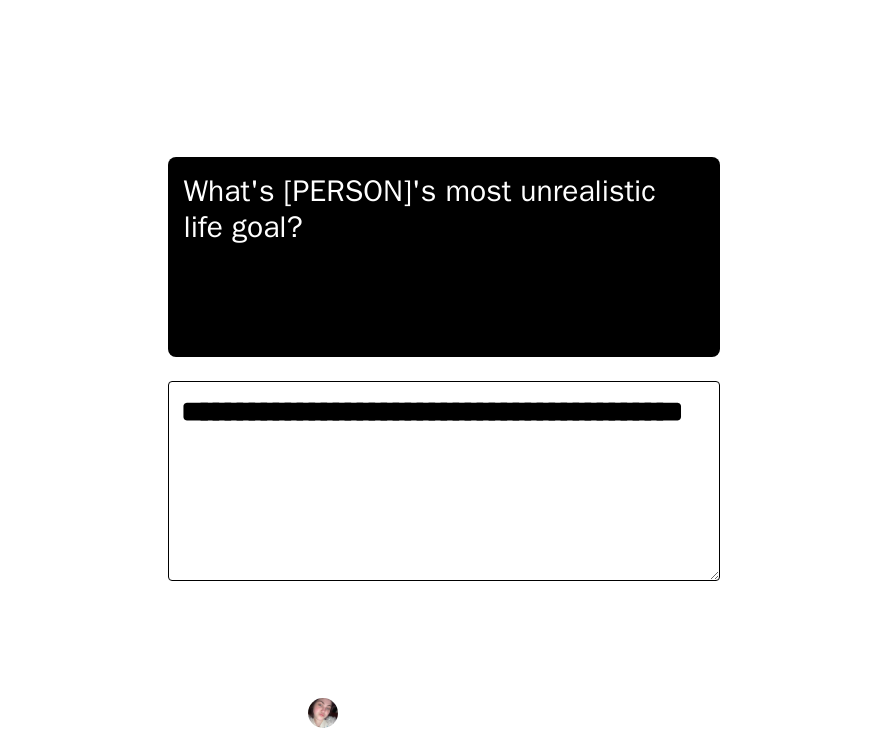 click on "**********" at bounding box center (444, 376) 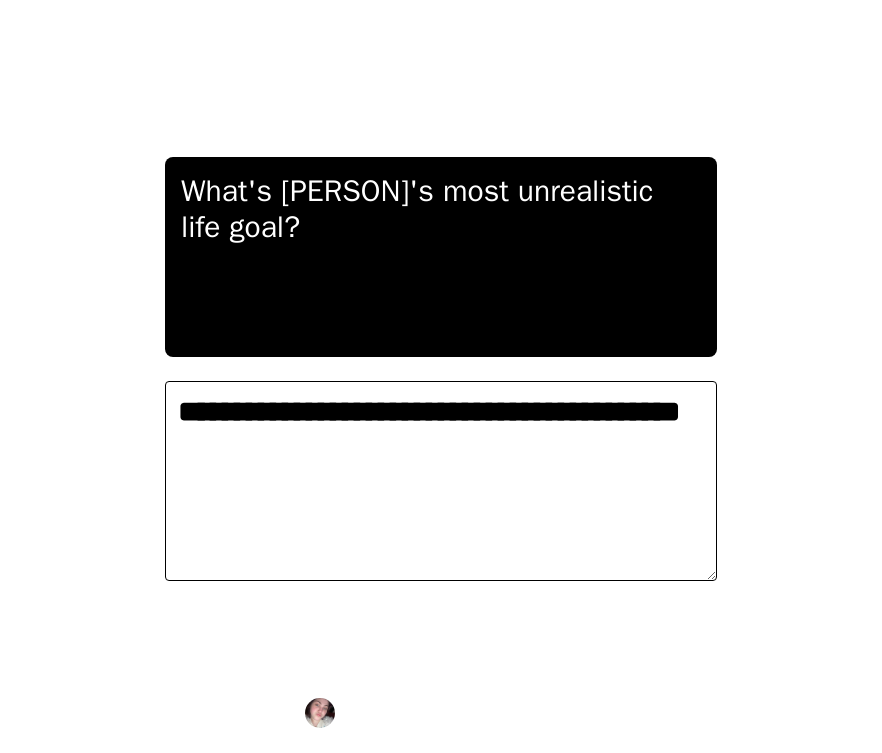 click on "**********" at bounding box center (441, 376) 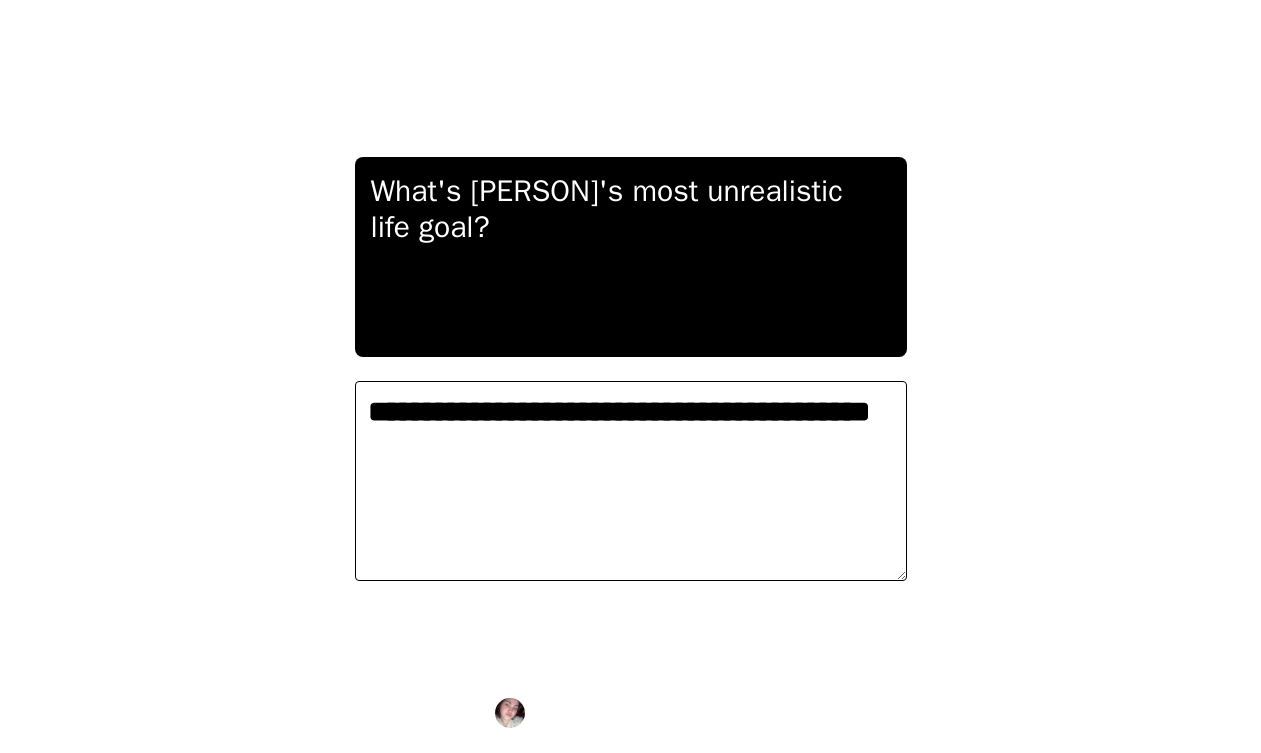 click on "**********" at bounding box center [631, 376] 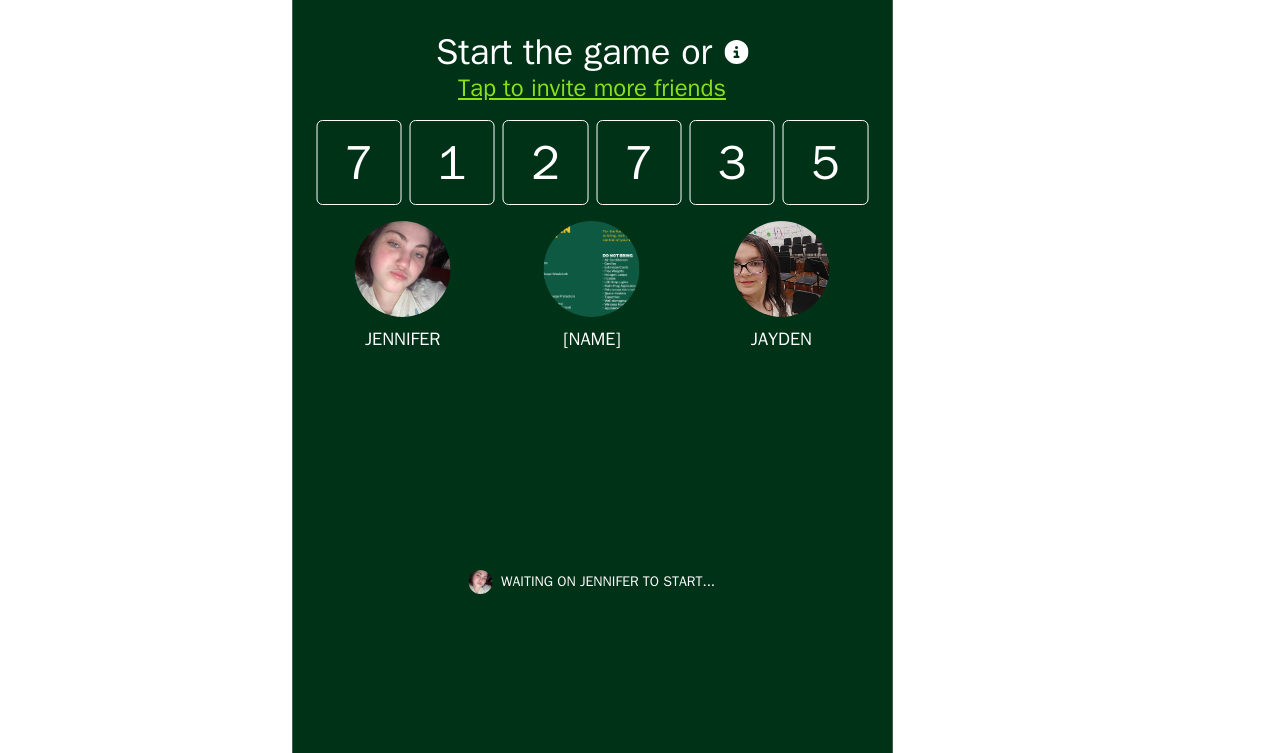 scroll, scrollTop: 0, scrollLeft: 0, axis: both 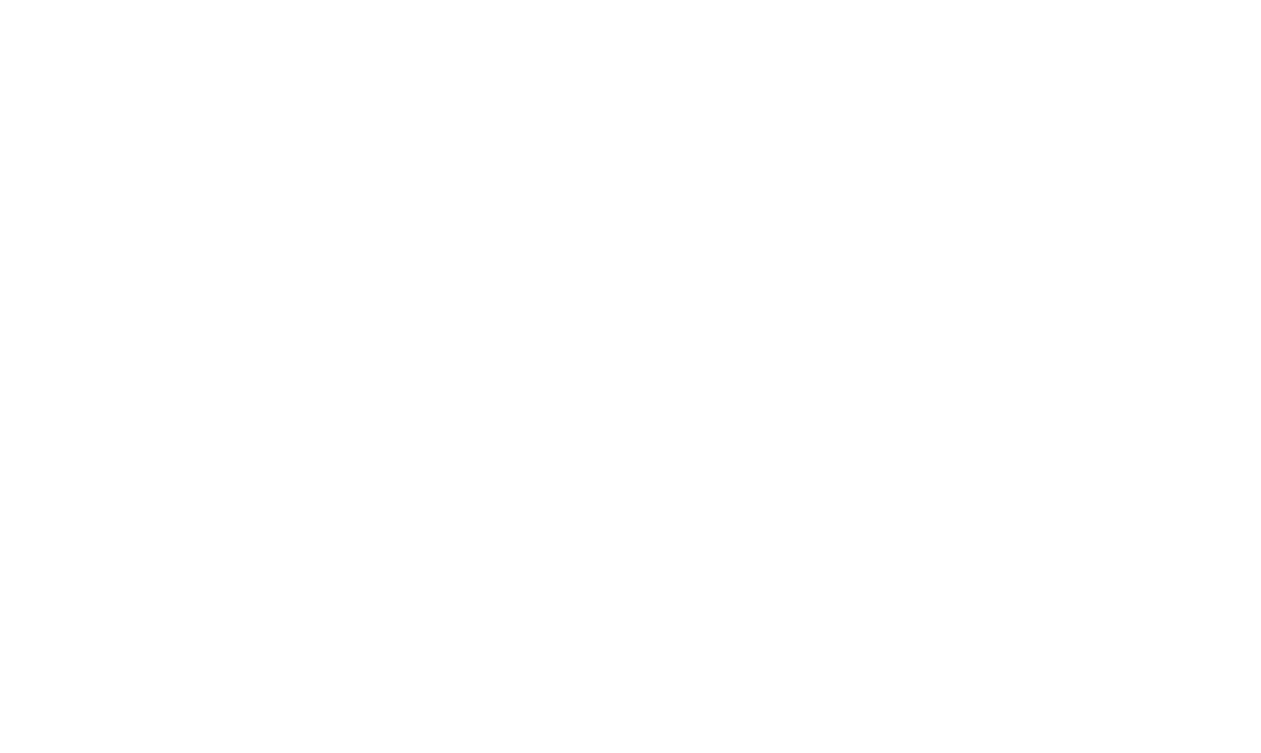 click at bounding box center [630, 376] 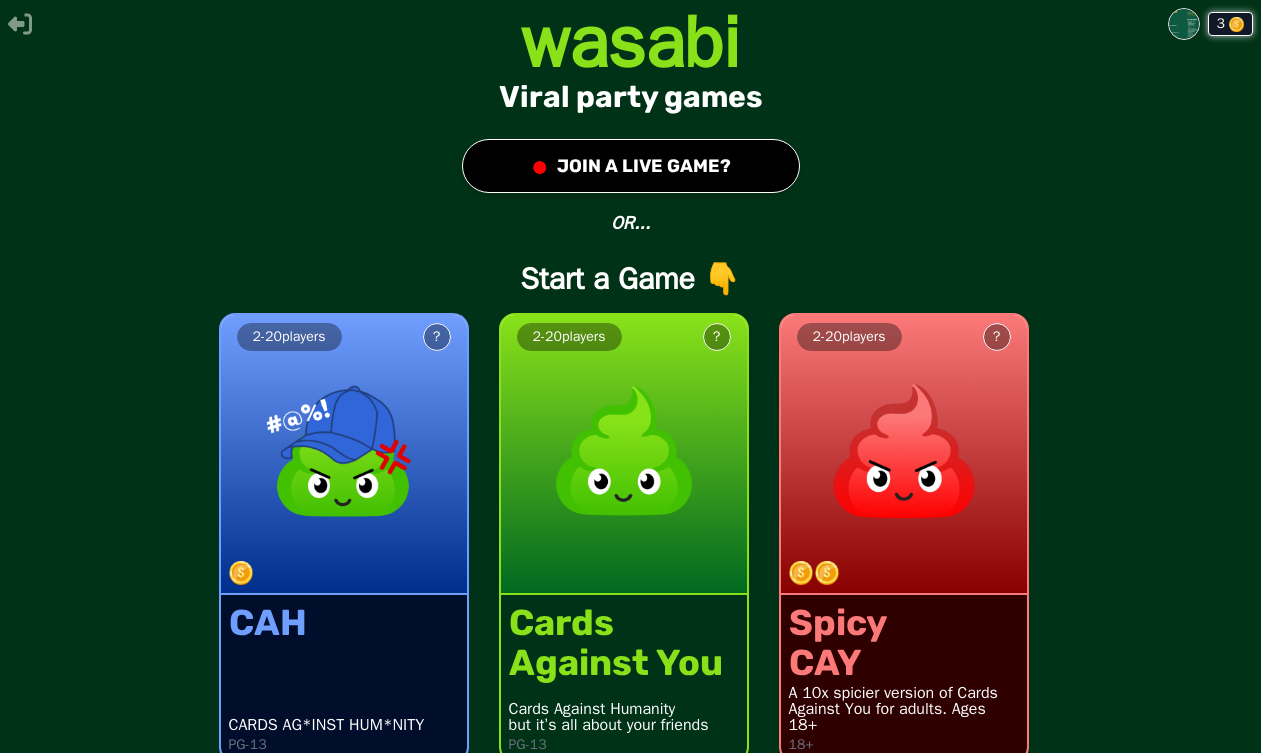 click at bounding box center [1184, 24] 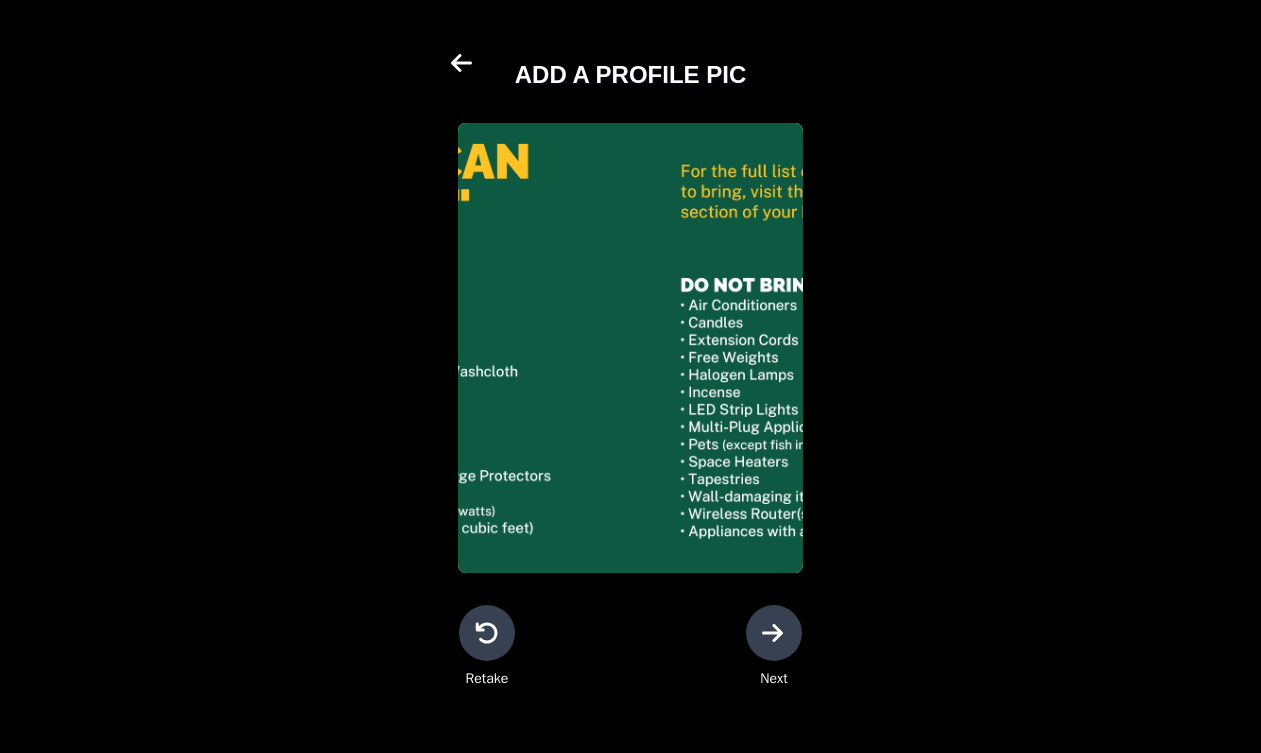 click on "ADD A PROFILE PIC" at bounding box center (630, 67) 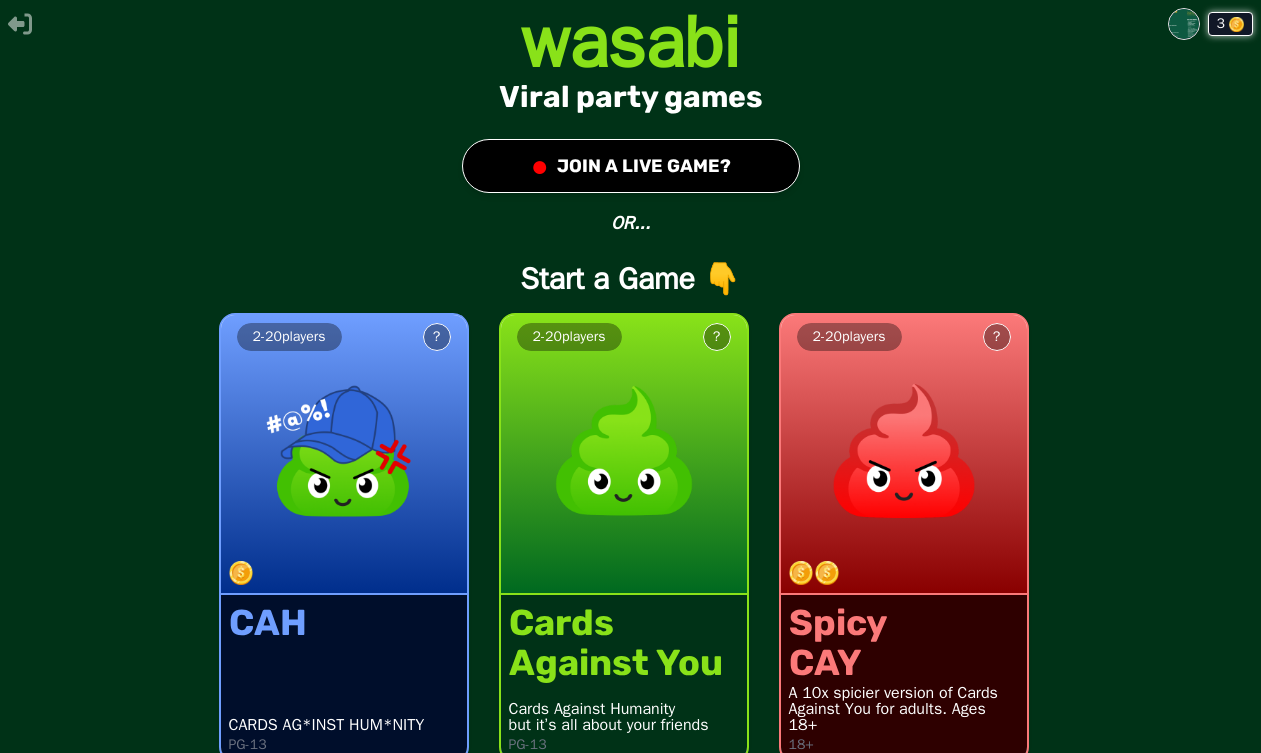scroll, scrollTop: 25, scrollLeft: 0, axis: vertical 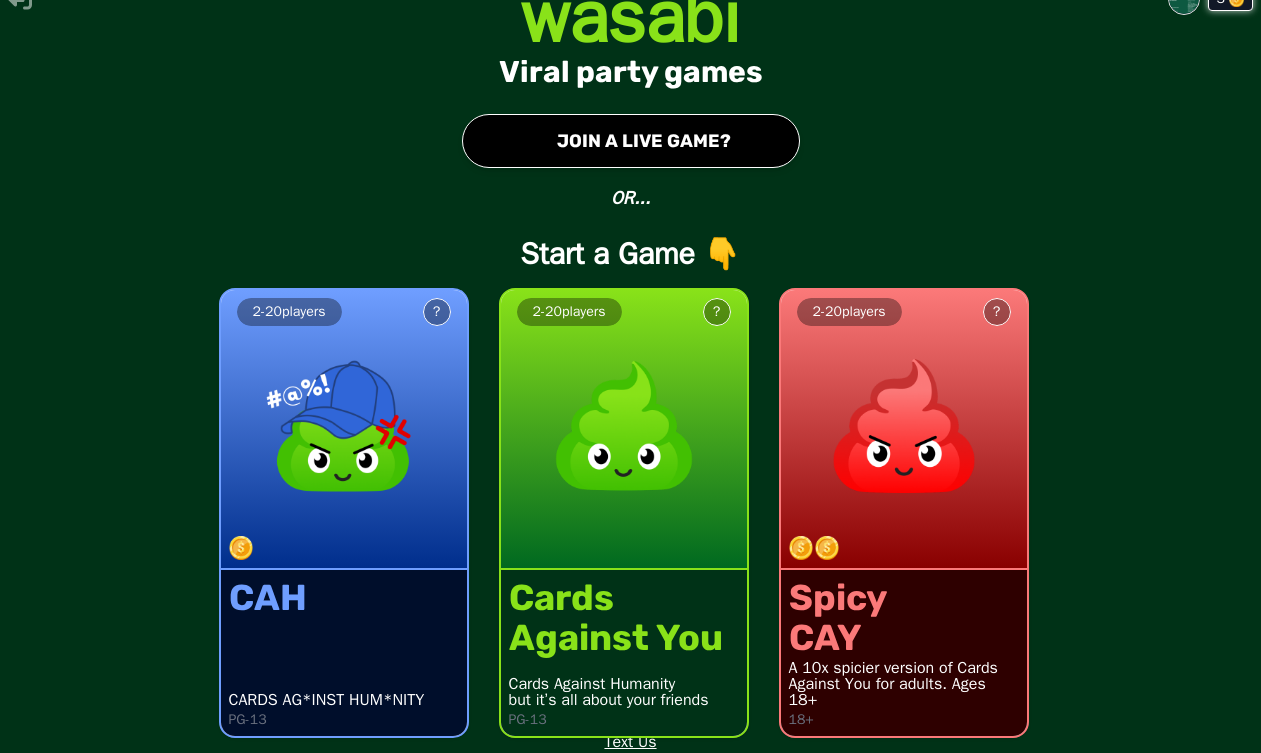 click on "2 - 20  players ? Cards Against You Cards Against Humanity but it’s all about your friends PG-13" at bounding box center [623, 501] 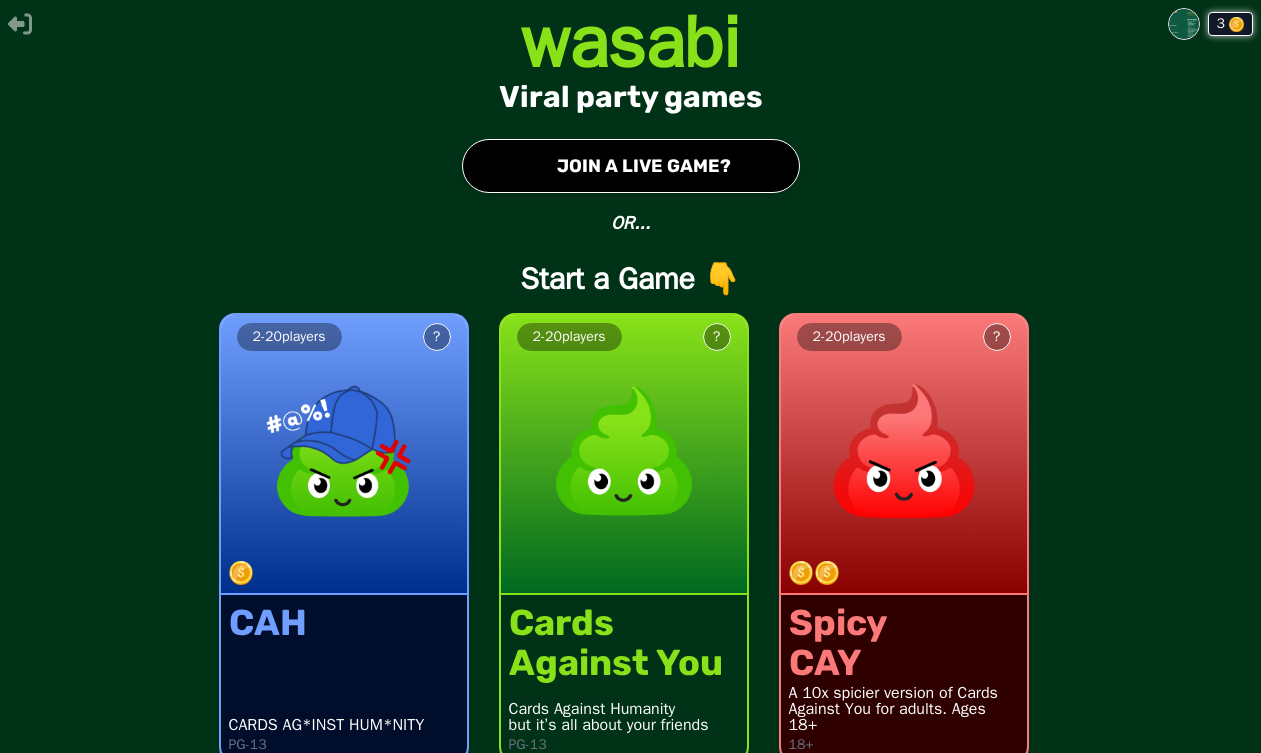 click at bounding box center (1184, 24) 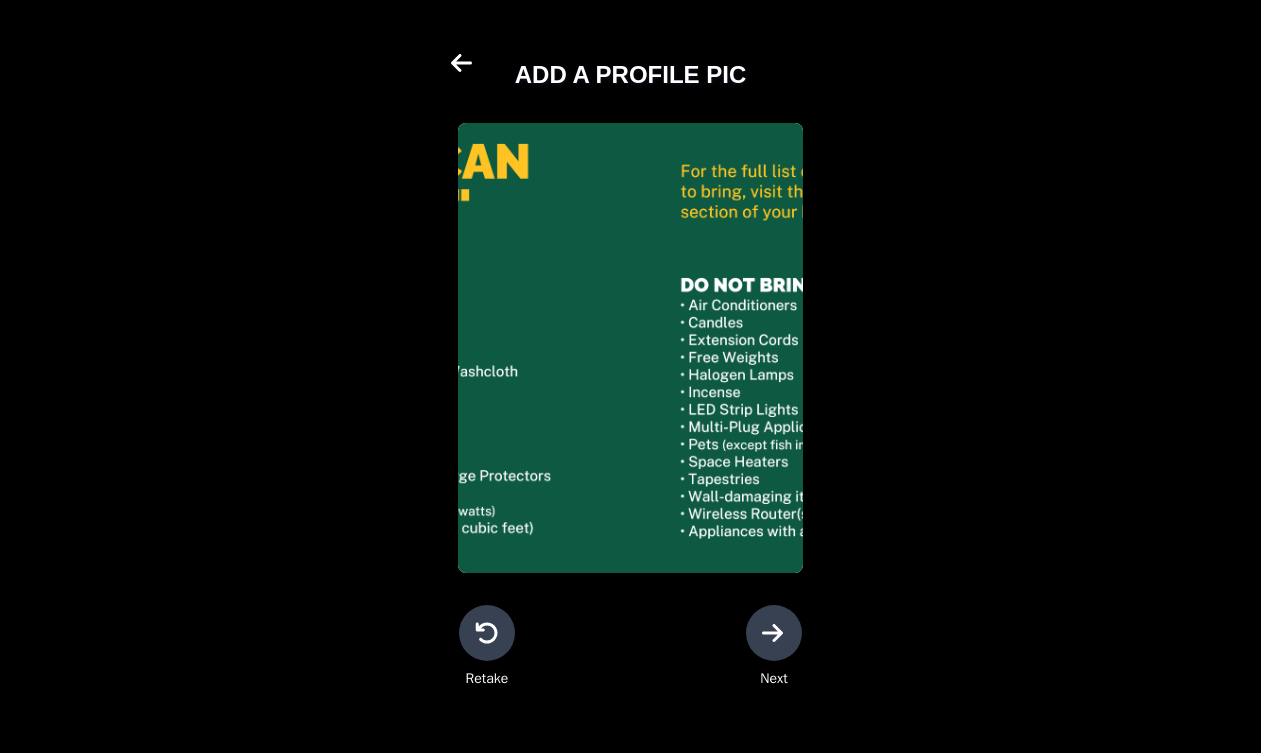 click at bounding box center [487, 633] 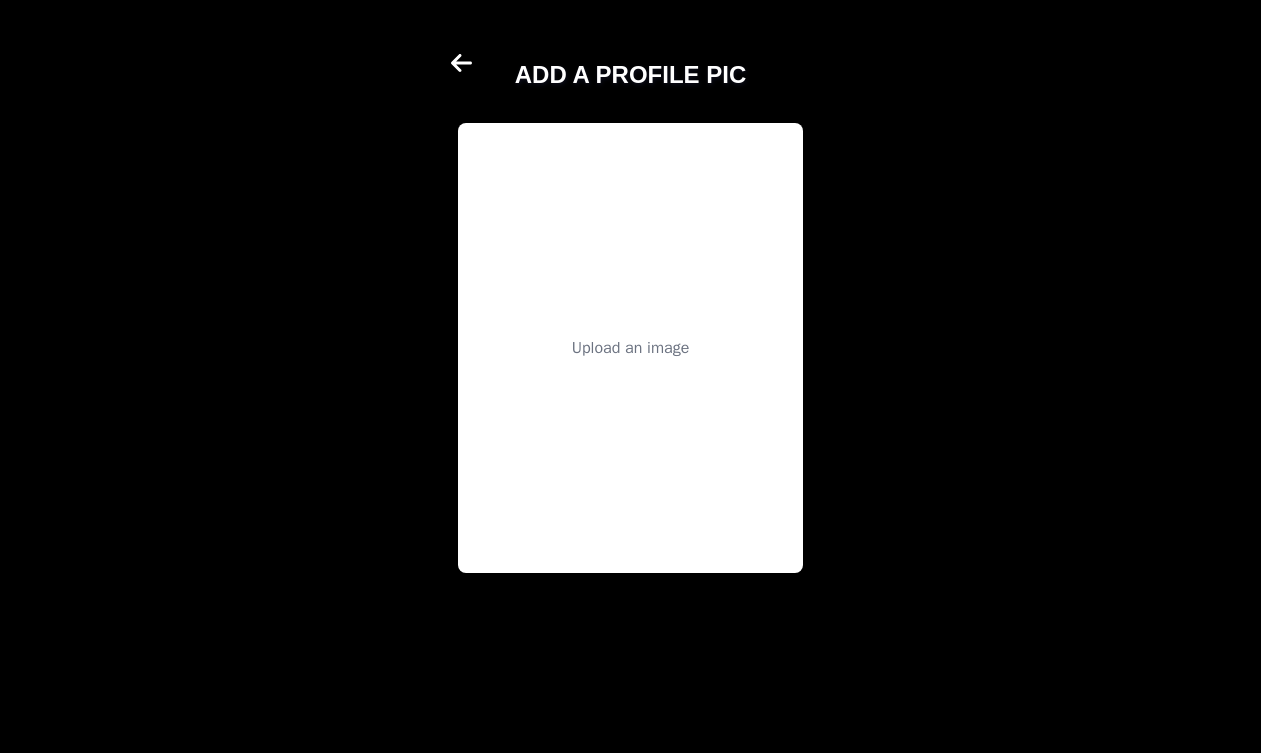 click on "Upload an image" at bounding box center [630, 348] 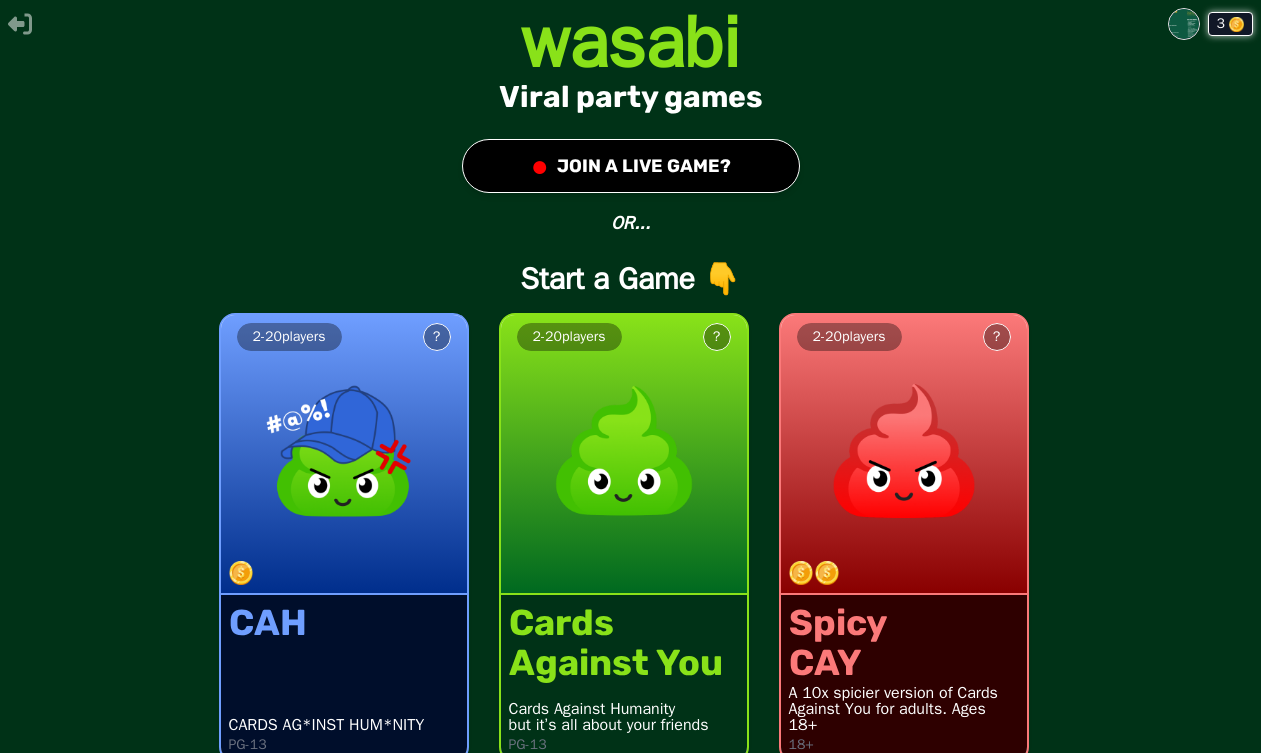 click on "● JOIN A LIVE GAME?" at bounding box center [631, 166] 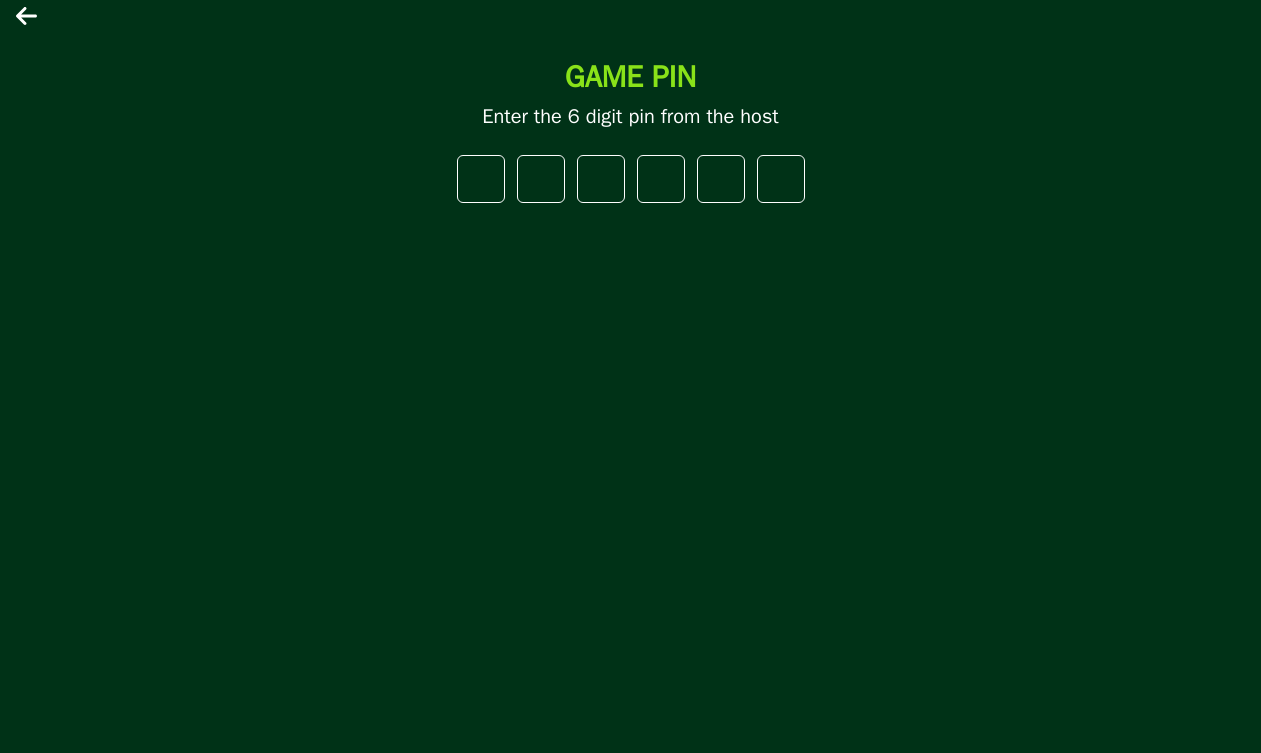 type on "*" 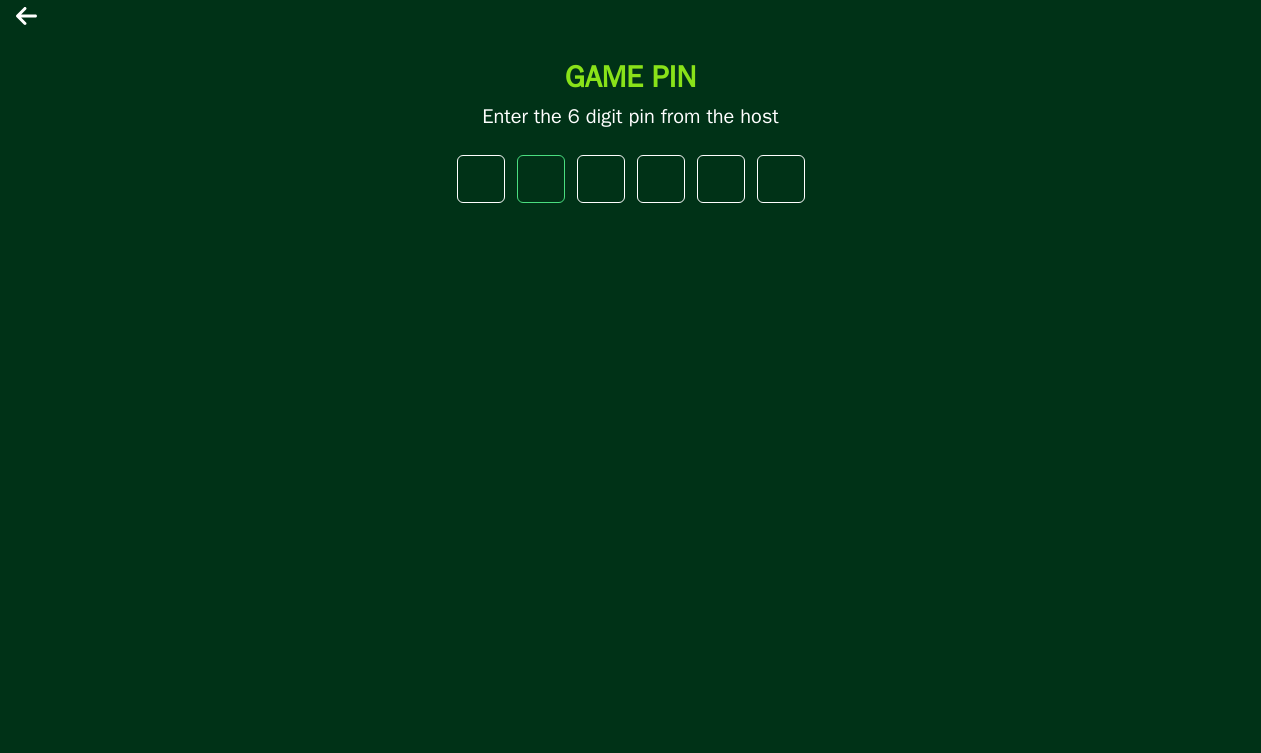 type on "*" 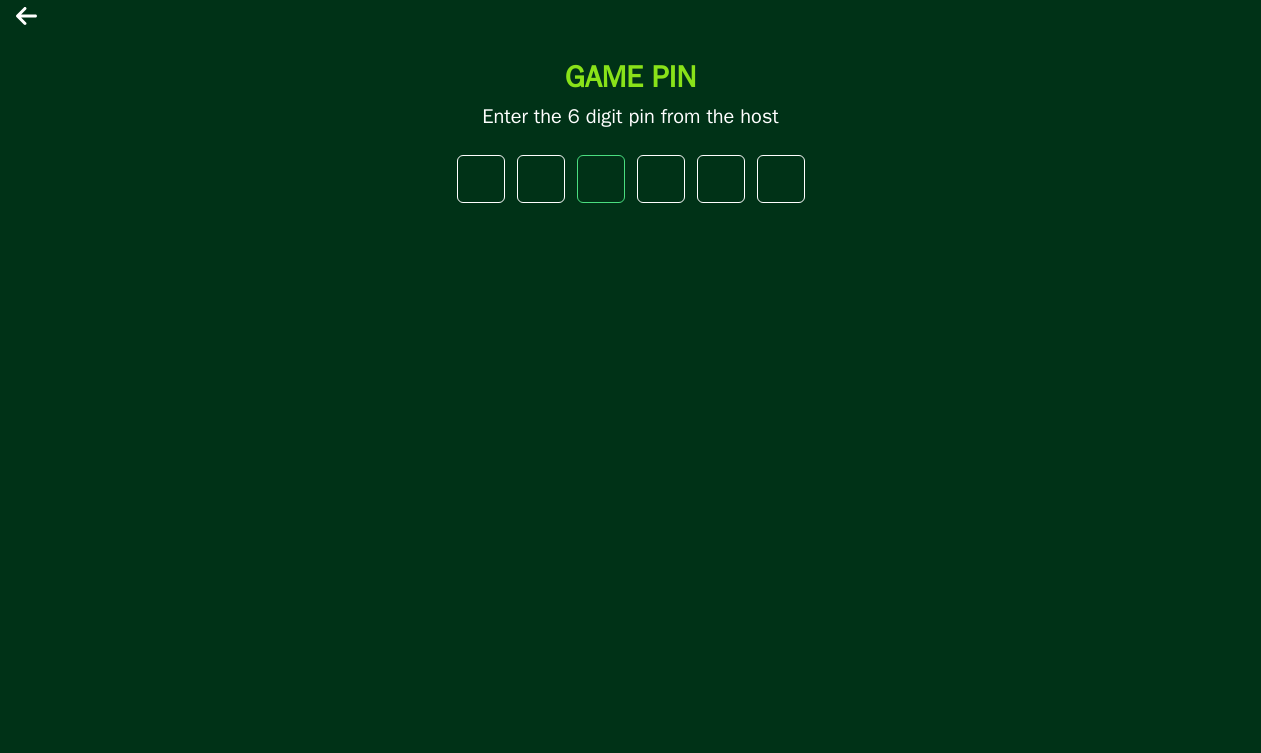 type on "*" 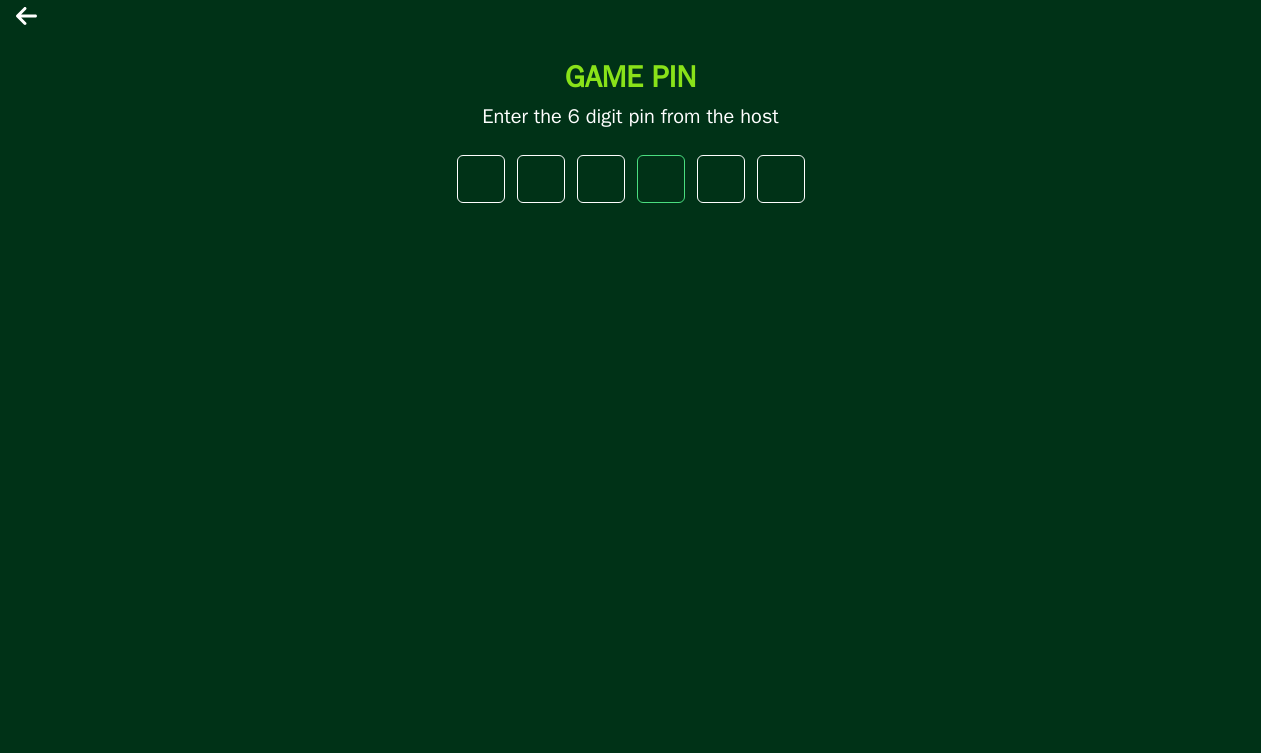type on "*" 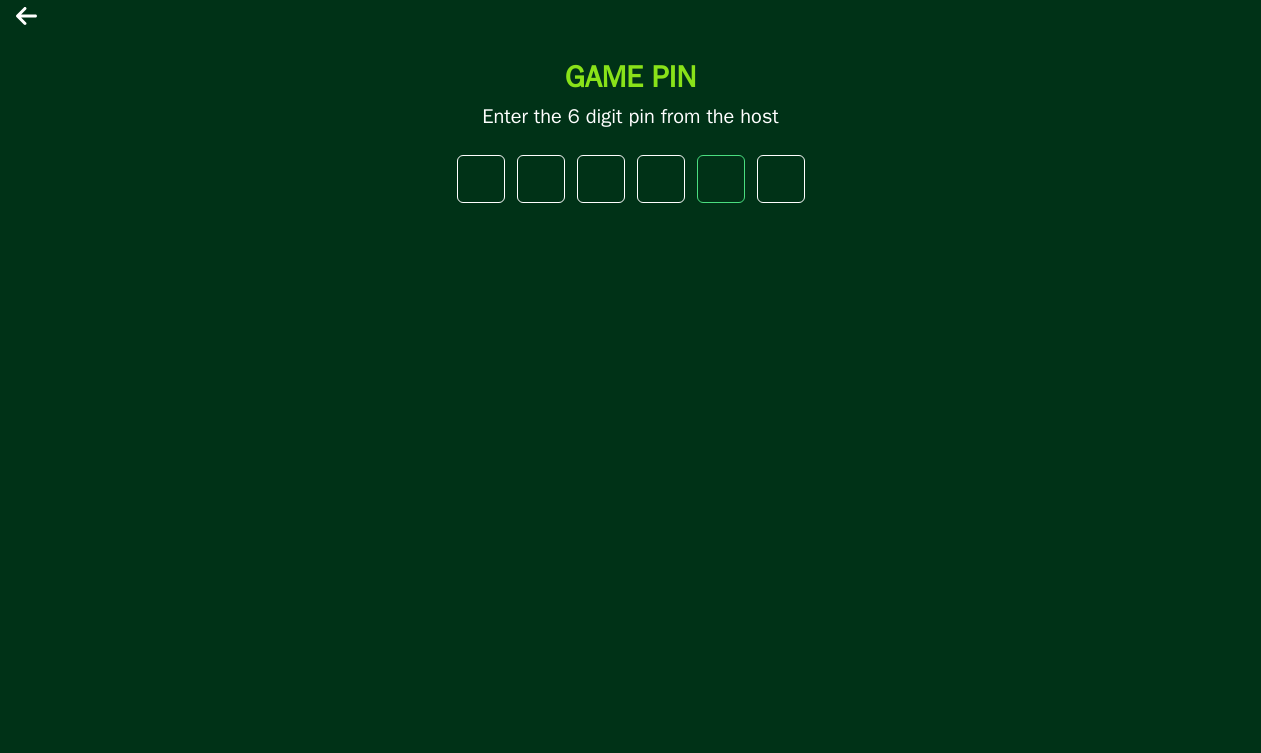 type on "*" 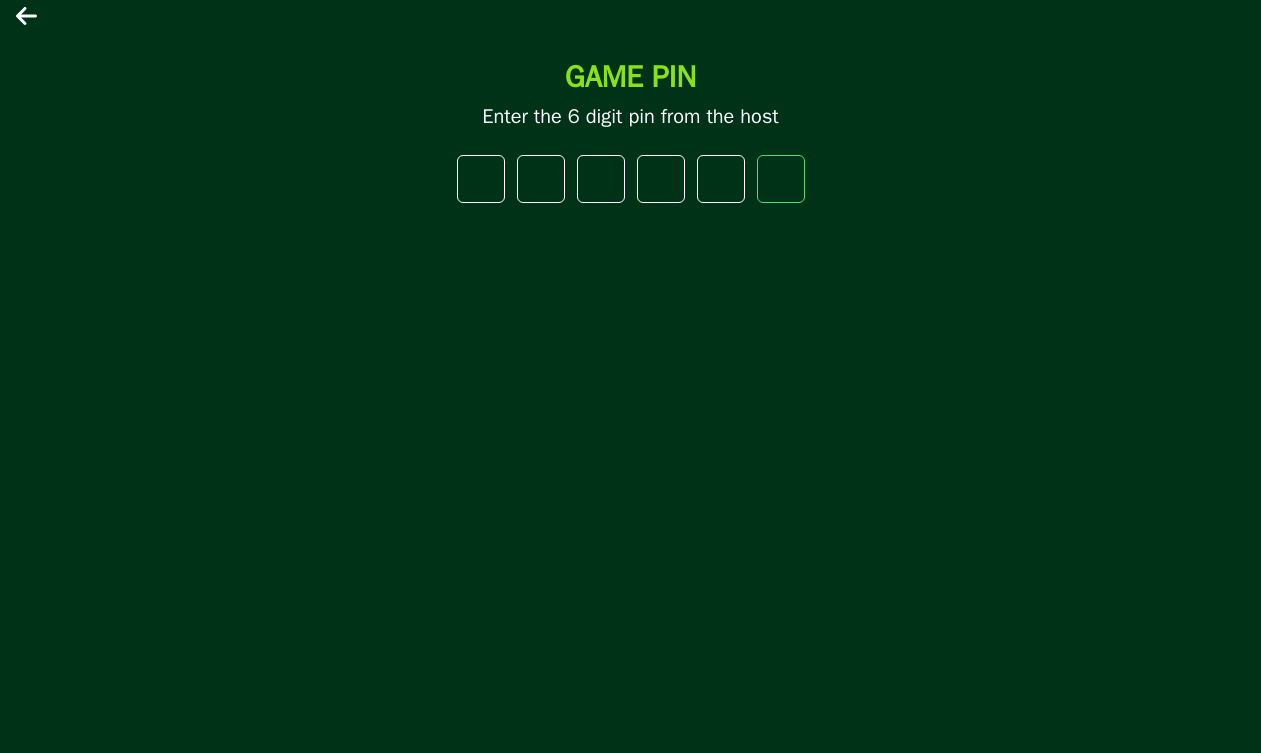 type on "*" 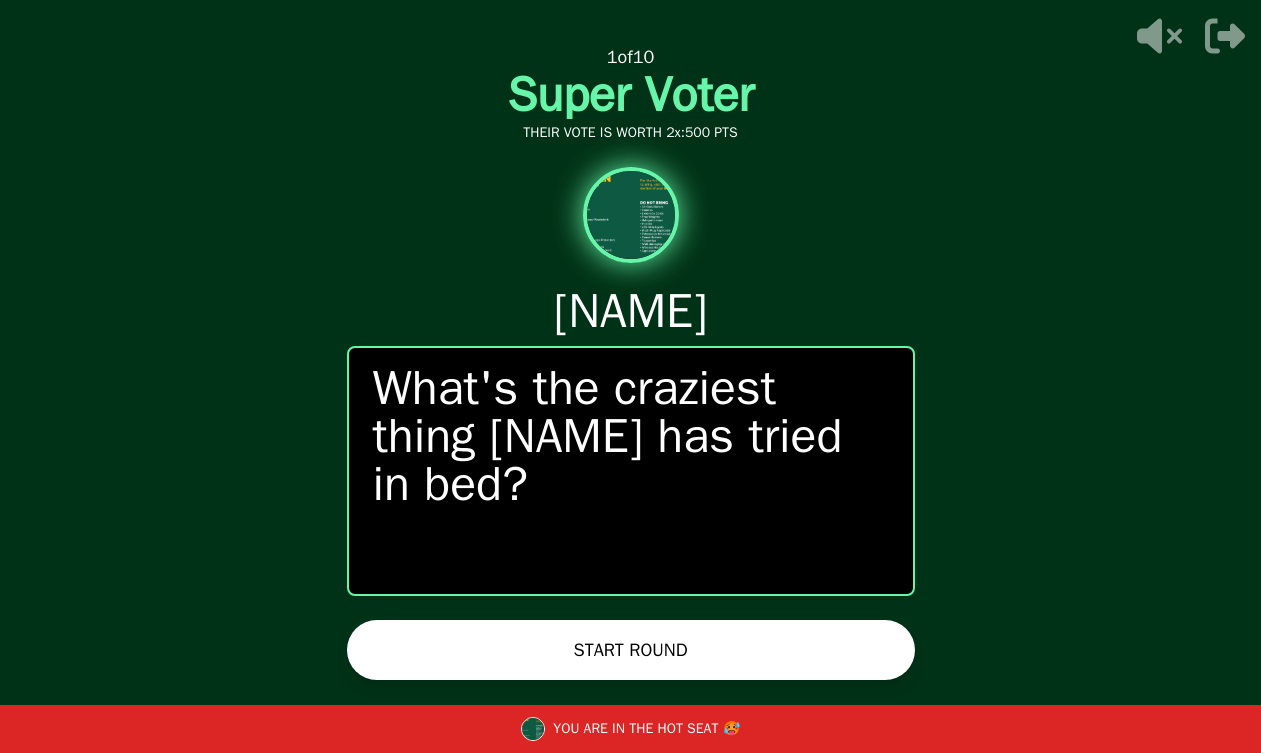 click on "START ROUND" at bounding box center (631, 650) 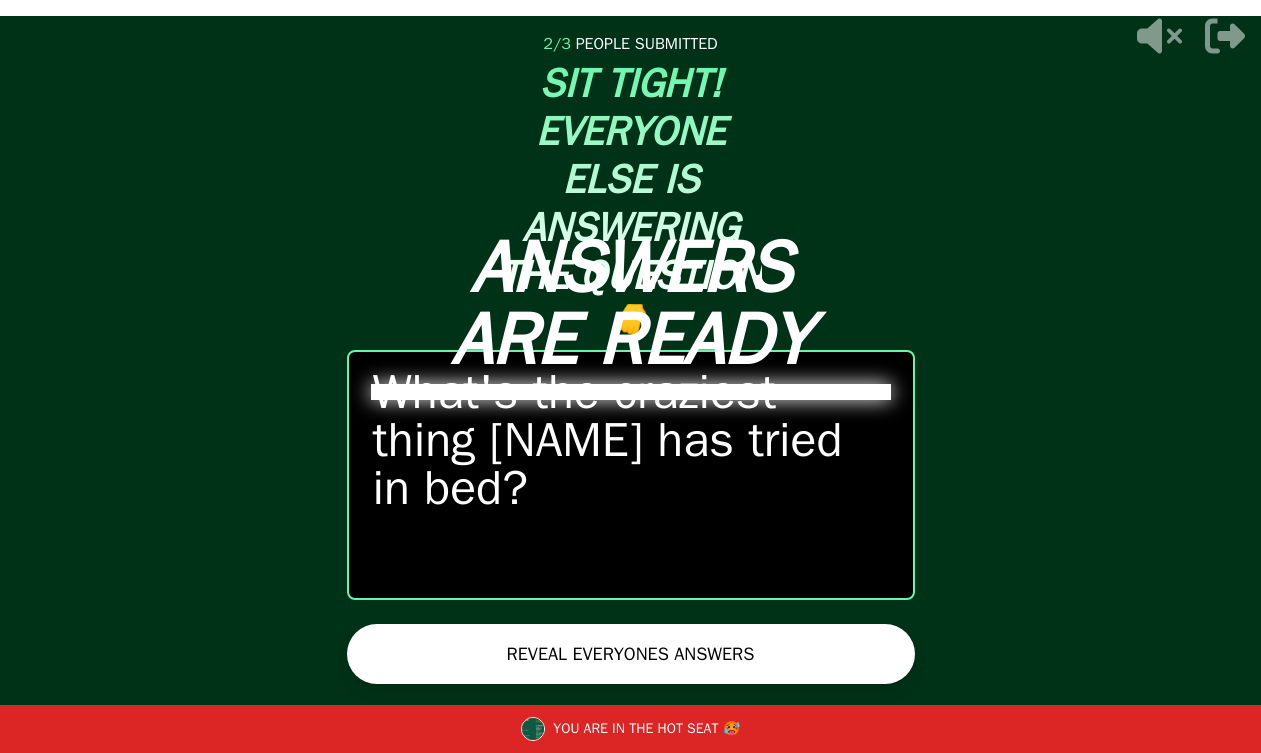 click on "REVEAL EVERYONES ANSWERS" at bounding box center (631, 654) 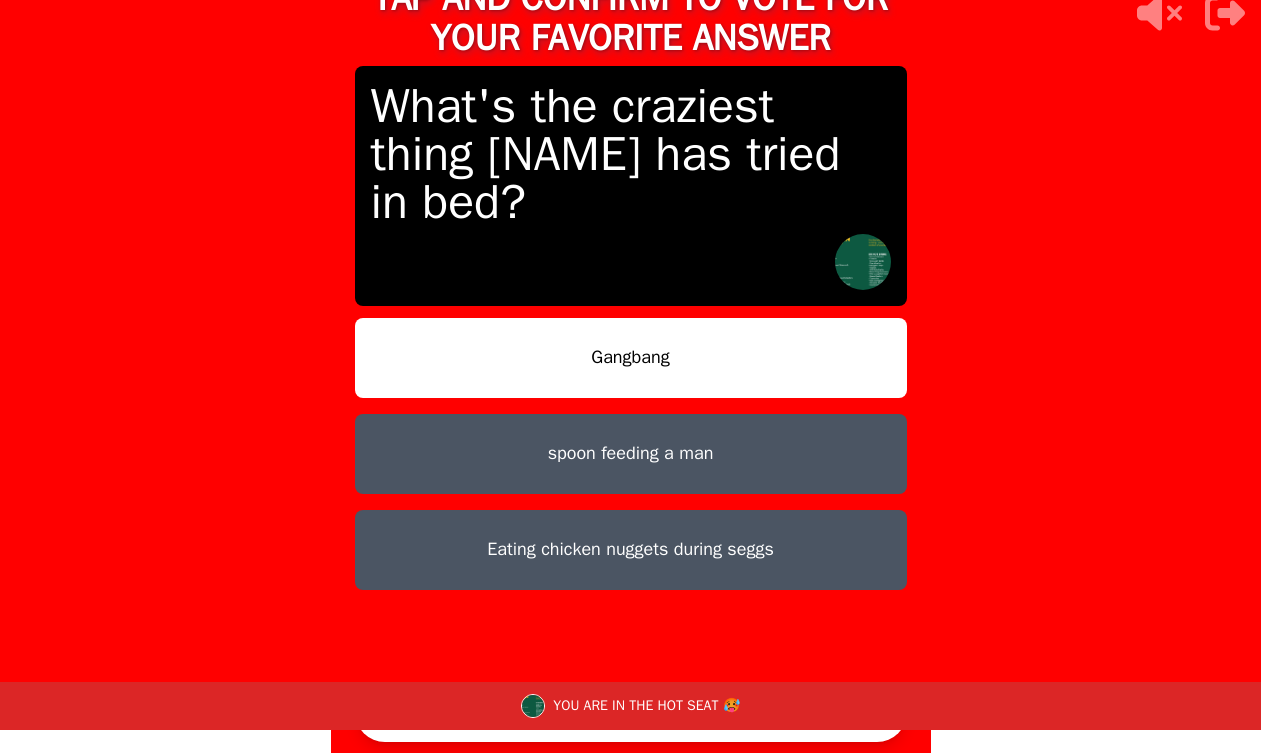 scroll, scrollTop: 0, scrollLeft: 0, axis: both 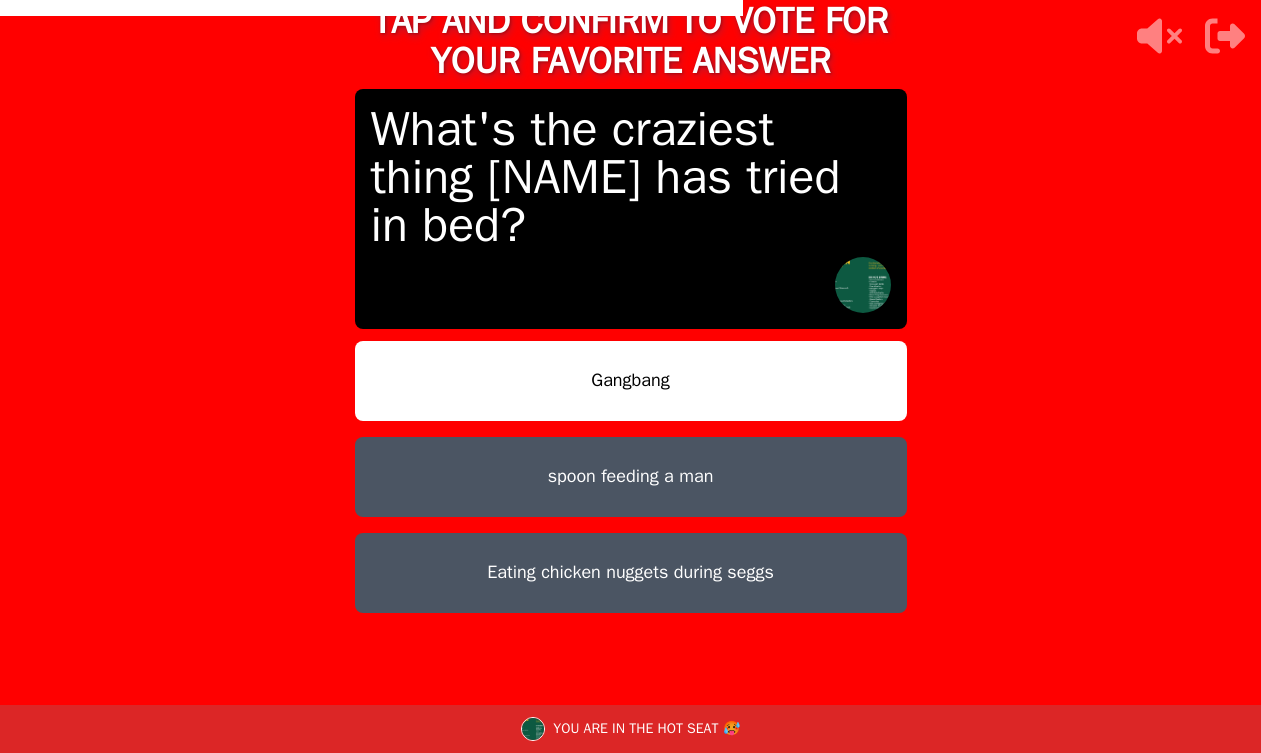 click on "spoon feeding a man" at bounding box center [631, 477] 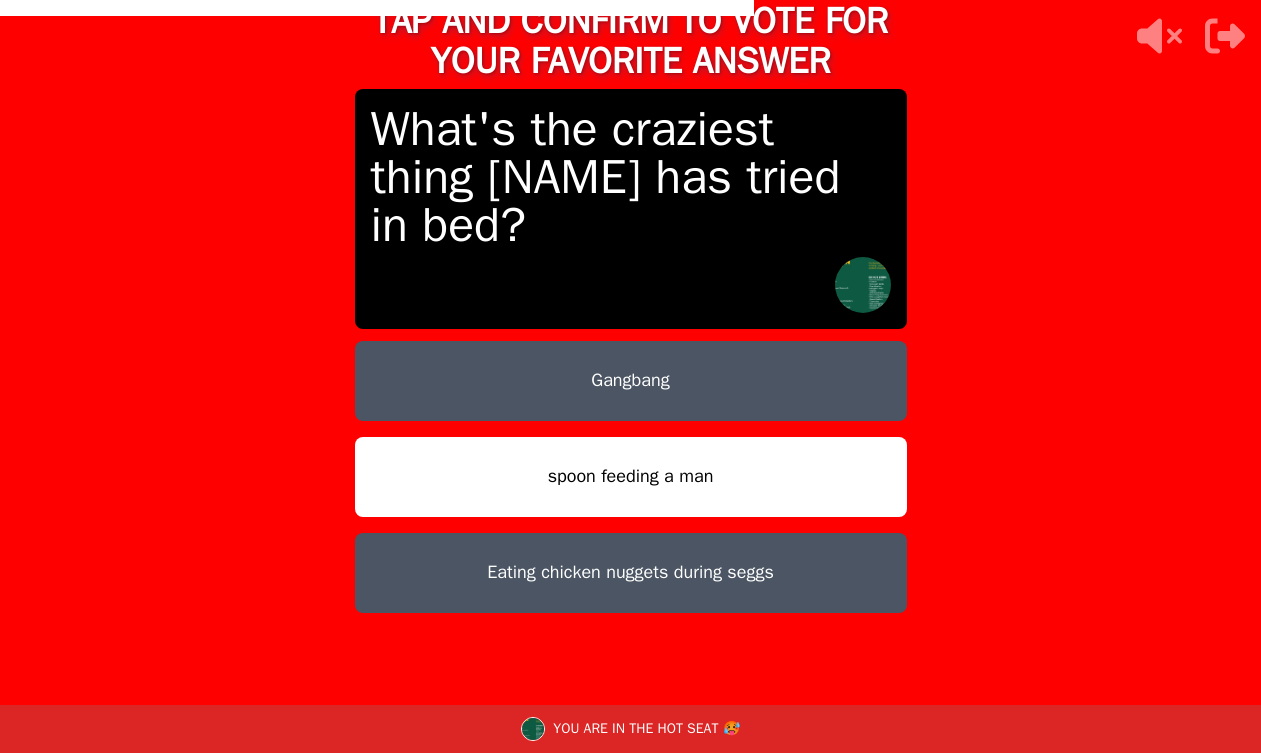 click on "spoon feeding a man" at bounding box center (631, 477) 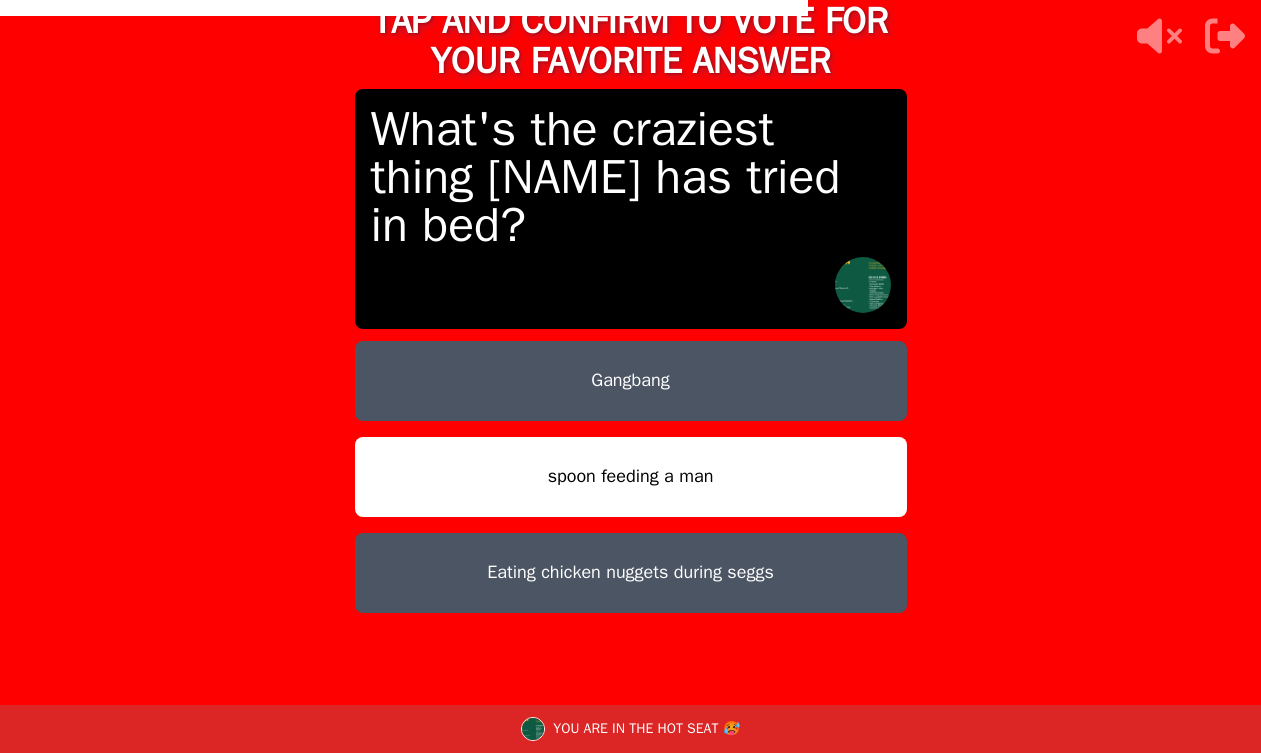 click on "spoon feeding a man" at bounding box center [631, 477] 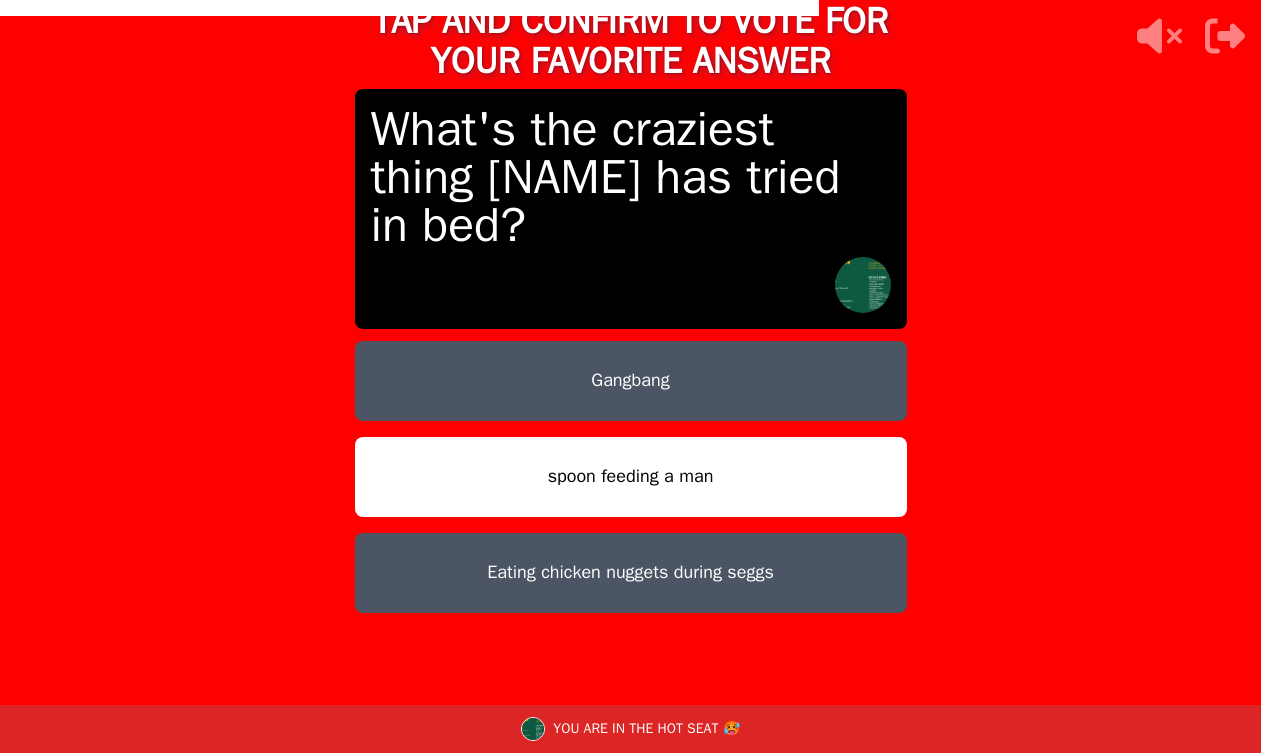 click on "spoon feeding a man" at bounding box center [631, 477] 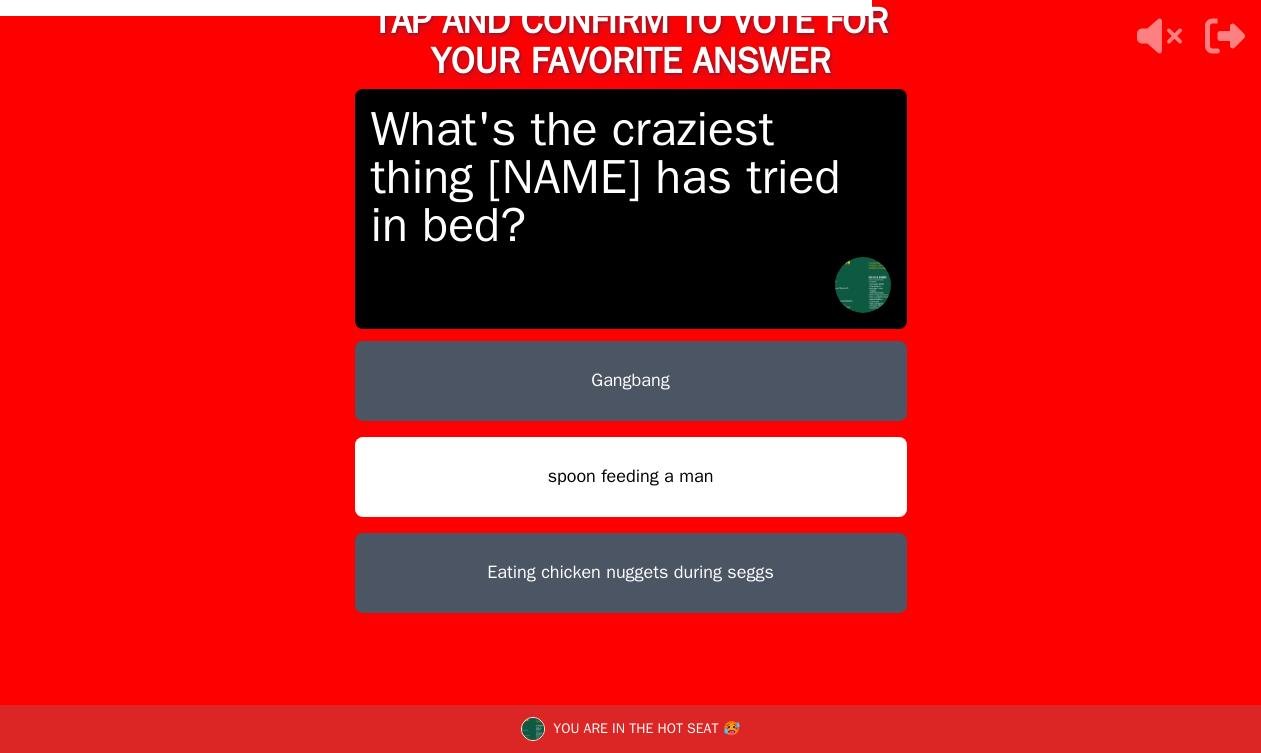 scroll, scrollTop: 23, scrollLeft: 0, axis: vertical 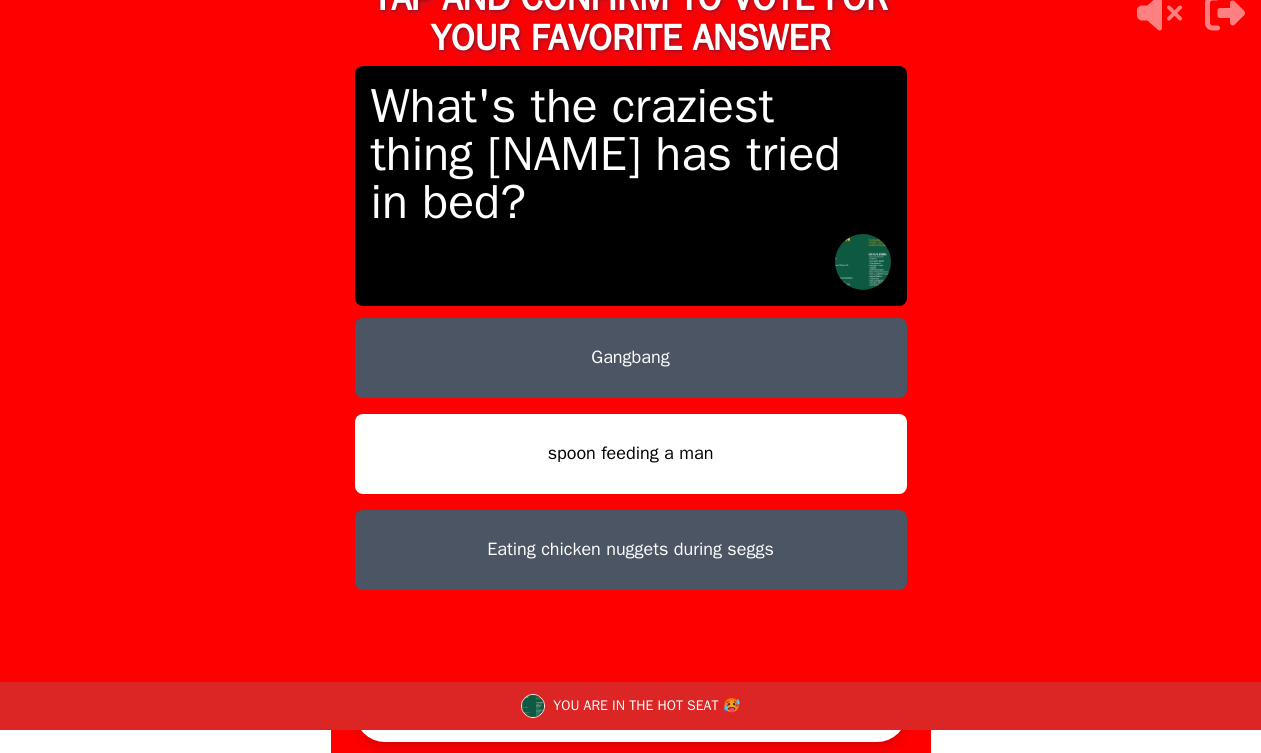 click on "CONFIRM" at bounding box center [631, 712] 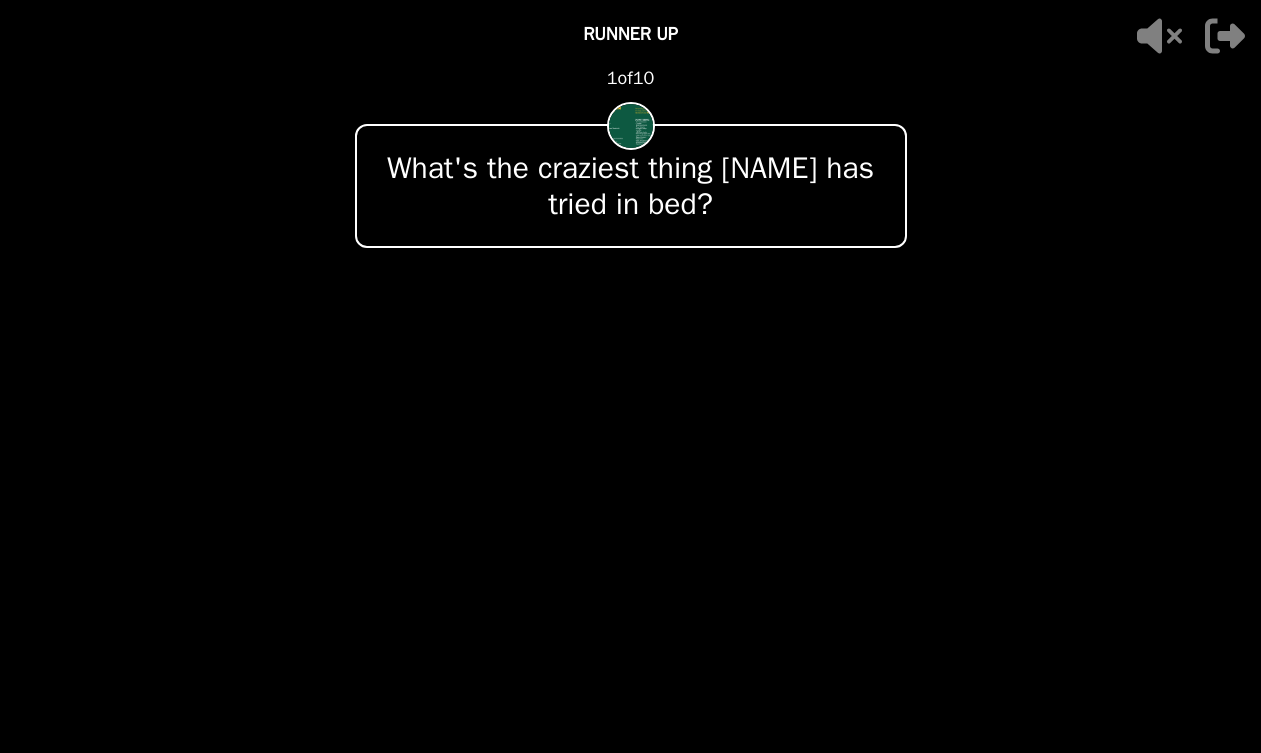 scroll, scrollTop: 0, scrollLeft: 0, axis: both 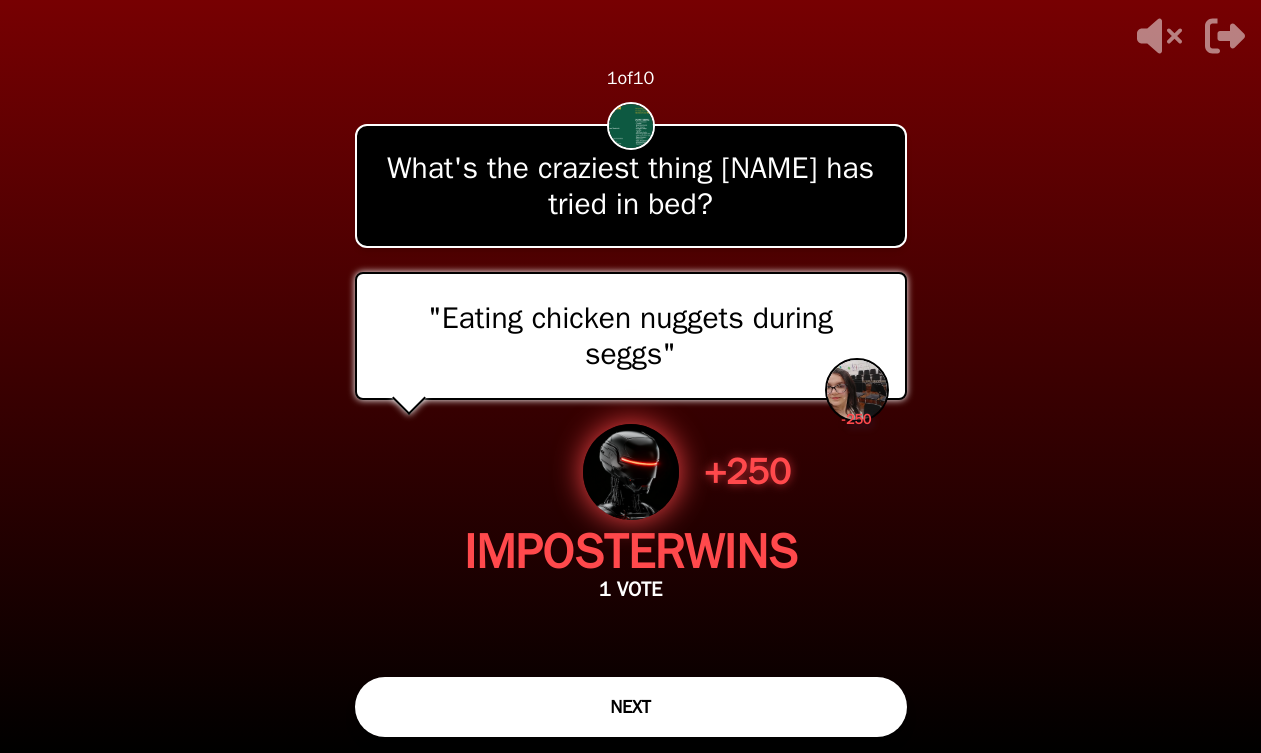 click on "NEXT" at bounding box center (631, 707) 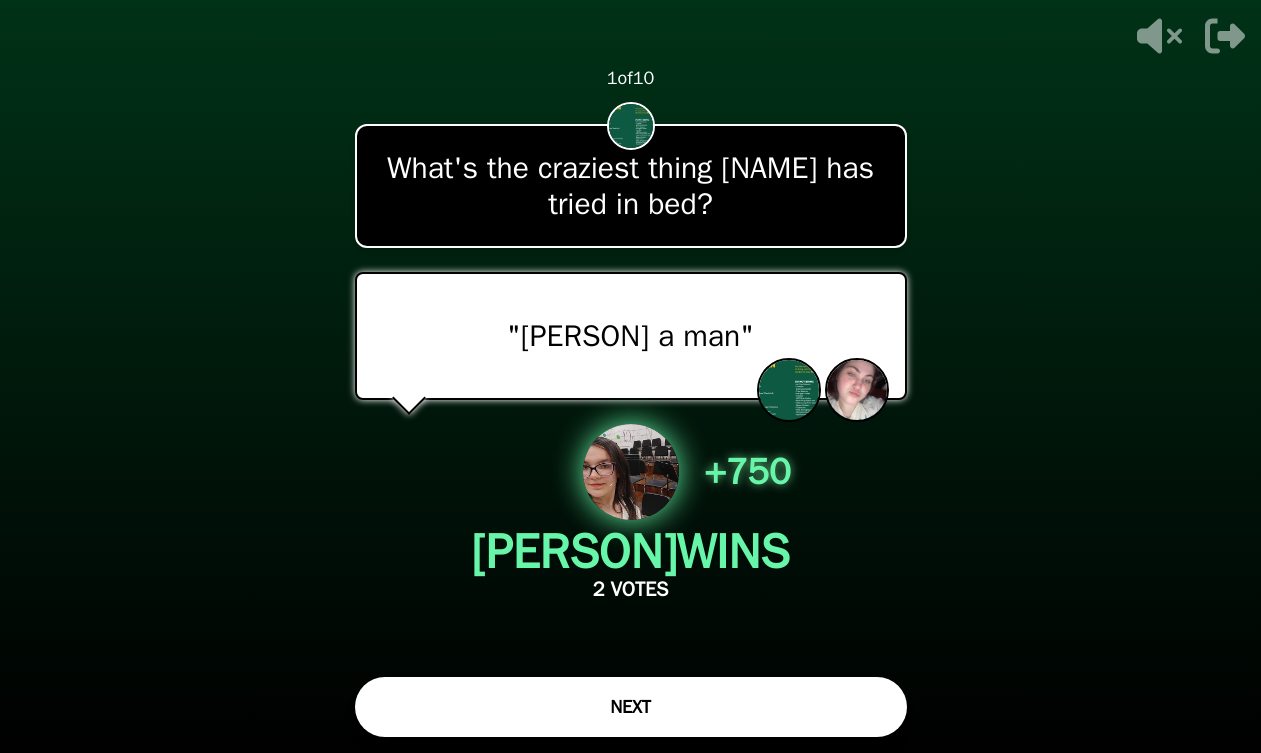 click on "NEXT" at bounding box center [631, 707] 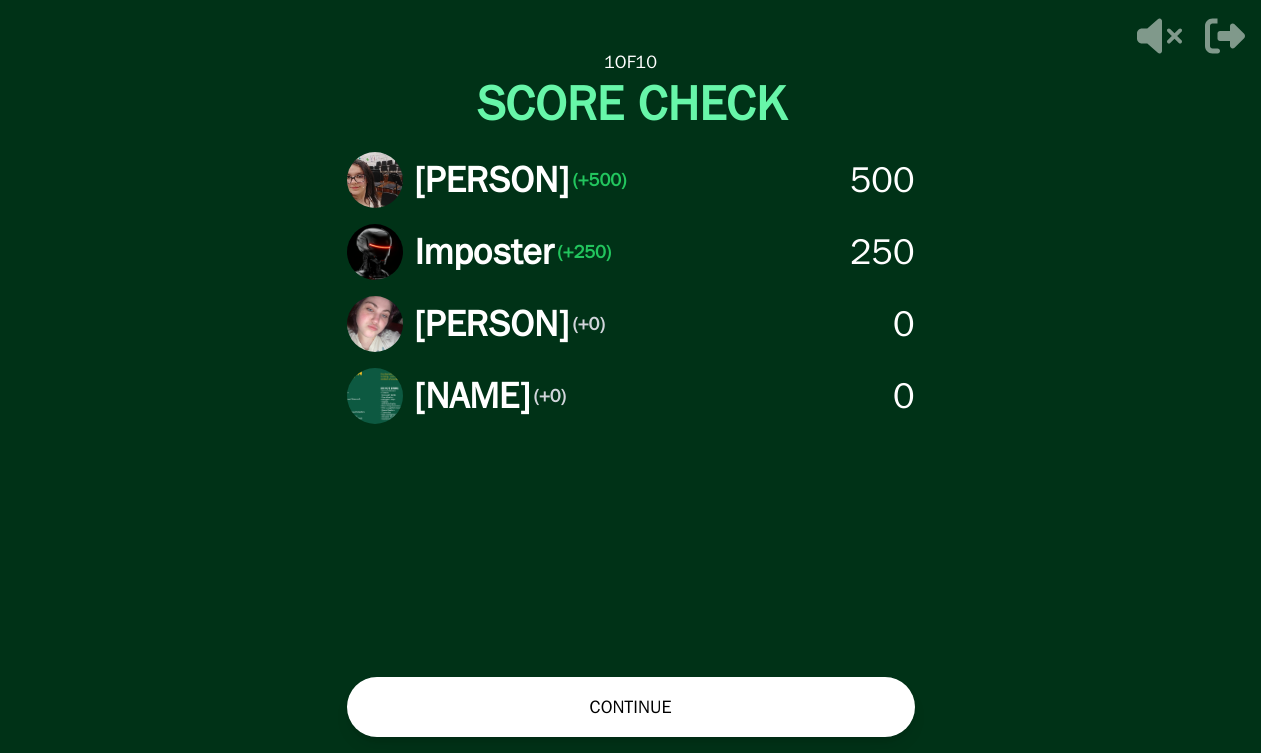 click on "CONTINUE" at bounding box center (631, 707) 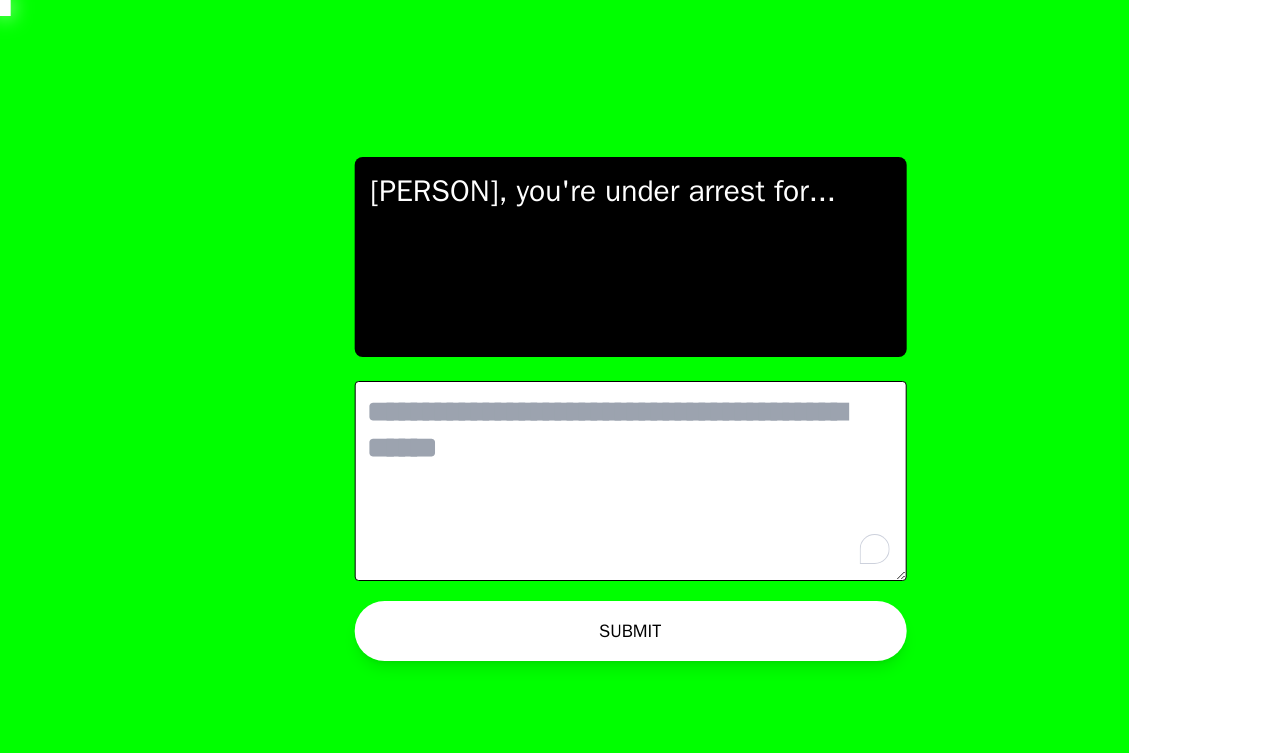 scroll, scrollTop: 0, scrollLeft: 0, axis: both 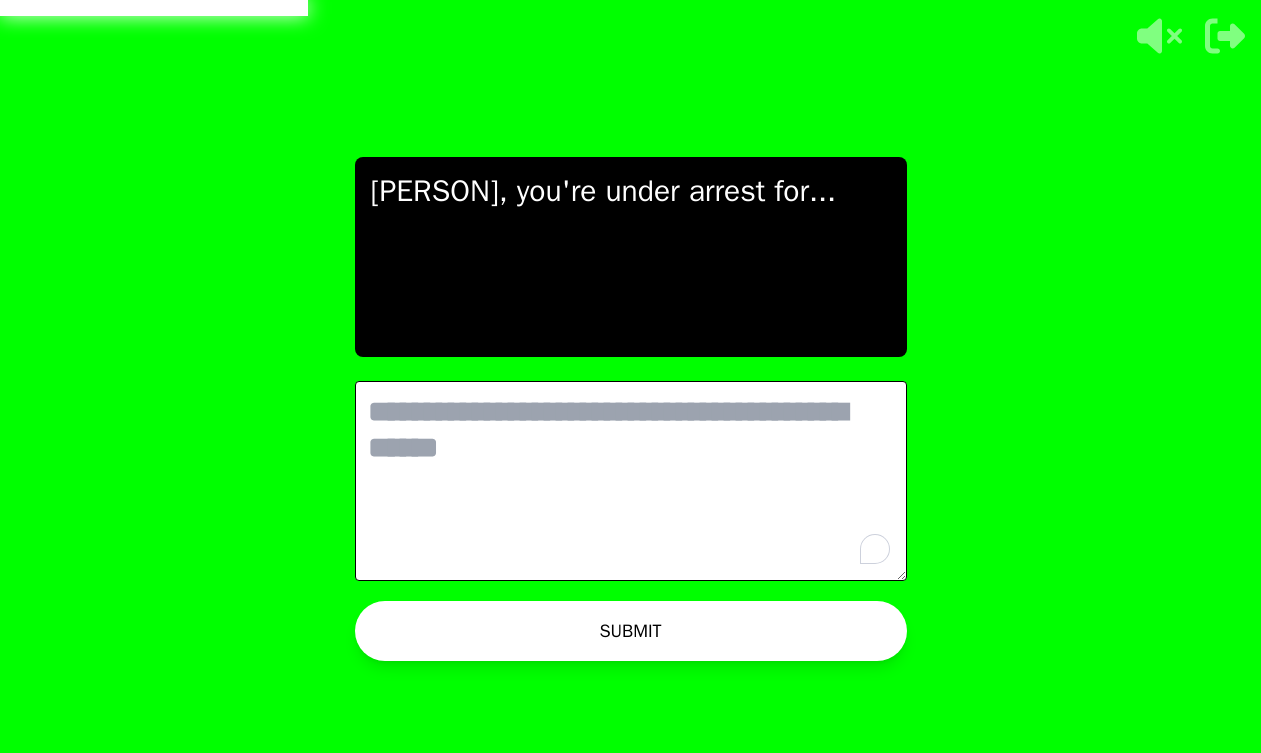 click at bounding box center (631, 481) 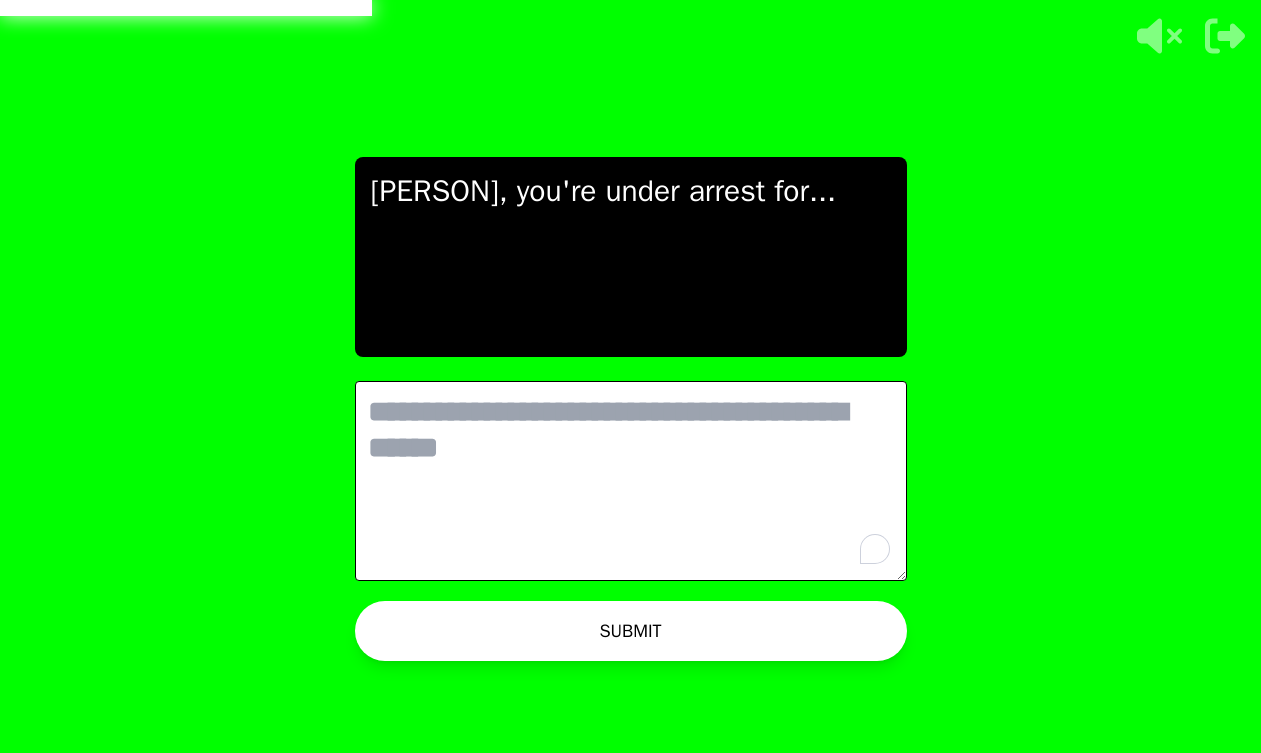 type on "*" 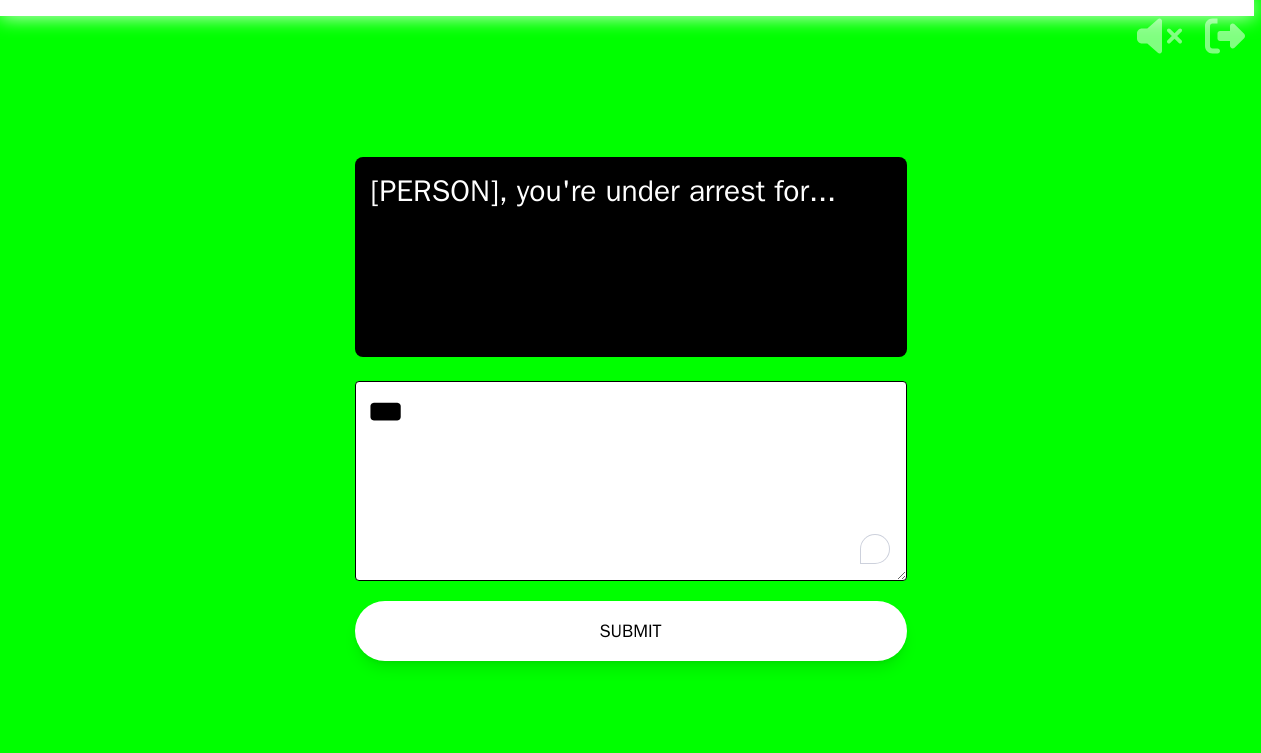 type on "***" 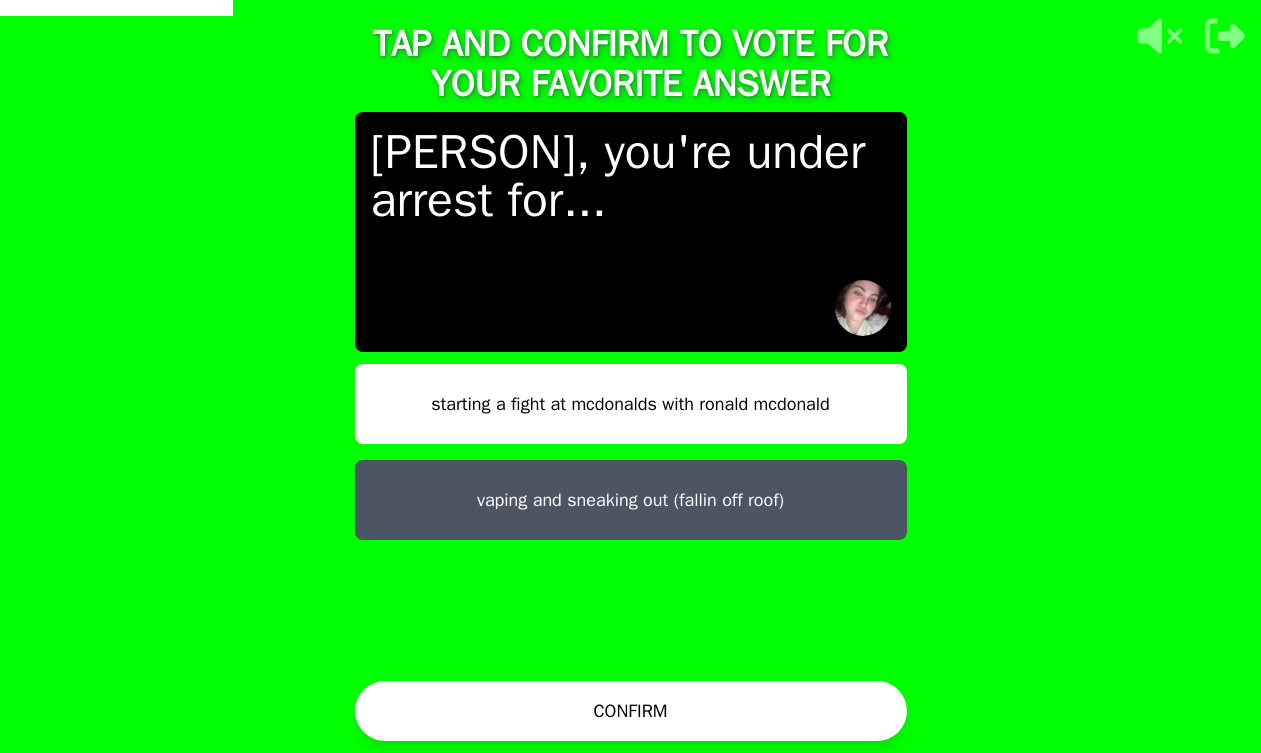 click on "vaping and sneaking out (fallin off roof)" at bounding box center [631, 500] 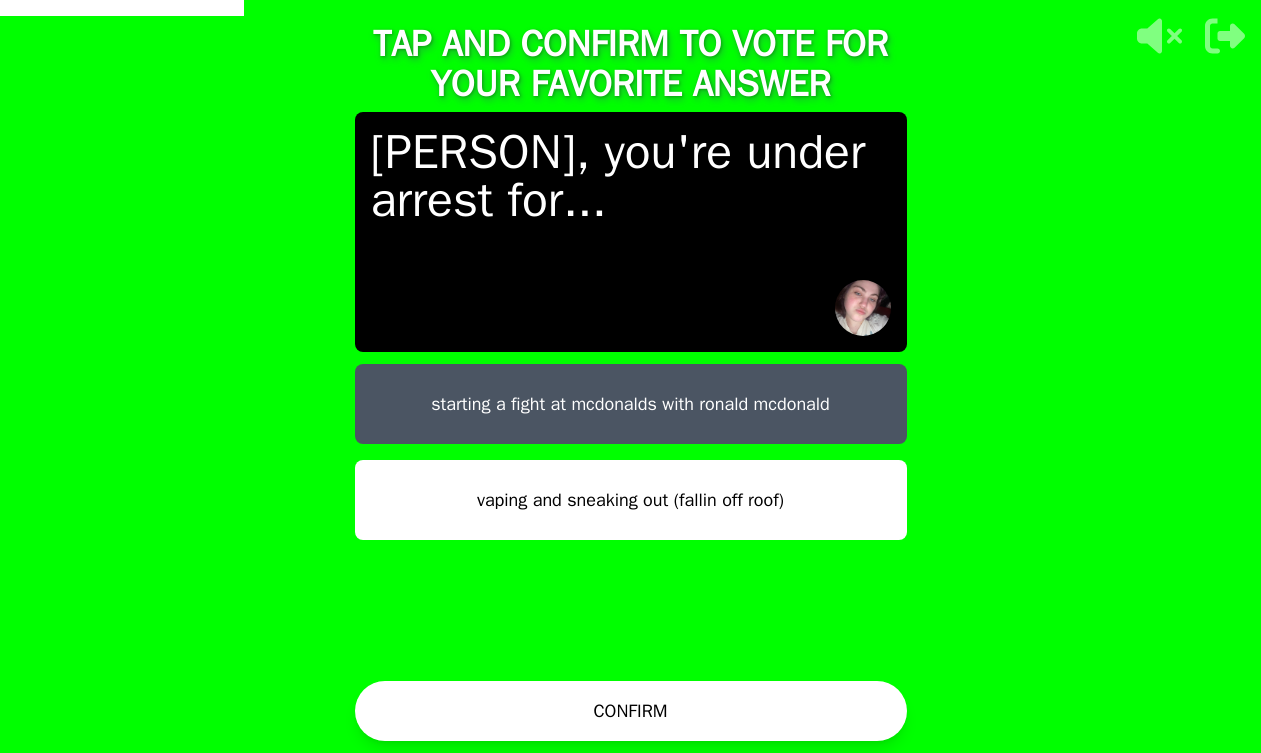 click on "vaping and sneaking out (fallin off roof)" at bounding box center (631, 500) 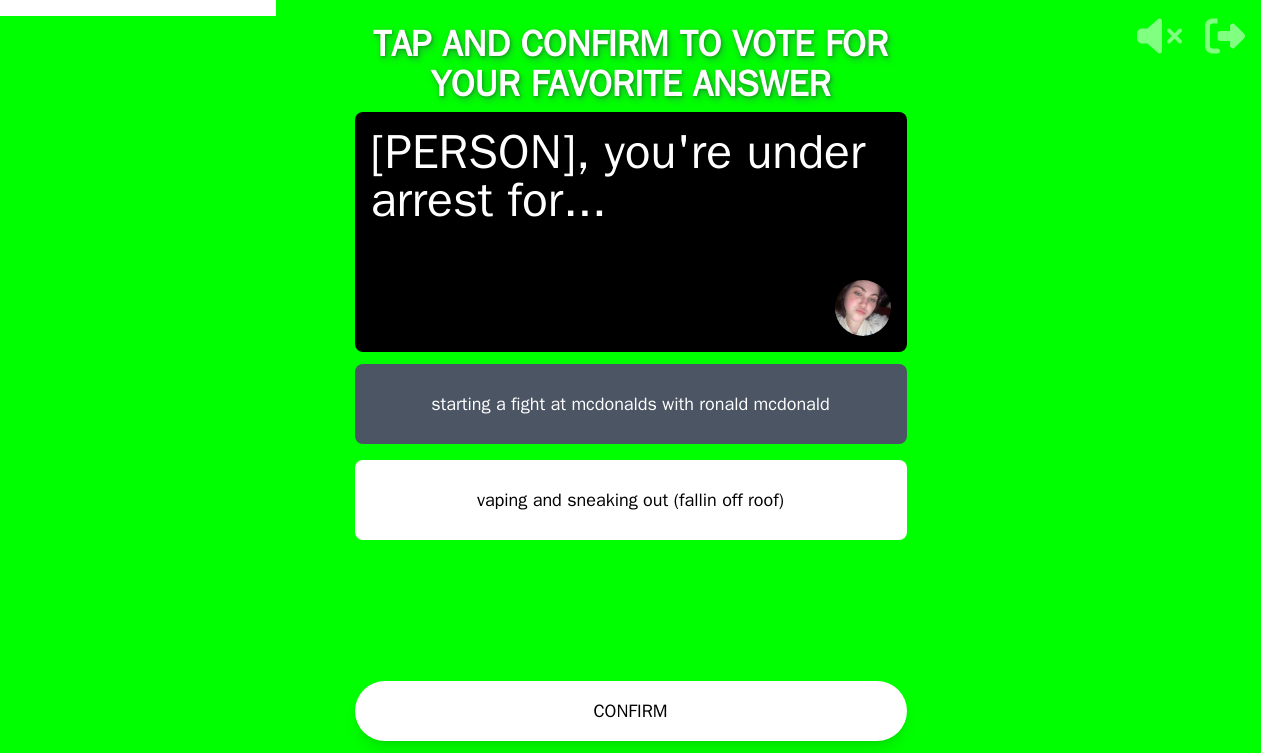 click on "CONFIRM" at bounding box center [631, 711] 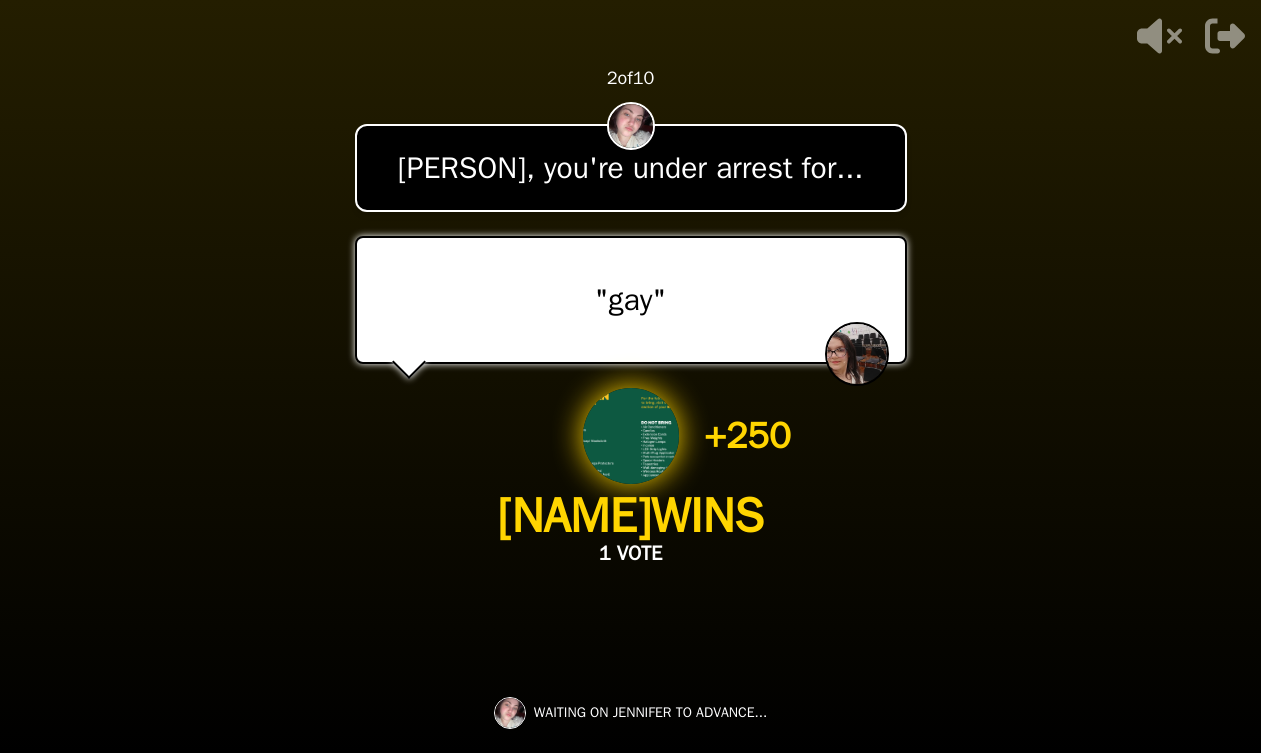 click on "- 500  PTS 2  of  10 [PERSON], you're under arrest for... "gay" + 250 [PERSON]  WINS 1 VOTE WAITING ON   [PERSON]   TO ADVANCE..." at bounding box center [631, 376] 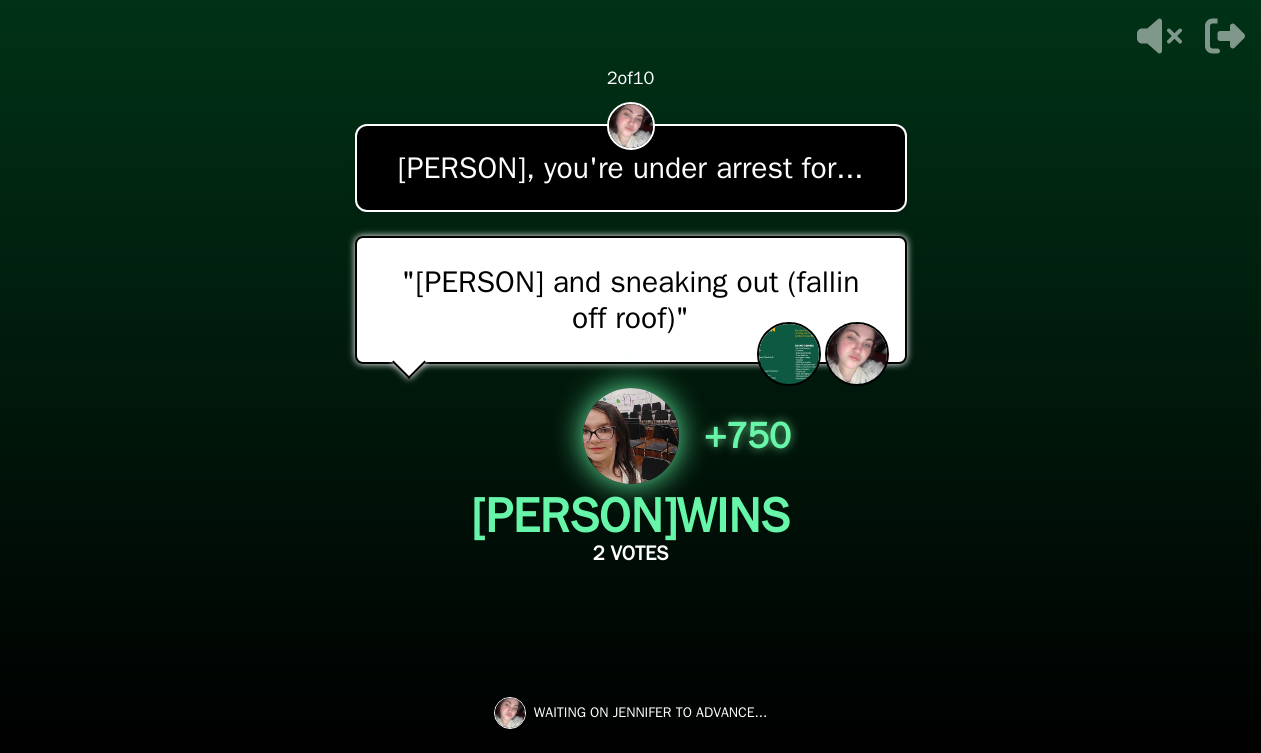 click on "- 500  PTS 2  of  10 [NAME], you're under arrest for... "vaping and sneaking out (fallin off roof)" + 750 [NAME]  WINS 2 VOTES WAITING ON   [NAME]   TO ADVANCE..." at bounding box center [631, 376] 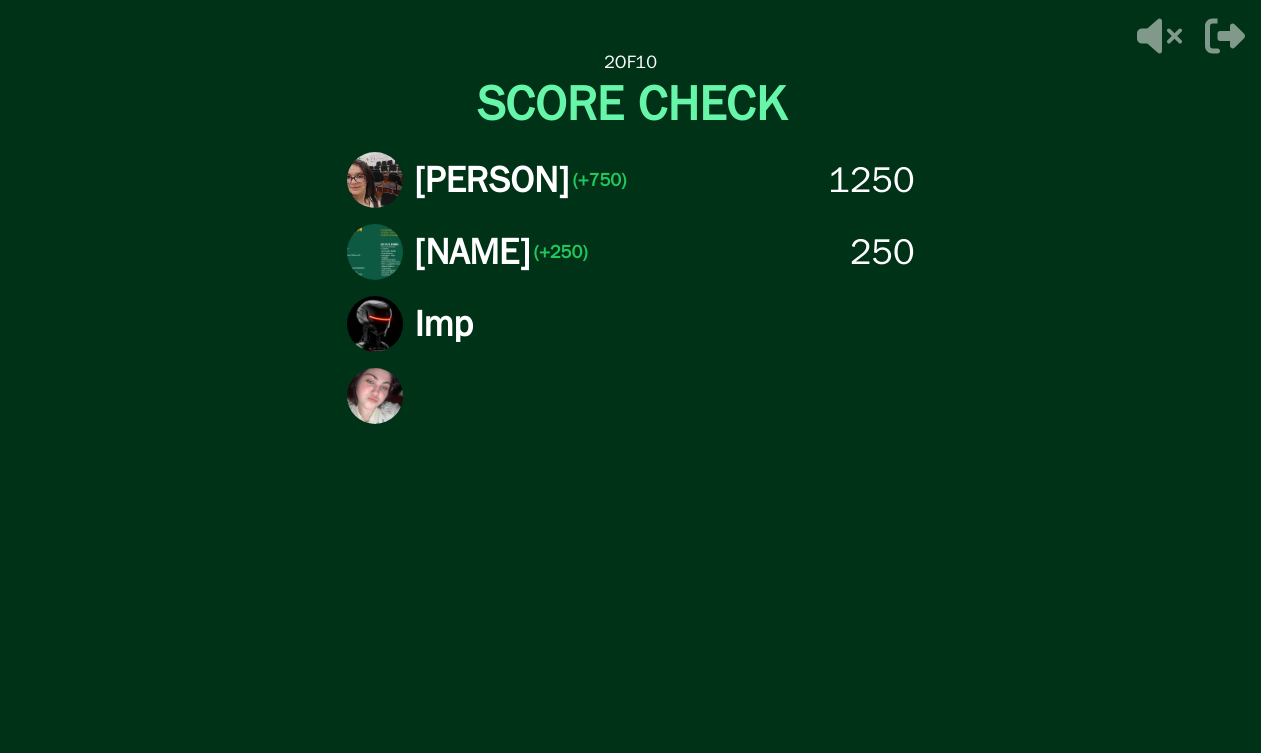 click on "[PERSON] (+750) 1250 [PERSON] (+250) 250 Imp" at bounding box center [631, 386] 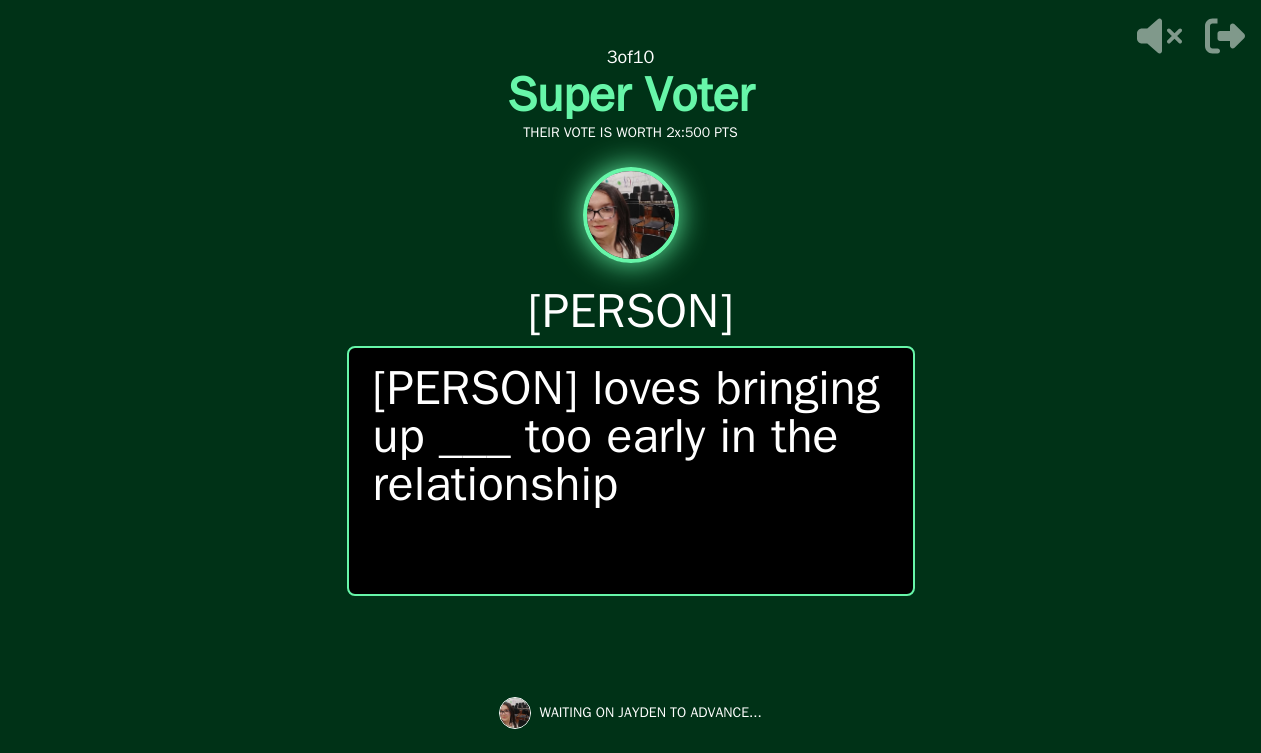 click on "[PERSON] loves bringing up ___ too early in the relationship" at bounding box center [631, 471] 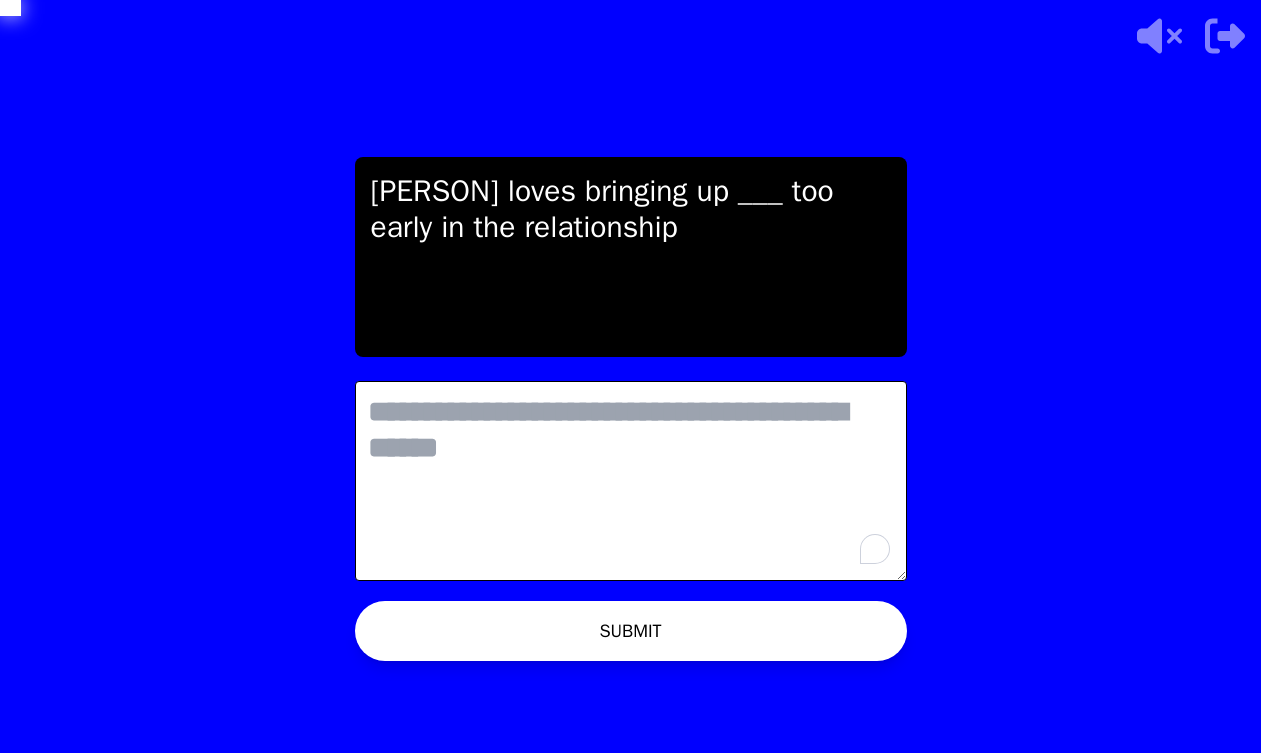 scroll, scrollTop: 0, scrollLeft: 0, axis: both 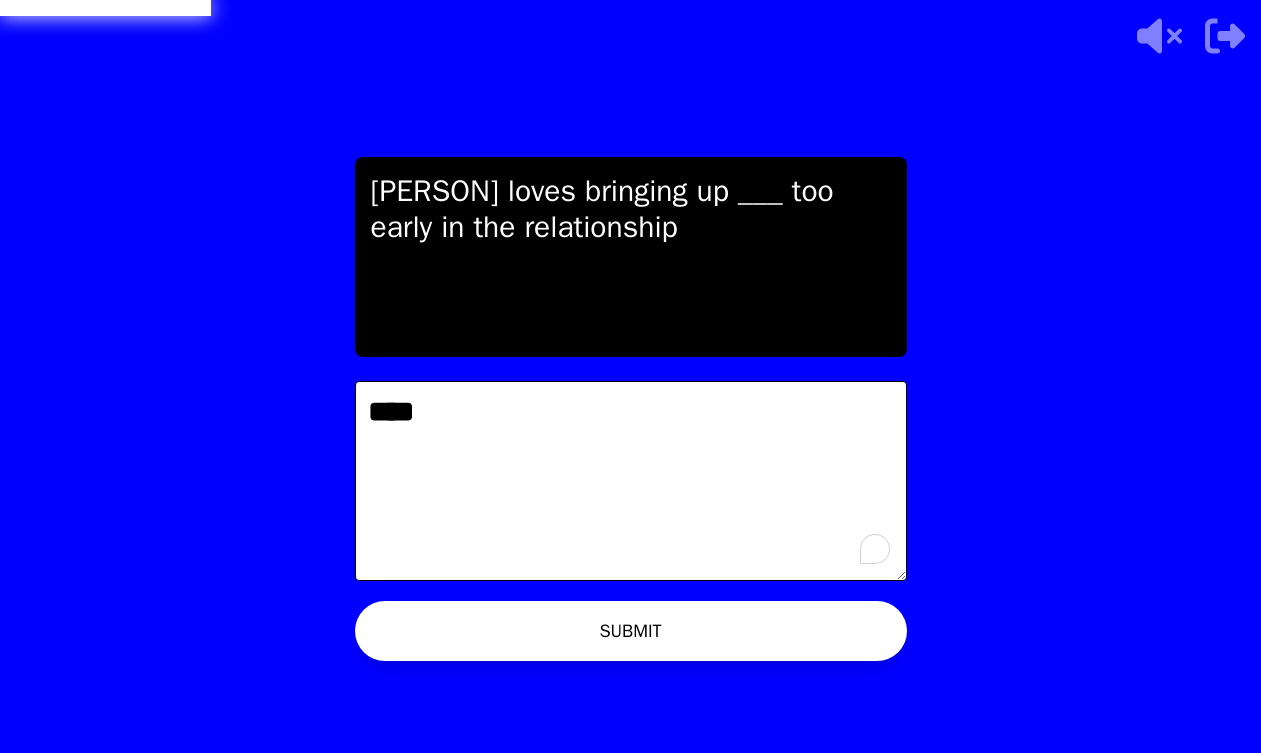 type on "****" 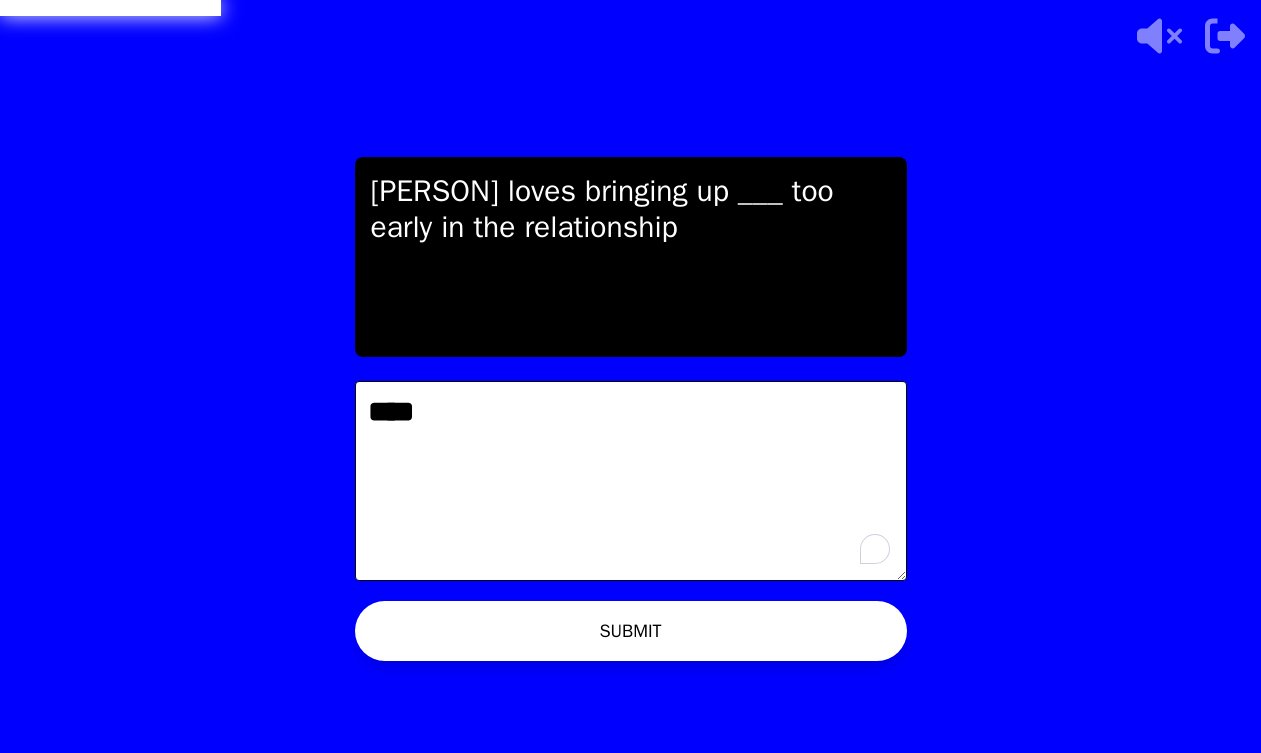 click on "SUBMIT" at bounding box center [631, 631] 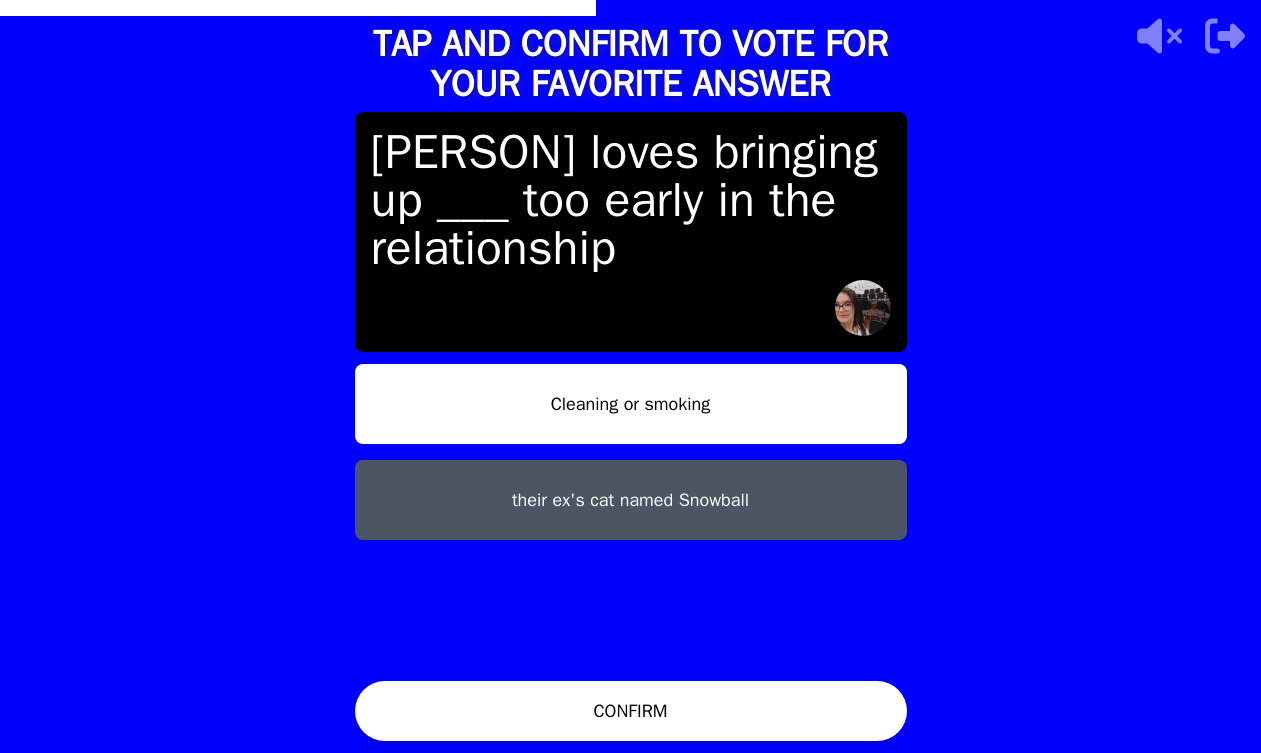 click on "Cleaning or smoking" at bounding box center (631, 404) 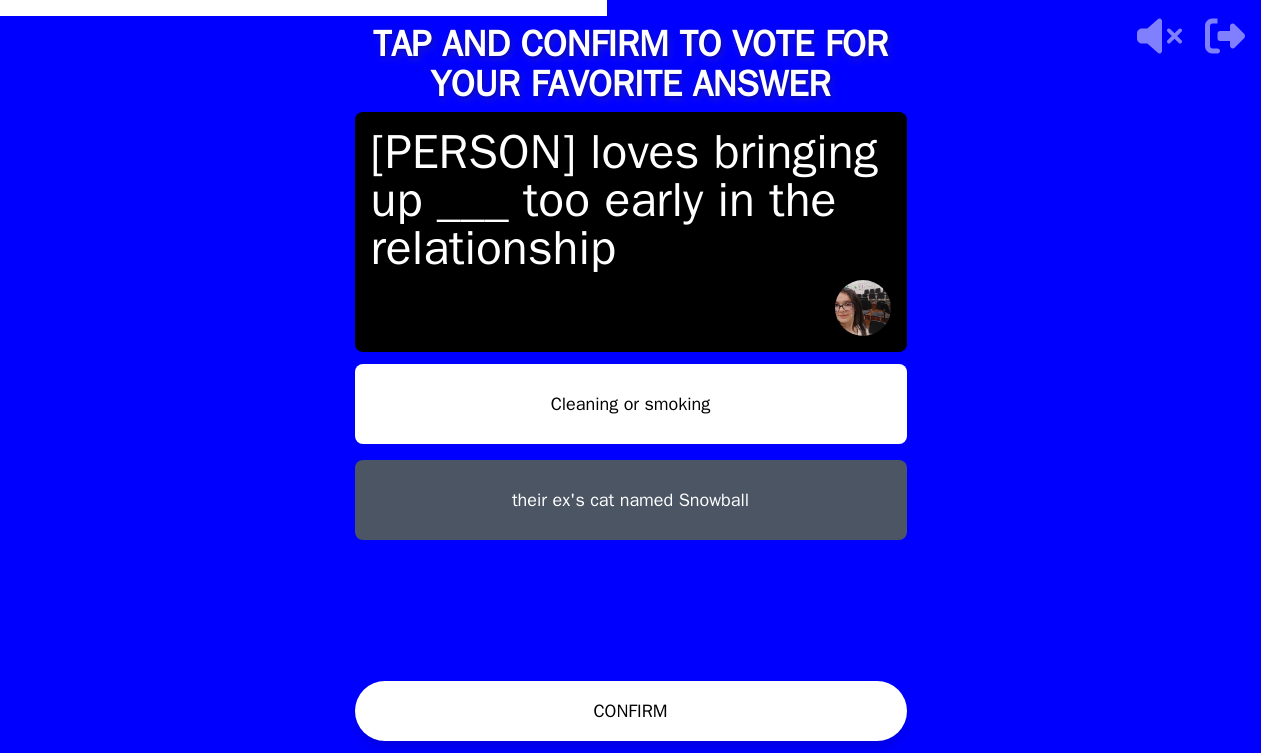 click on "Cleaning or smoking" at bounding box center [631, 404] 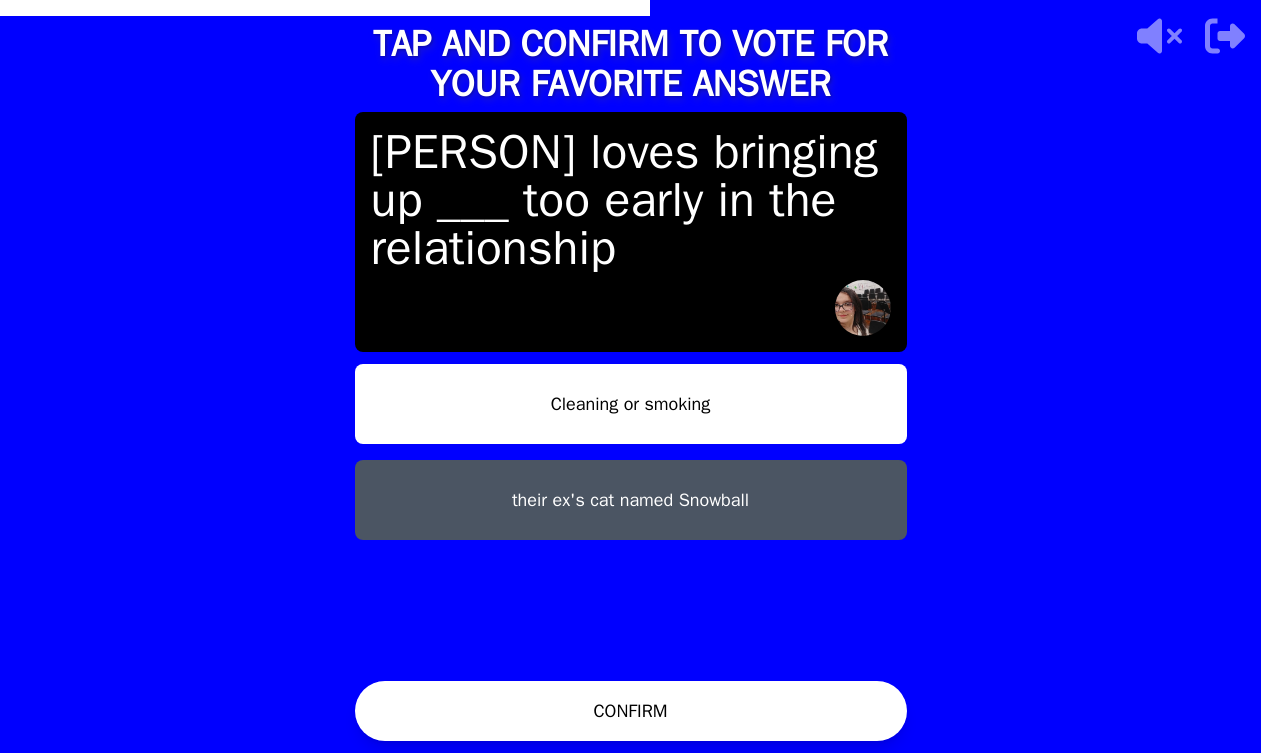 click on "CONFIRM" at bounding box center (631, 711) 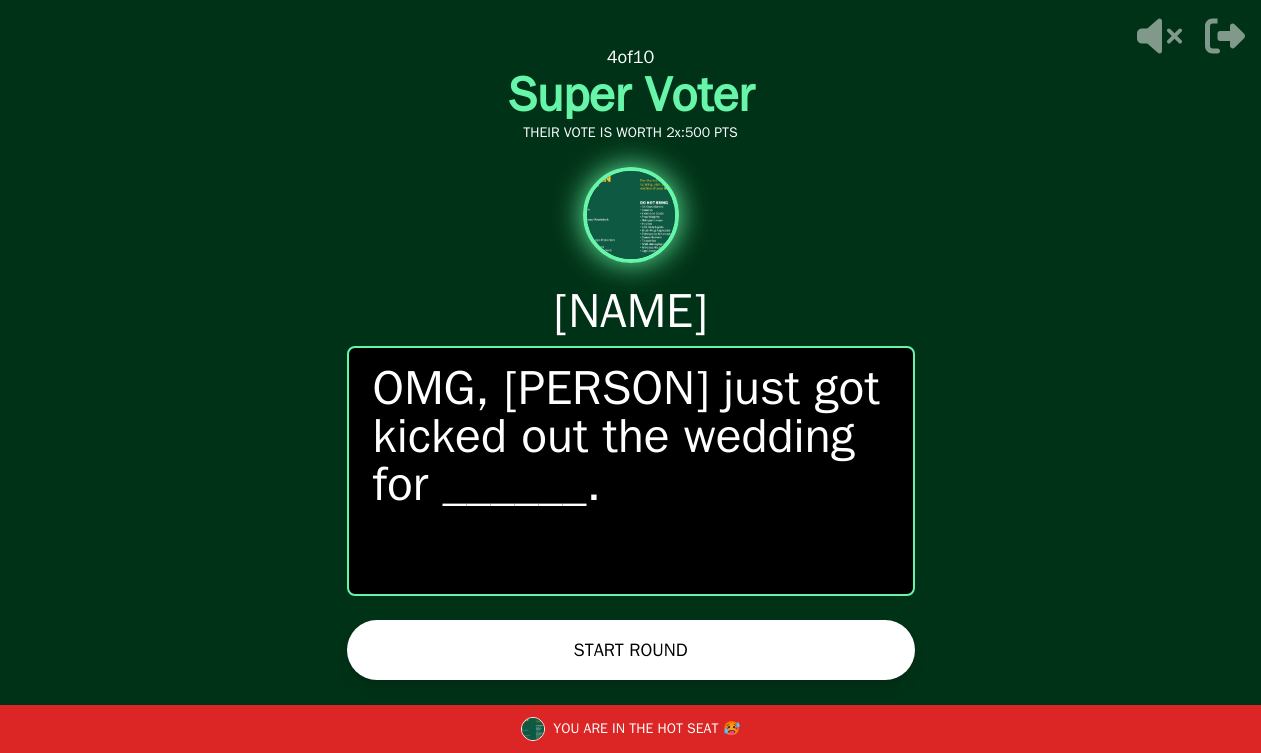 click on "0 / 0   PEOPLE SUBMITTED 4  of  10 Super Voter THEIR VOTE IS WORTH 2x:  500 PTS [NAME] OMG, [NAME] just got kicked out the wedding for ______. START ROUND" at bounding box center [631, 376] 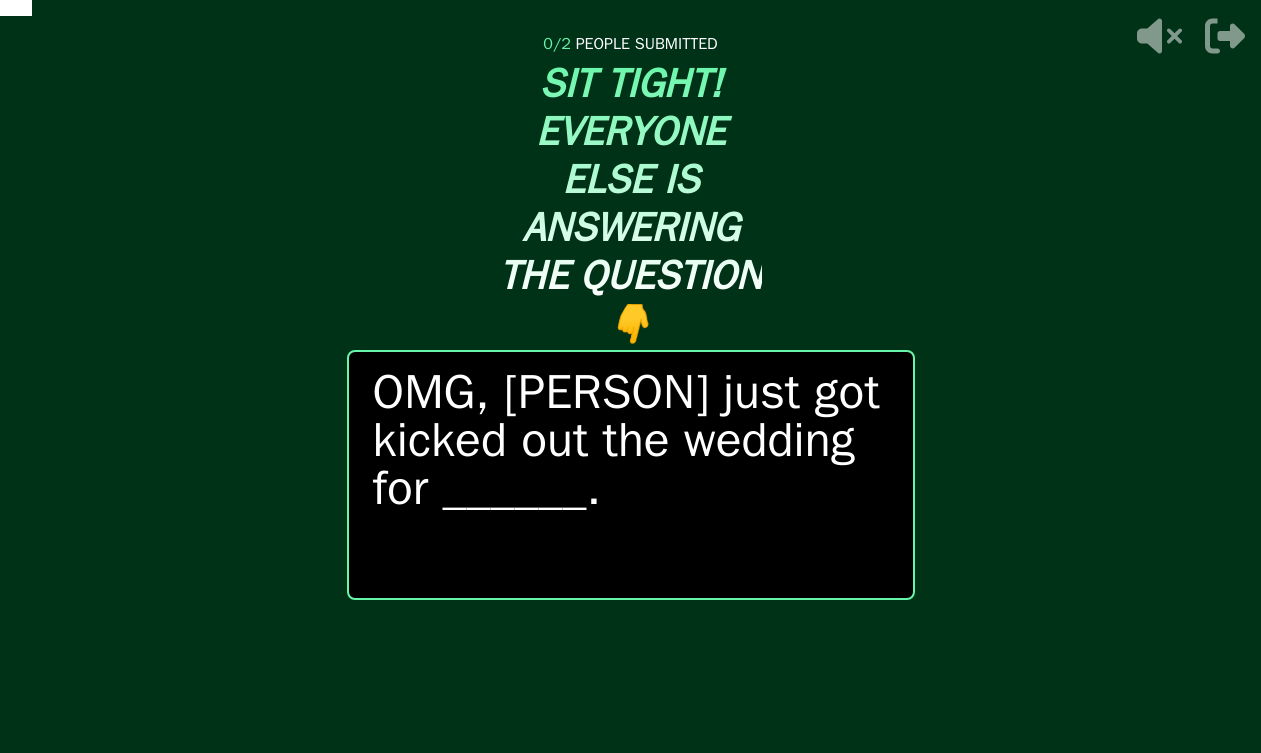 click on "OMG, [PERSON] just got kicked out the wedding for ______." at bounding box center (631, 475) 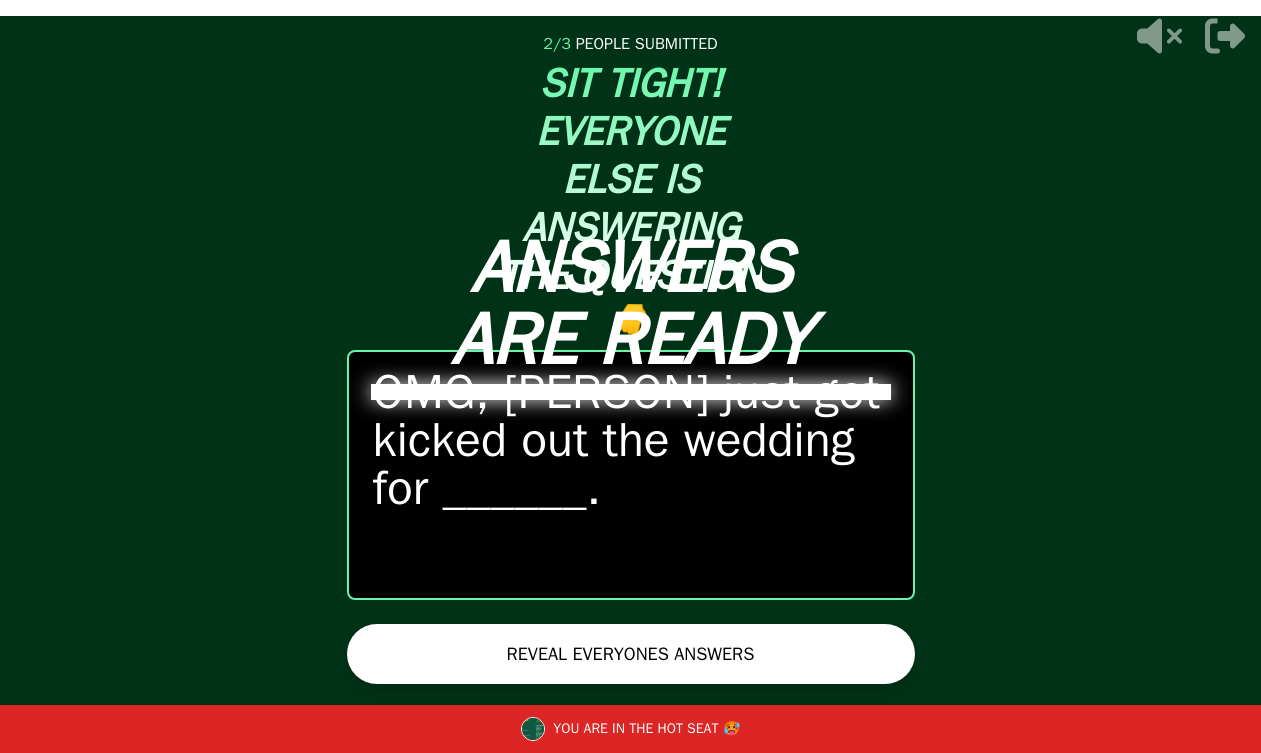 click on "REVEAL EVERYONES ANSWERS" at bounding box center (631, 654) 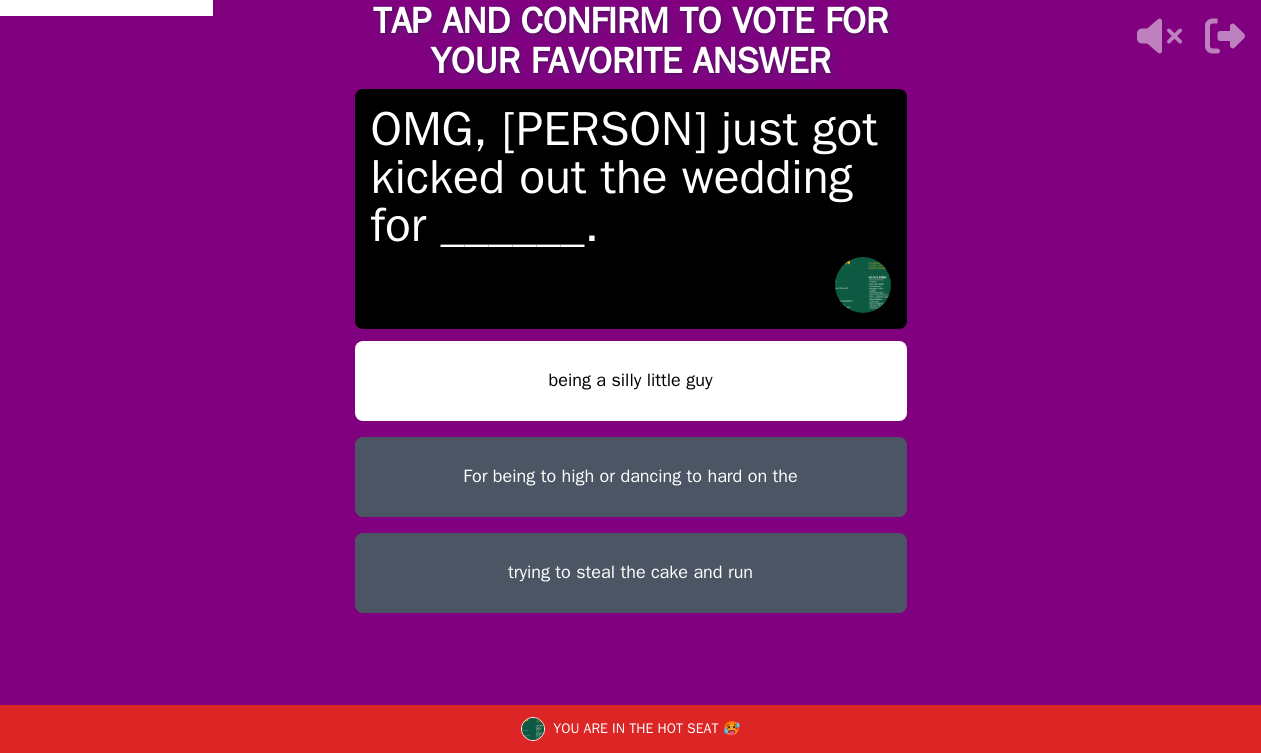 click on "TAP AND CONFIRM TO VOTE FOR YOUR FAVORITE ANSWER OMG, [PERSON] just got kicked out the wedding for ______. being a silly little guy For being to high or dancing to hard on the  trying to steal the cake and run CONFIRM YOU ARE IN THE HOT SEAT 🥵" at bounding box center [631, 377] 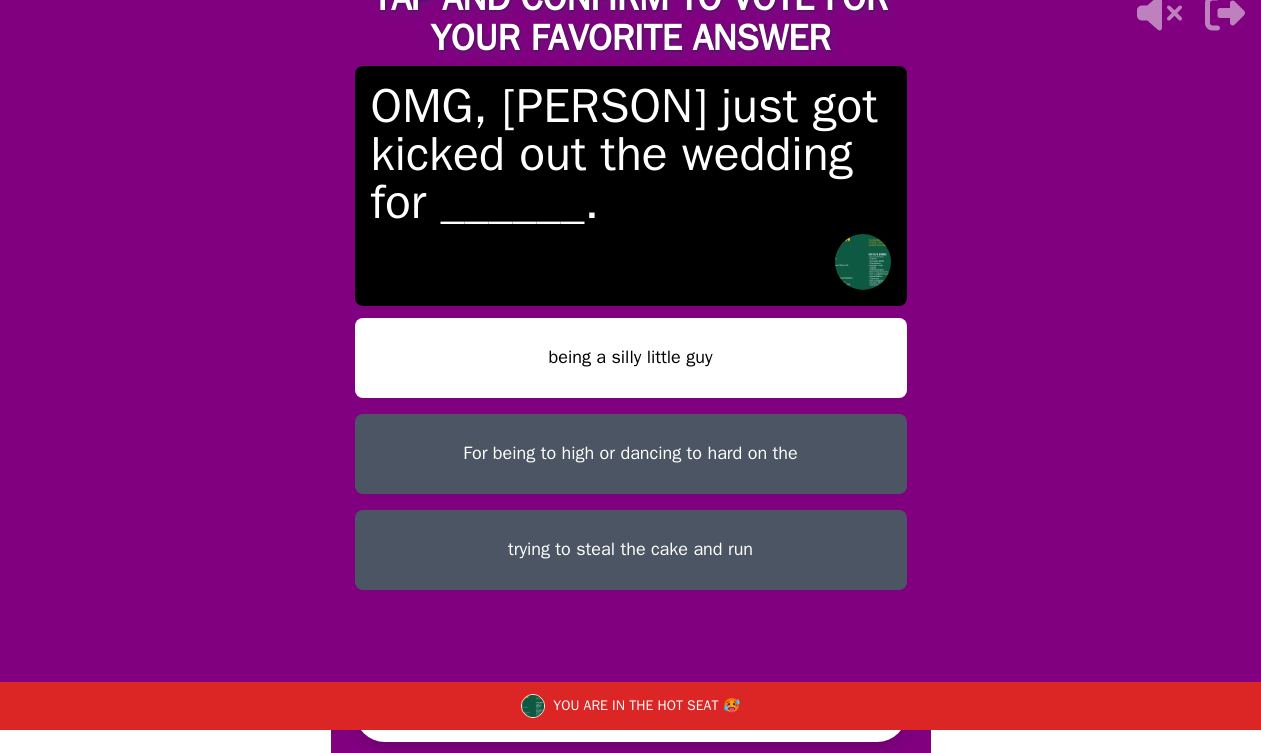 scroll, scrollTop: 22, scrollLeft: 0, axis: vertical 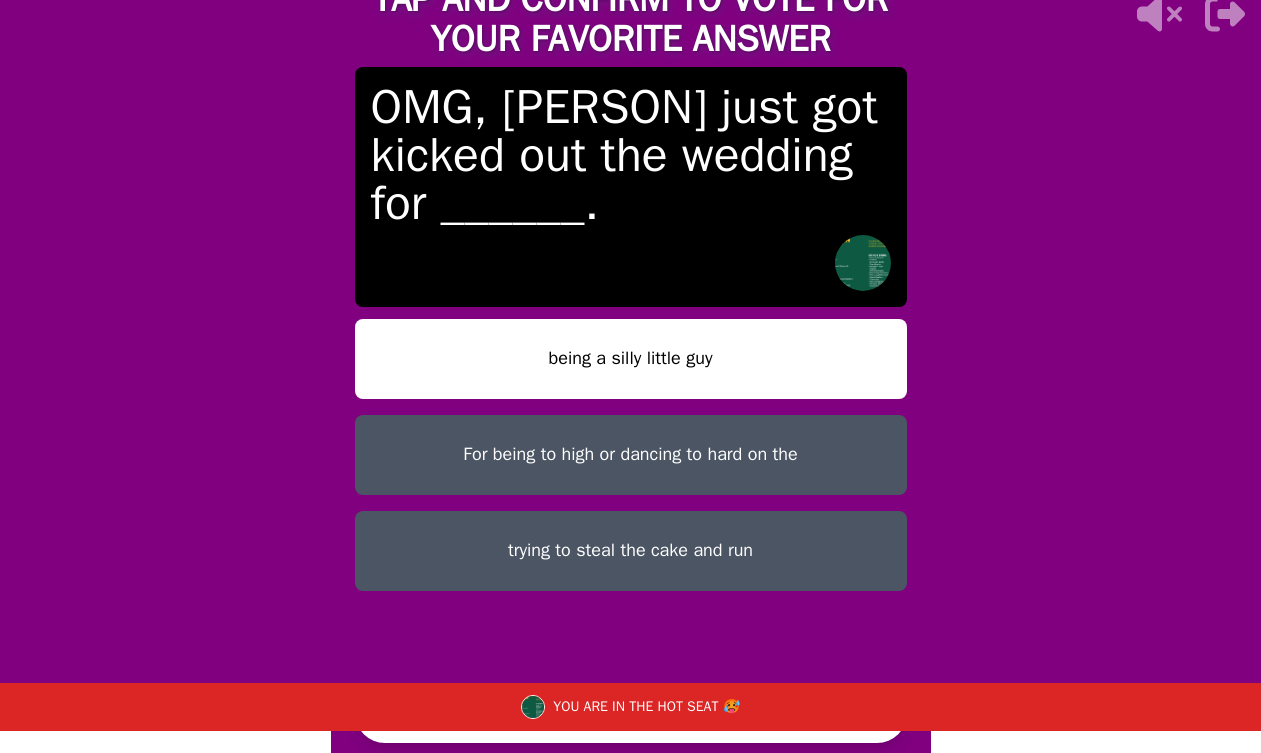 click on "being a silly little guy" at bounding box center [631, 359] 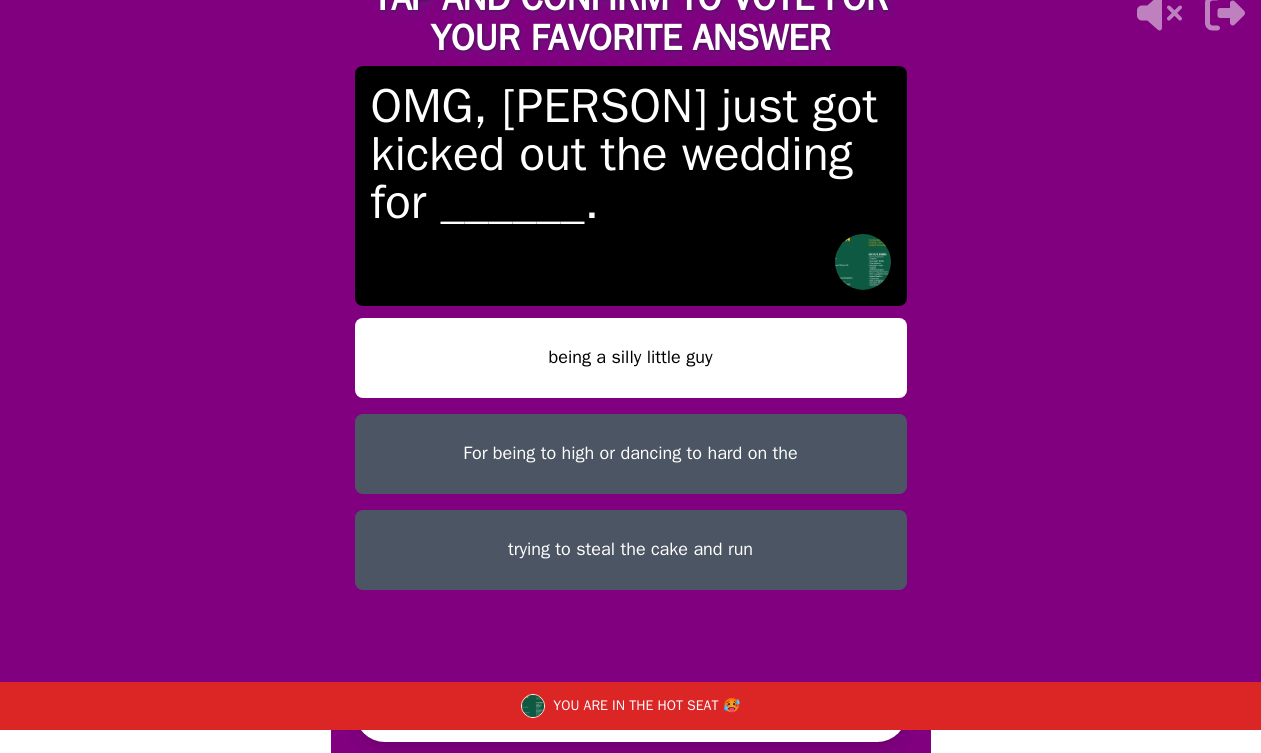 click on "TAP AND CONFIRM TO VOTE FOR YOUR FAVORITE ANSWER OMG, [PERSON] just got kicked out the wedding for ______. being a silly little guy For being to high or dancing to hard on the  trying to steal the cake and run CONFIRM YOU ARE IN THE HOT SEAT 🥵" at bounding box center [631, 354] 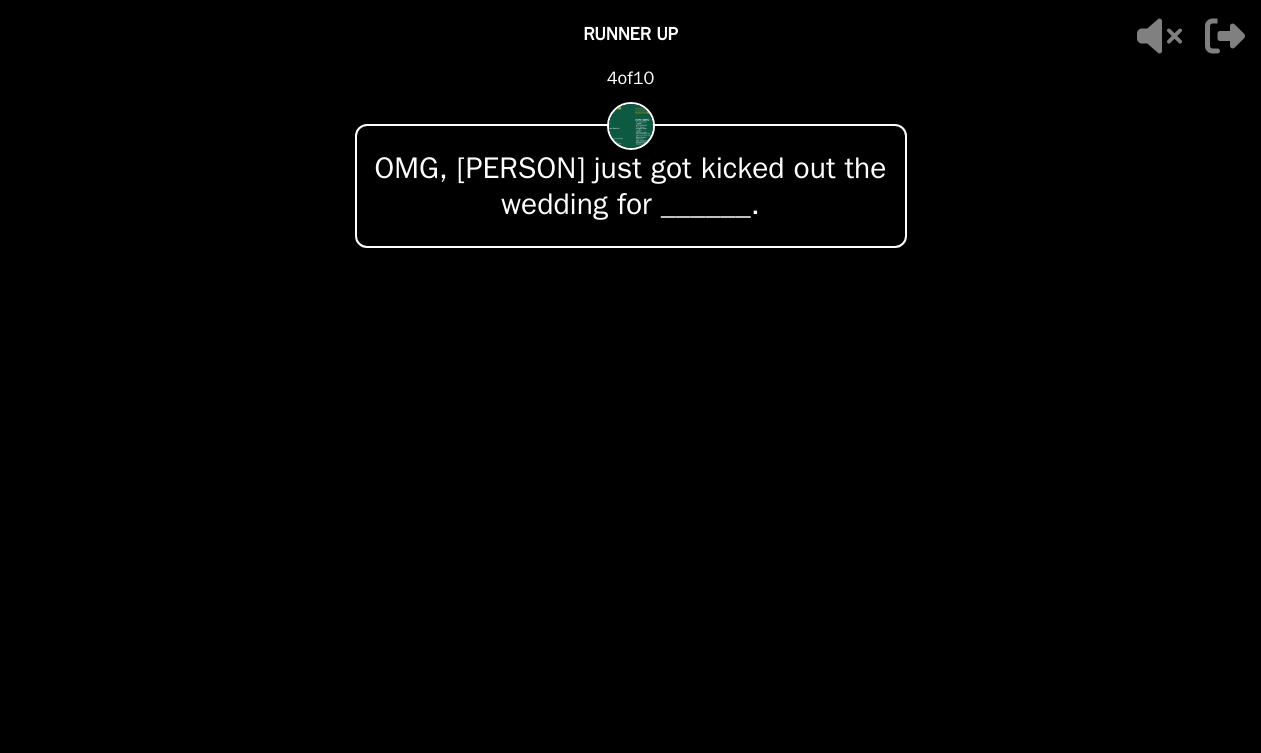 scroll, scrollTop: 0, scrollLeft: 0, axis: both 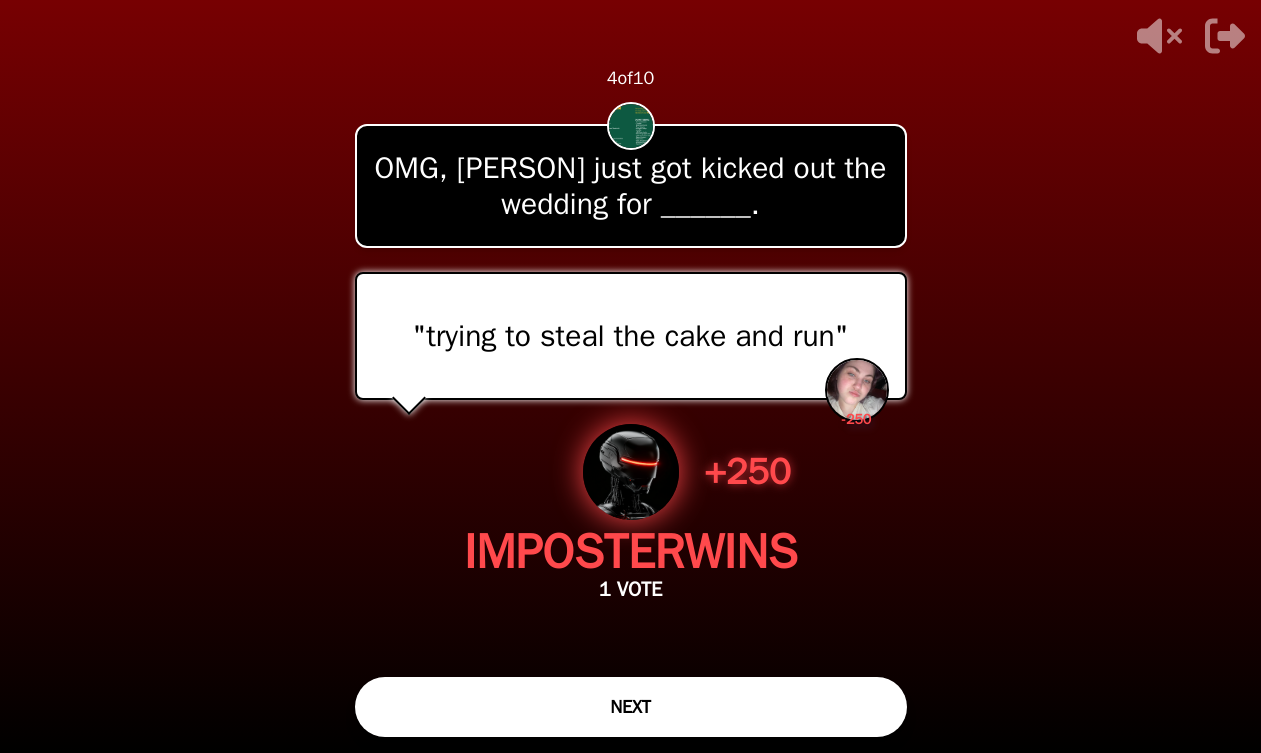 click on "NEXT" at bounding box center (631, 707) 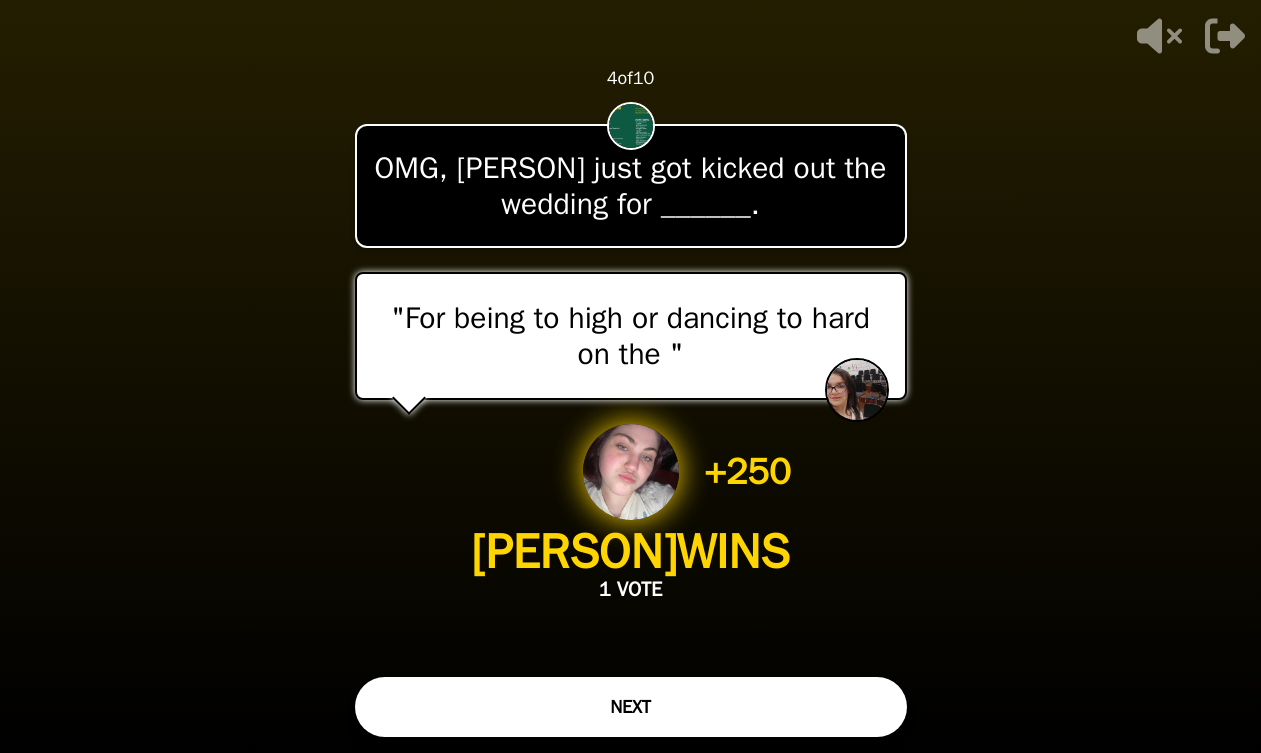 click on "NEXT" at bounding box center [631, 707] 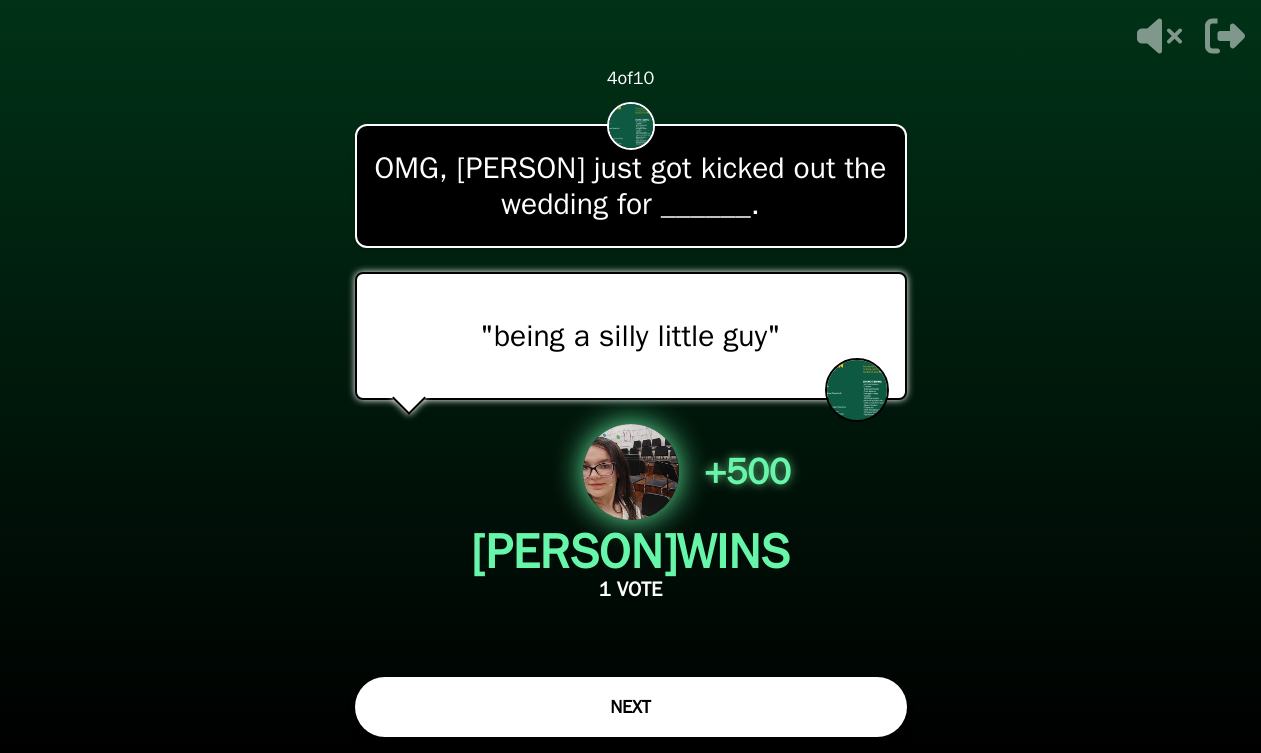 click on "NEXT" at bounding box center [631, 707] 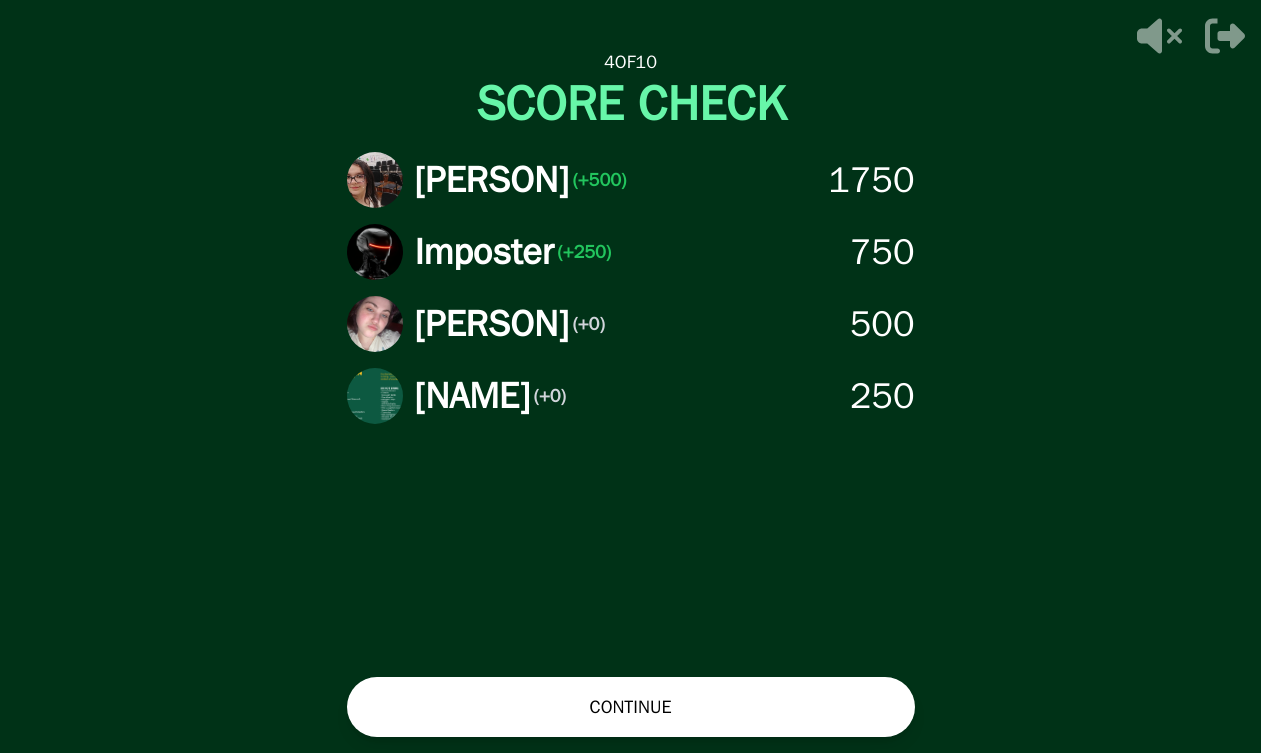 click on "CONTINUE" at bounding box center (631, 707) 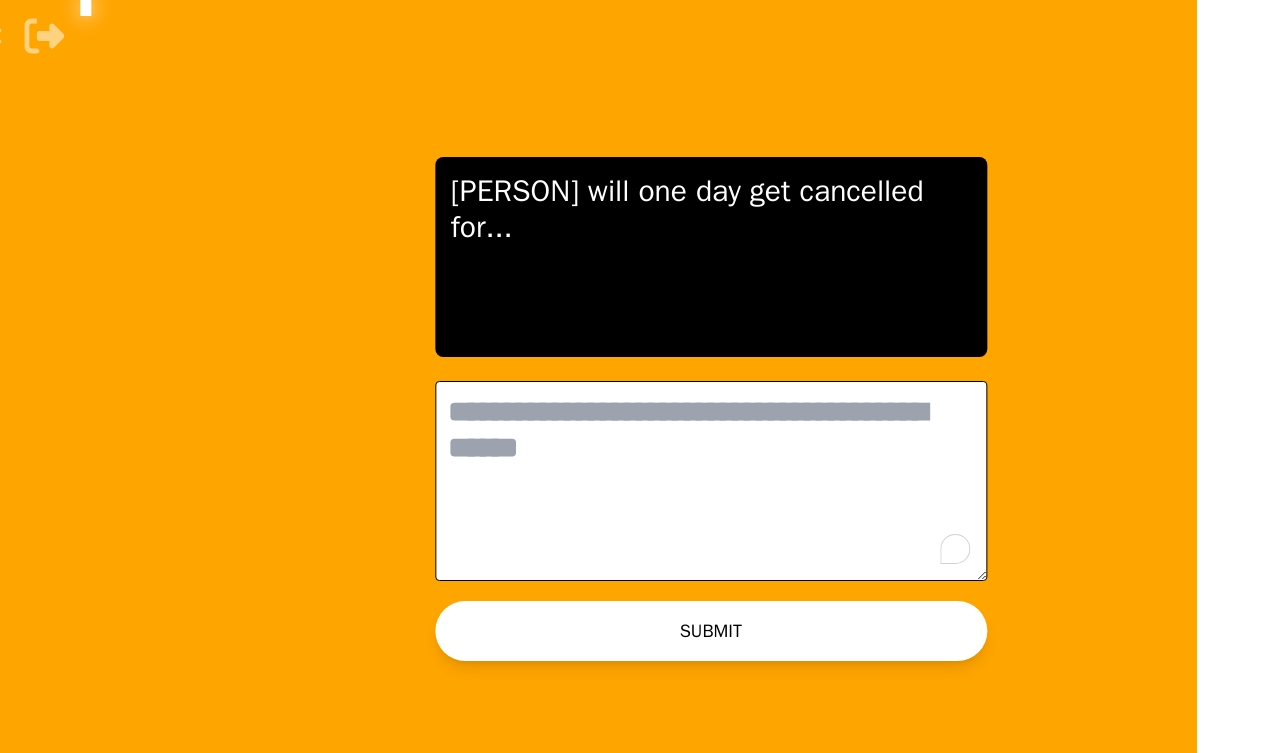 scroll, scrollTop: 0, scrollLeft: 0, axis: both 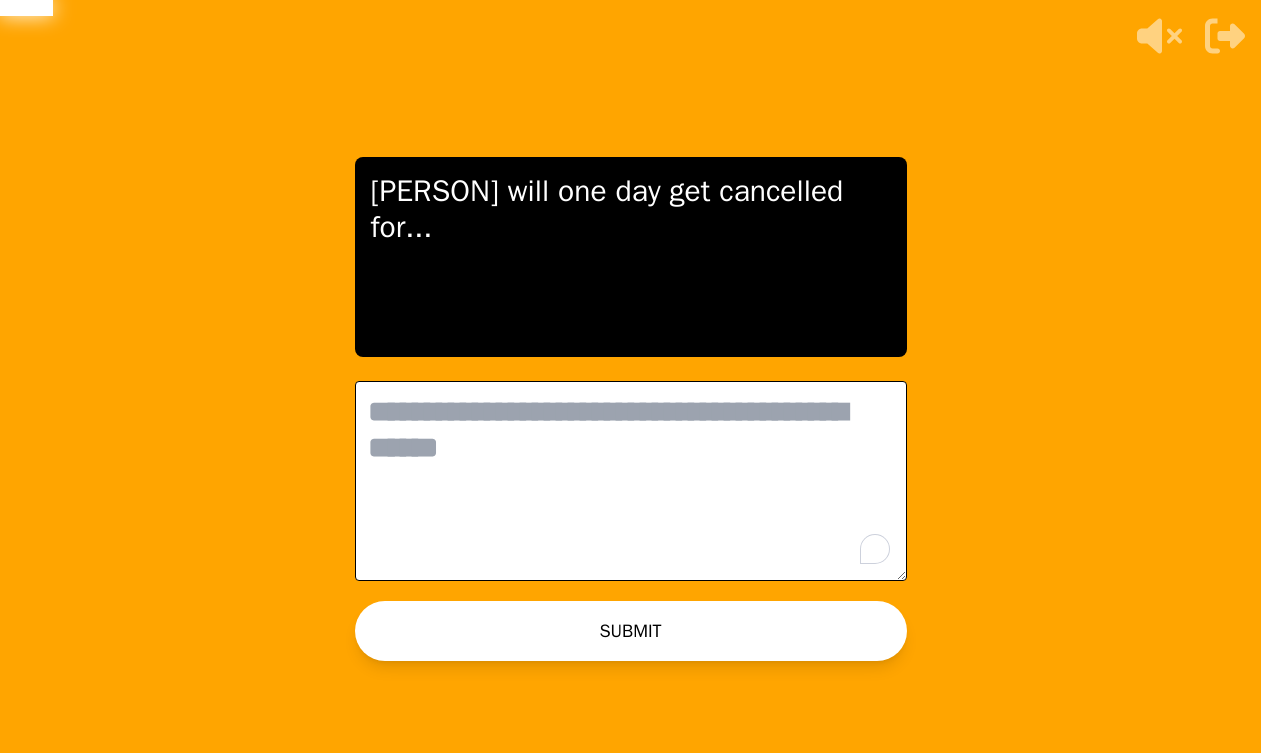 click at bounding box center [631, 481] 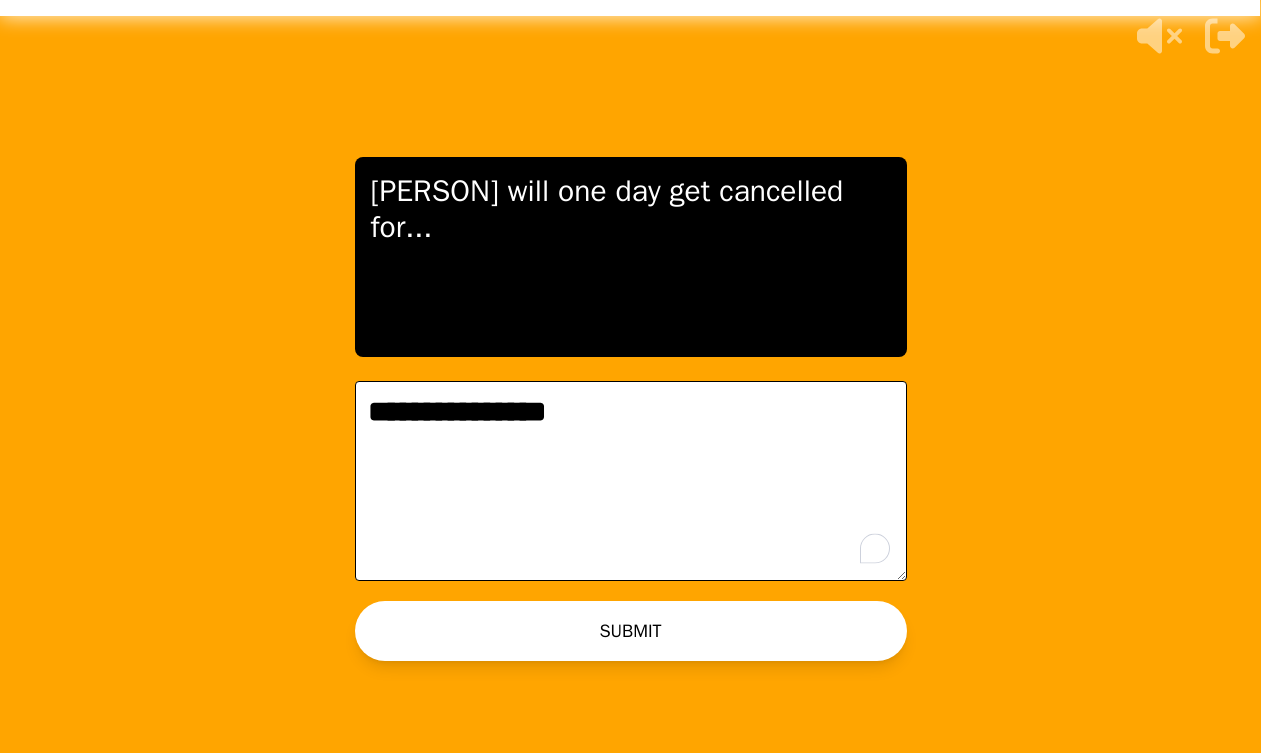 type on "**********" 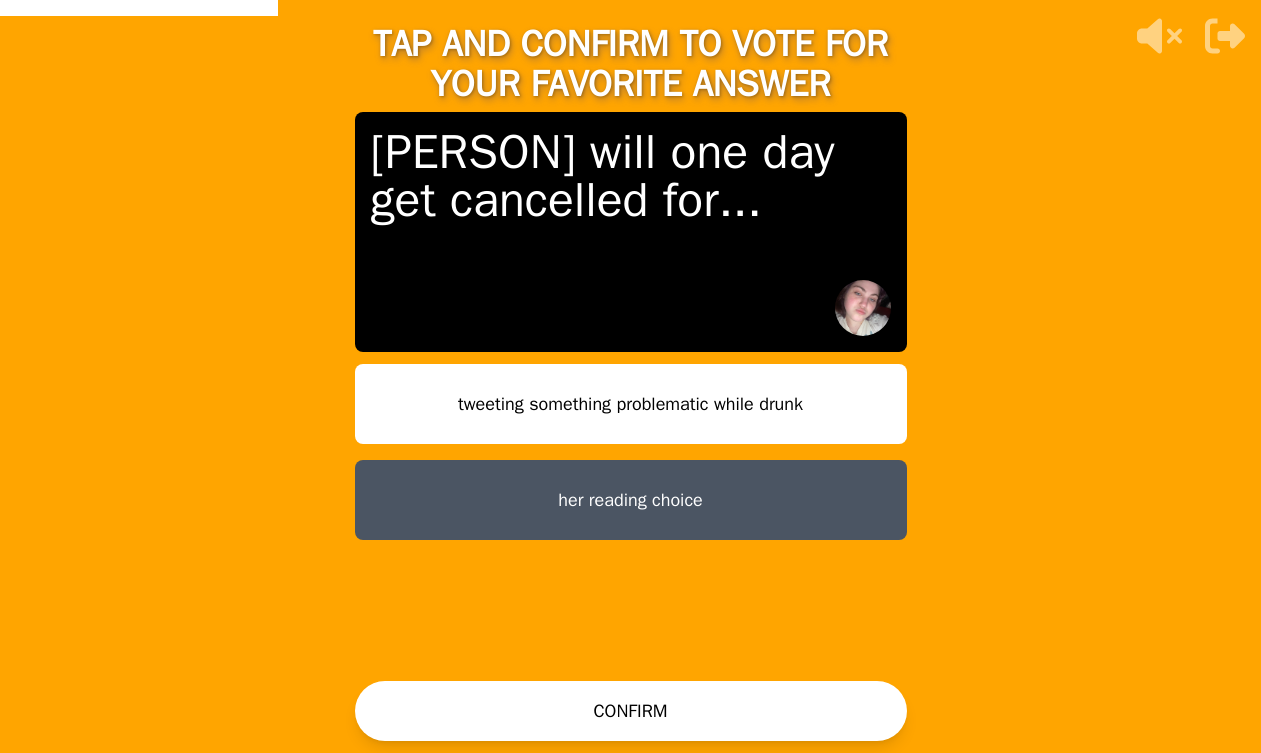 click on "her reading choice" at bounding box center [631, 500] 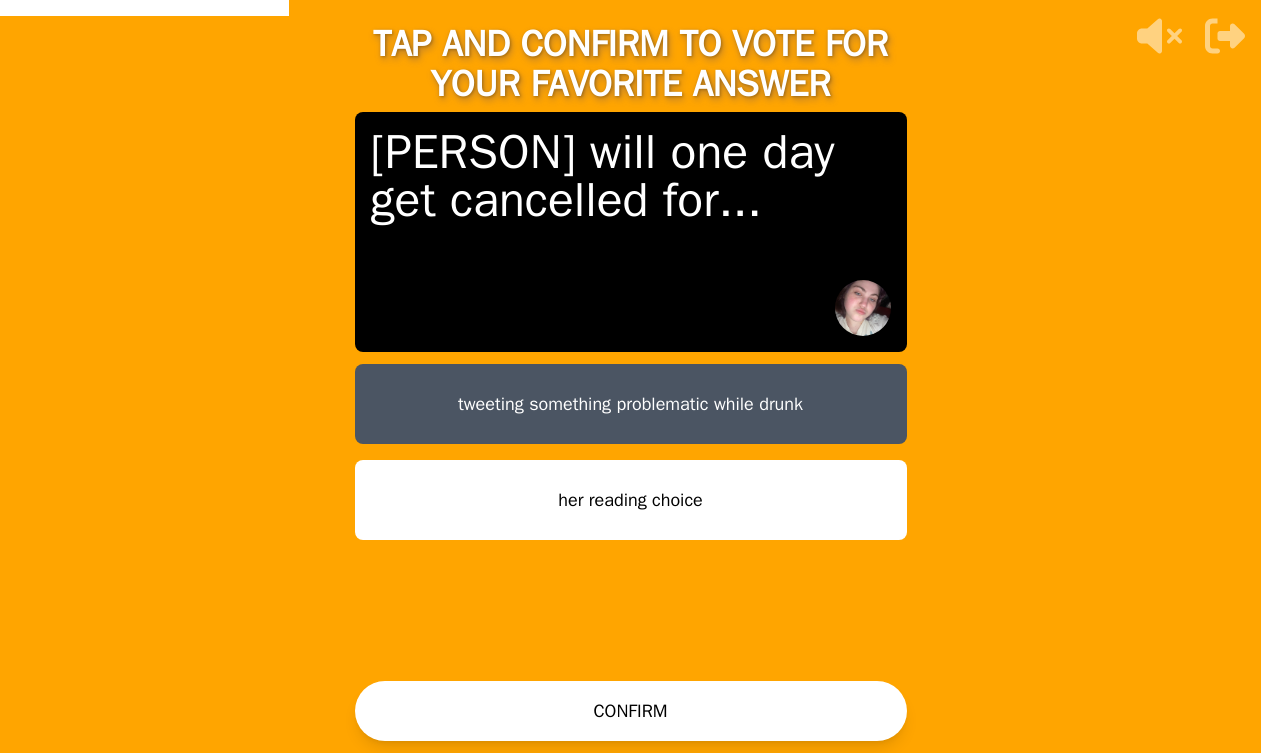 click on "her reading choice" at bounding box center [631, 500] 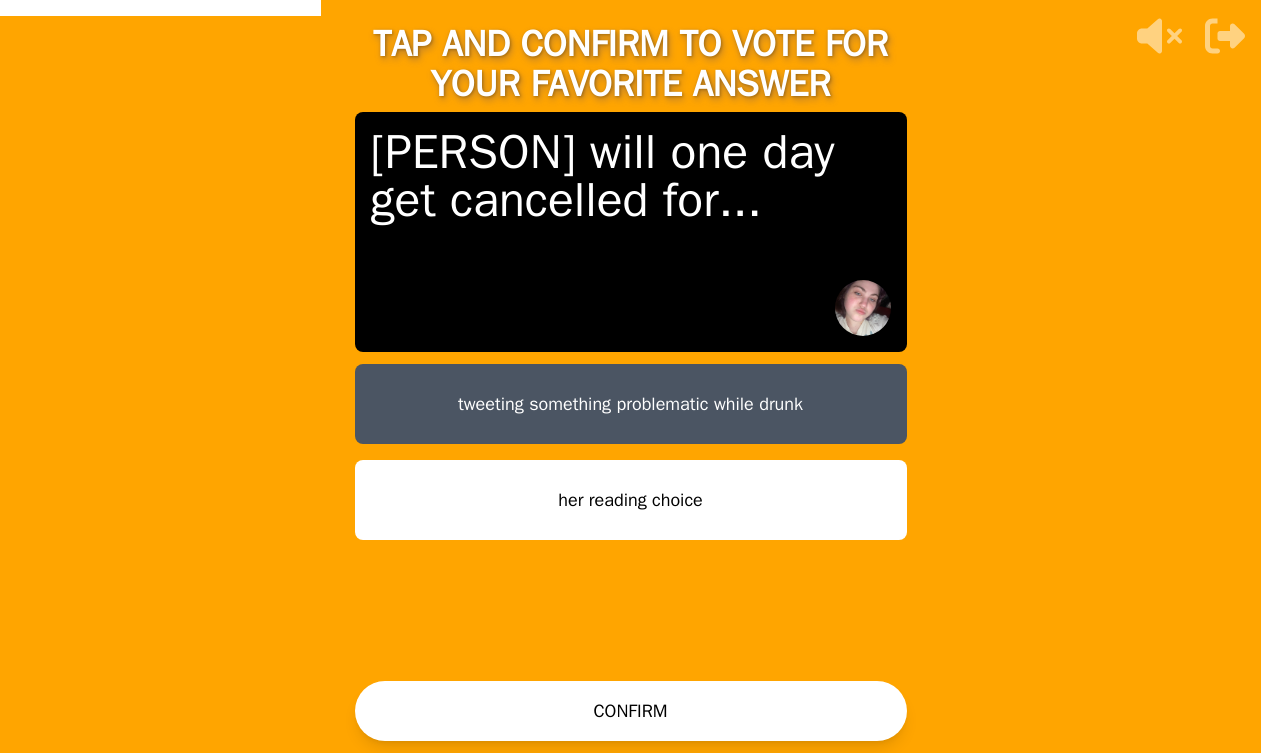 click on "CONFIRM" at bounding box center [631, 711] 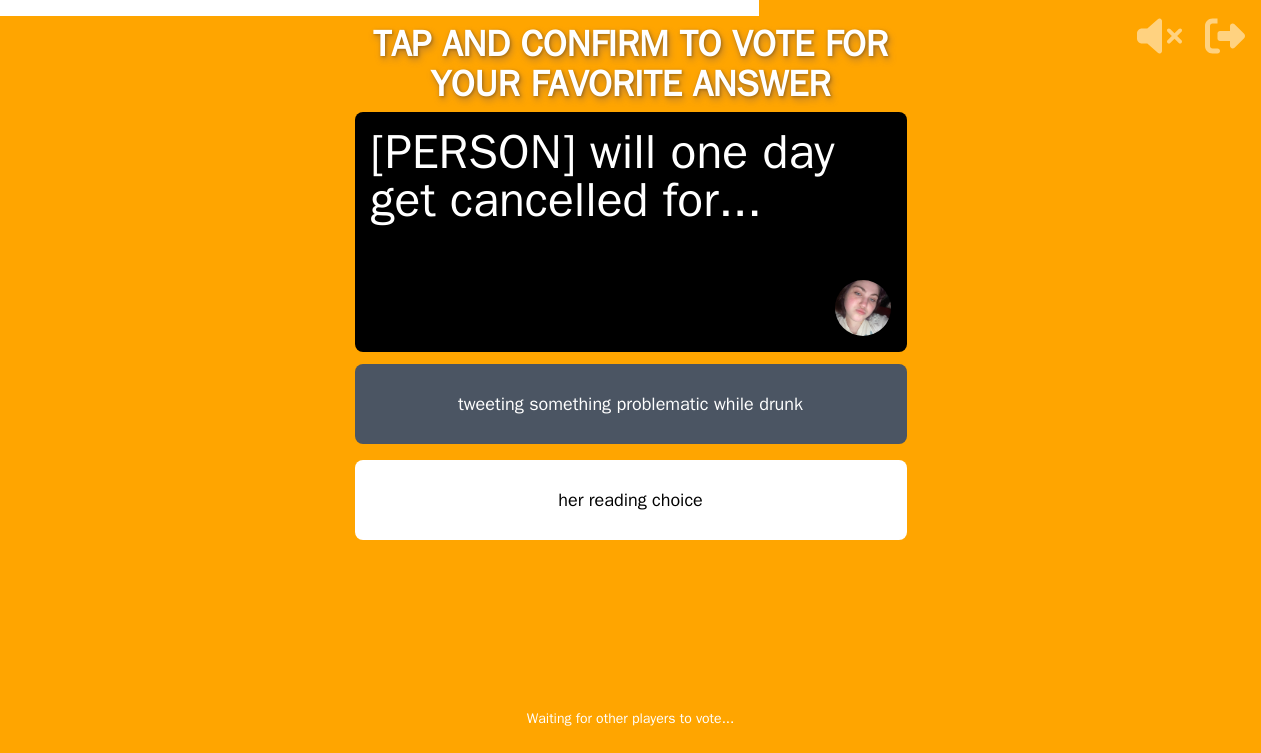 click on "tweeting something problematic while drunk her reading choice" at bounding box center (631, 516) 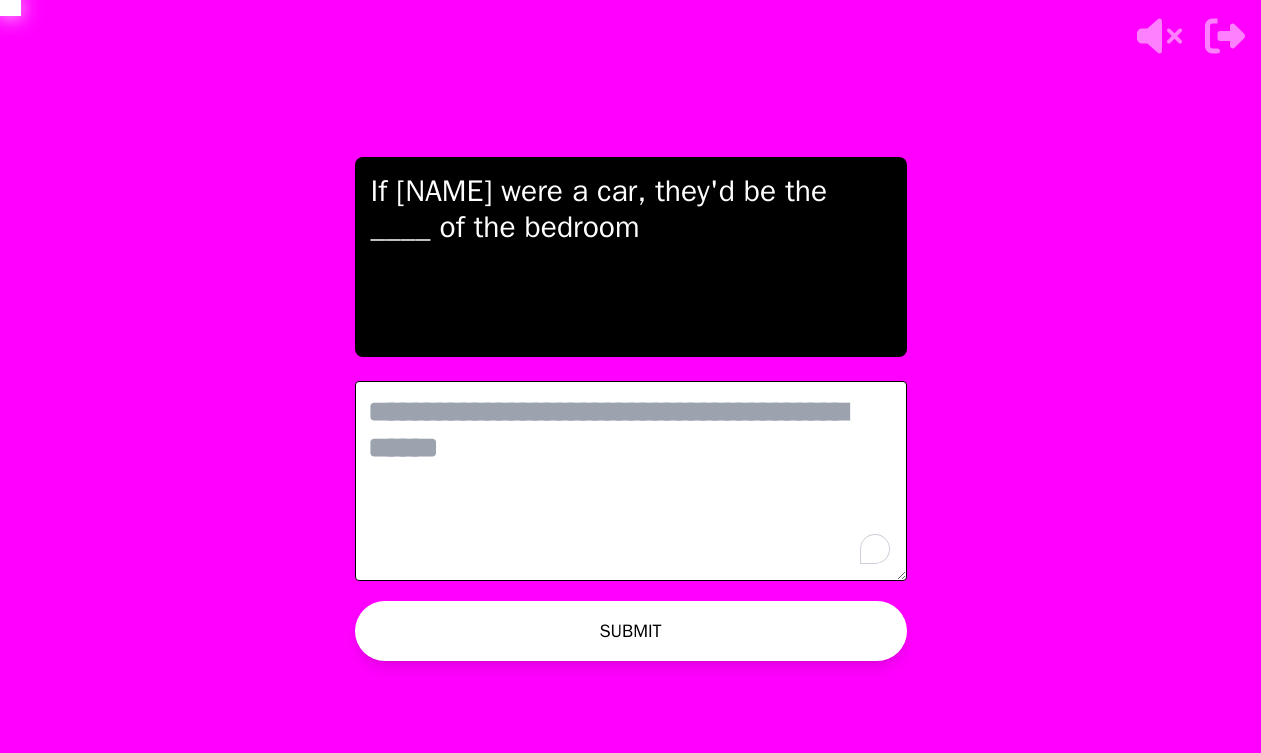 scroll, scrollTop: 0, scrollLeft: 0, axis: both 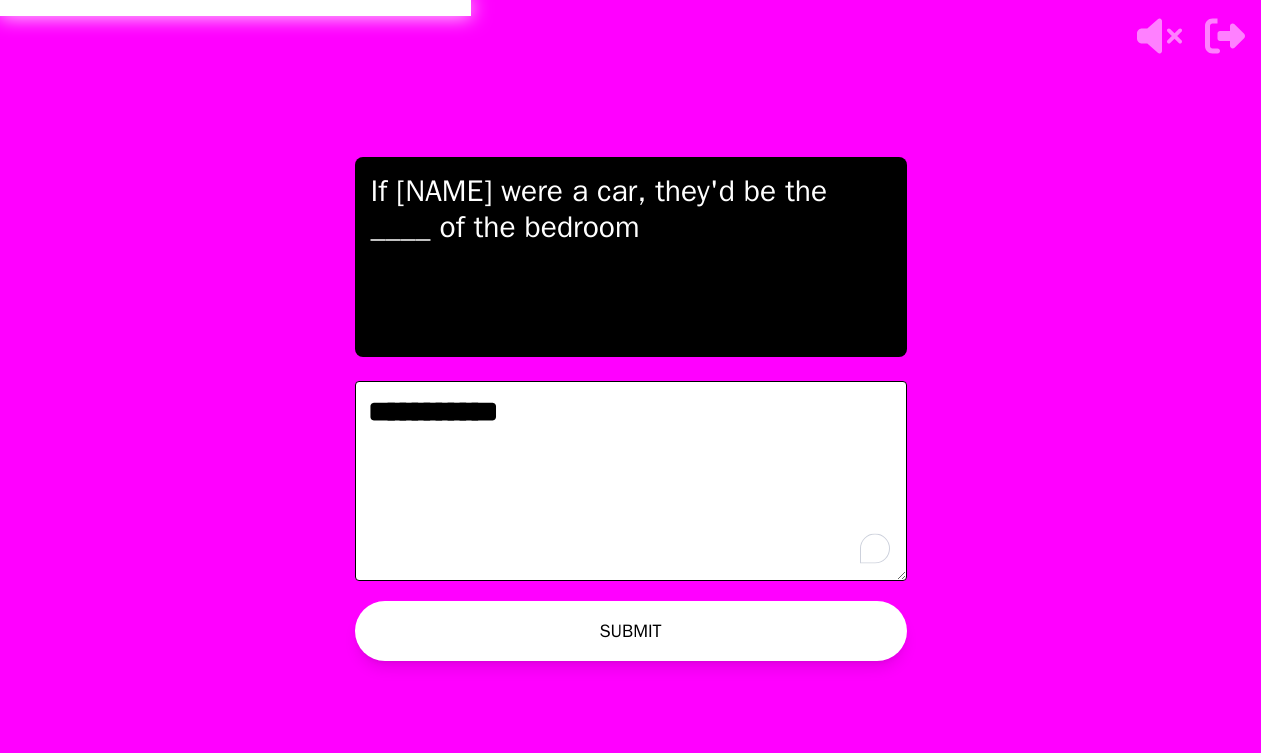 type on "**********" 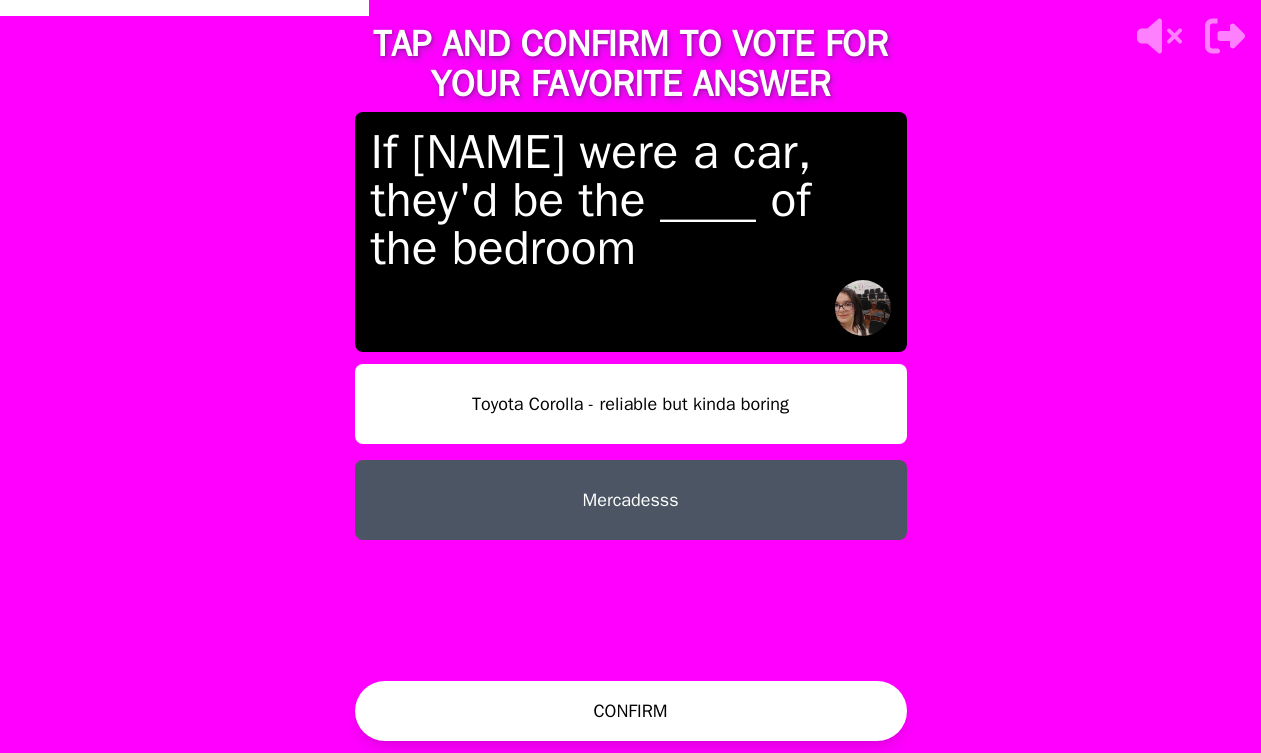 click on "Mercadesss" at bounding box center (631, 500) 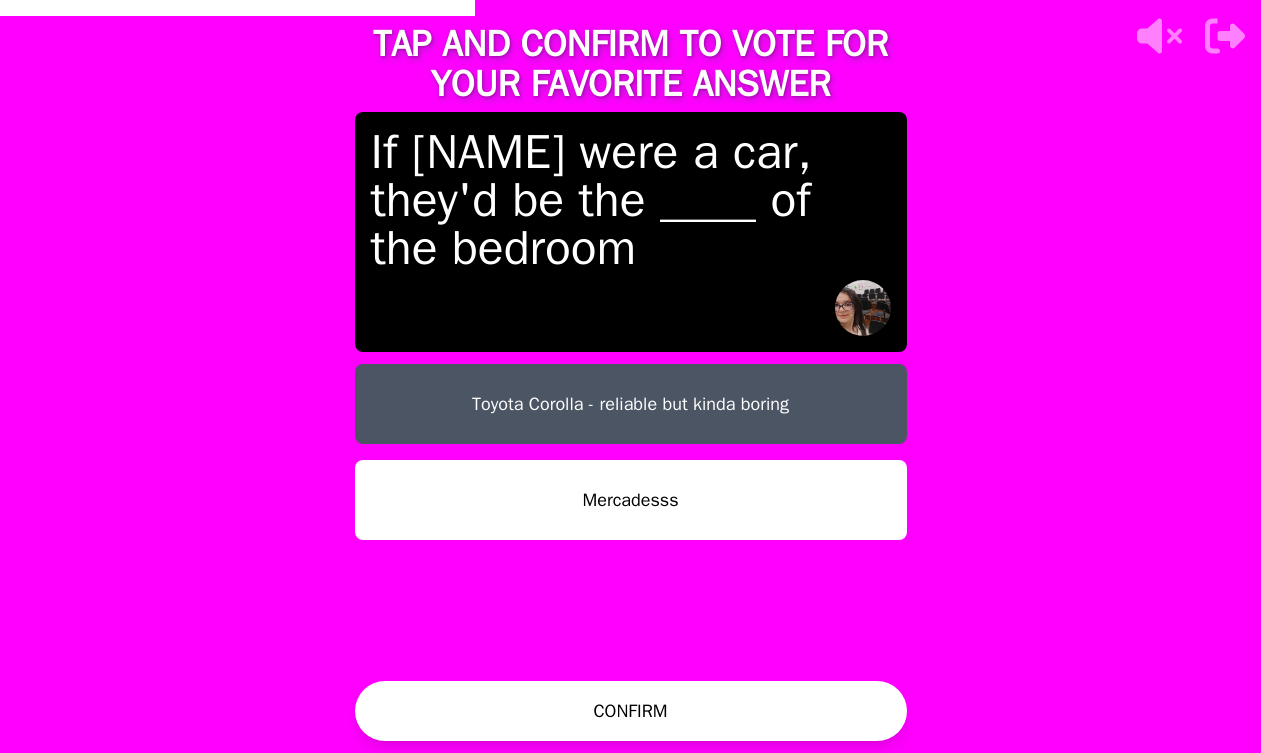 click on "CONFIRM" at bounding box center [631, 711] 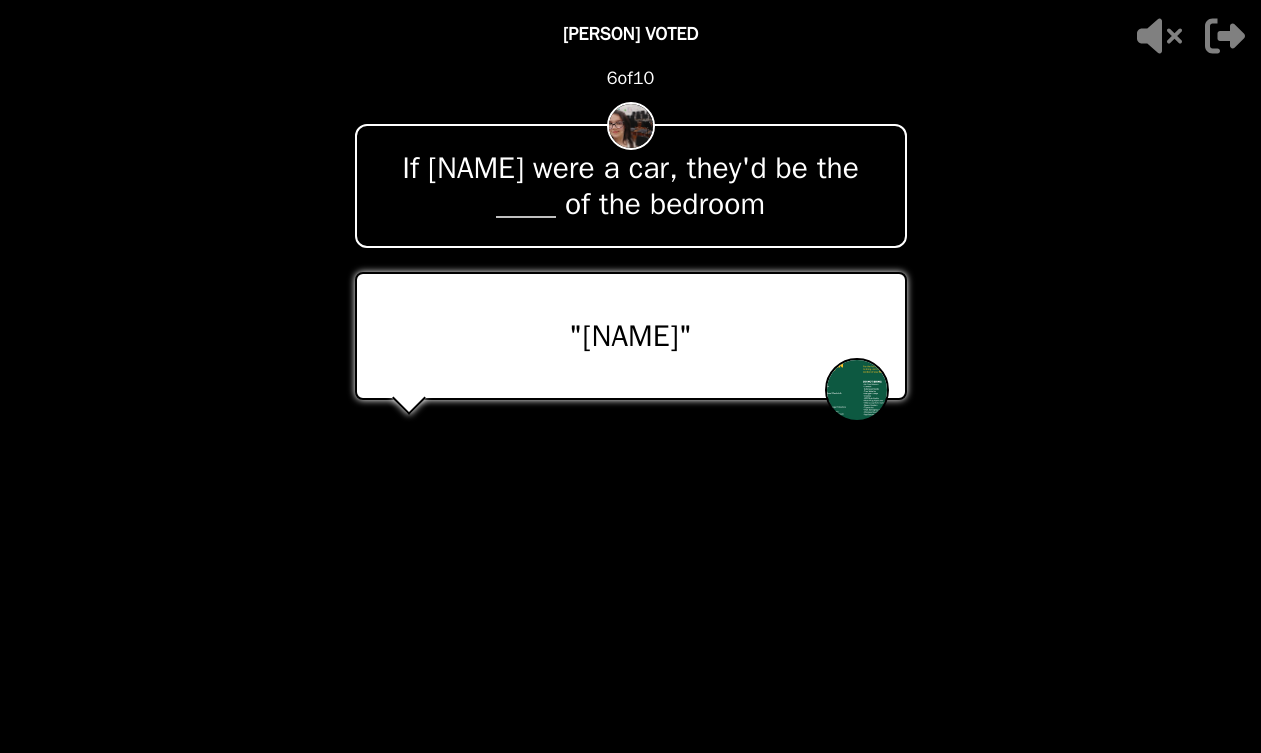 click on "+ 250" at bounding box center [747, 472] 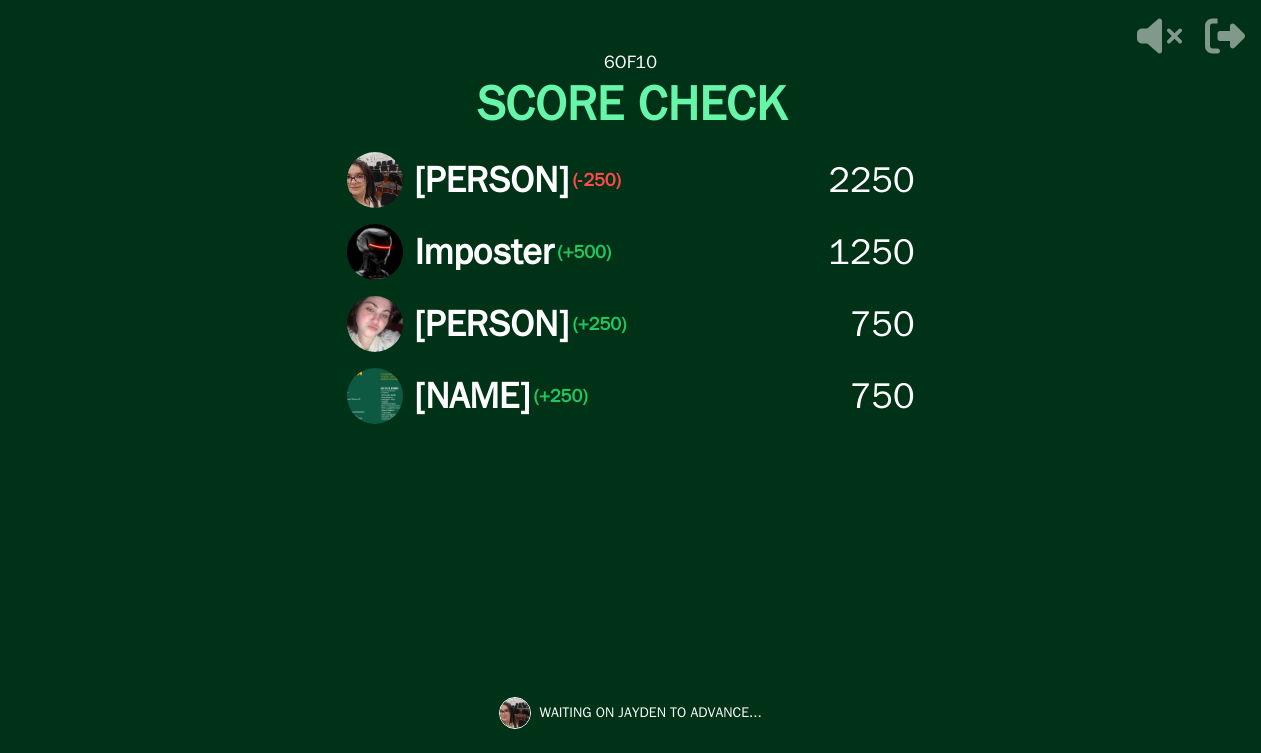 click on "[PERSON] (-250) 2250 Imposter (+500) 1250 [PERSON] (+250) 750 [PERSON] (+250) 750" at bounding box center [631, 386] 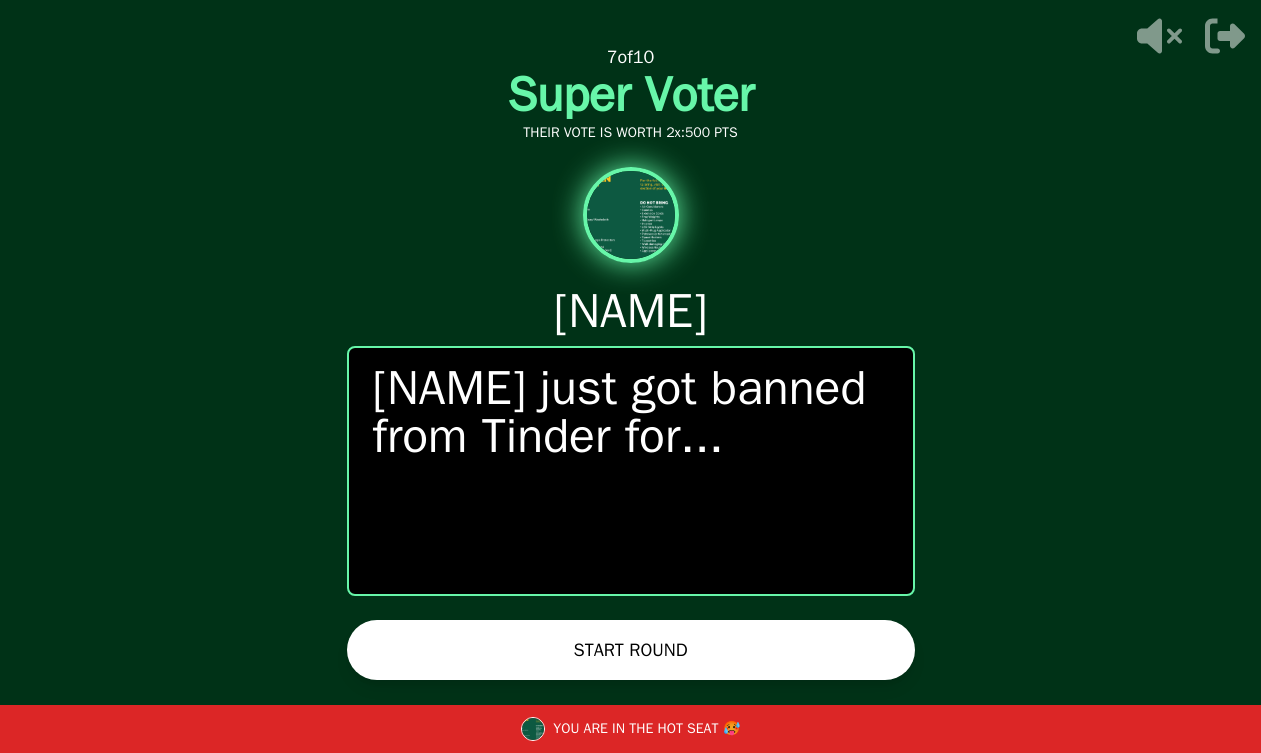 click on "START ROUND" at bounding box center [631, 650] 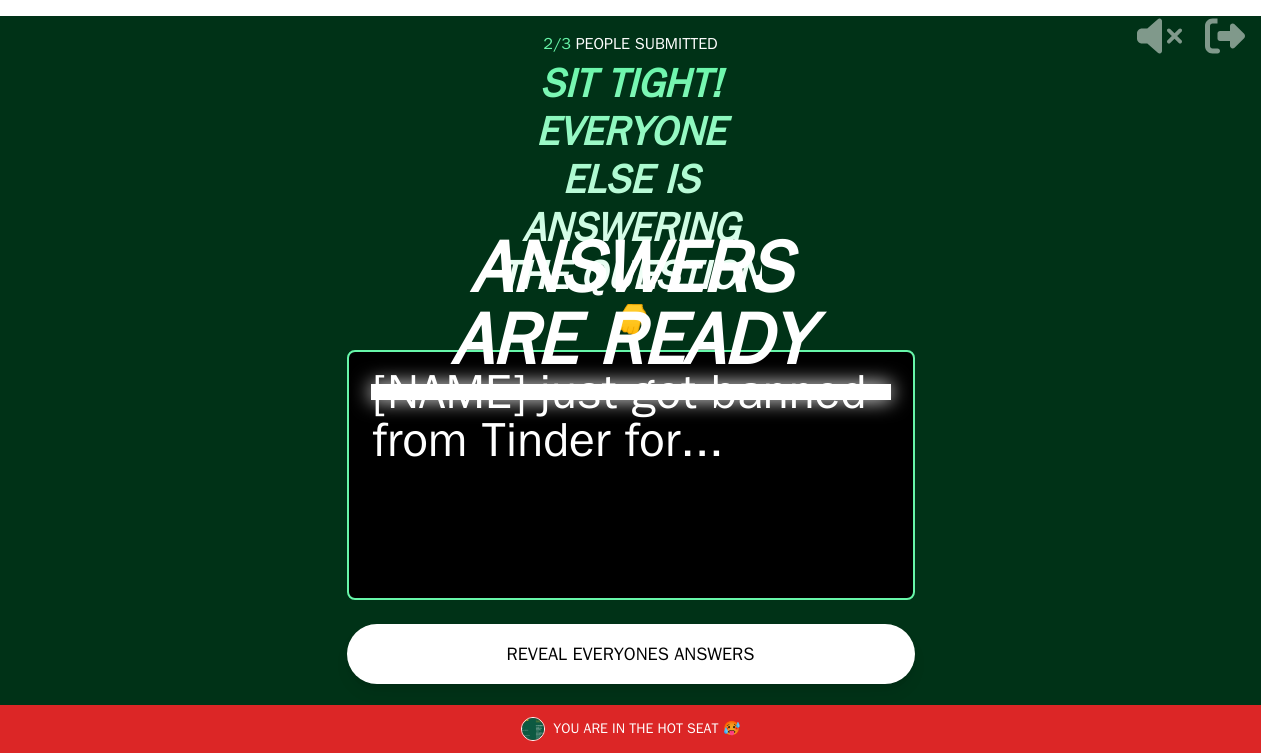 click on "REVEAL EVERYONES ANSWERS" at bounding box center [631, 654] 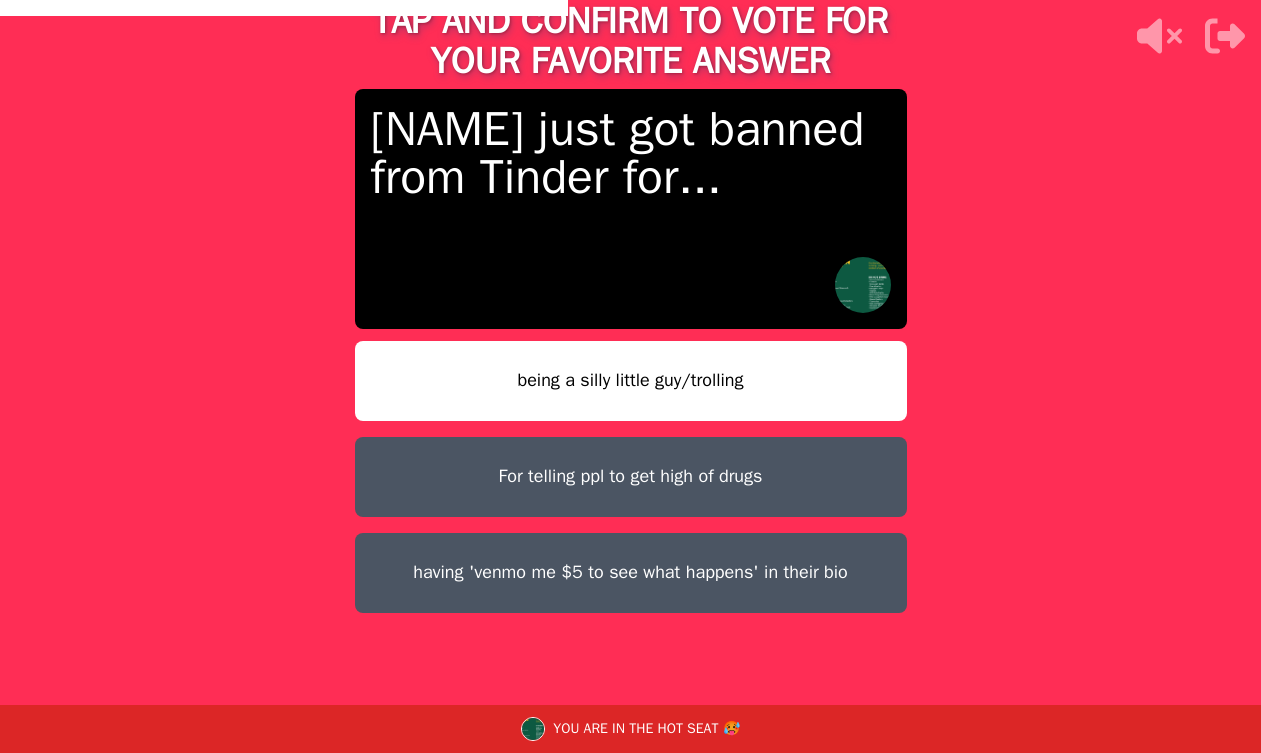 click on "being a silly little guy/trolling" at bounding box center (631, 381) 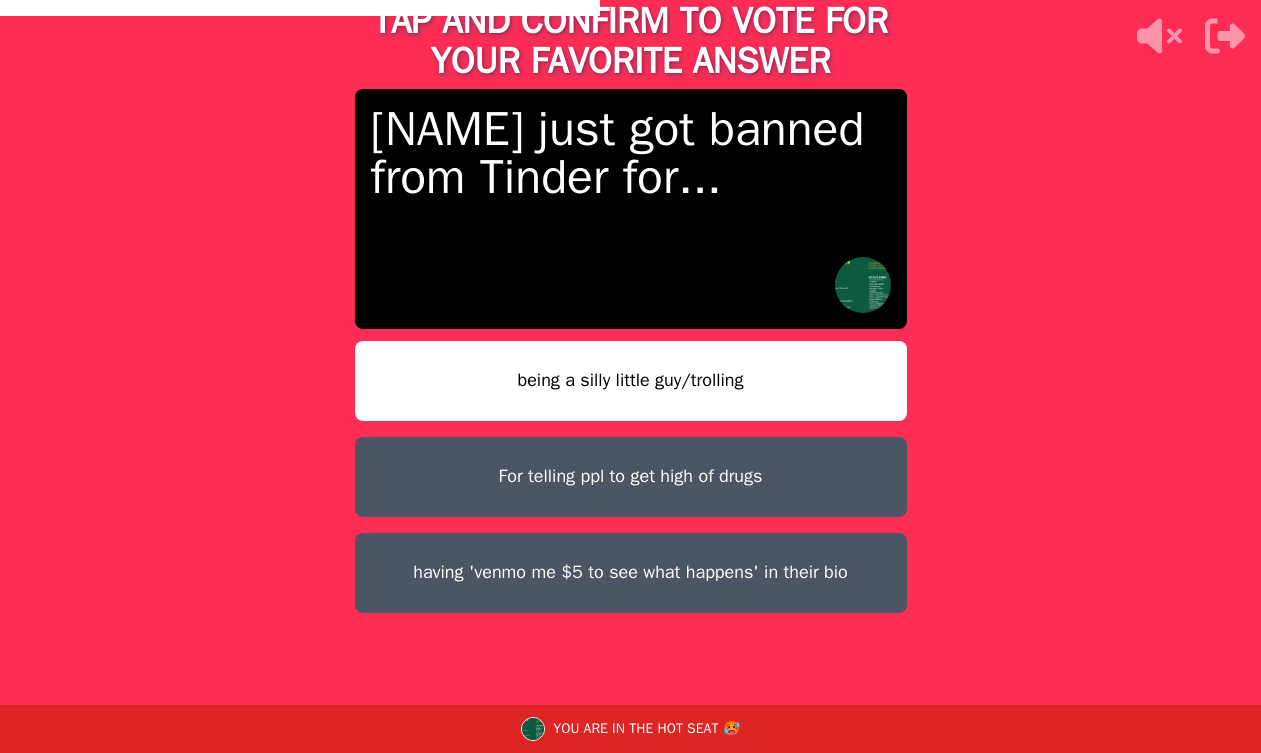 click on "being a silly little guy/trolling" at bounding box center [631, 381] 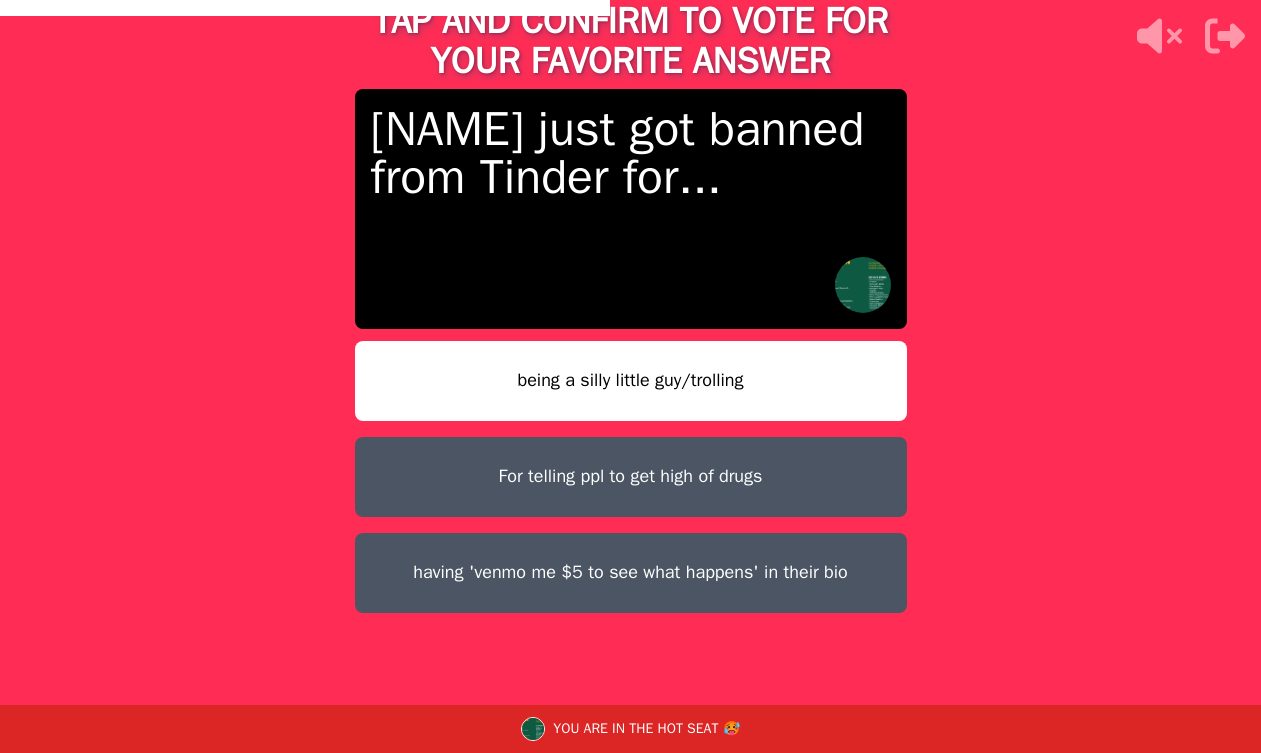 click on "being a silly little guy/trolling" at bounding box center [631, 381] 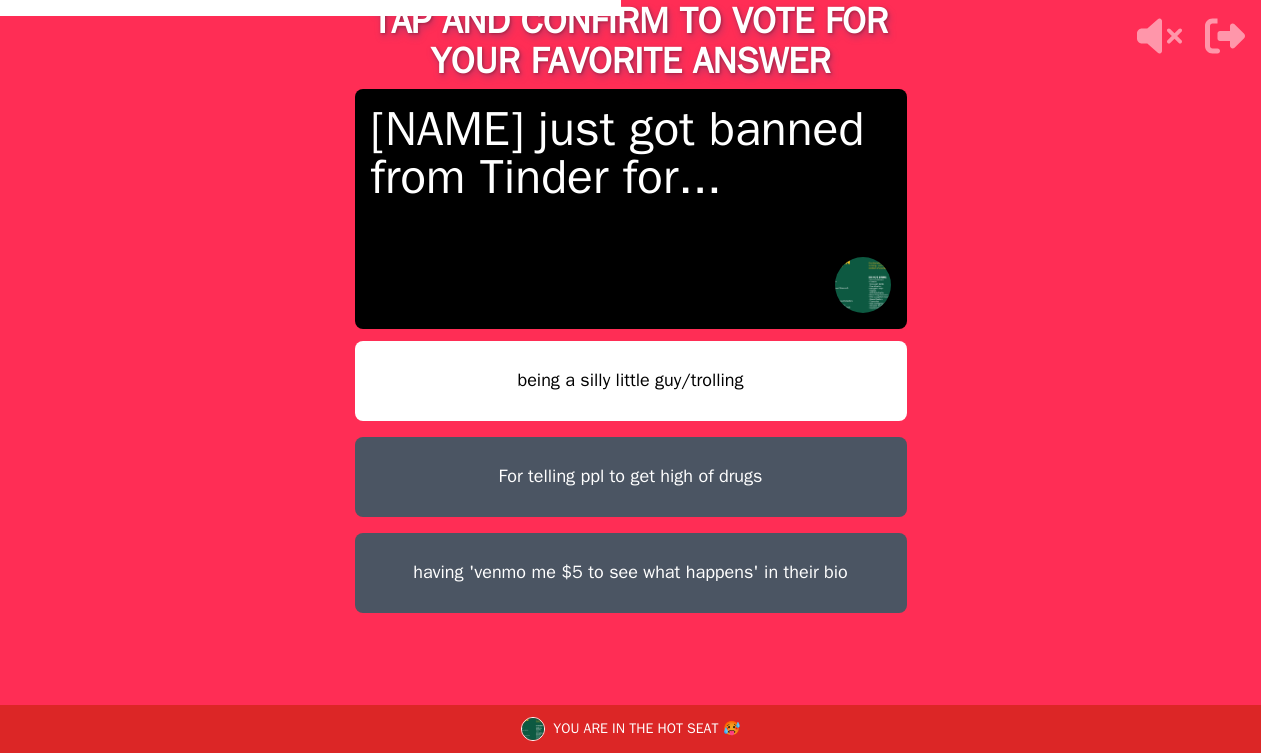 click on "being a silly little guy/trolling" at bounding box center (631, 381) 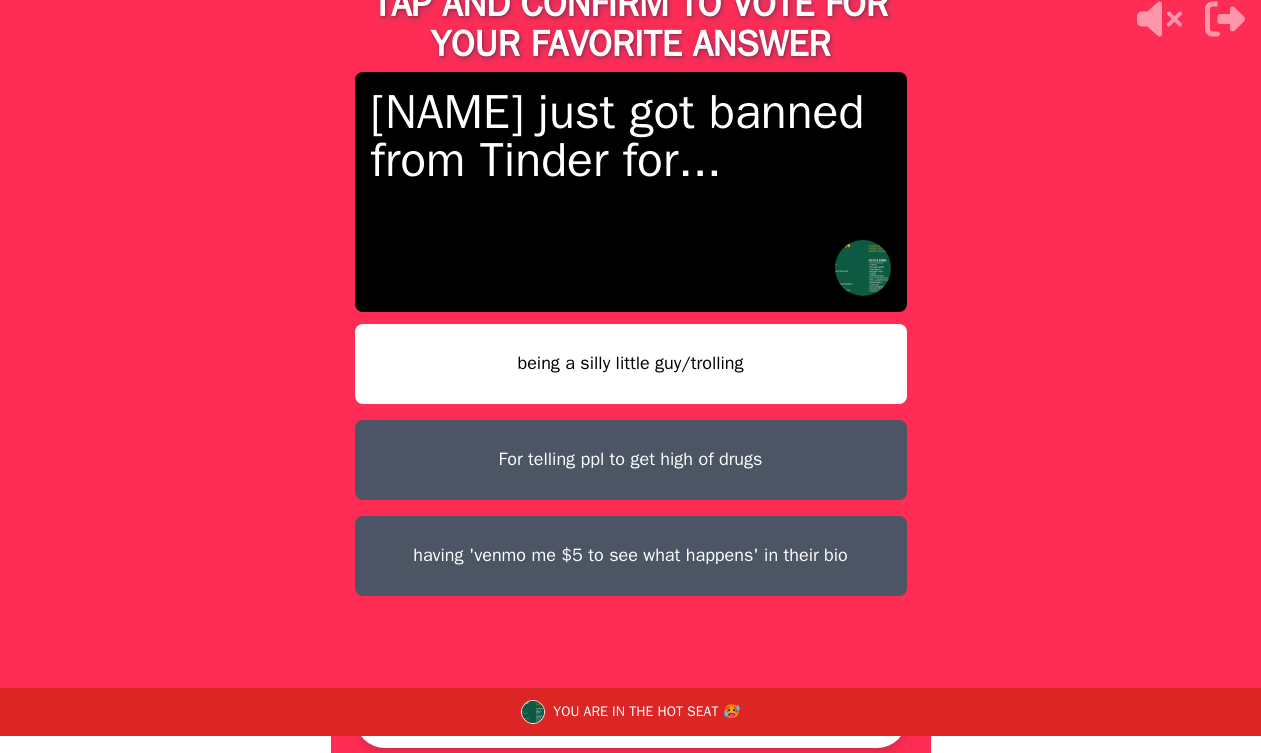 scroll, scrollTop: 23, scrollLeft: 0, axis: vertical 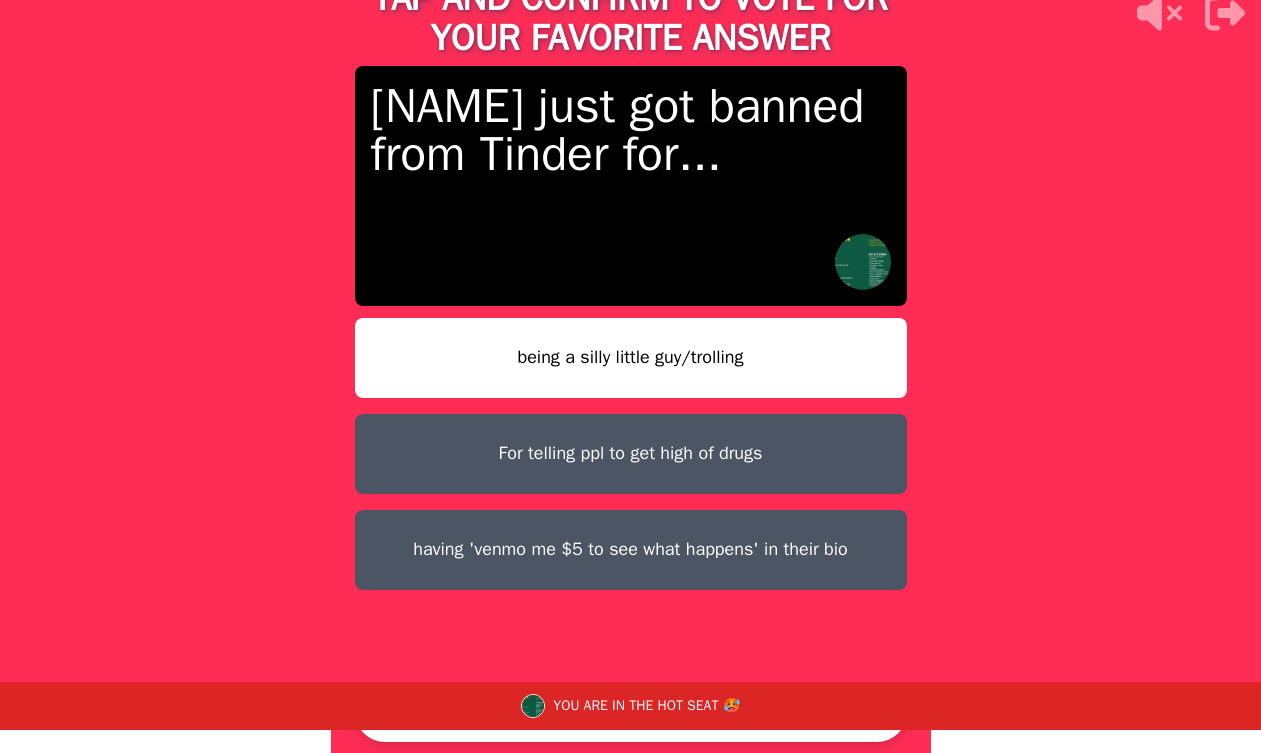 click on "CONFIRM" at bounding box center [631, 712] 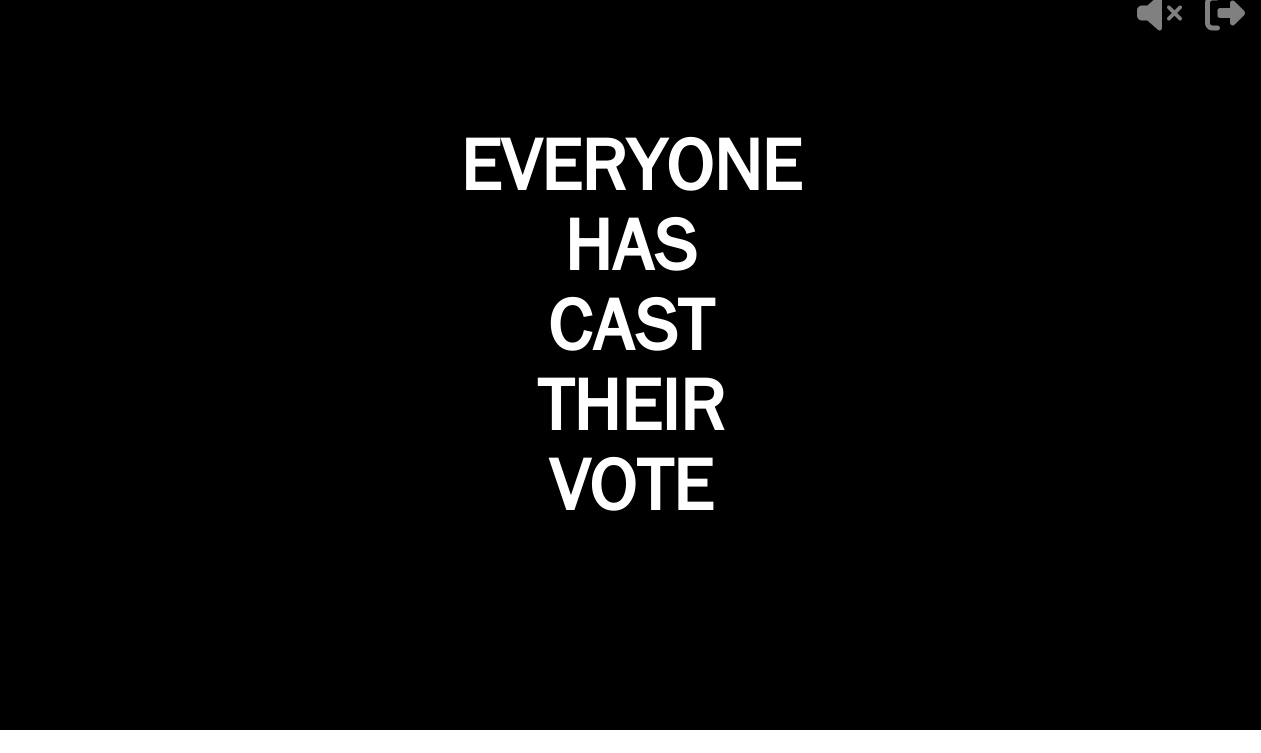 scroll, scrollTop: 0, scrollLeft: 0, axis: both 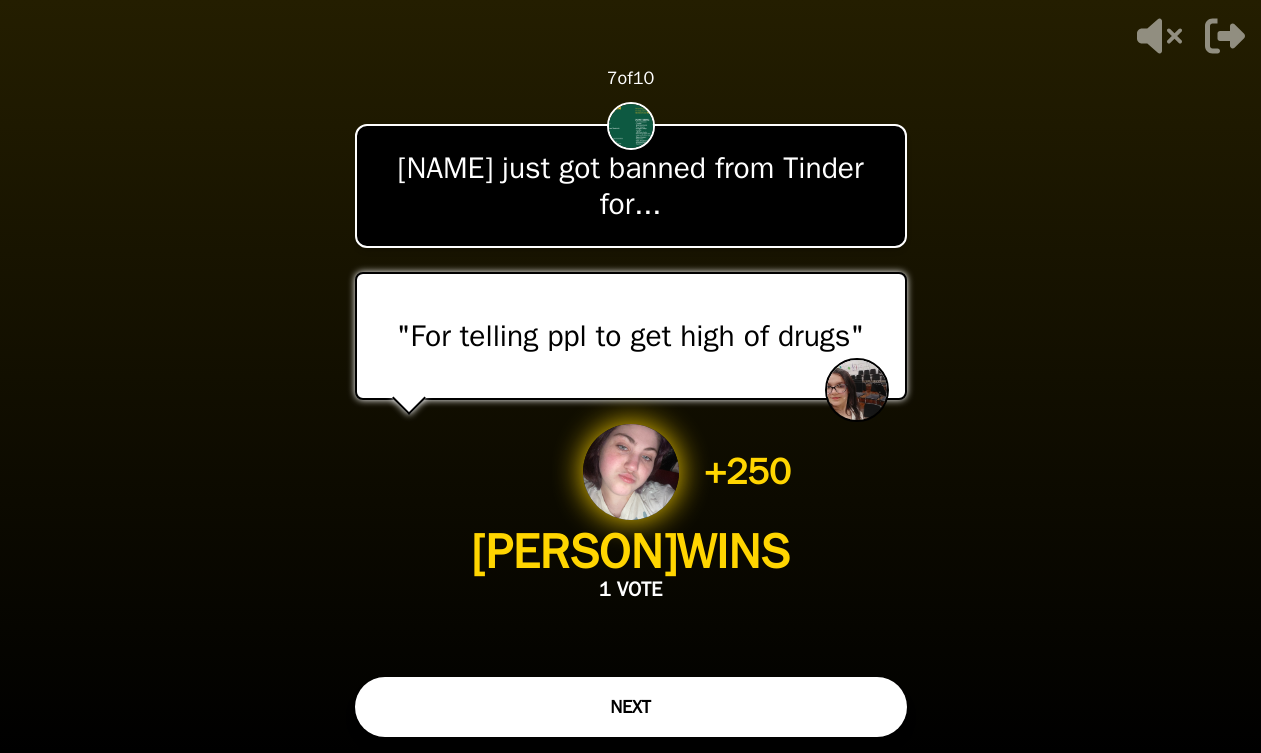 click on "NEXT" at bounding box center (631, 707) 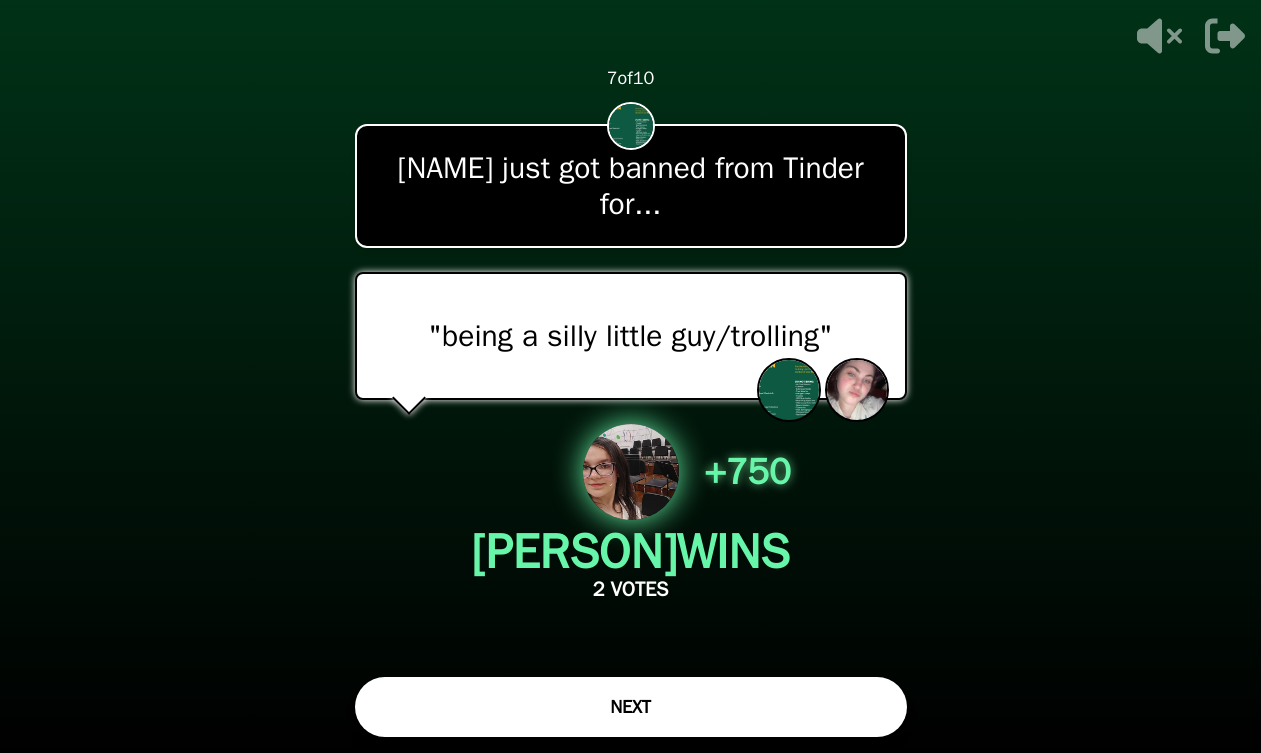 click on "NEXT" at bounding box center (631, 707) 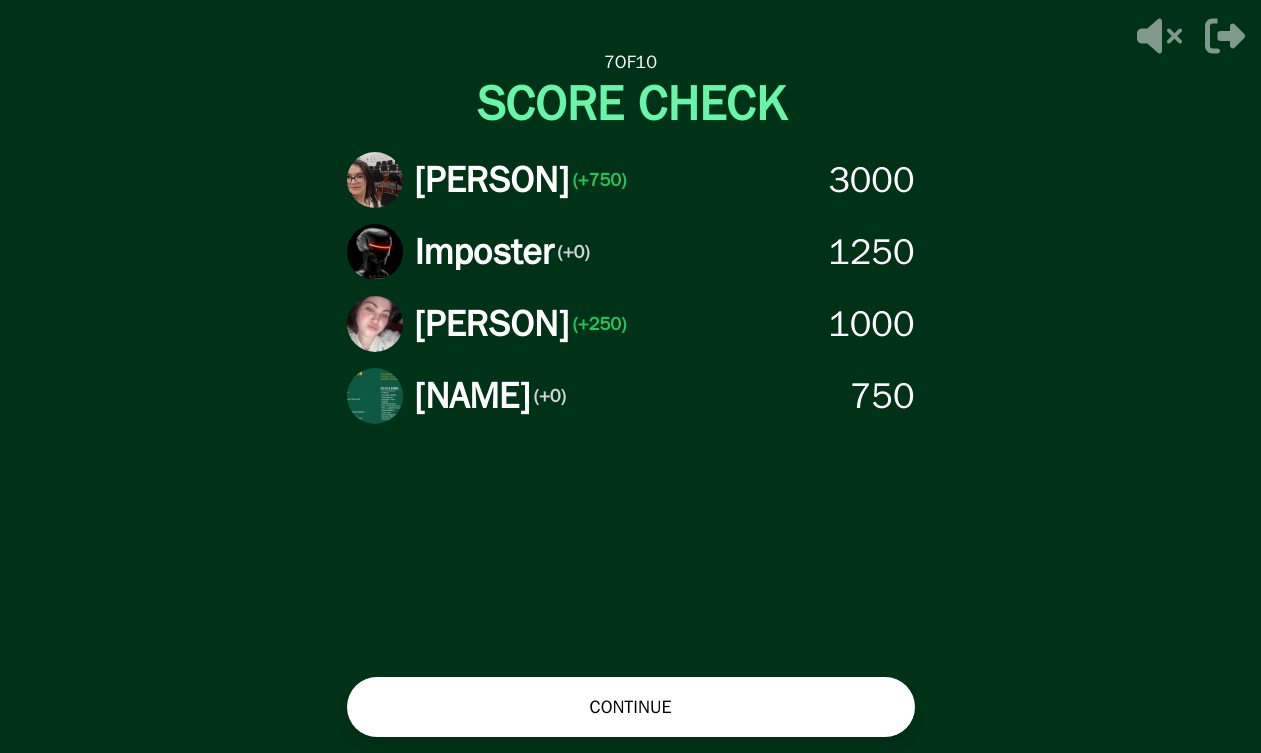 click on "CONTINUE" at bounding box center [631, 707] 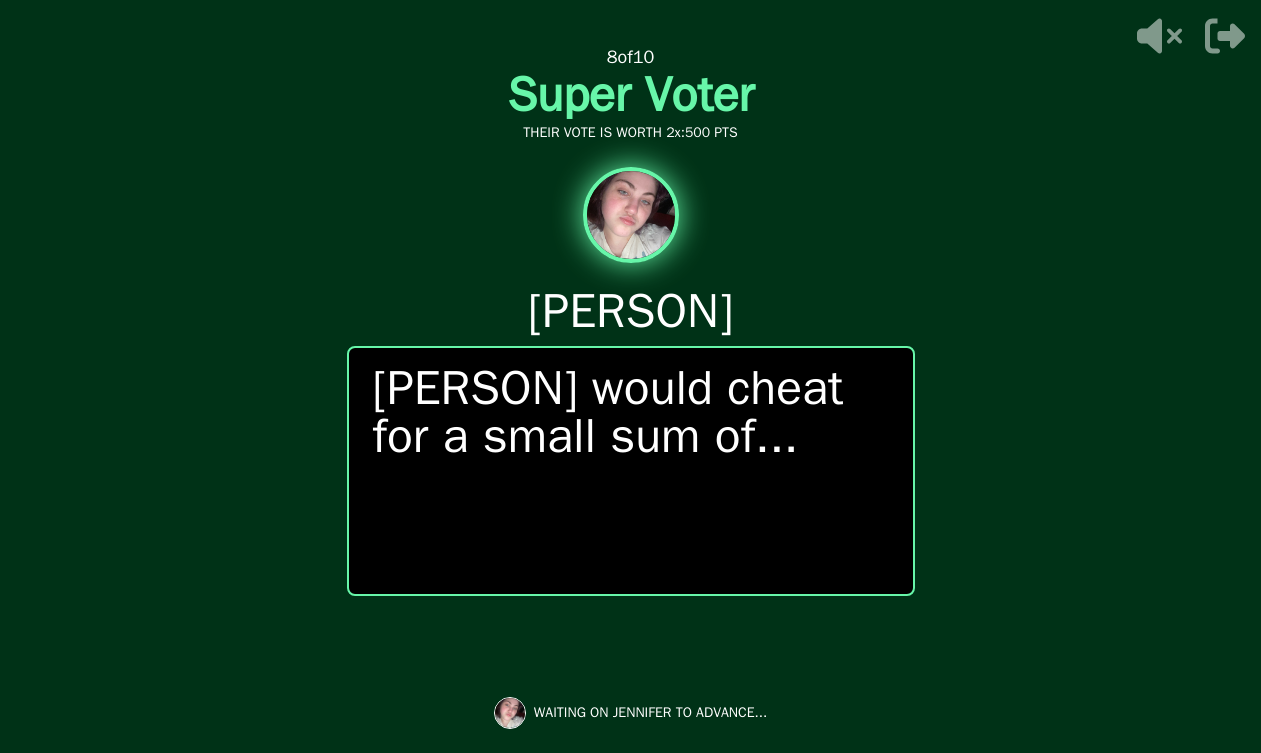 click on "[PERSON] would cheat for a small sum of..." at bounding box center (631, 471) 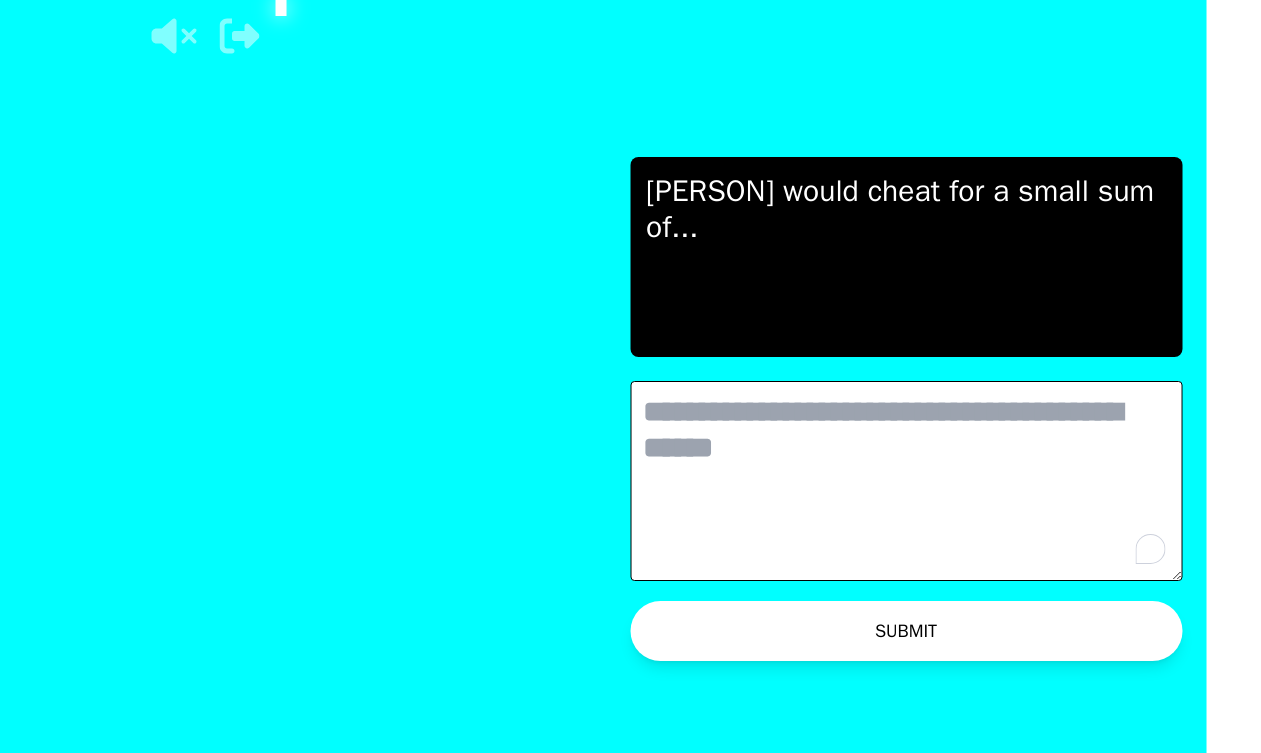 scroll, scrollTop: 0, scrollLeft: 0, axis: both 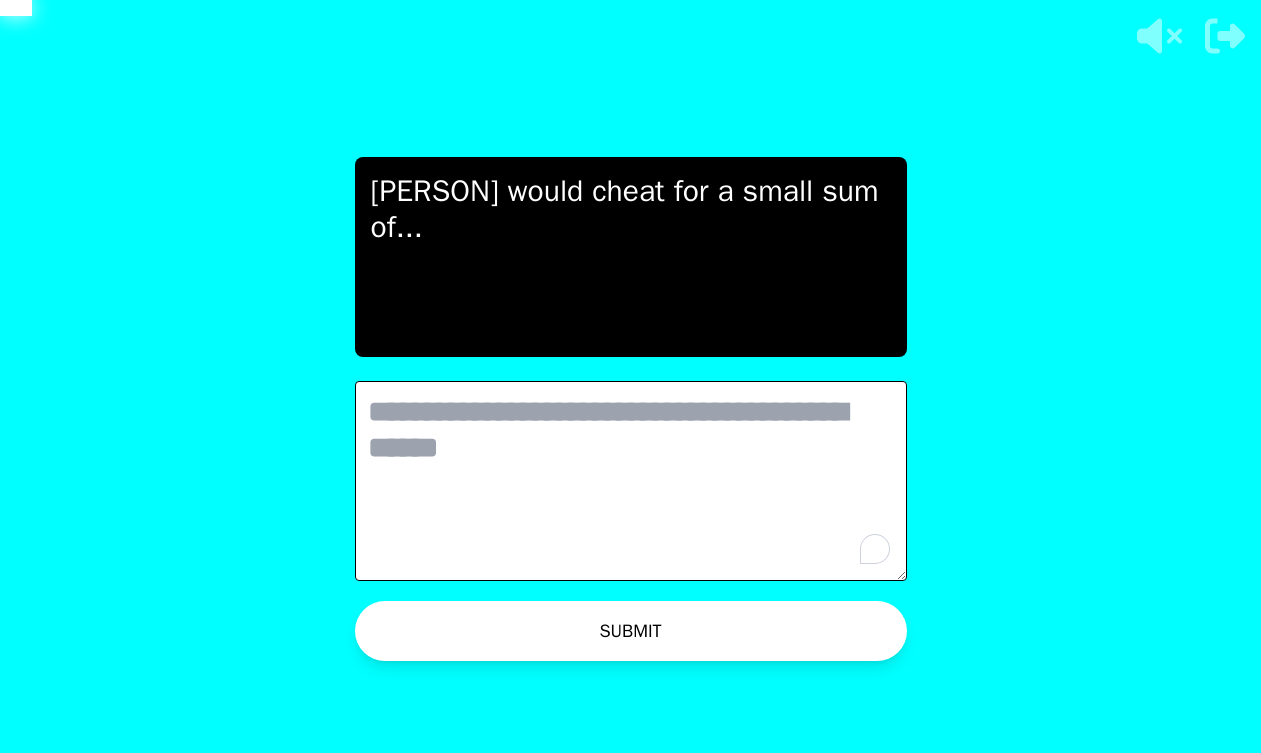 click at bounding box center (631, 481) 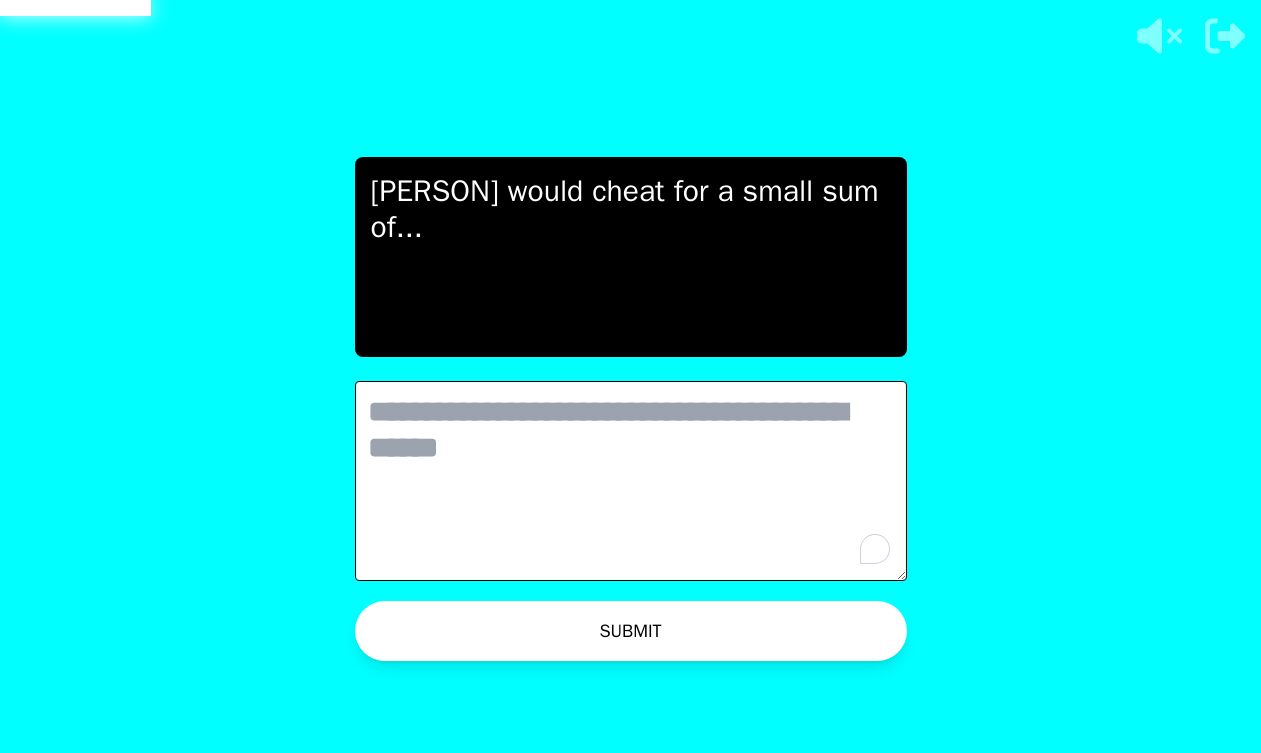 click at bounding box center [631, 481] 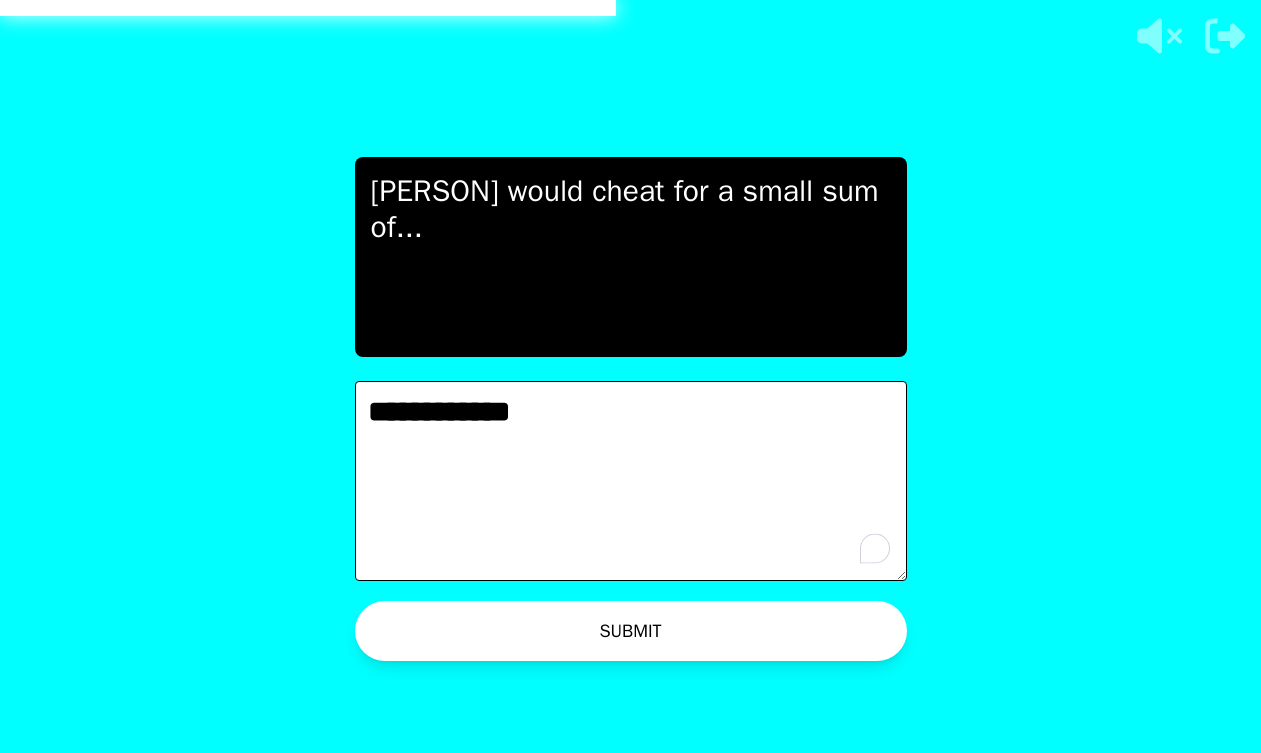 type on "**********" 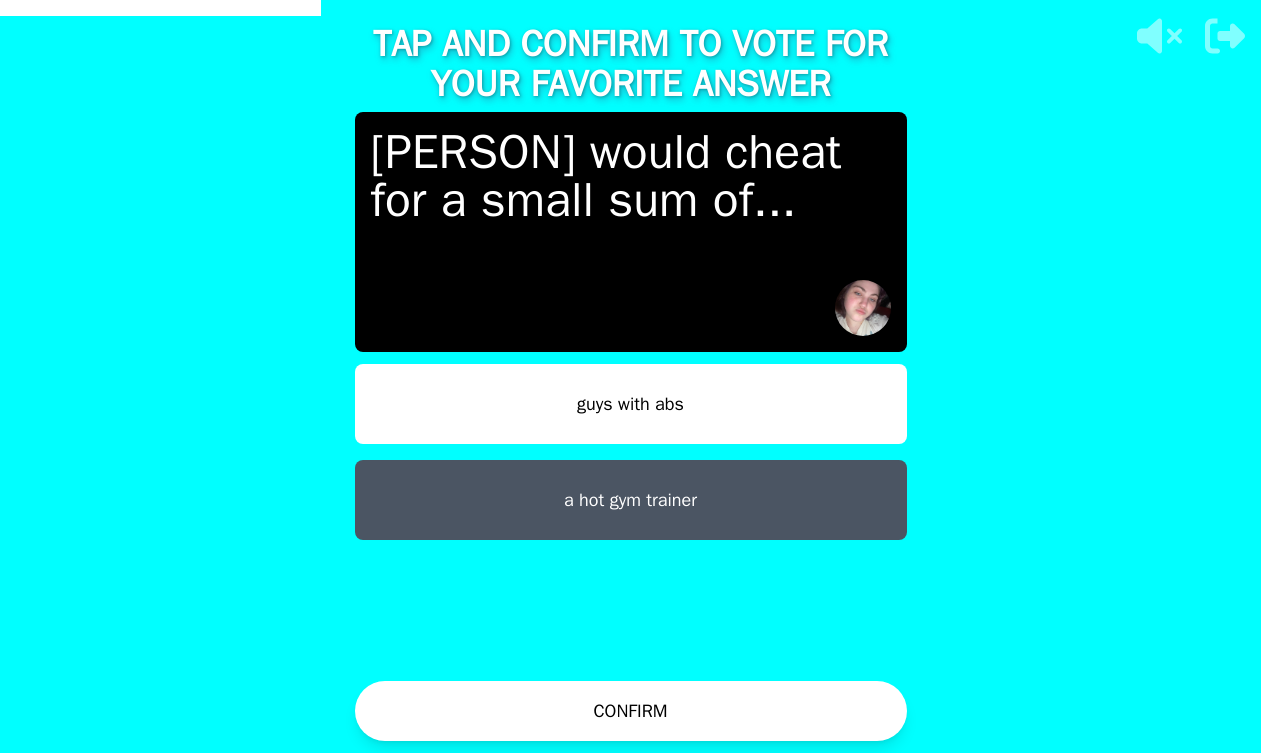 click on "guys with abs" at bounding box center (631, 404) 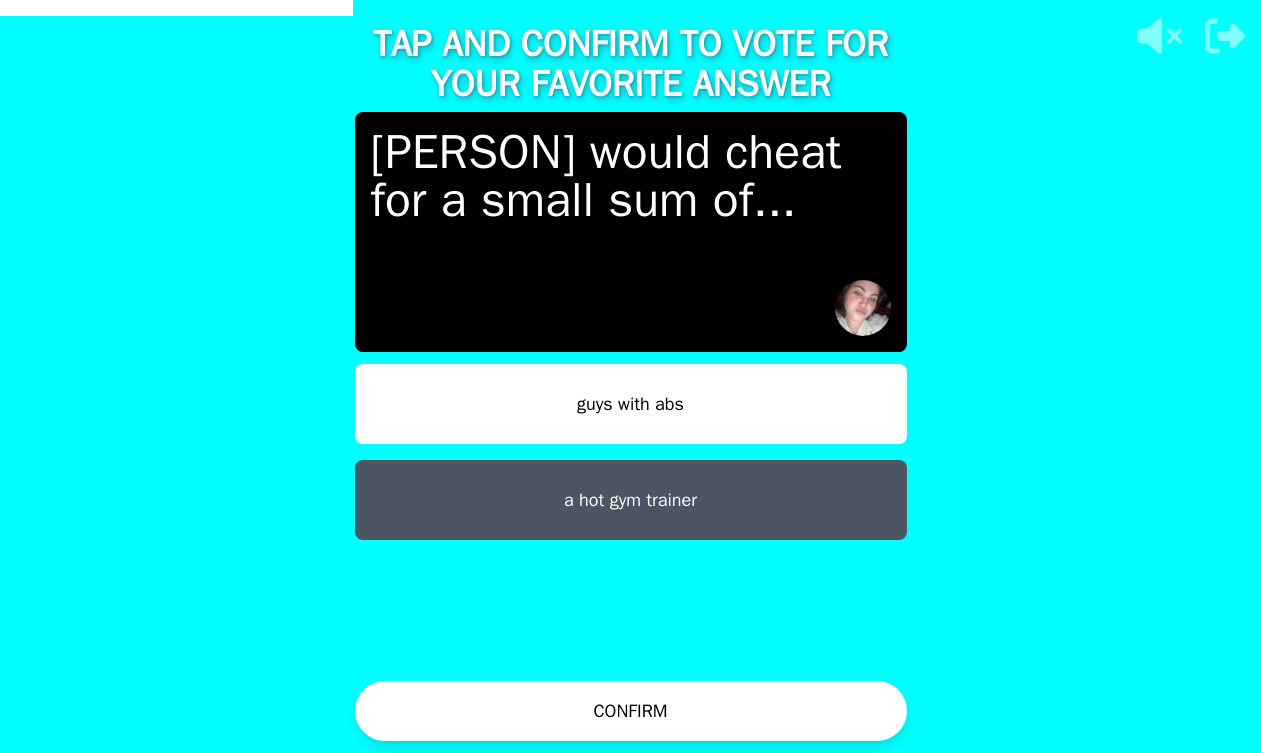 click on "CONFIRM" at bounding box center (631, 711) 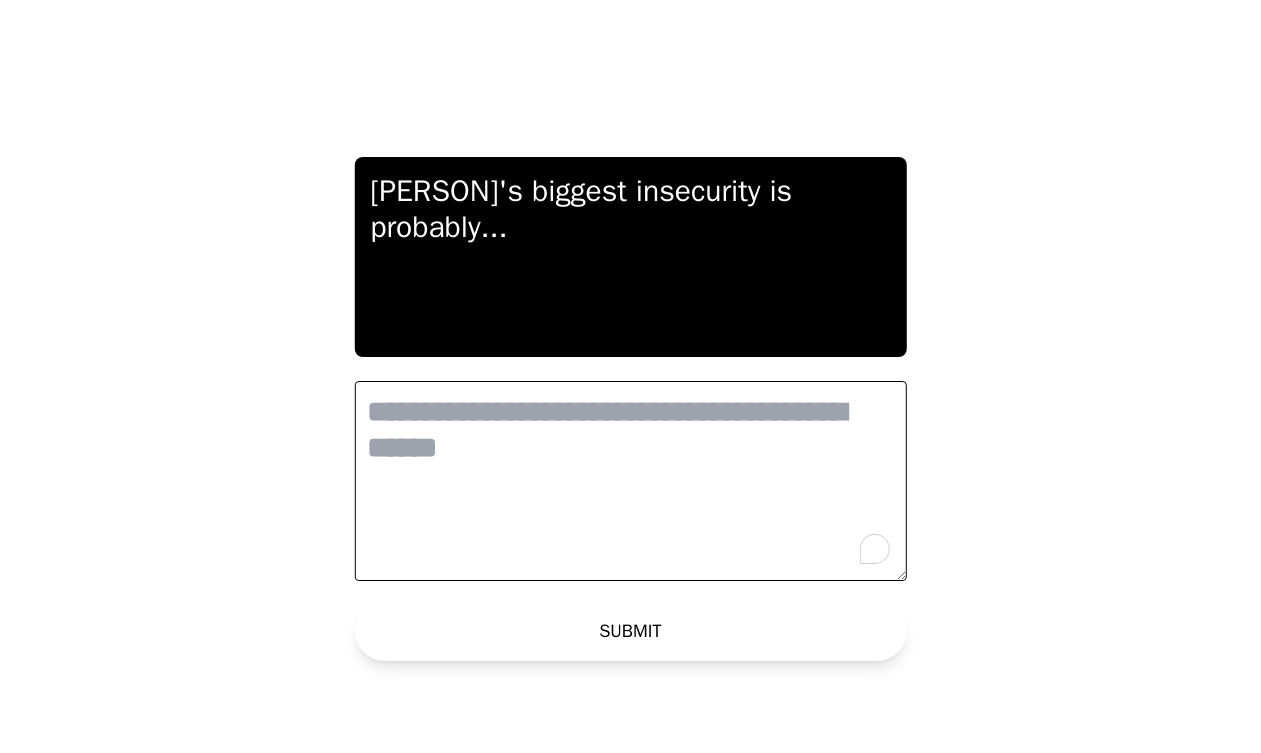 scroll, scrollTop: 0, scrollLeft: 0, axis: both 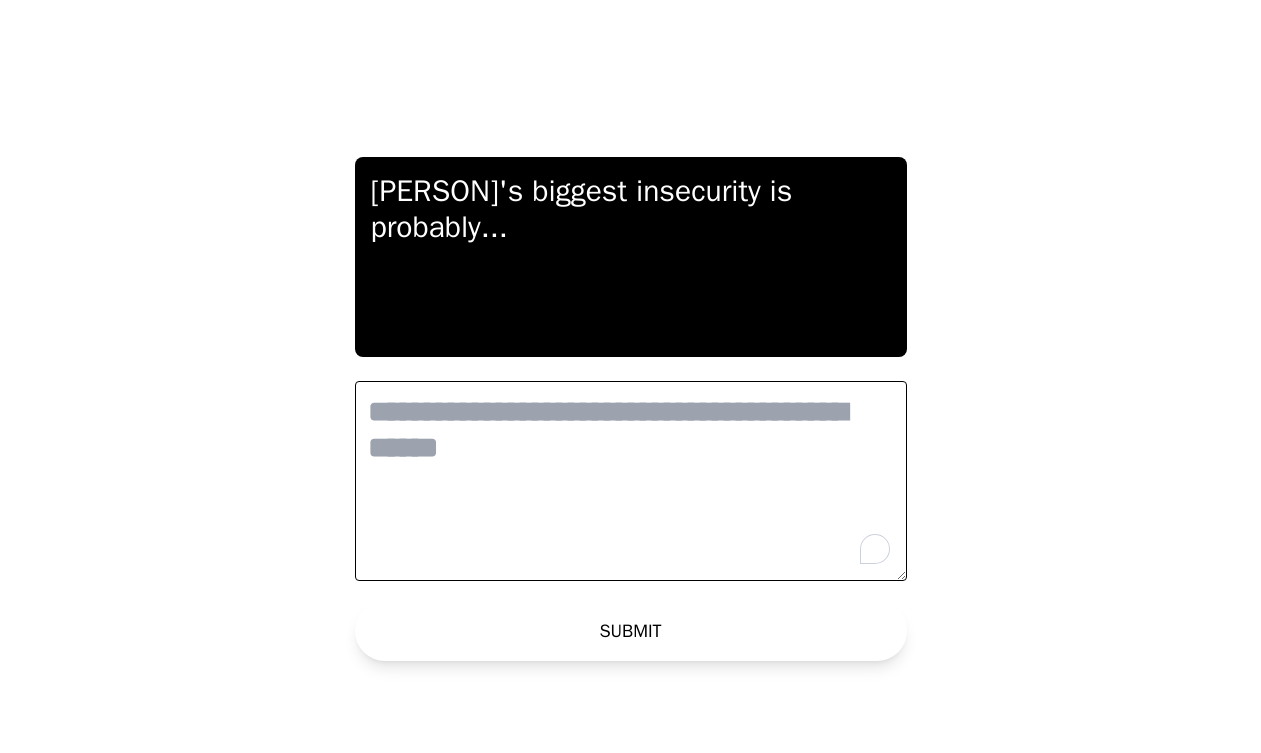click at bounding box center [631, 481] 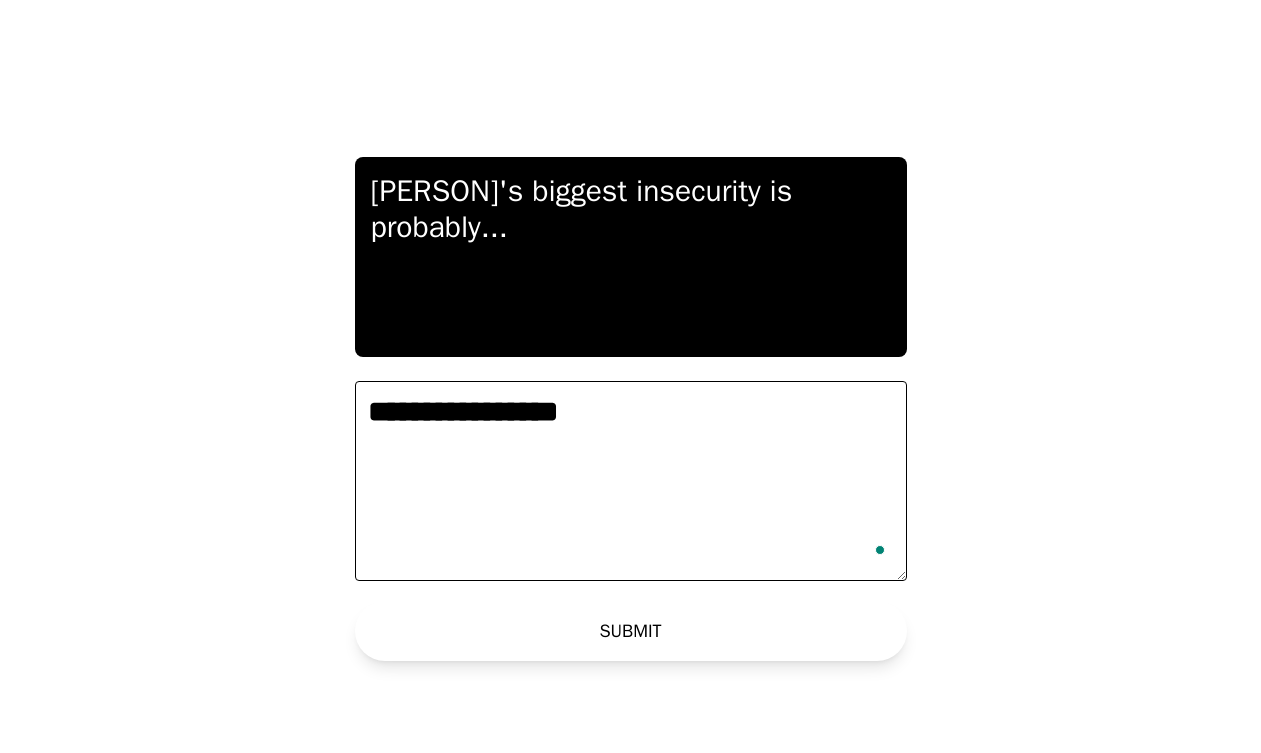type on "********" 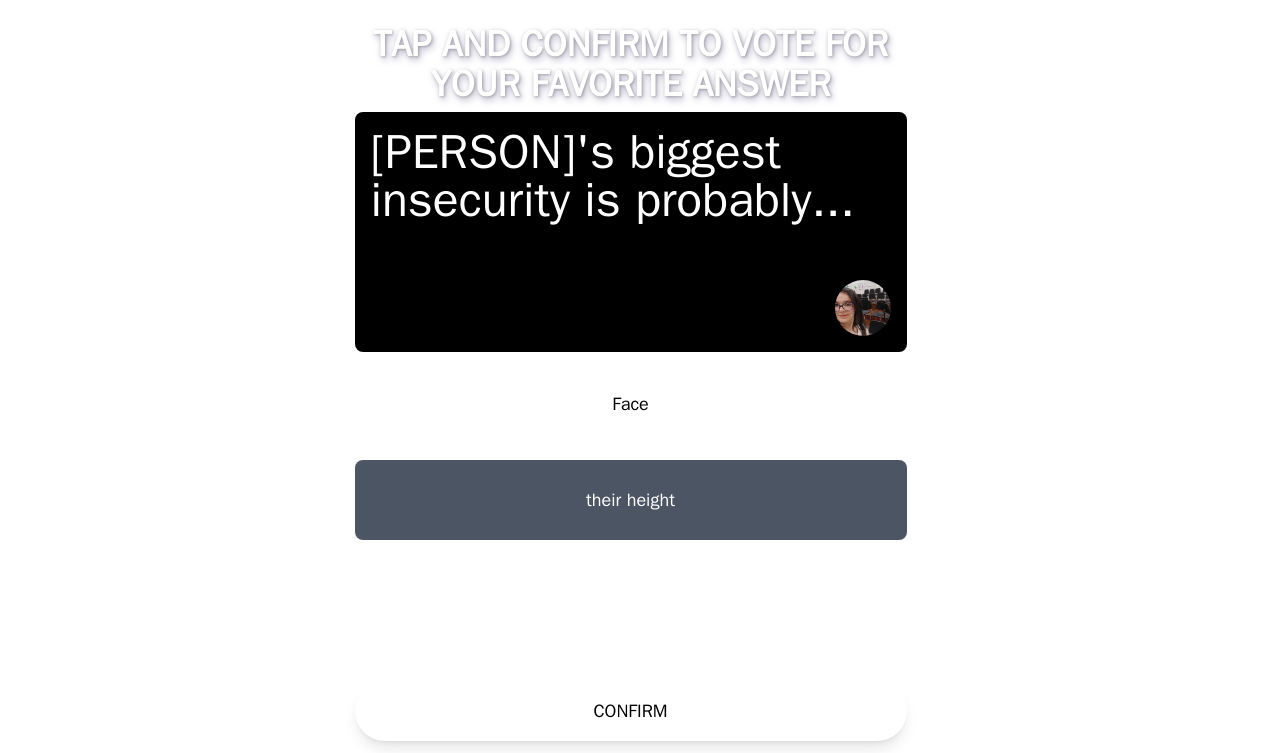 click on "Face" at bounding box center (631, 404) 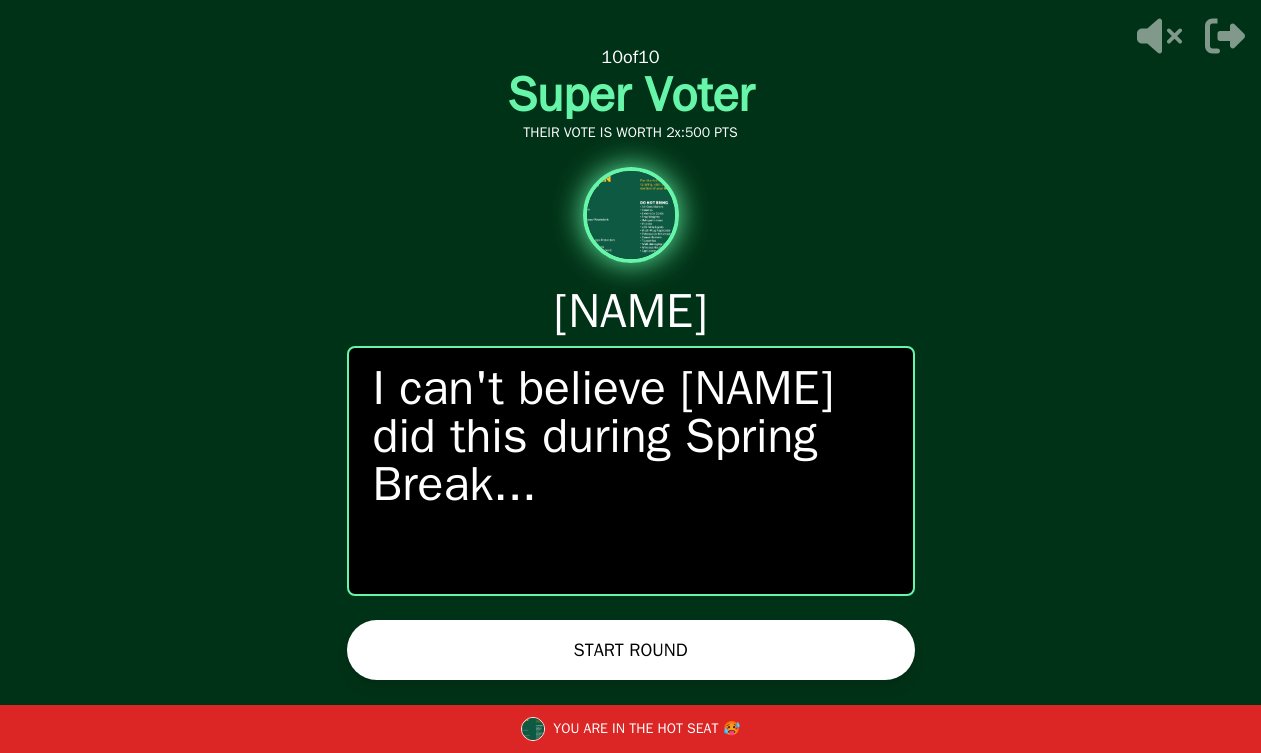 click on "START ROUND" at bounding box center [631, 650] 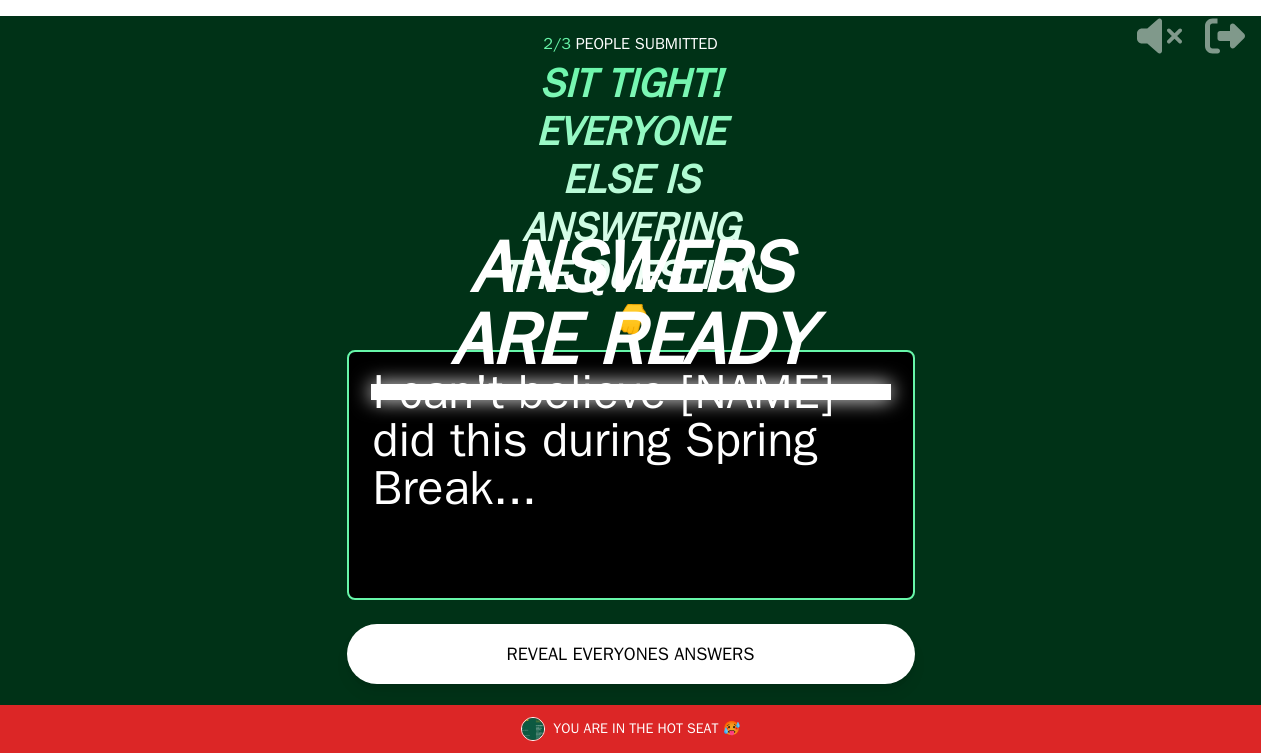 click on "REVEAL EVERYONES ANSWERS" at bounding box center [631, 654] 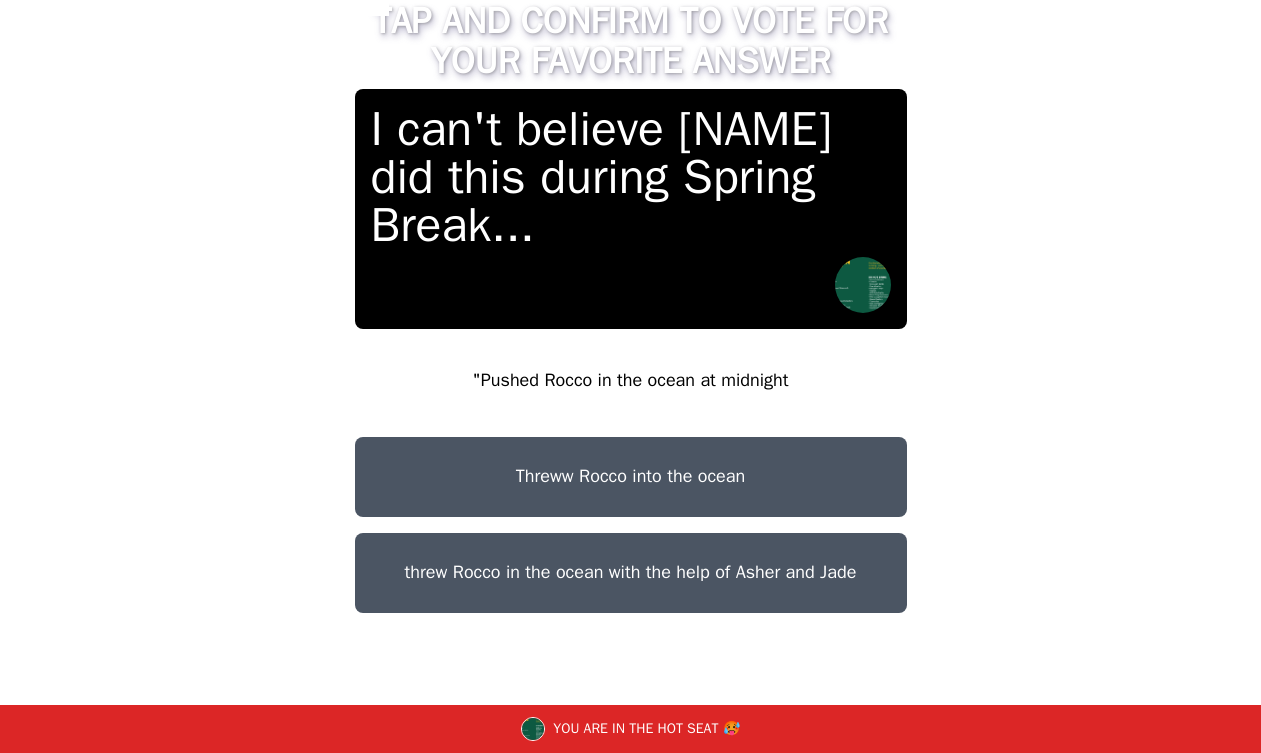 click on "threw Rocco in the ocean with the help of Asher and Jade" at bounding box center (631, 573) 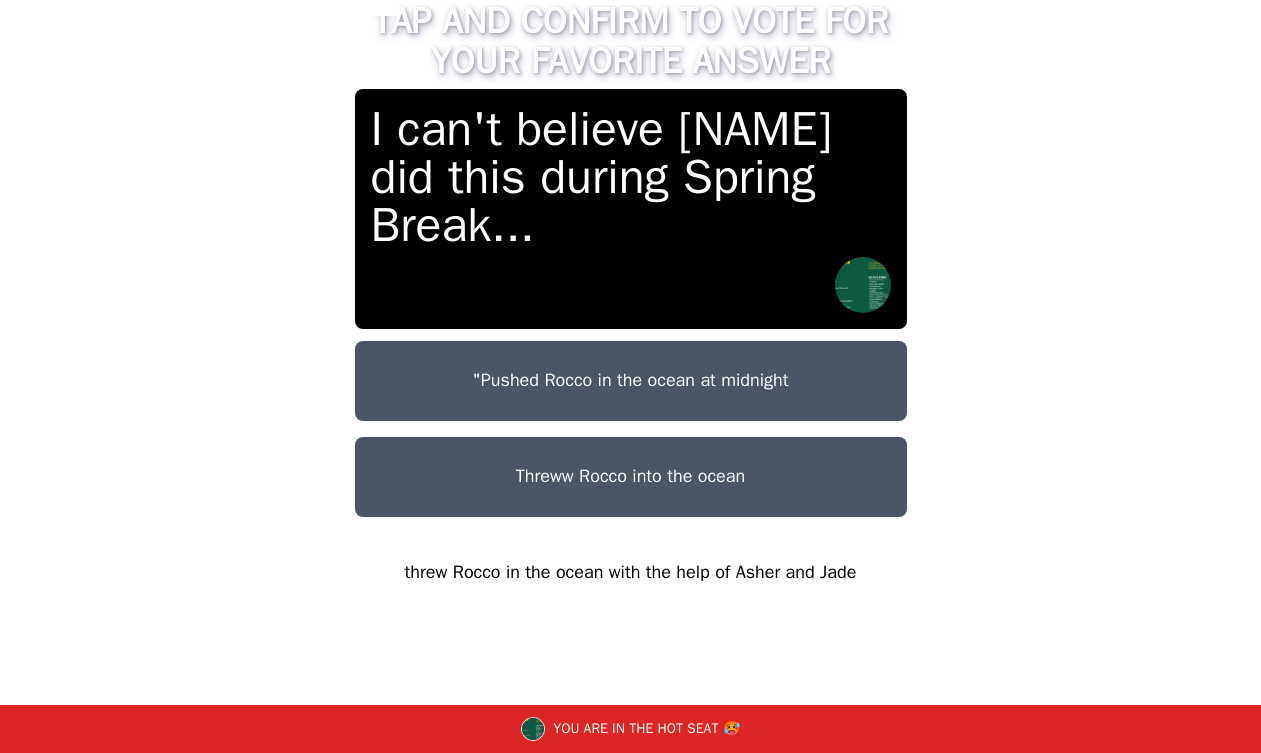 click on "threw Rocco in the ocean with the help of Asher and Jade" at bounding box center [631, 573] 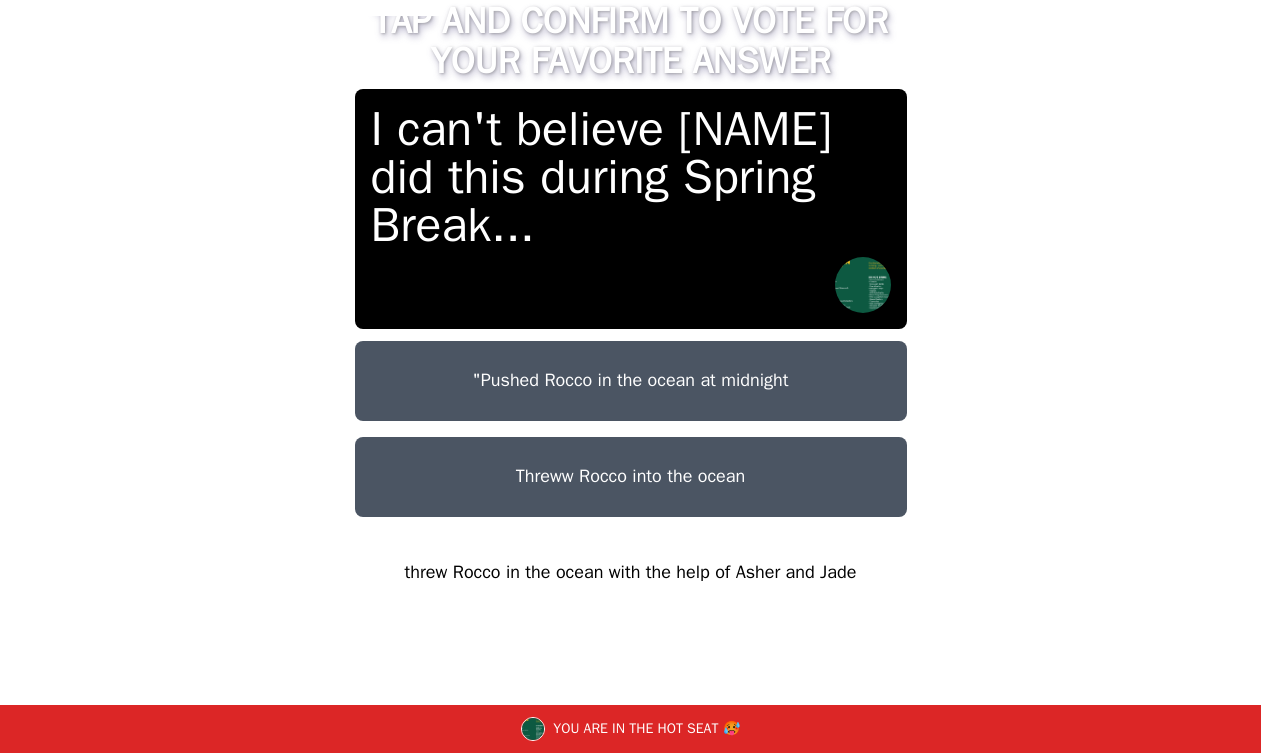 click on "threw Rocco in the ocean with the help of Asher and Jade" at bounding box center [631, 573] 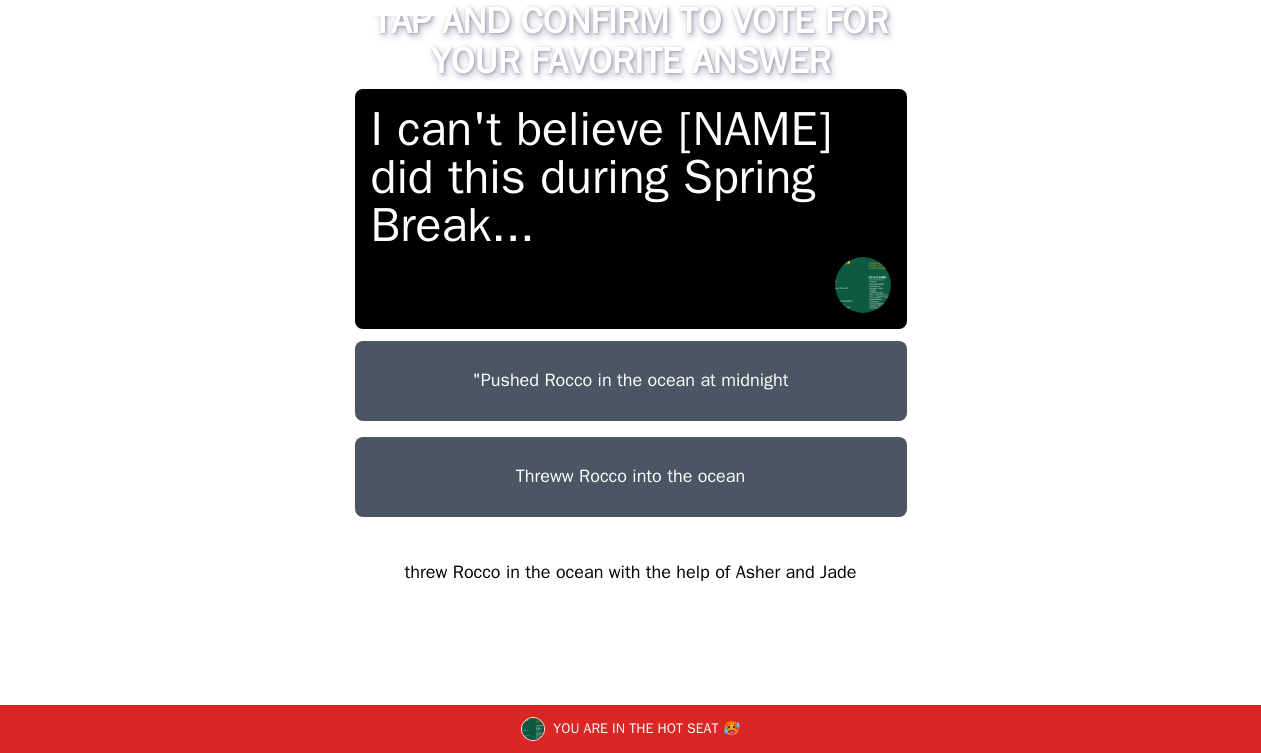 click on "threw Rocco in the ocean with the help of Asher and Jade" at bounding box center (631, 573) 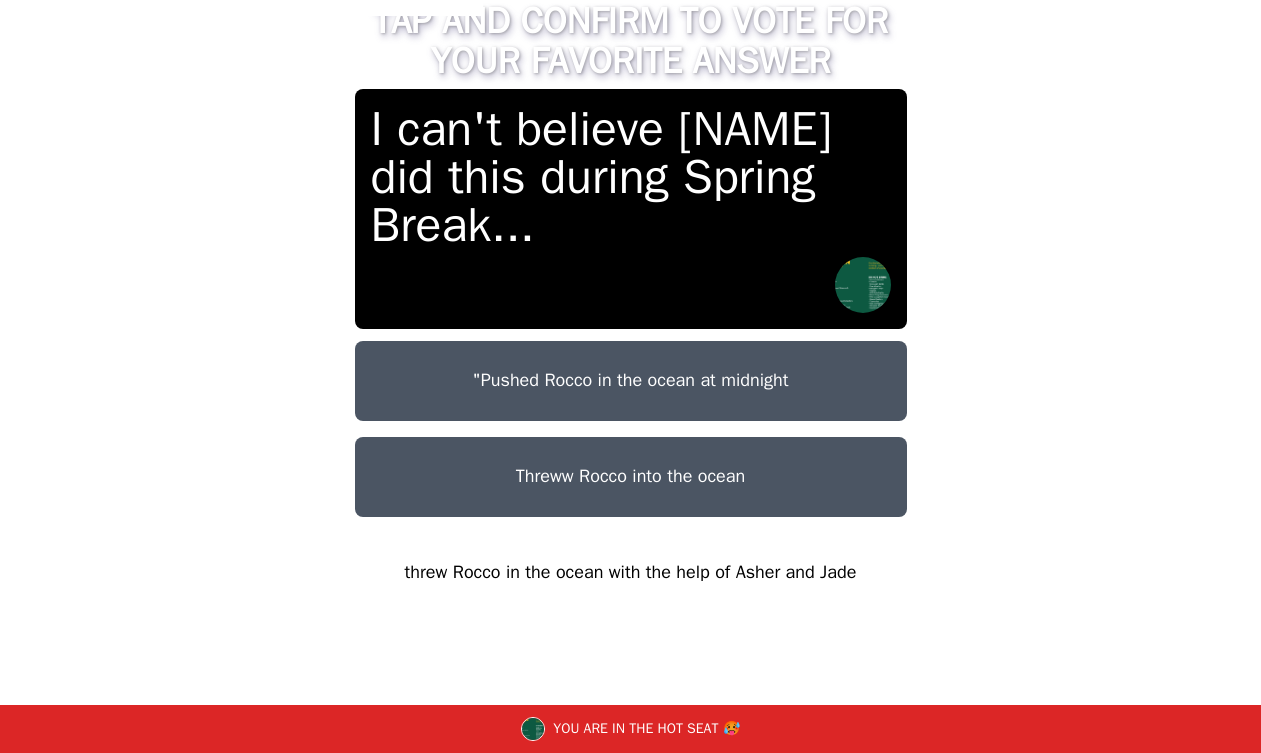 click on "threw Rocco in the ocean with the help of Asher and Jade" at bounding box center [631, 573] 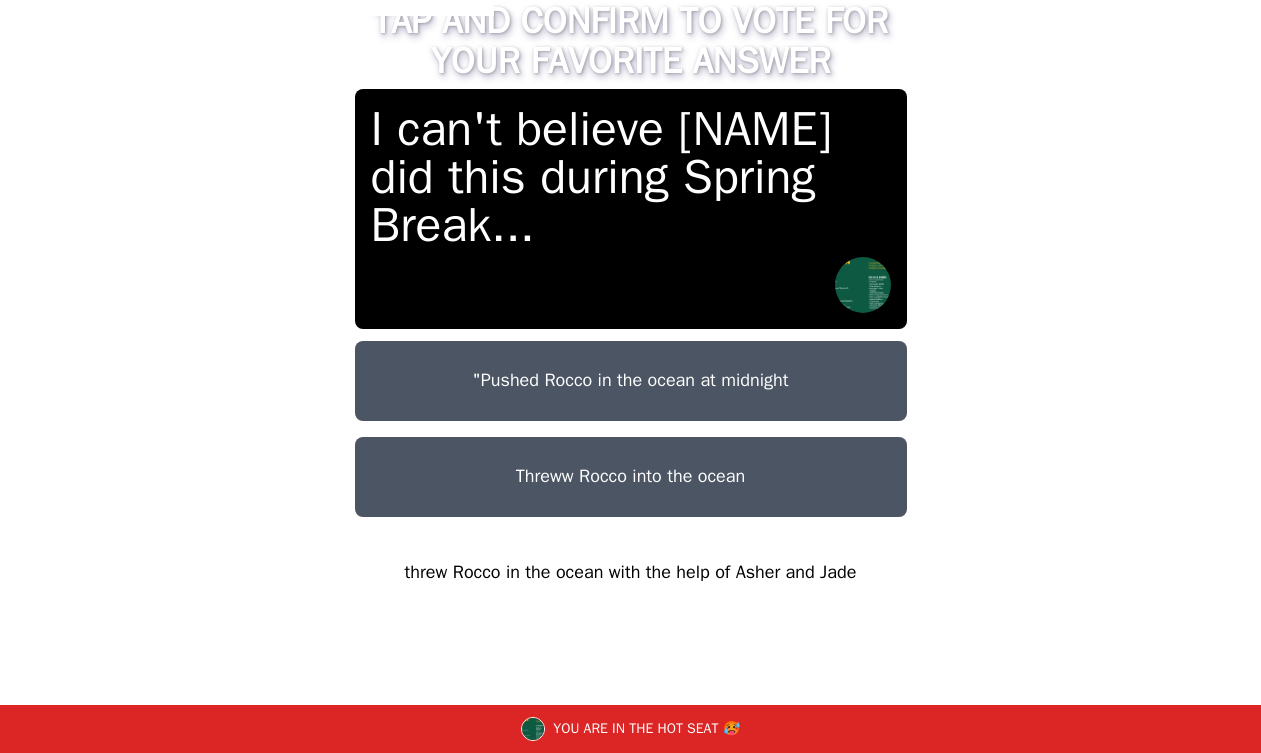 click on "threw Rocco in the ocean with the help of Asher and Jade" at bounding box center [631, 573] 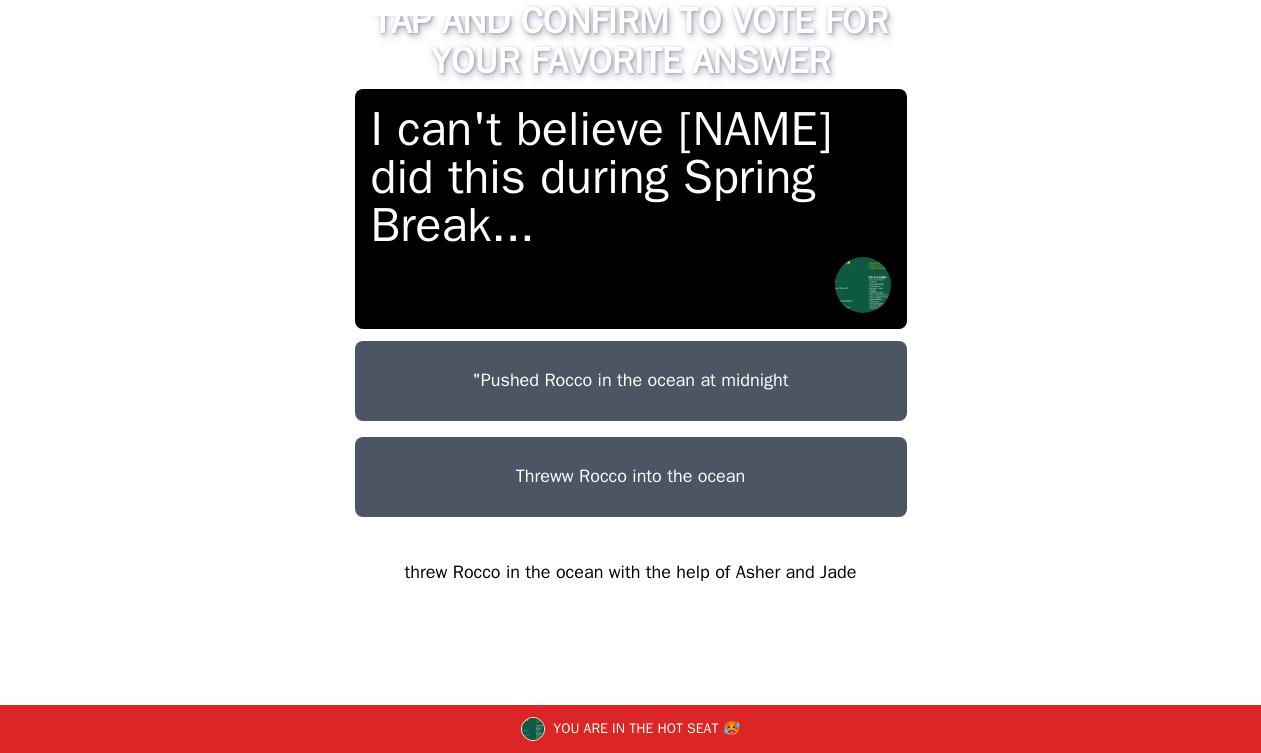 click on "threw Rocco in the ocean with the help of Asher and Jade" at bounding box center [631, 573] 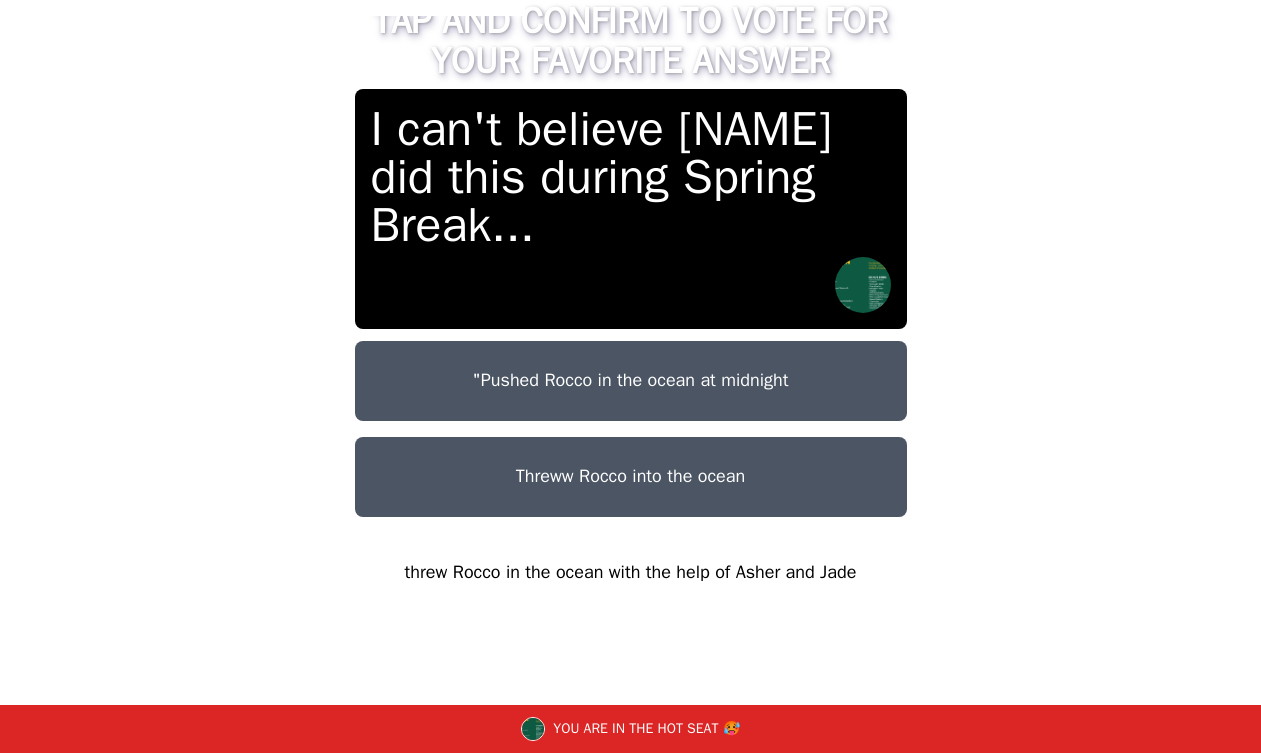 click on "threw Rocco in the ocean with the help of Asher and Jade" at bounding box center [631, 573] 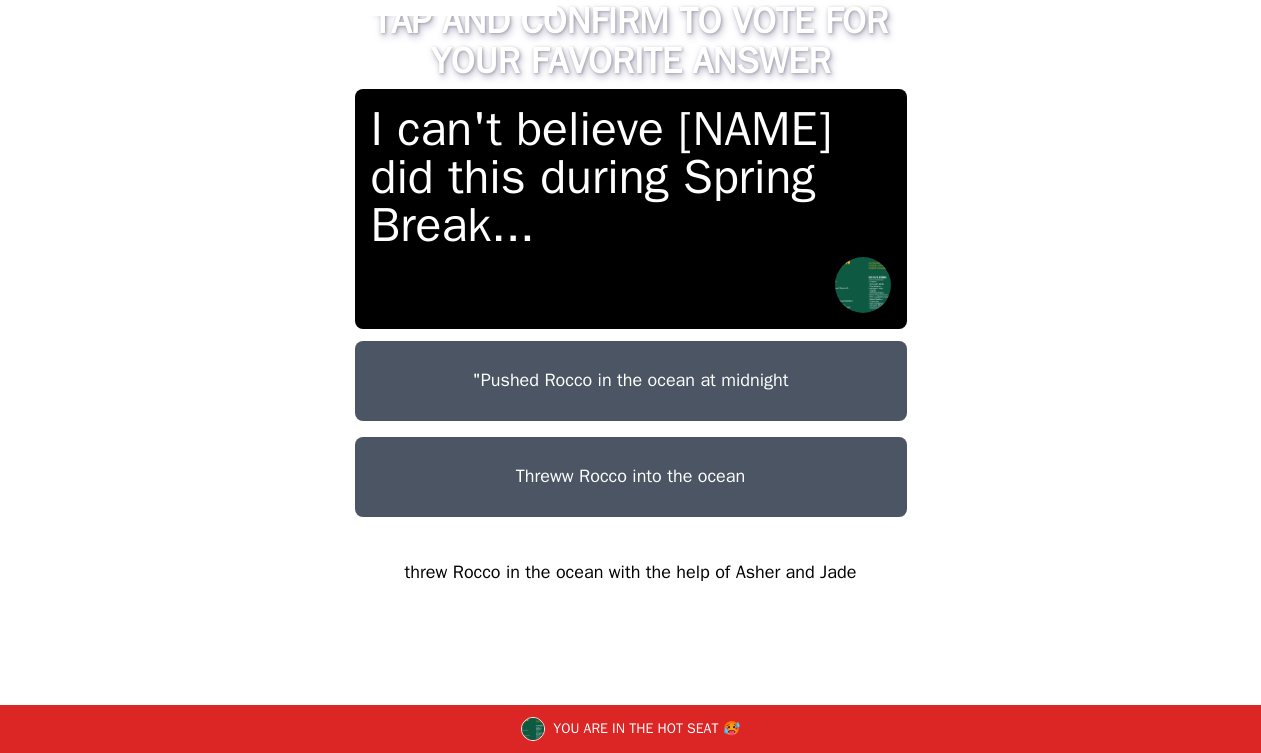 click on "threw Rocco in the ocean with the help of Asher and Jade" at bounding box center (631, 573) 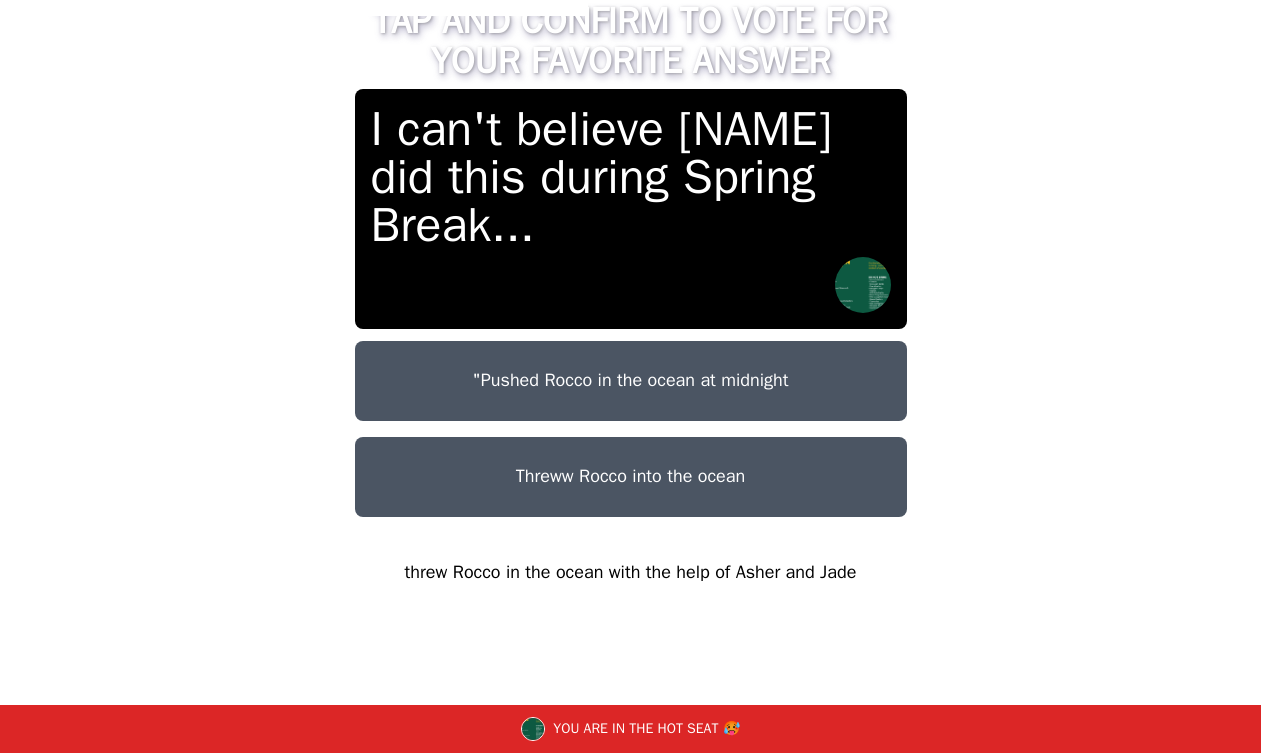 click on "threw Rocco in the ocean with the help of Asher and Jade" at bounding box center [631, 573] 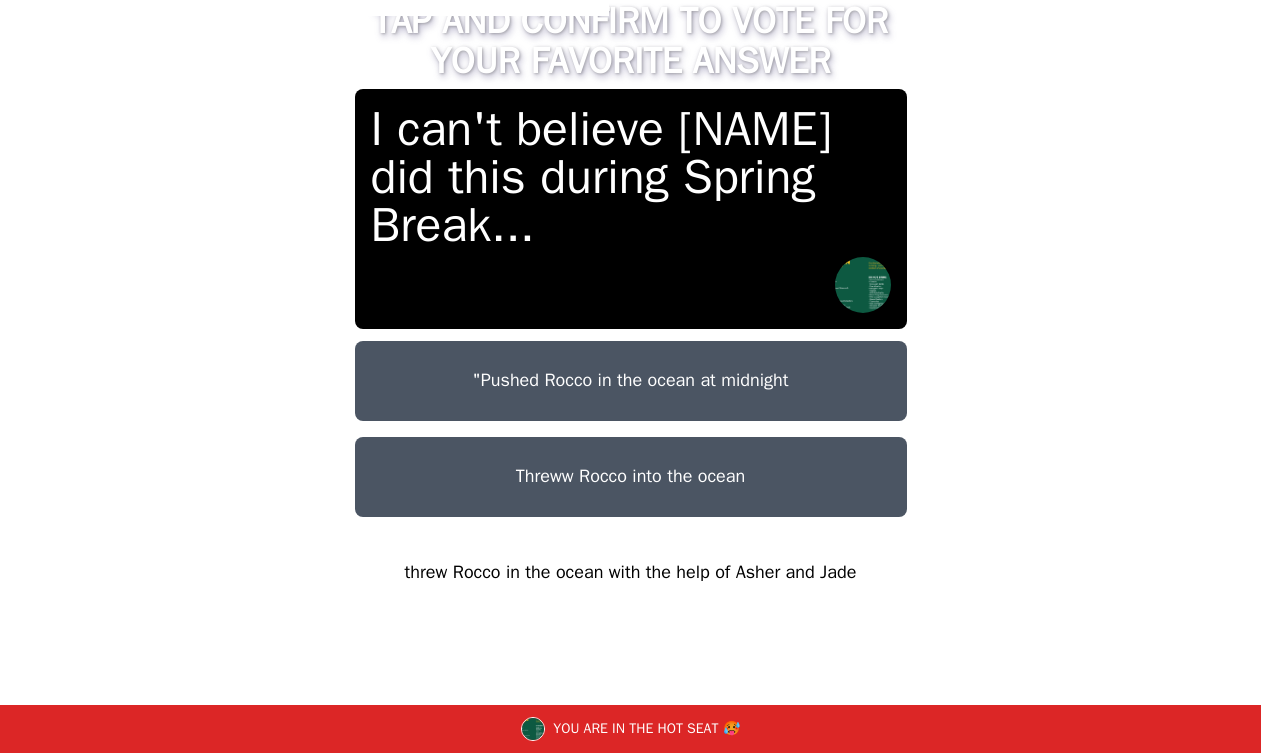 click on "threw Rocco in the ocean with the help of Asher and Jade" at bounding box center (631, 573) 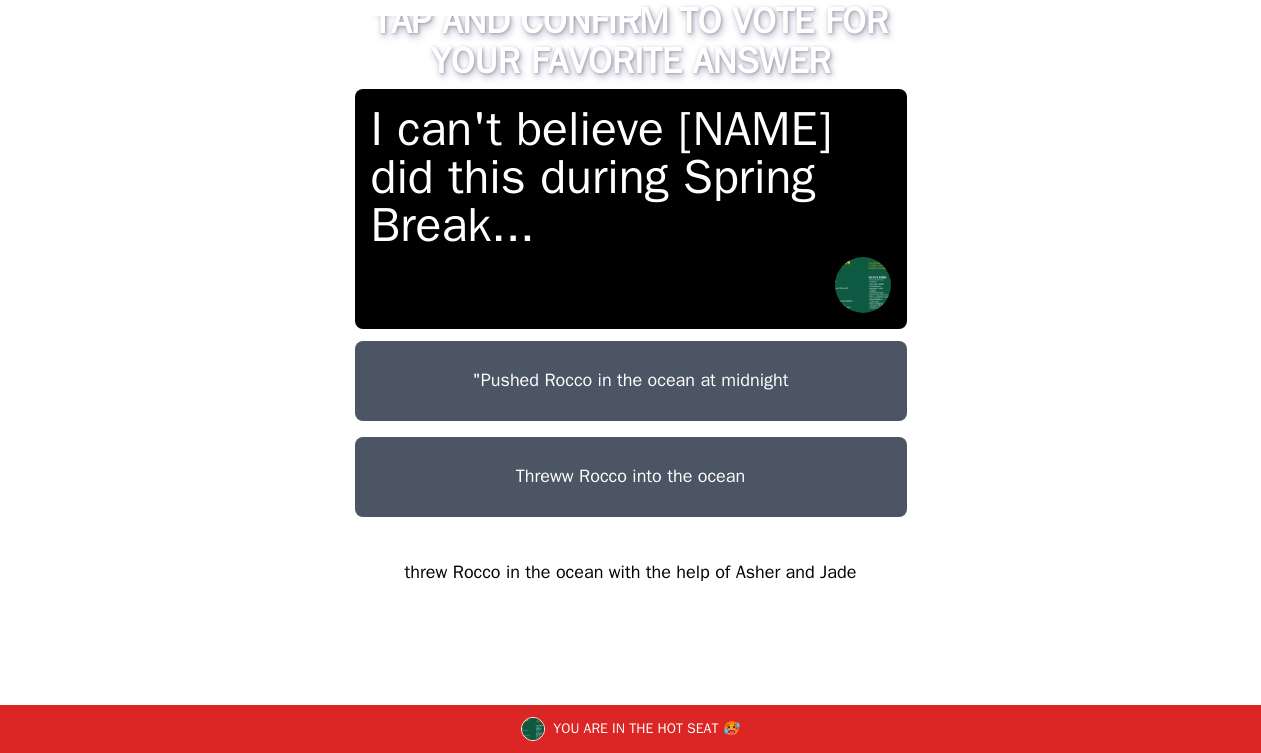 scroll, scrollTop: 23, scrollLeft: 0, axis: vertical 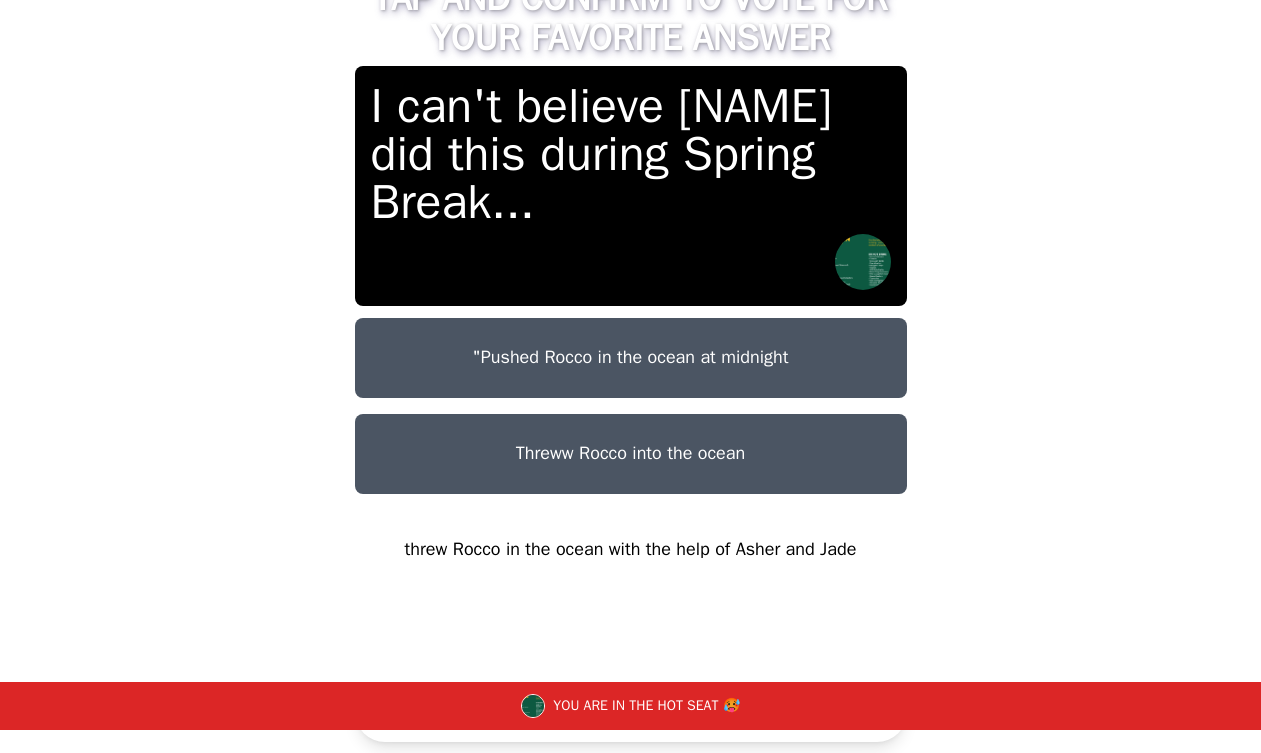 click on "CONFIRM" at bounding box center [631, 712] 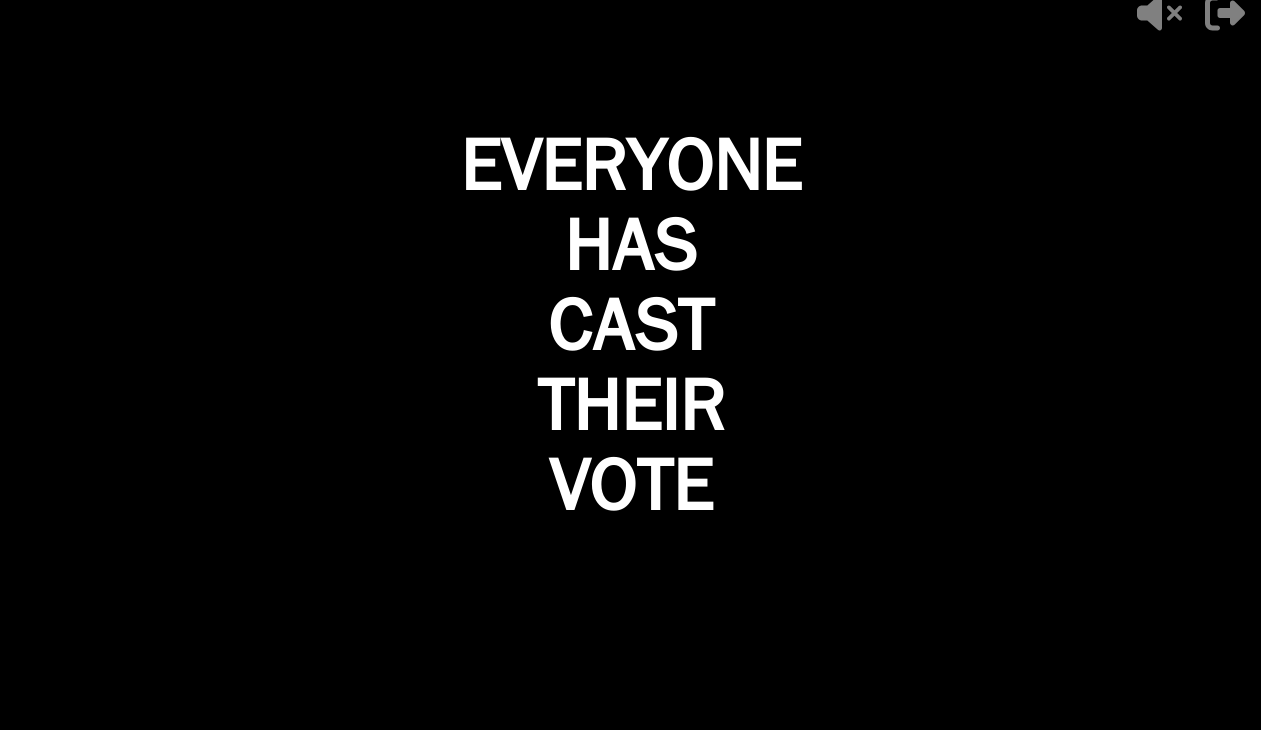 scroll, scrollTop: 0, scrollLeft: 0, axis: both 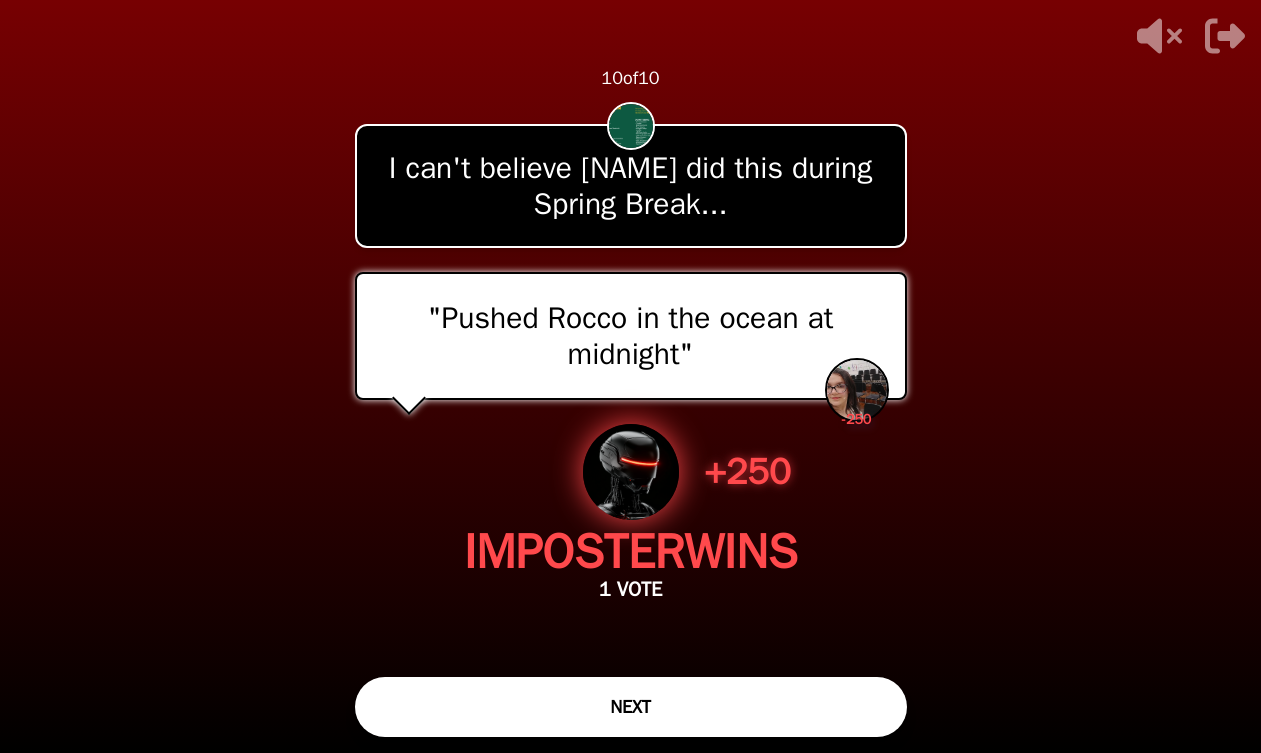 click on "NEXT" at bounding box center [631, 707] 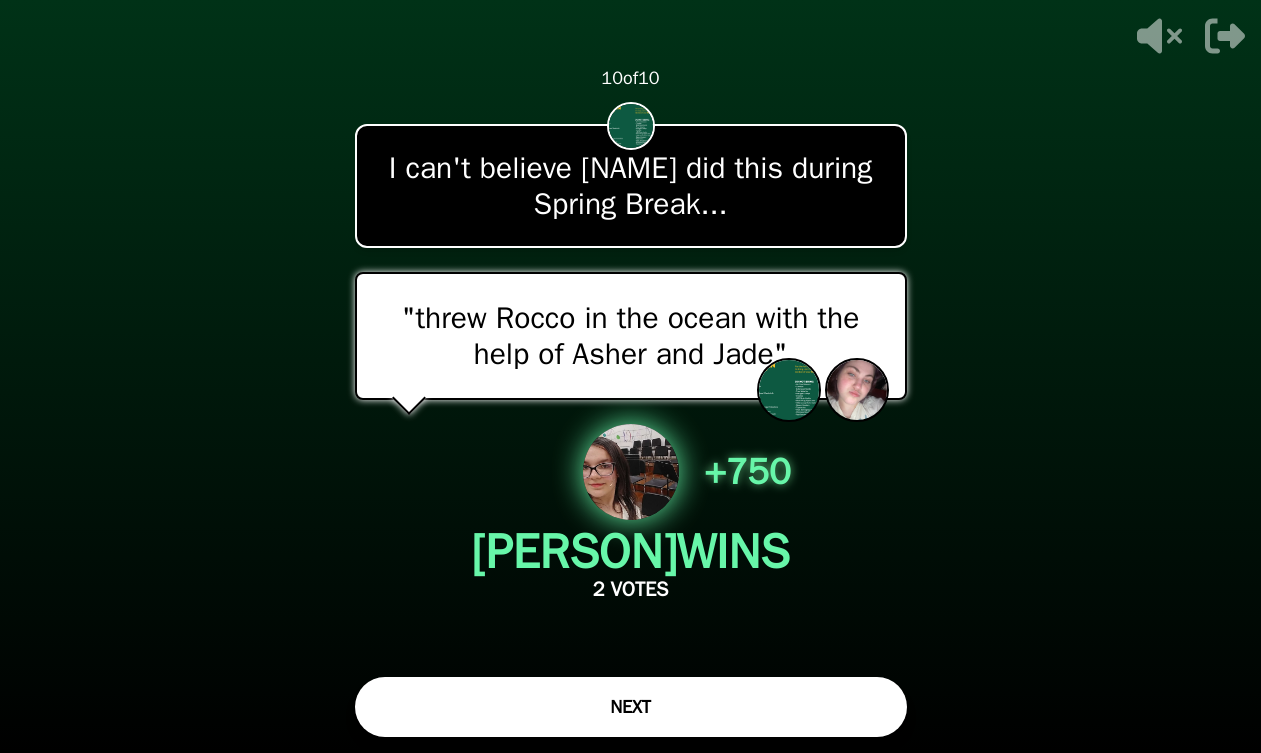 click on "NEXT" at bounding box center (631, 707) 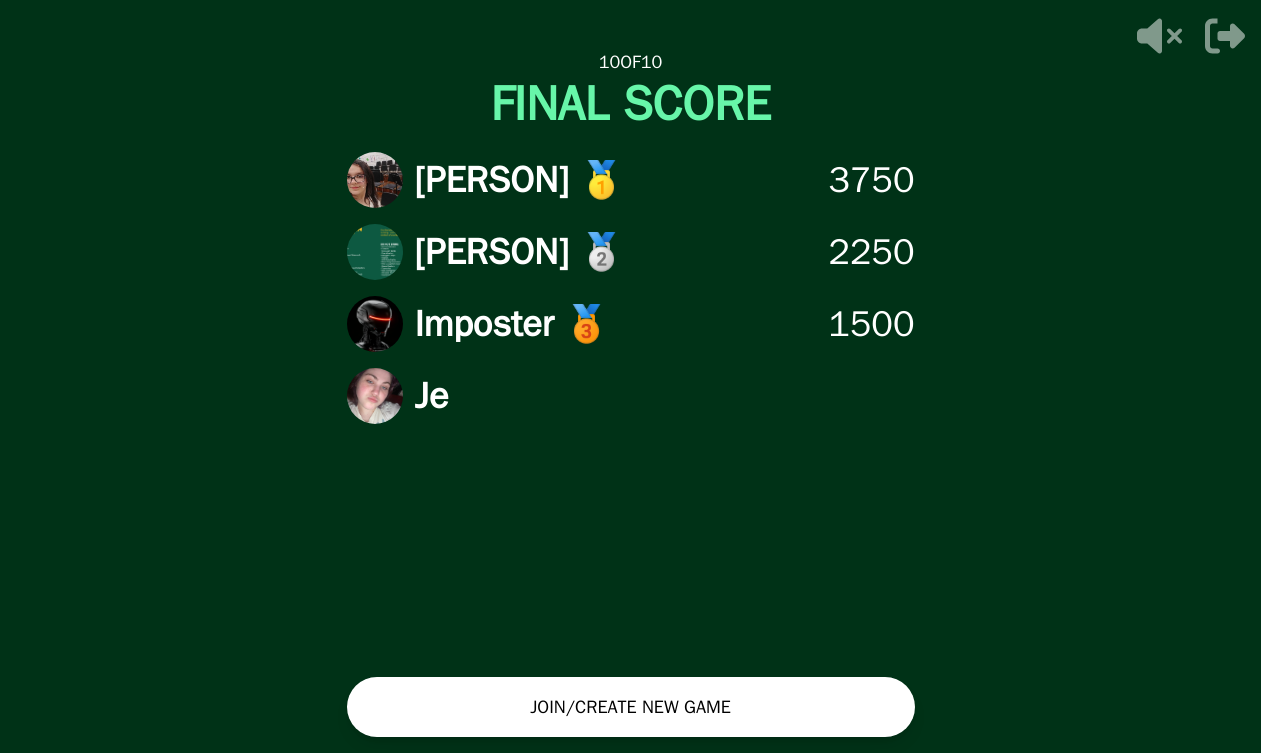 click on "JOIN/CREATE NEW GAME" at bounding box center (631, 707) 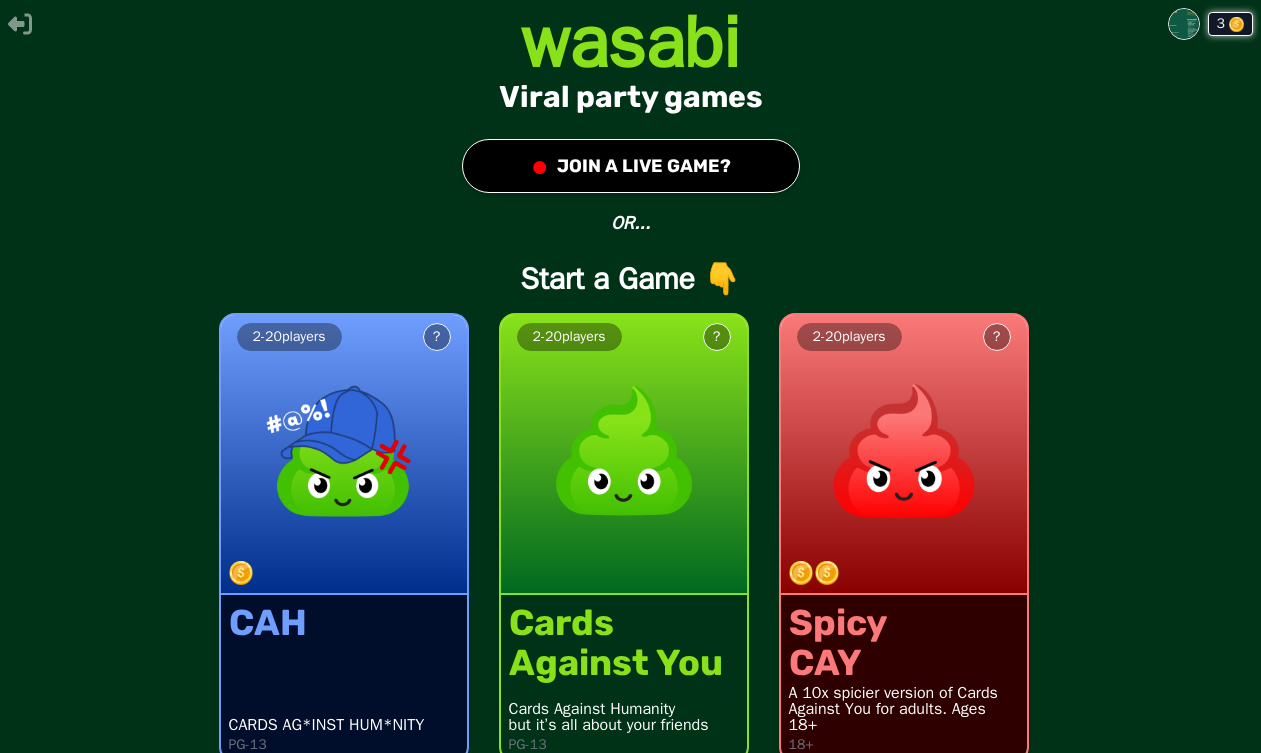 scroll, scrollTop: 25, scrollLeft: 0, axis: vertical 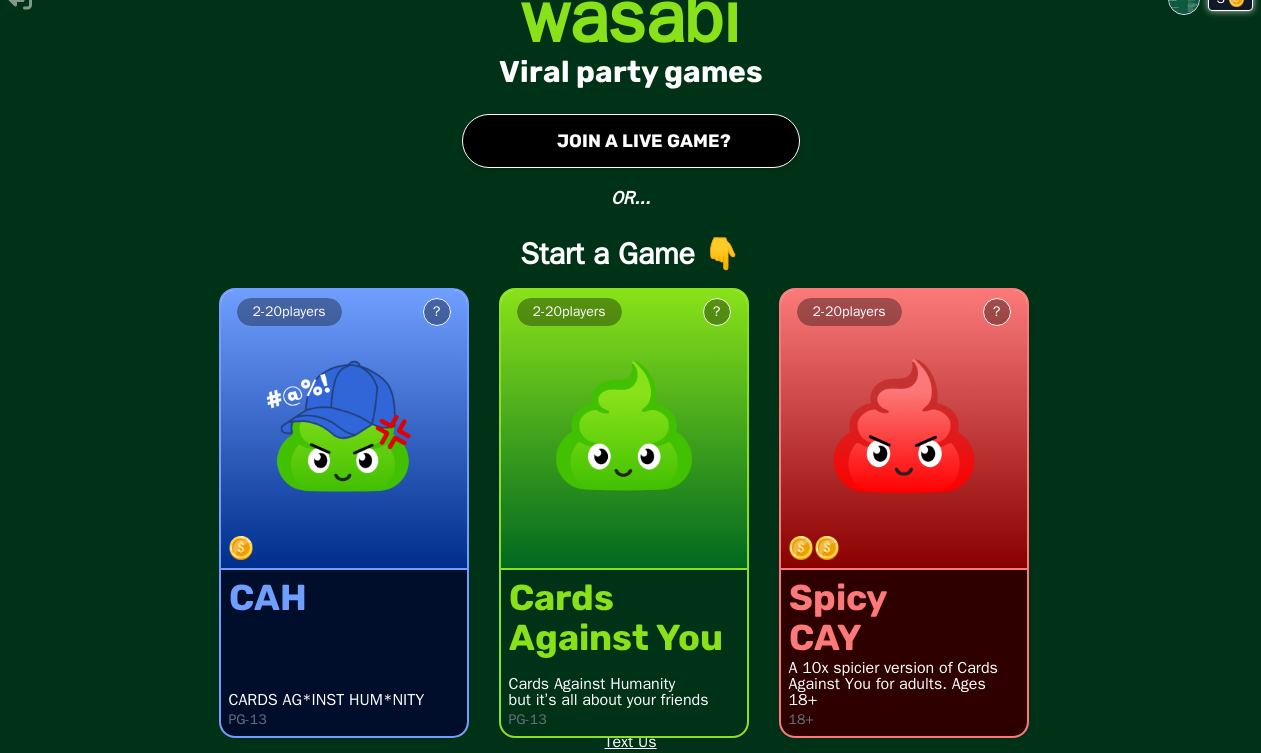 click at bounding box center [344, 426] 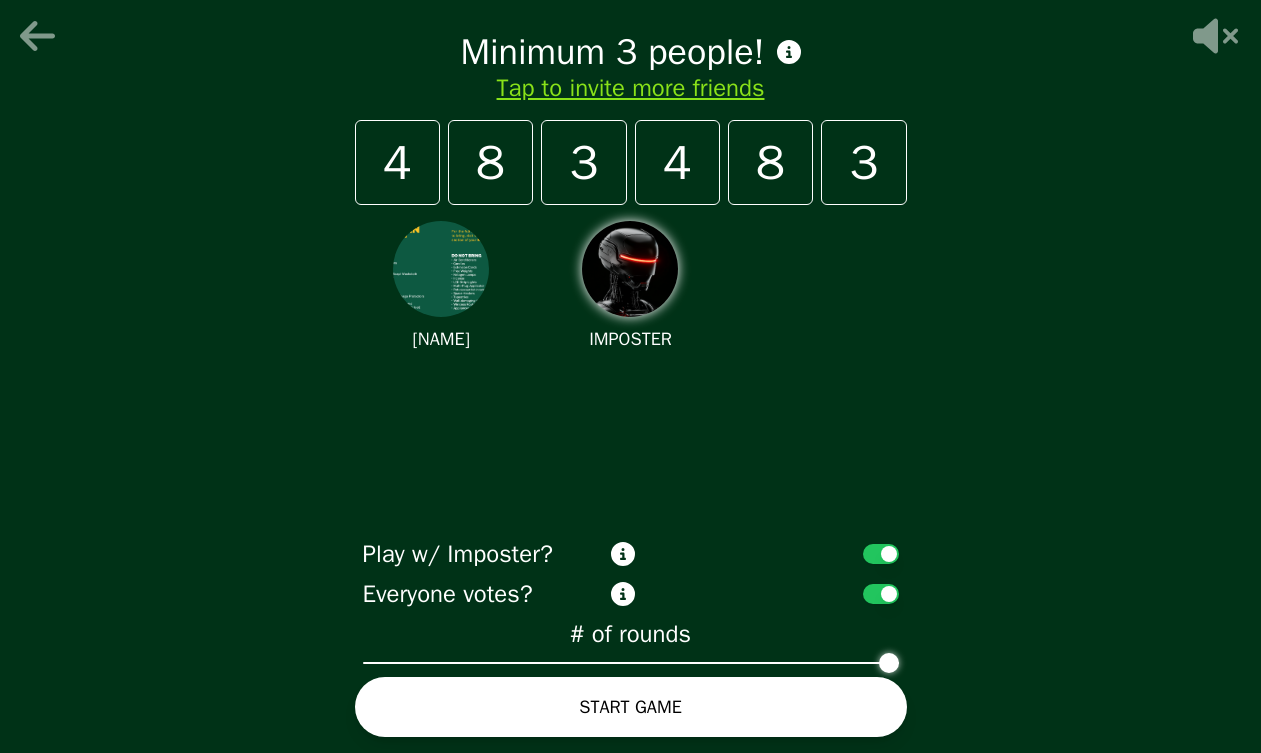 click at bounding box center (889, 663) 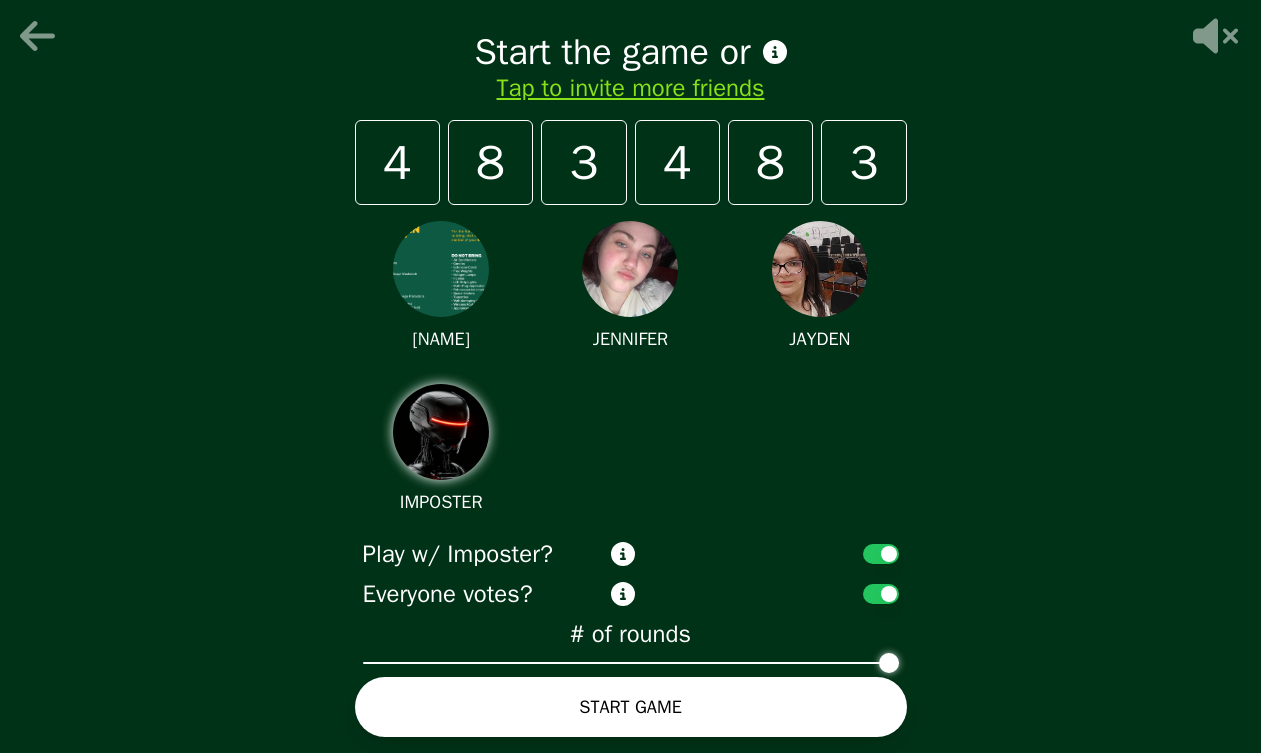 click on "START GAME" at bounding box center [631, 707] 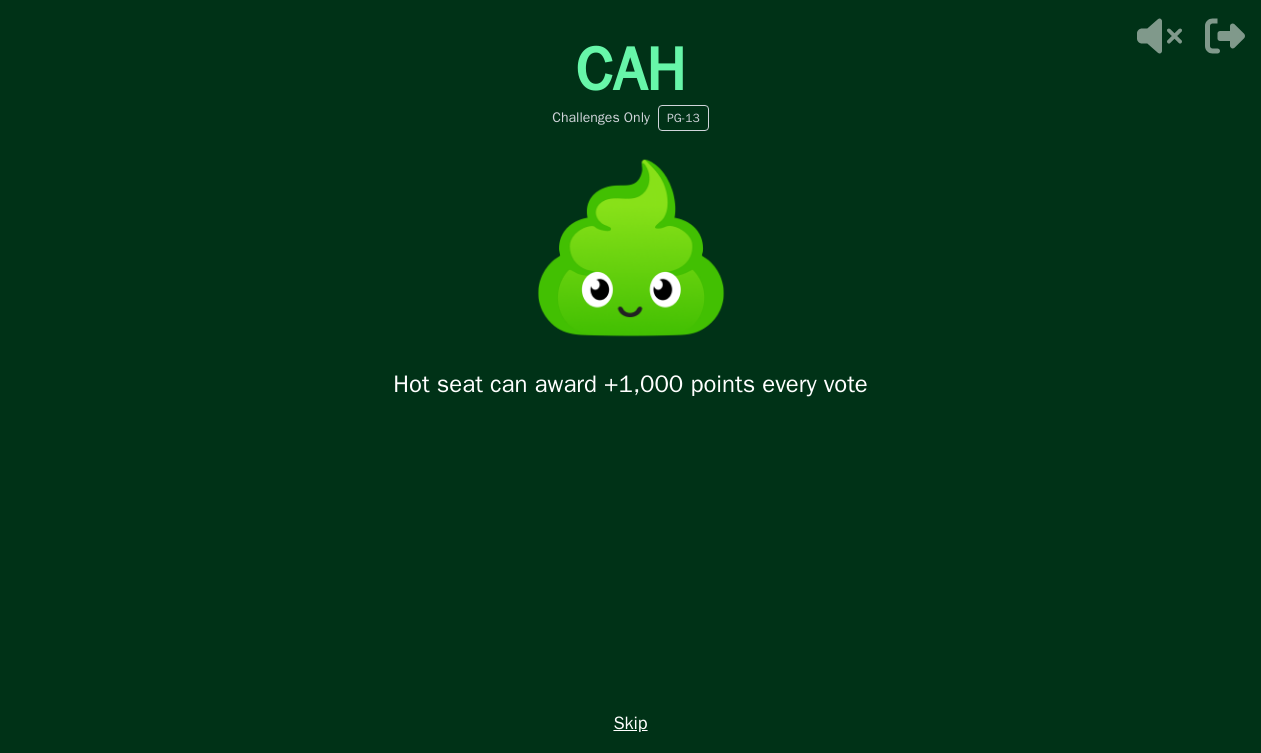 click on "CAH Challenges Only   PG-13 Hot seat can award +1,000 points every vote Skip" at bounding box center [631, 376] 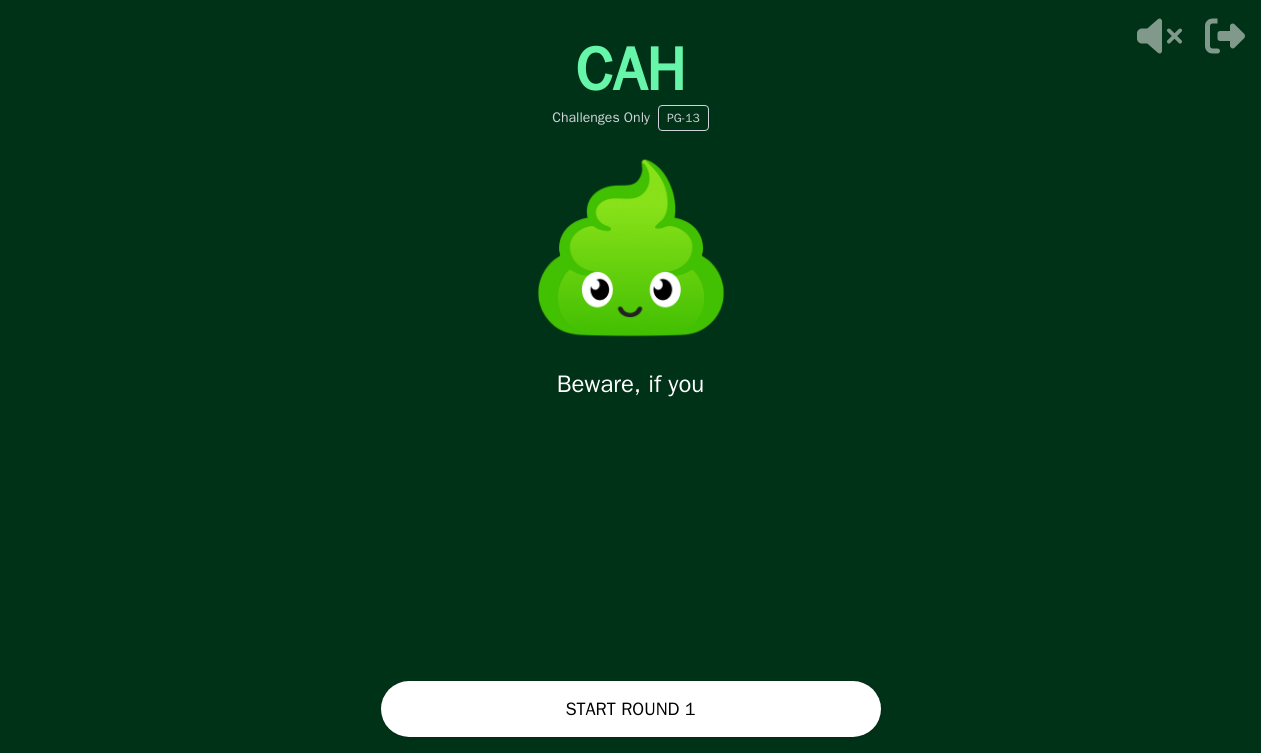 click on "START ROUND 1" at bounding box center [631, 709] 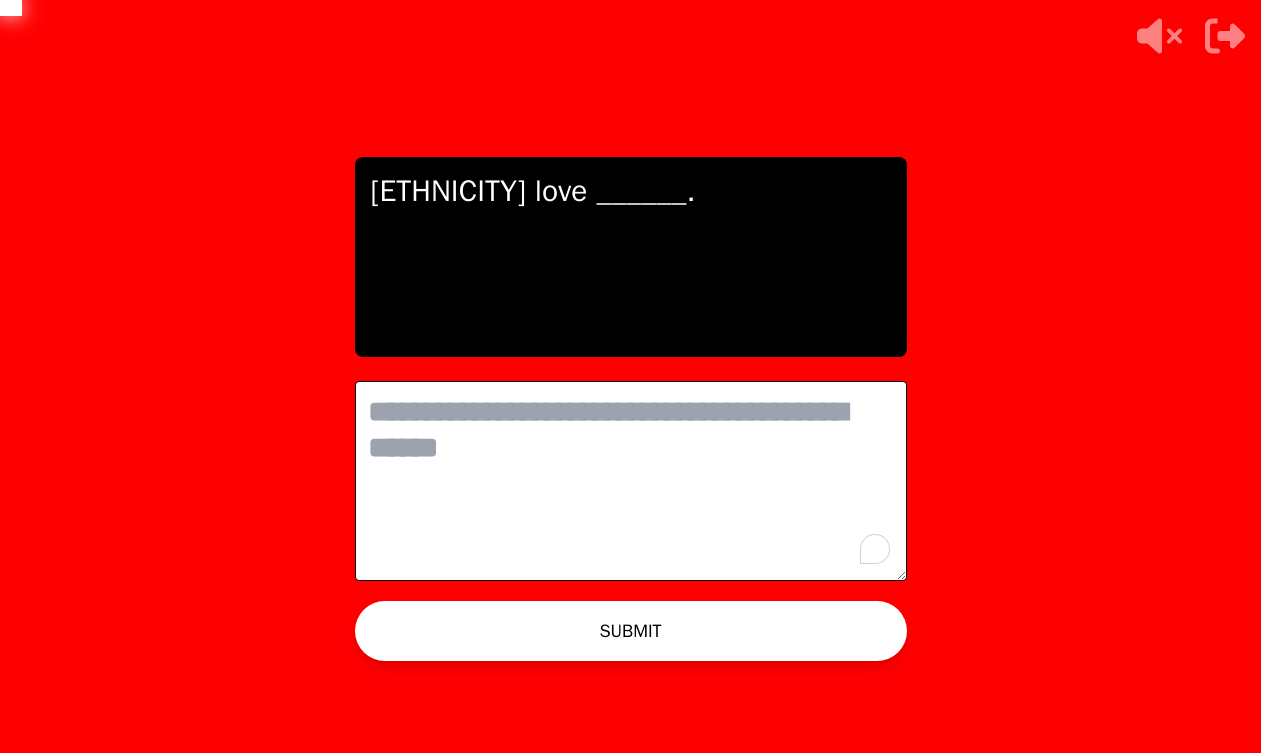 scroll, scrollTop: 0, scrollLeft: 0, axis: both 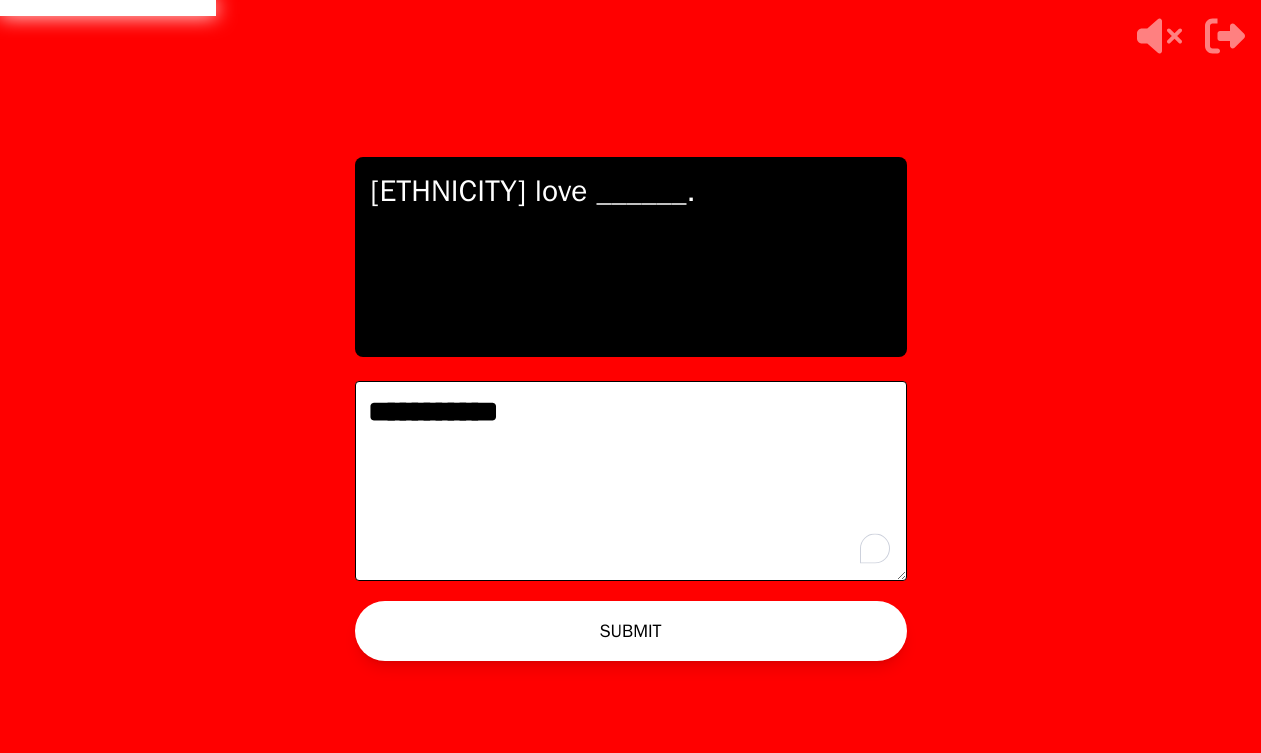 type on "**********" 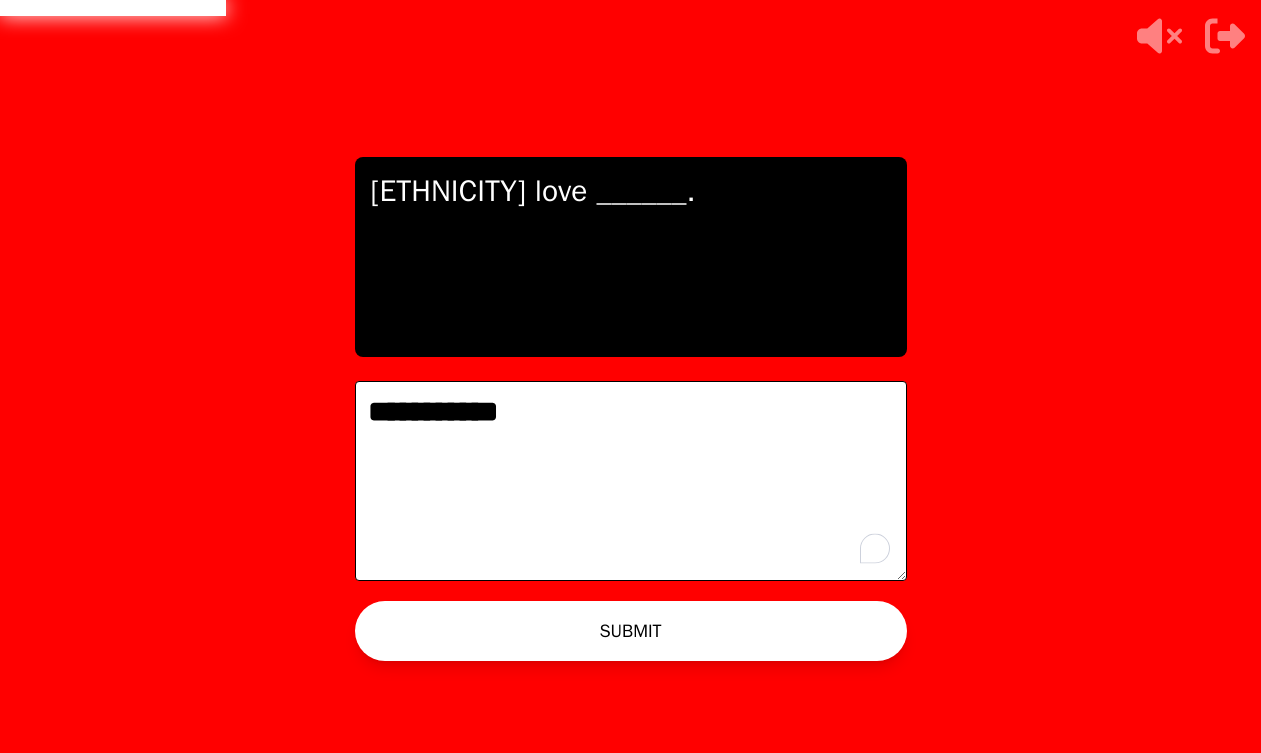 click on "SUBMIT" at bounding box center (631, 631) 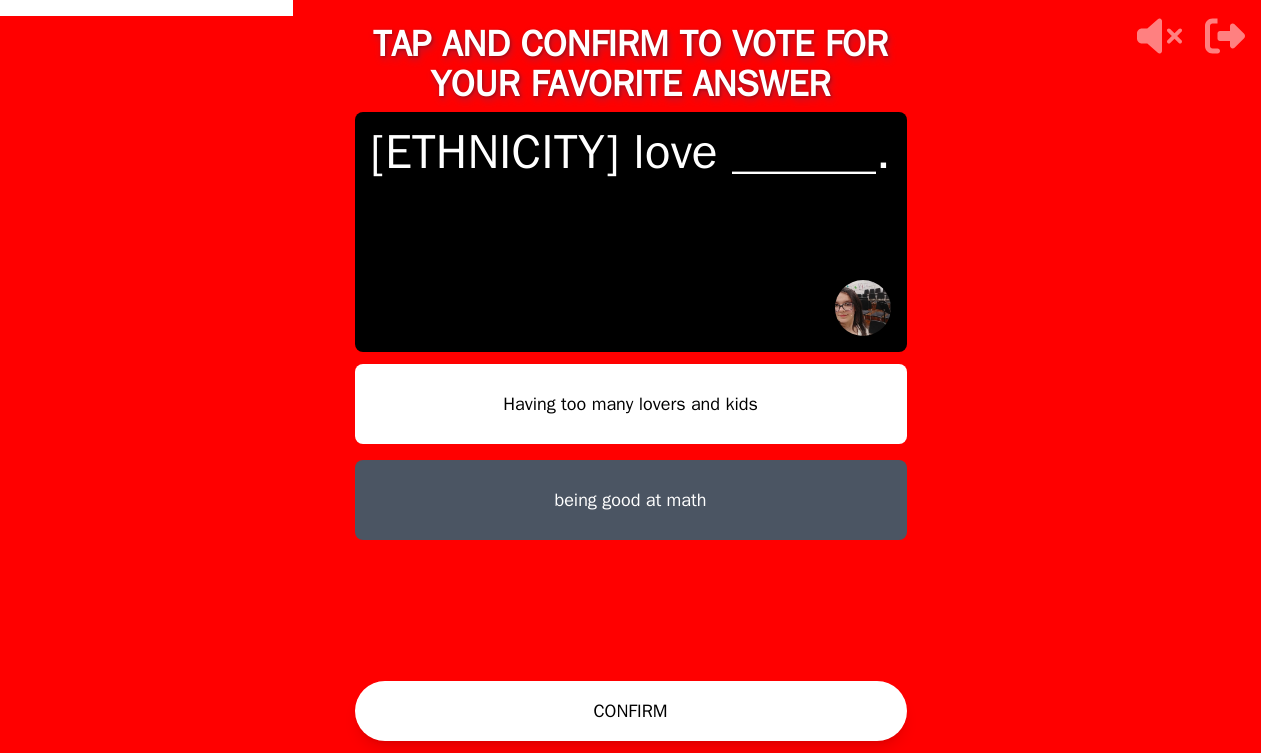 click on "being good at math" at bounding box center (631, 500) 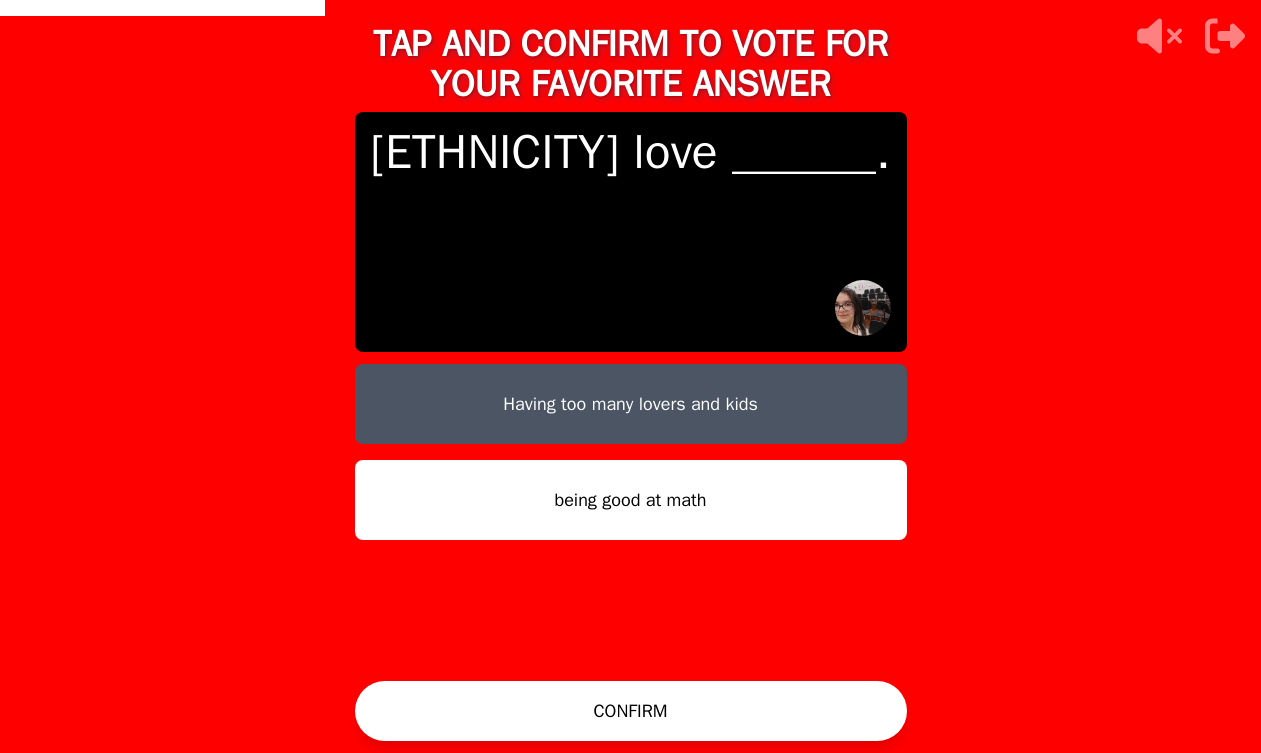click on "CONFIRM" at bounding box center [631, 711] 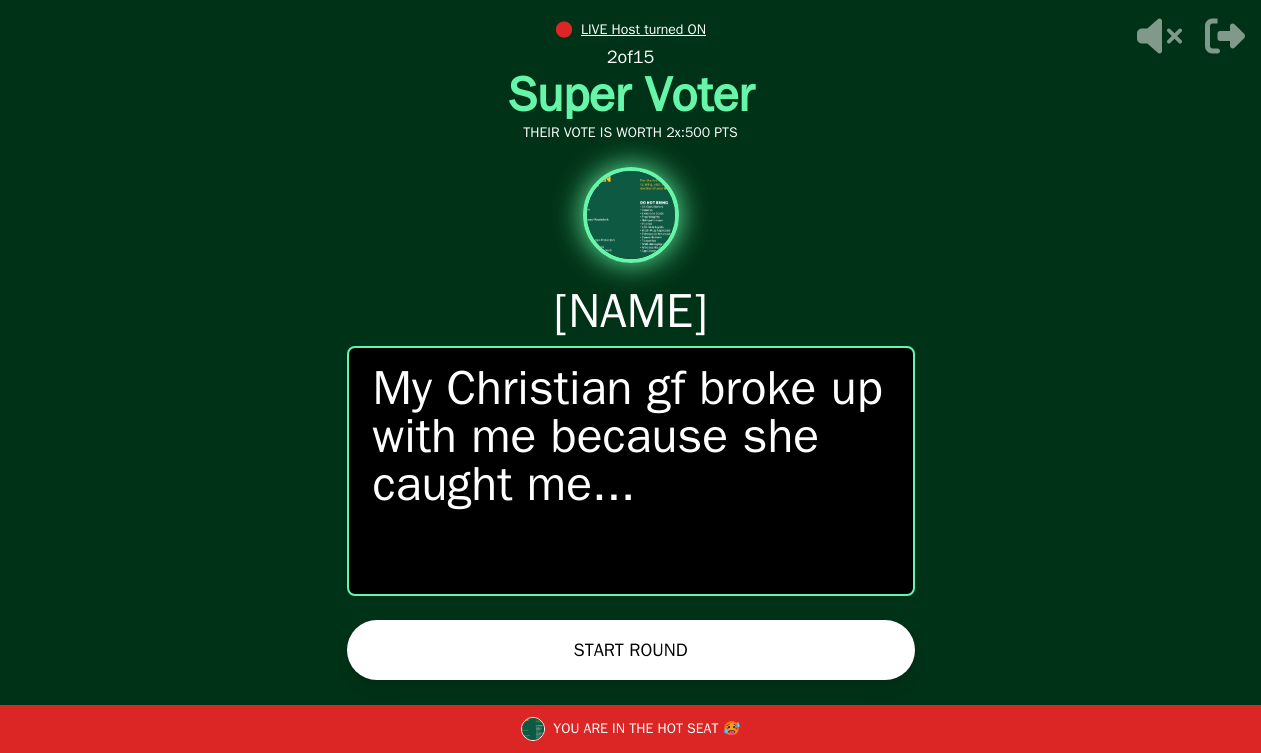 click on "START ROUND" at bounding box center (631, 650) 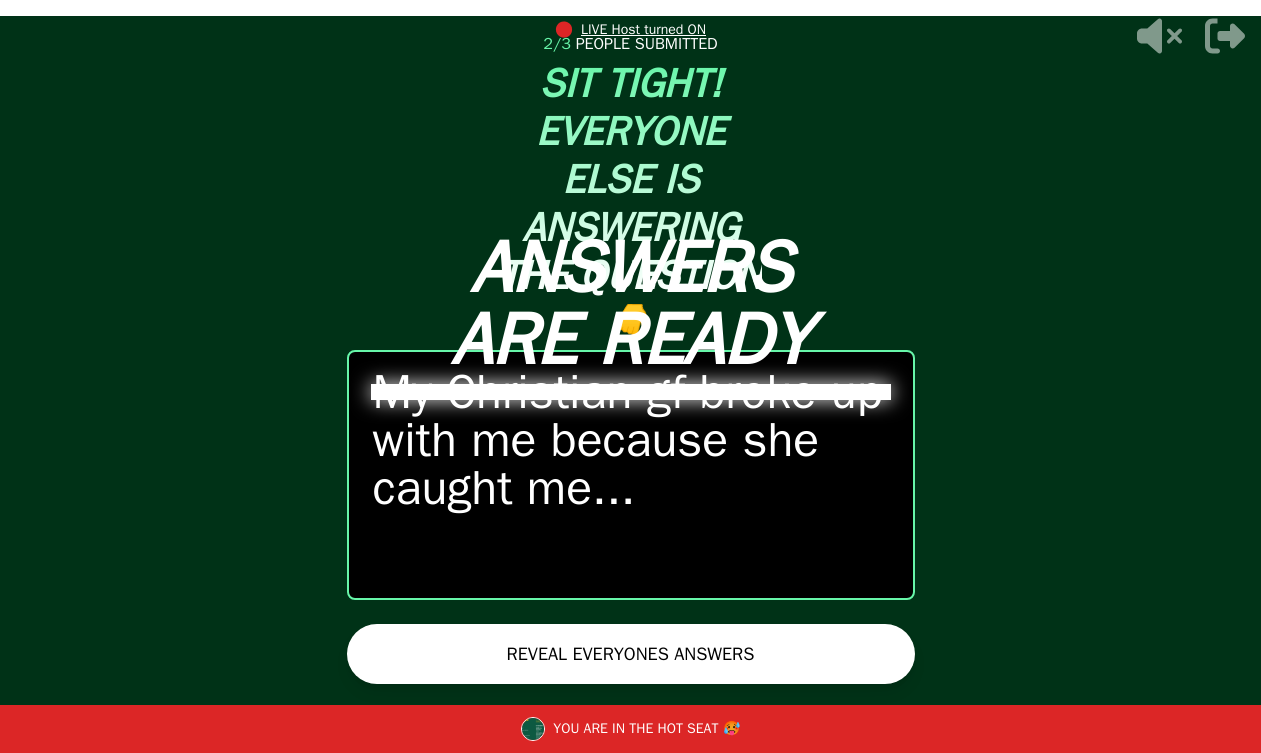 click on "REVEAL EVERYONES ANSWERS" at bounding box center (631, 654) 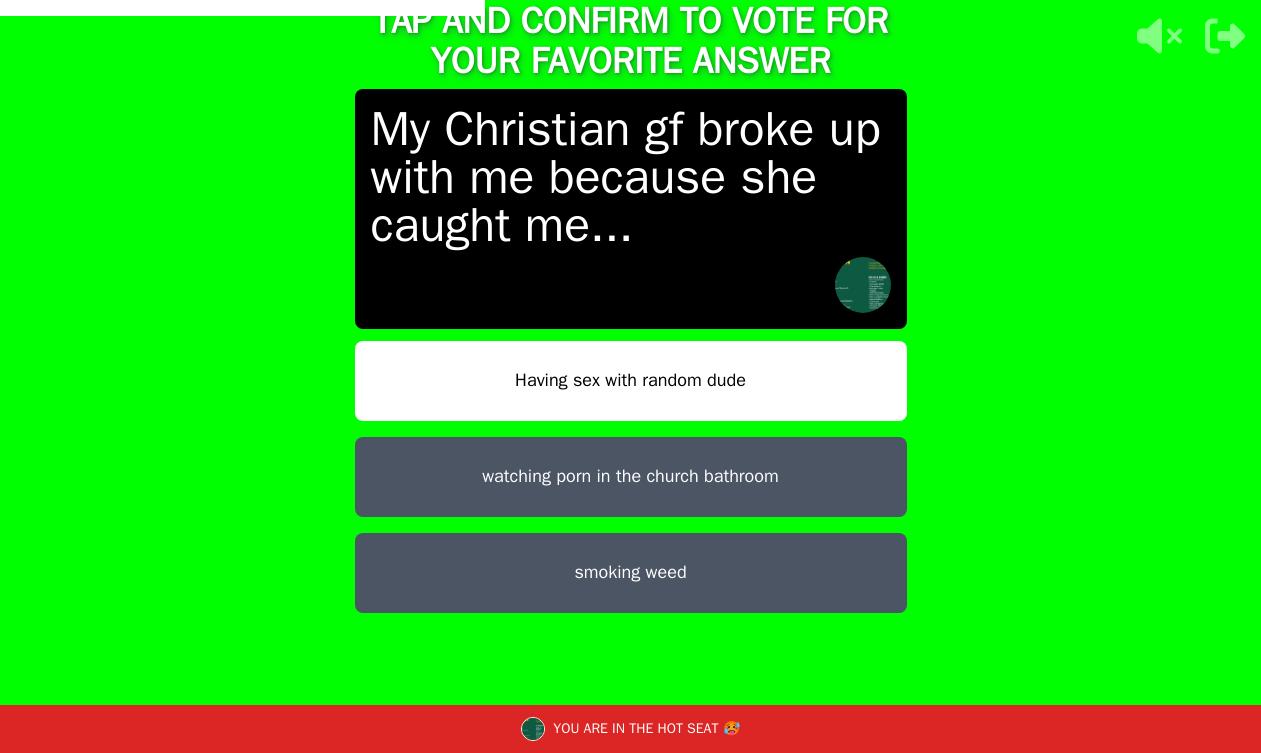 click on "smoking weed" at bounding box center (631, 573) 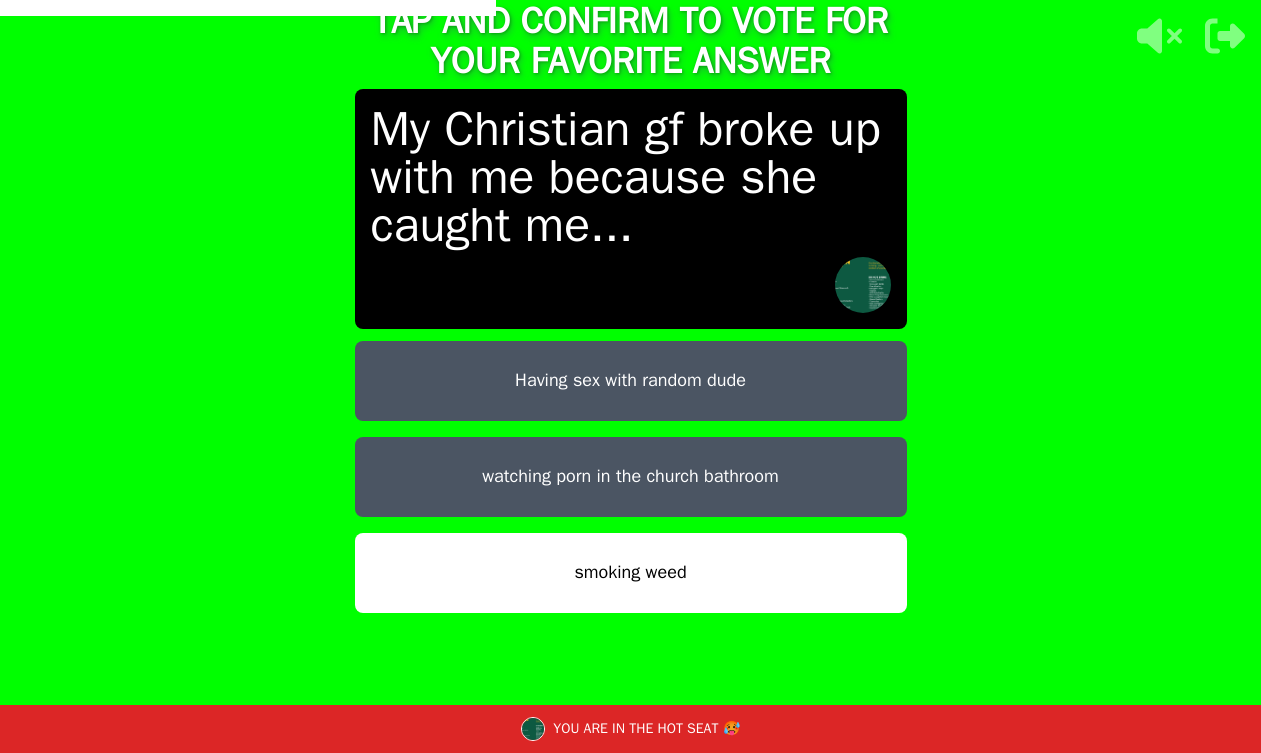 click on "smoking weed" at bounding box center [631, 573] 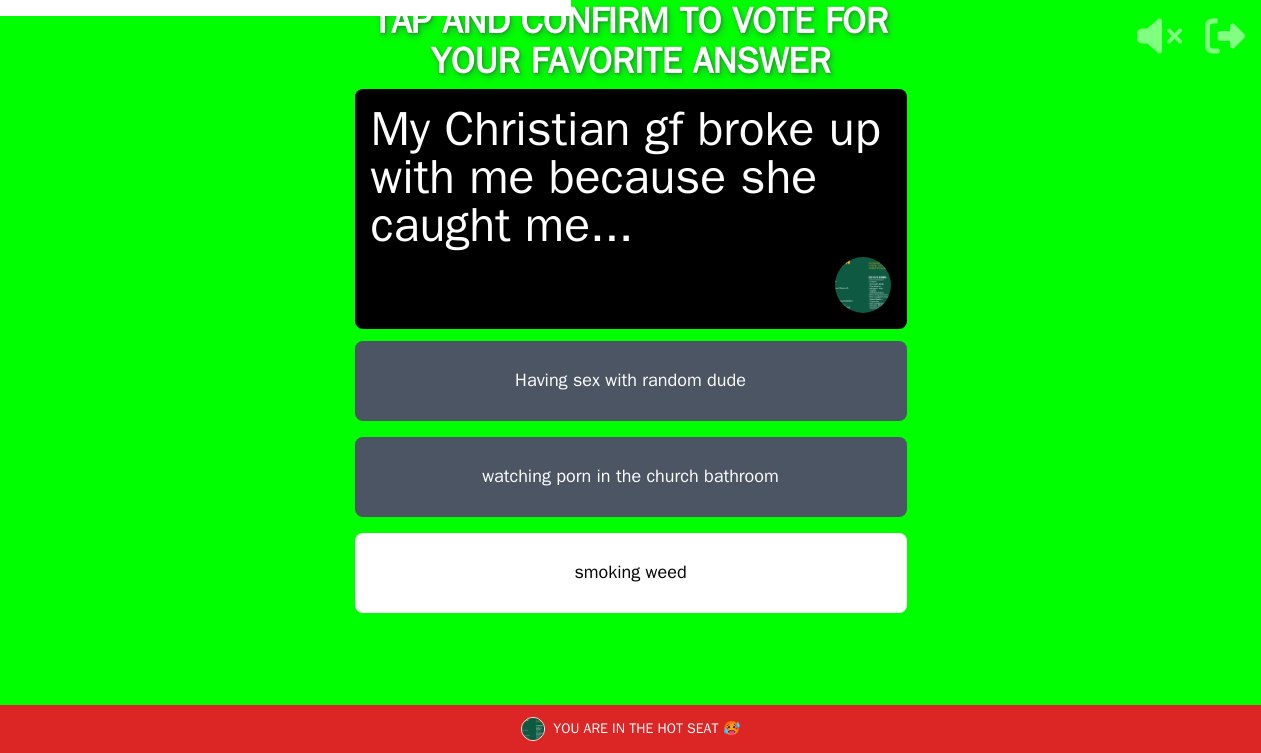 scroll, scrollTop: 23, scrollLeft: 0, axis: vertical 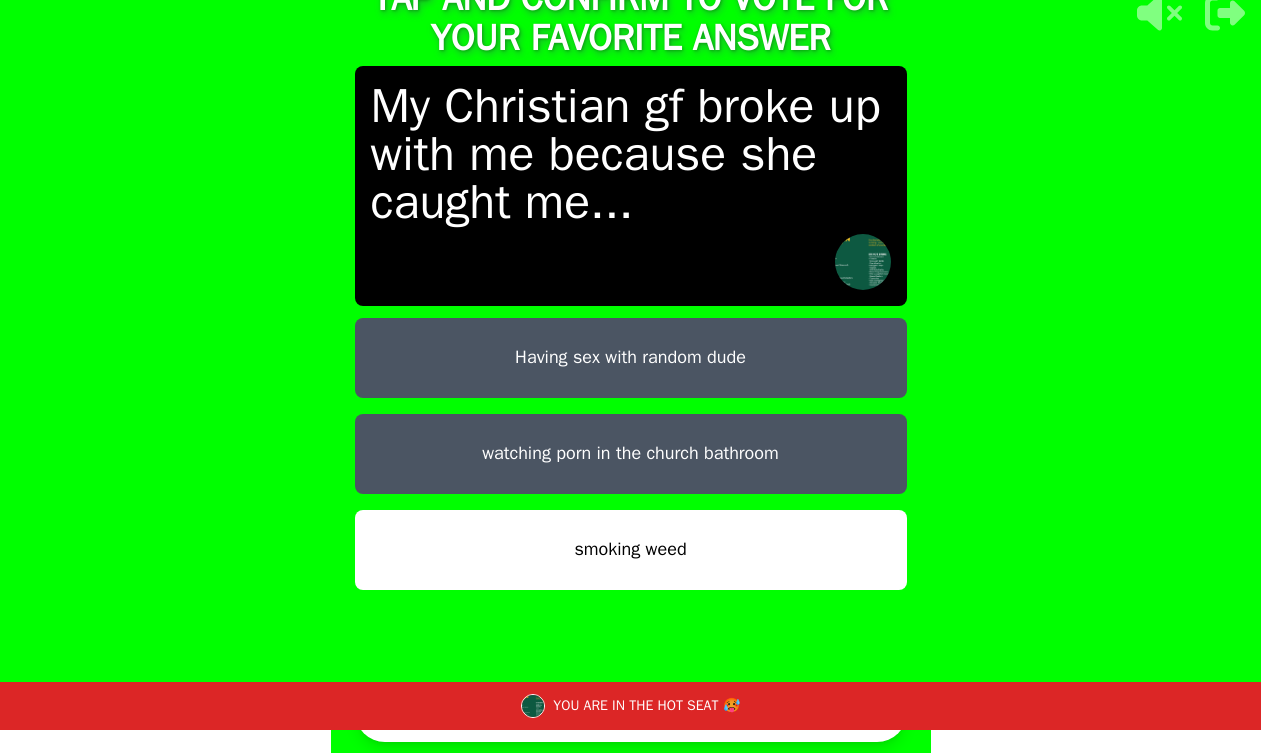 click on "CONFIRM" at bounding box center [631, 712] 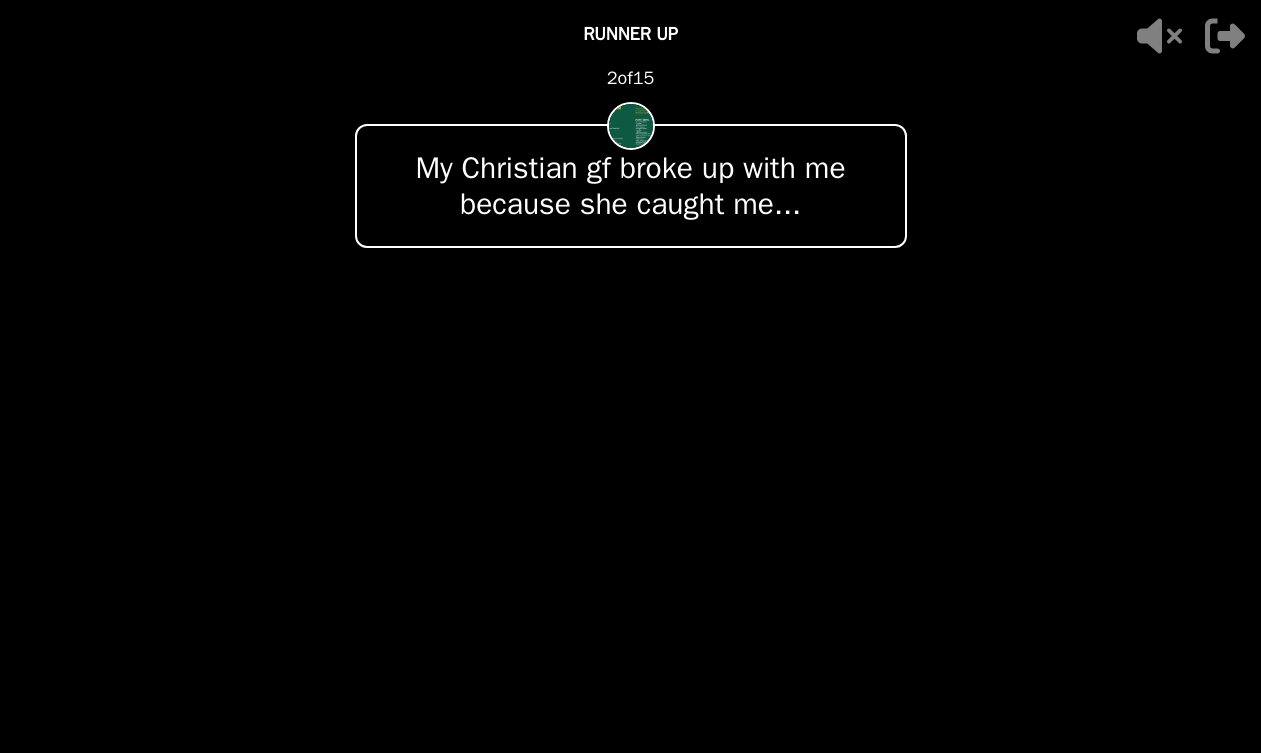 scroll, scrollTop: 0, scrollLeft: 0, axis: both 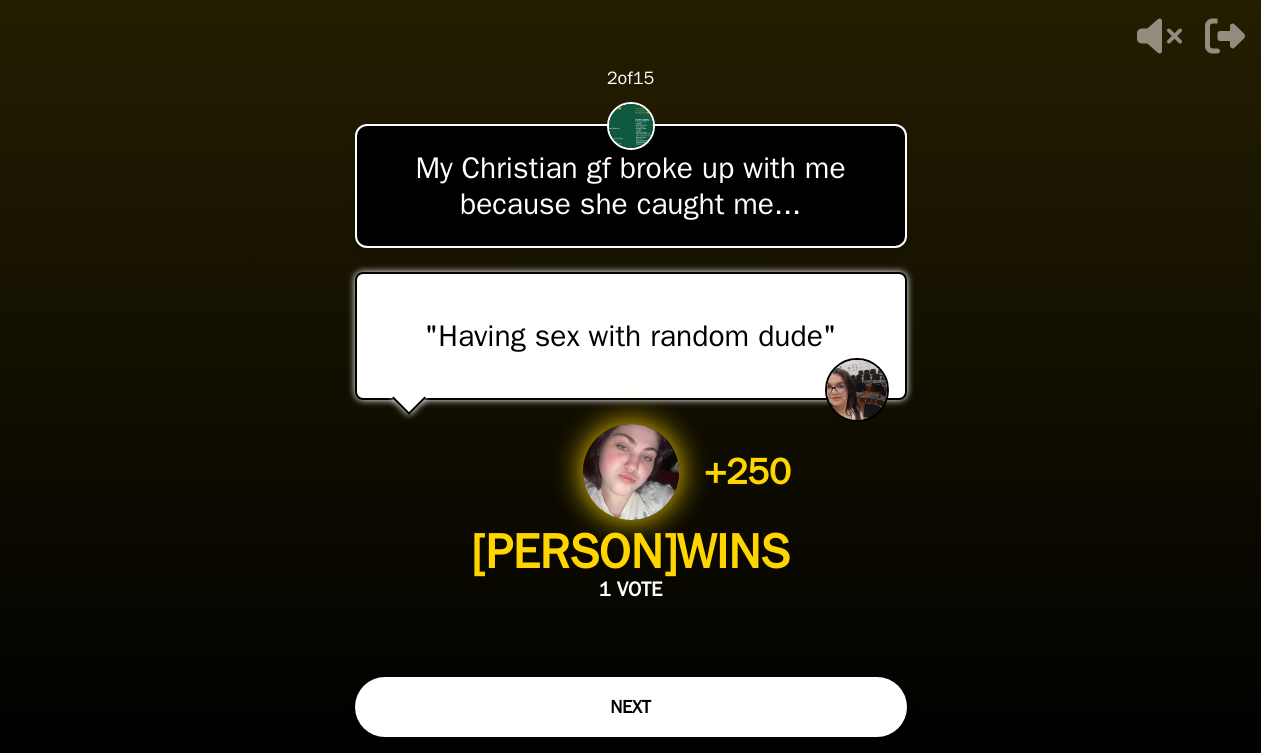 click on "NEXT" at bounding box center (631, 707) 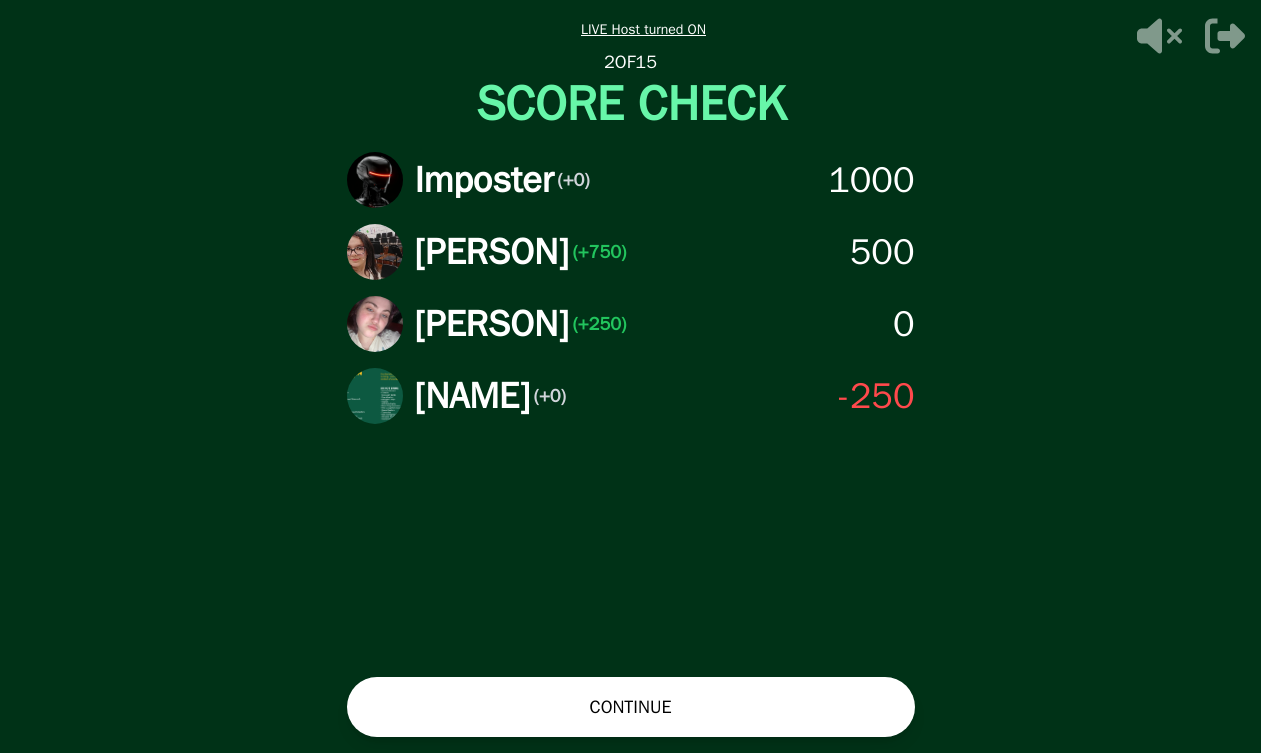 click on "CONTINUE" at bounding box center [631, 707] 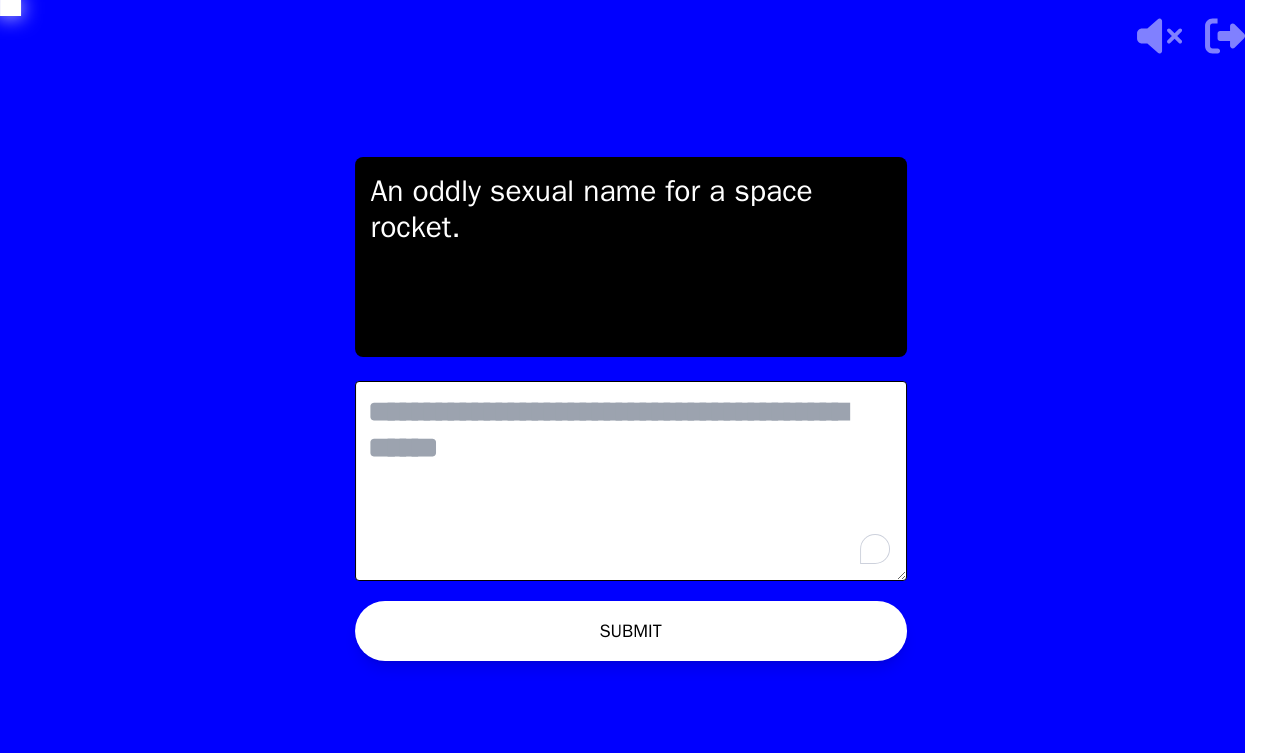 scroll, scrollTop: 0, scrollLeft: 0, axis: both 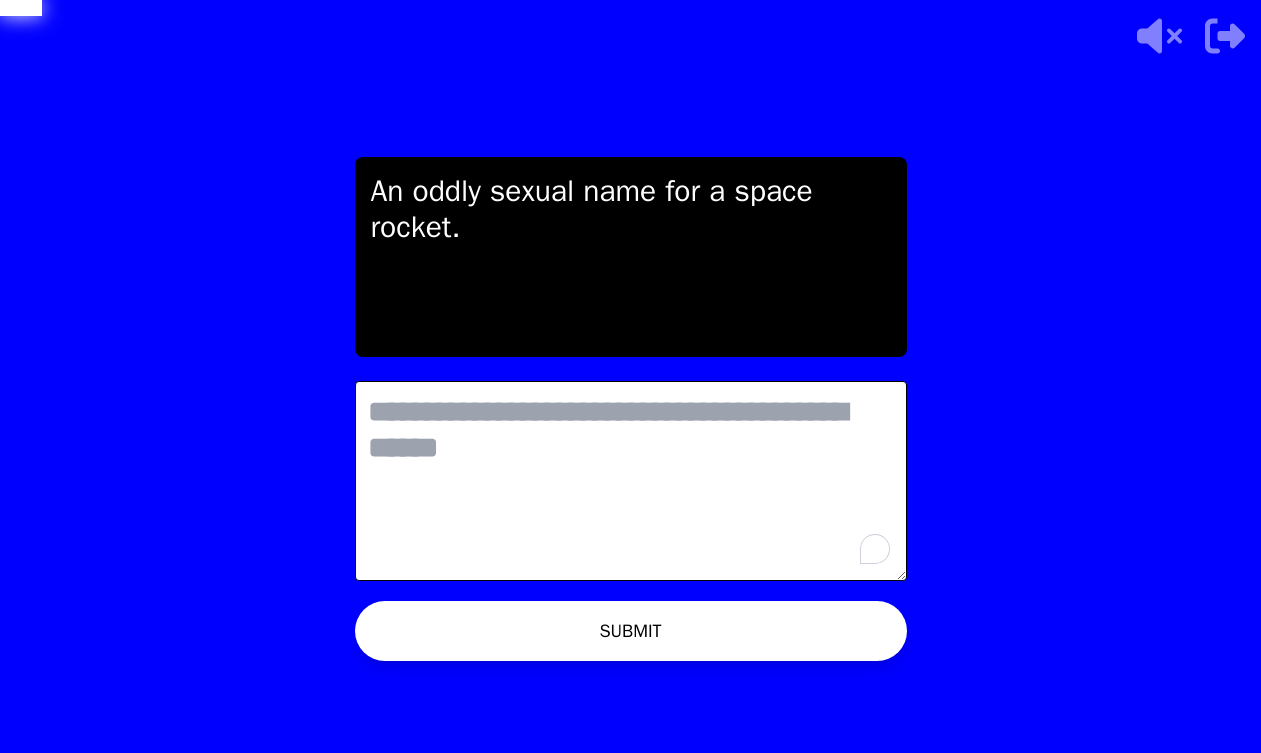 click at bounding box center (631, 481) 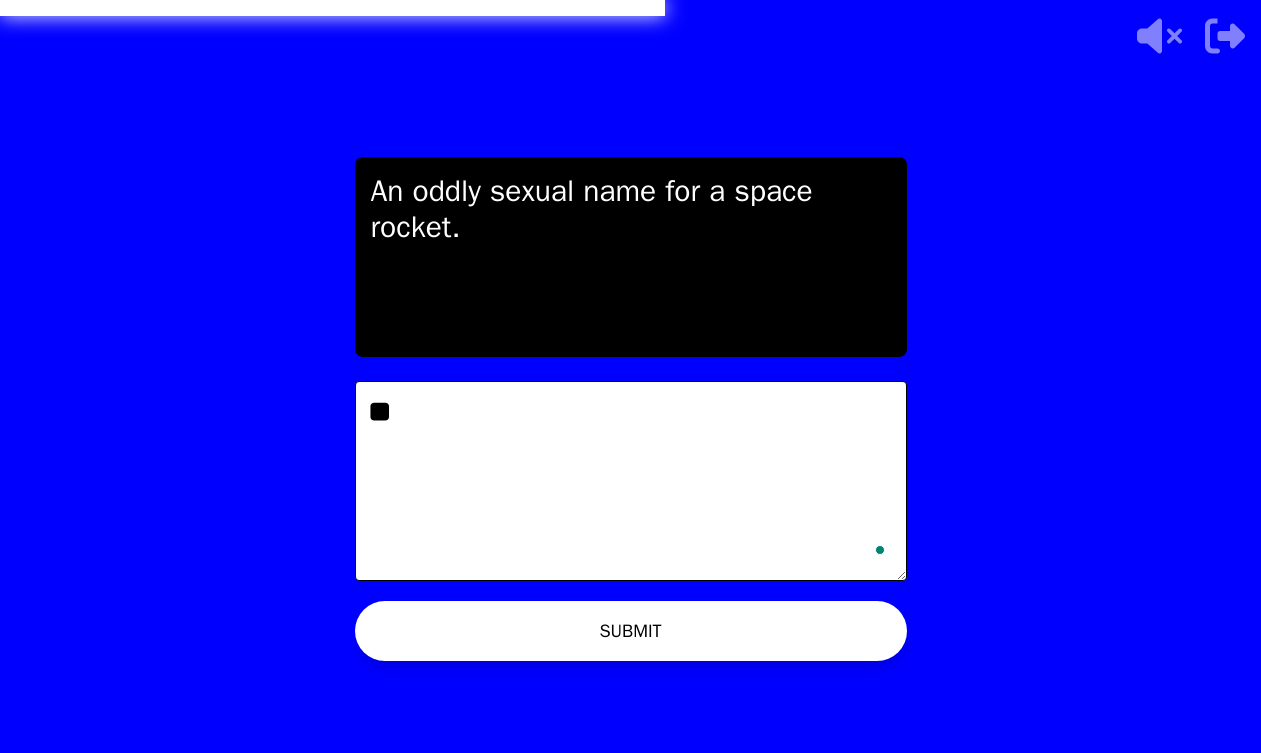 type on "*" 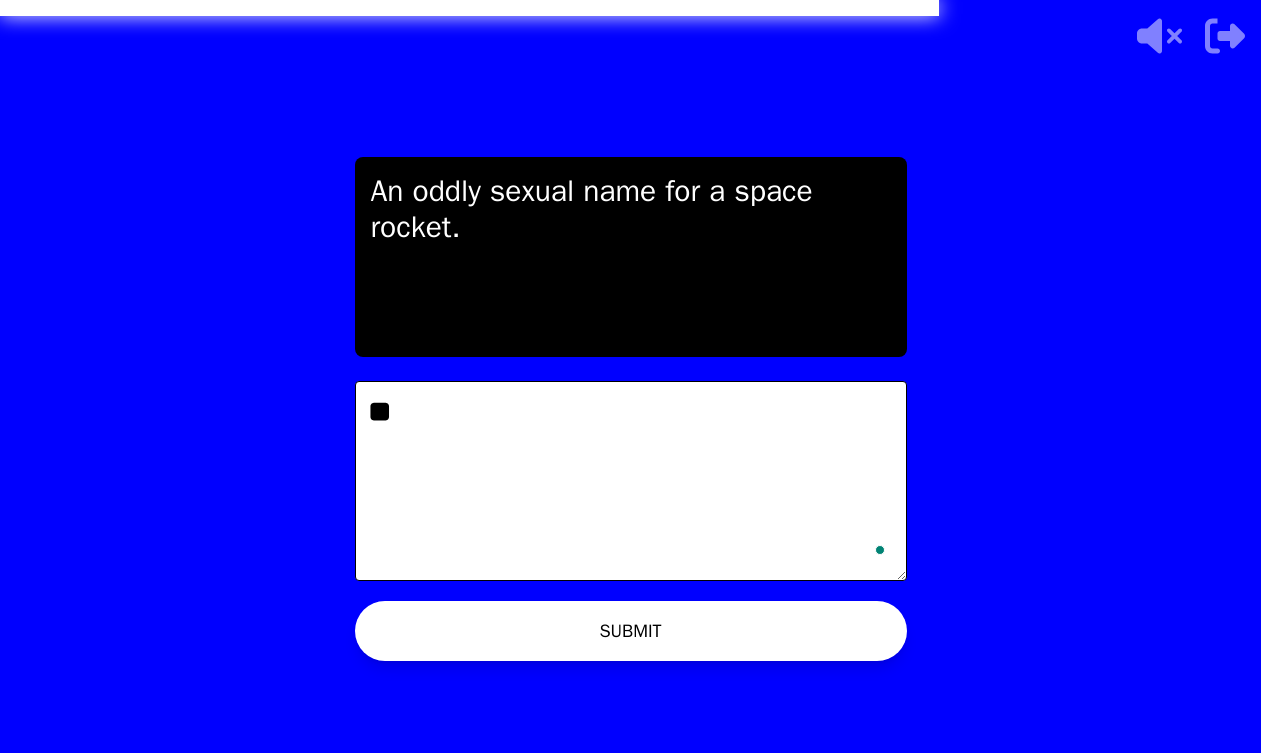 type on "*" 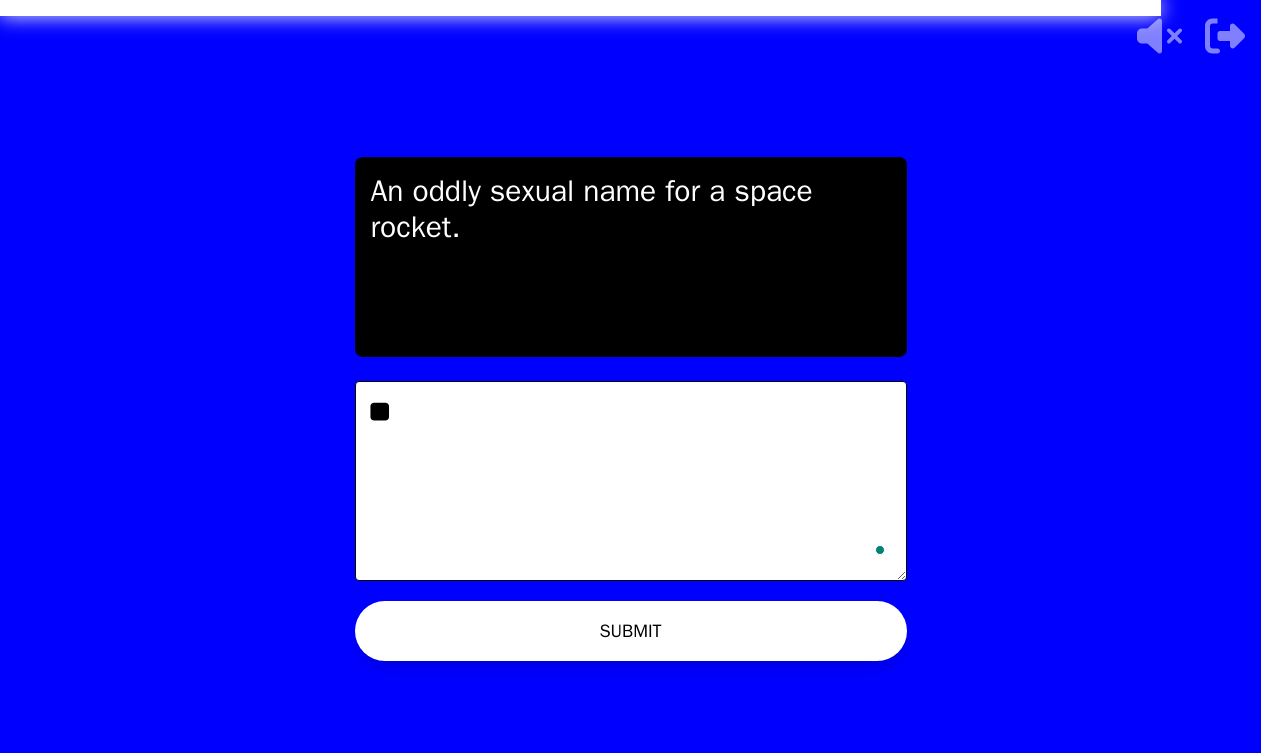type on "*" 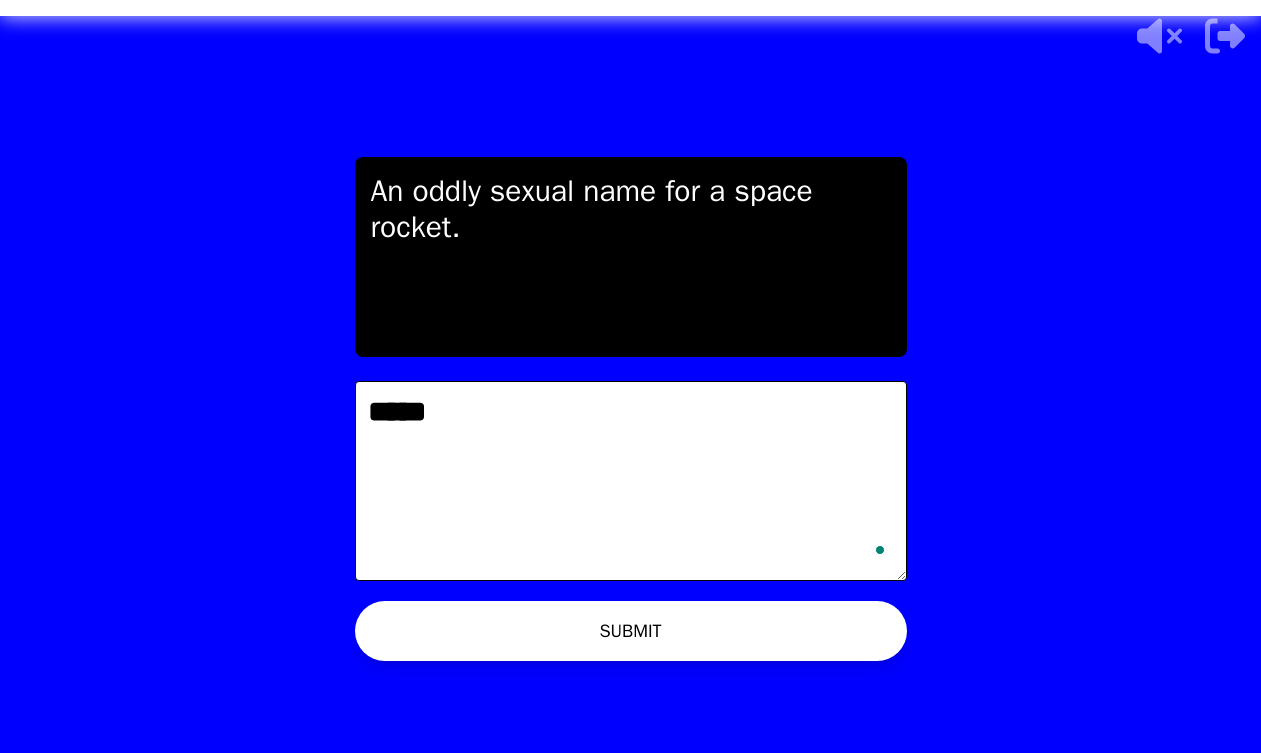 type on "****" 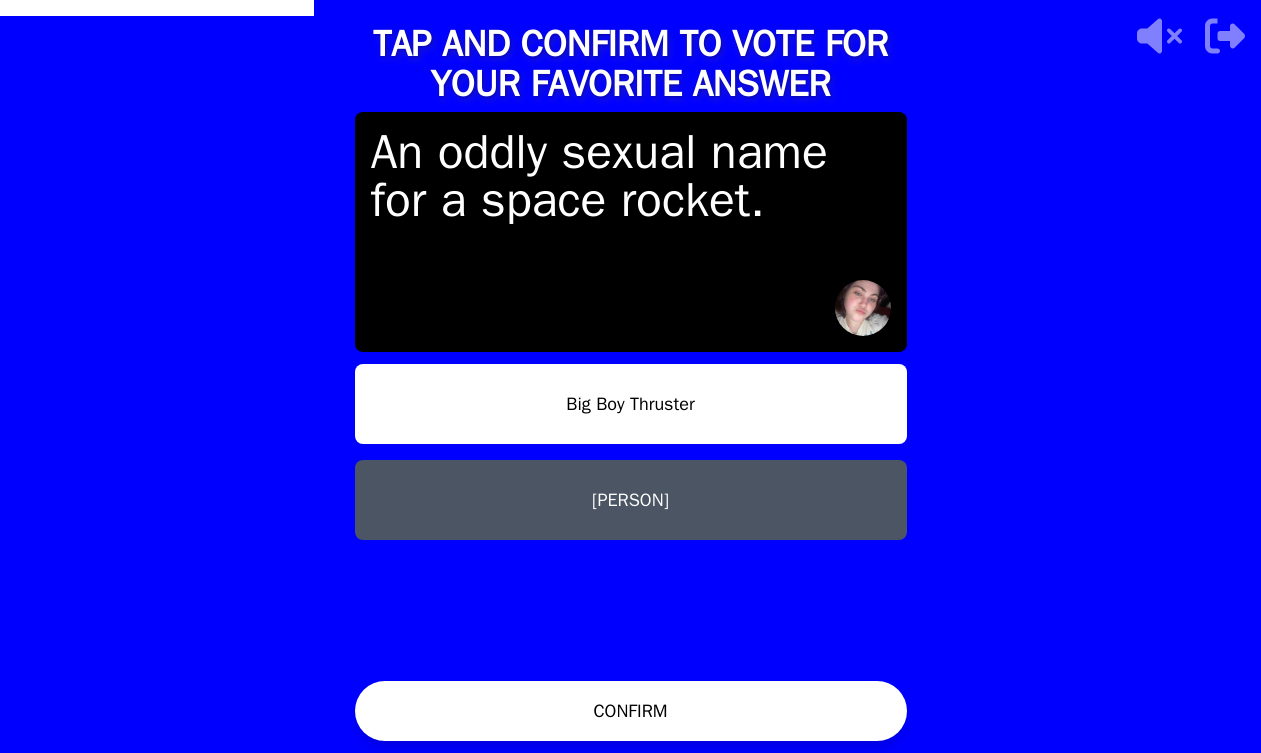 click on "[PERSON]" at bounding box center [631, 500] 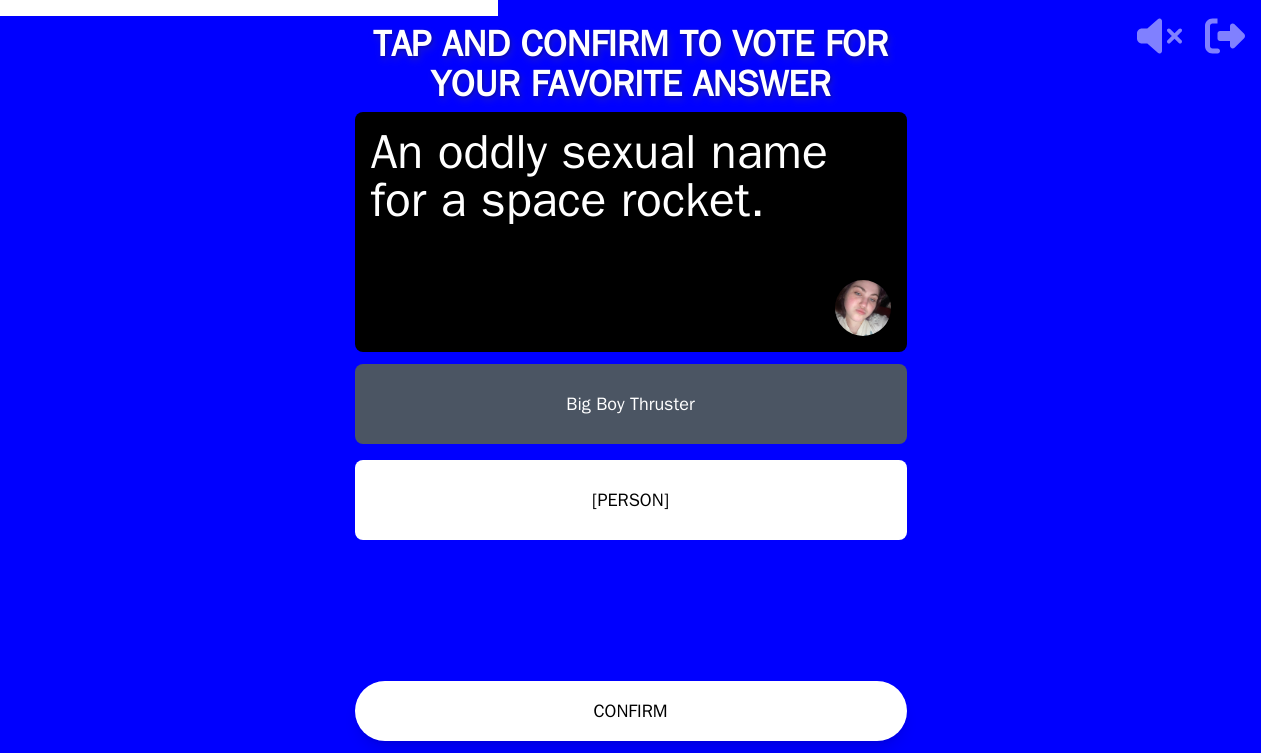 click on "Big Boy Thruster" at bounding box center (631, 404) 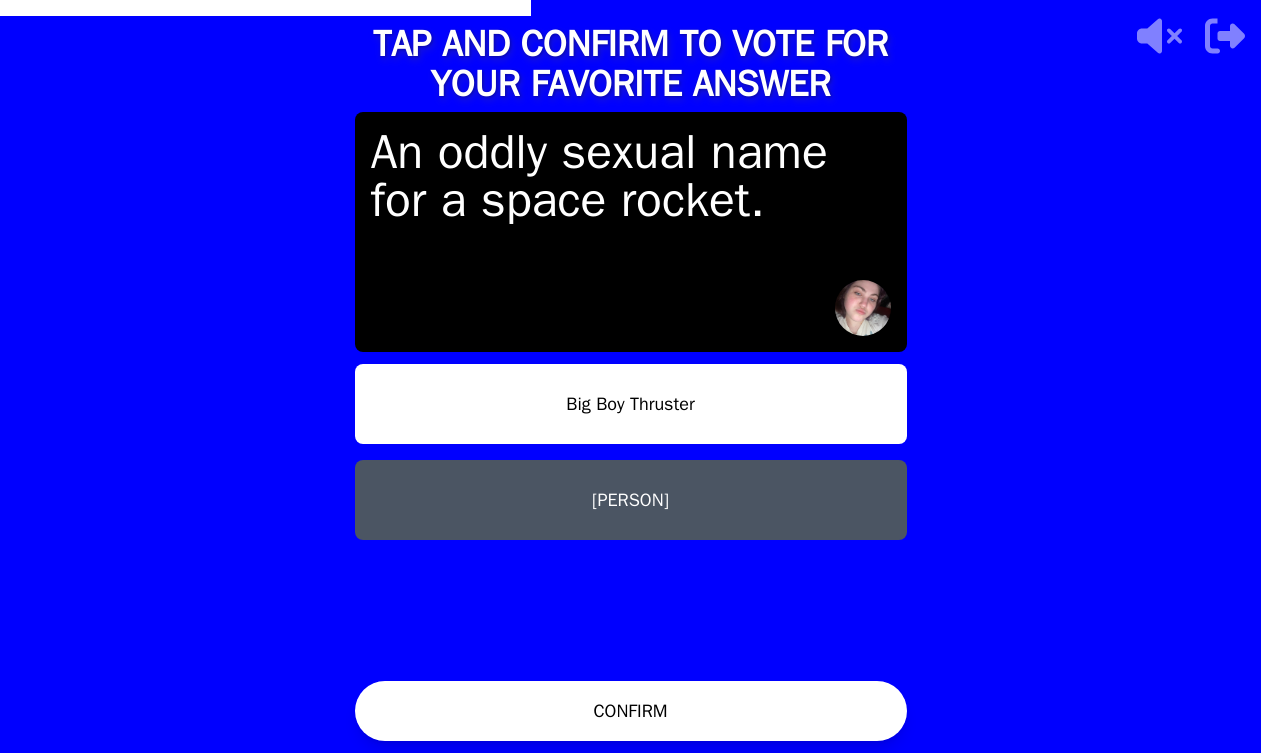 click on "[PERSON]" at bounding box center [631, 500] 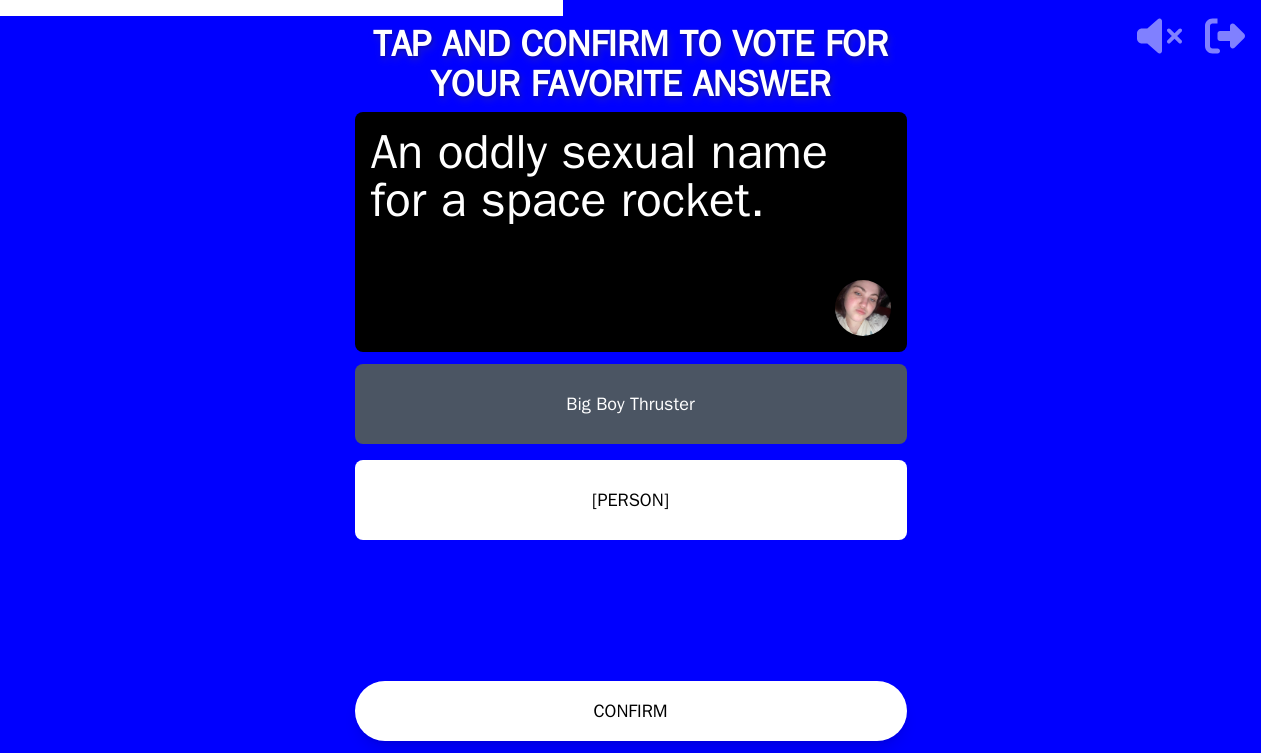 click on "CONFIRM" at bounding box center [631, 711] 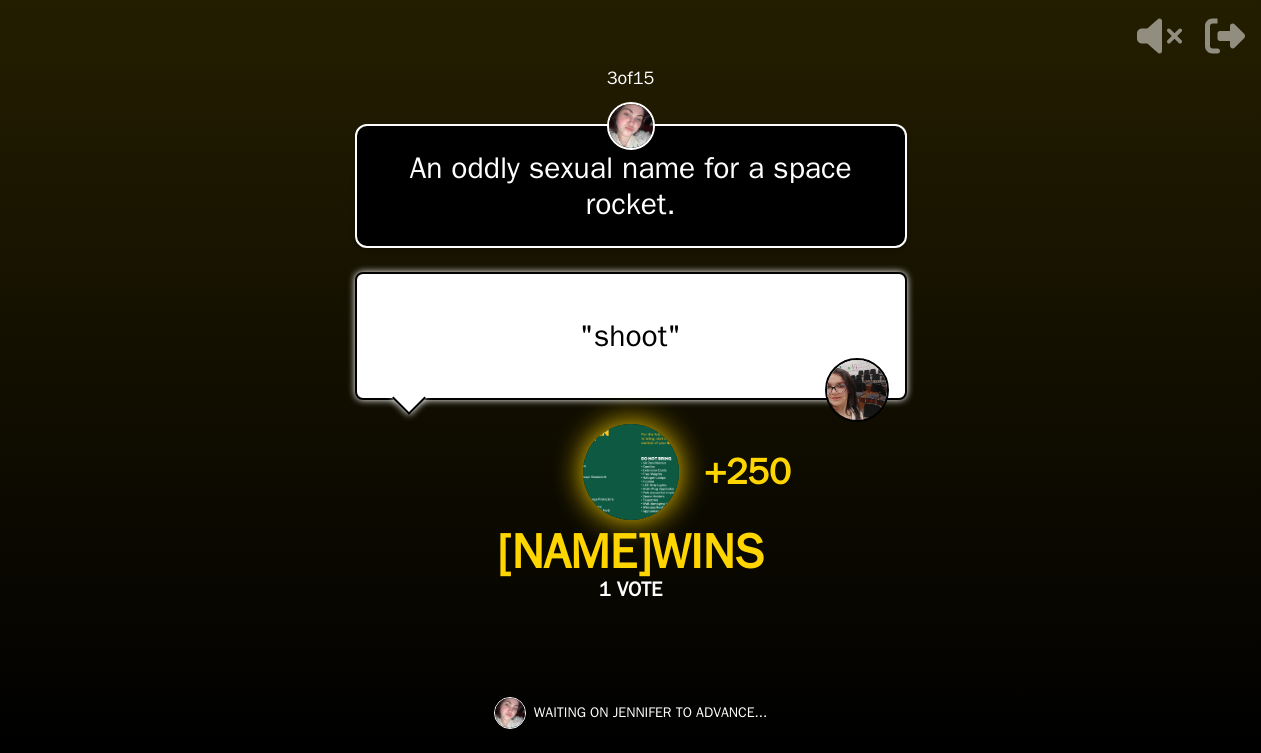 click on "- 500  PTS 3  of  15 An oddly sexual name for a space rocket. "shoot" + 250 [PERSON]  WINS 1 VOTE WAITING ON   [PERSON]   TO ADVANCE..." at bounding box center (631, 376) 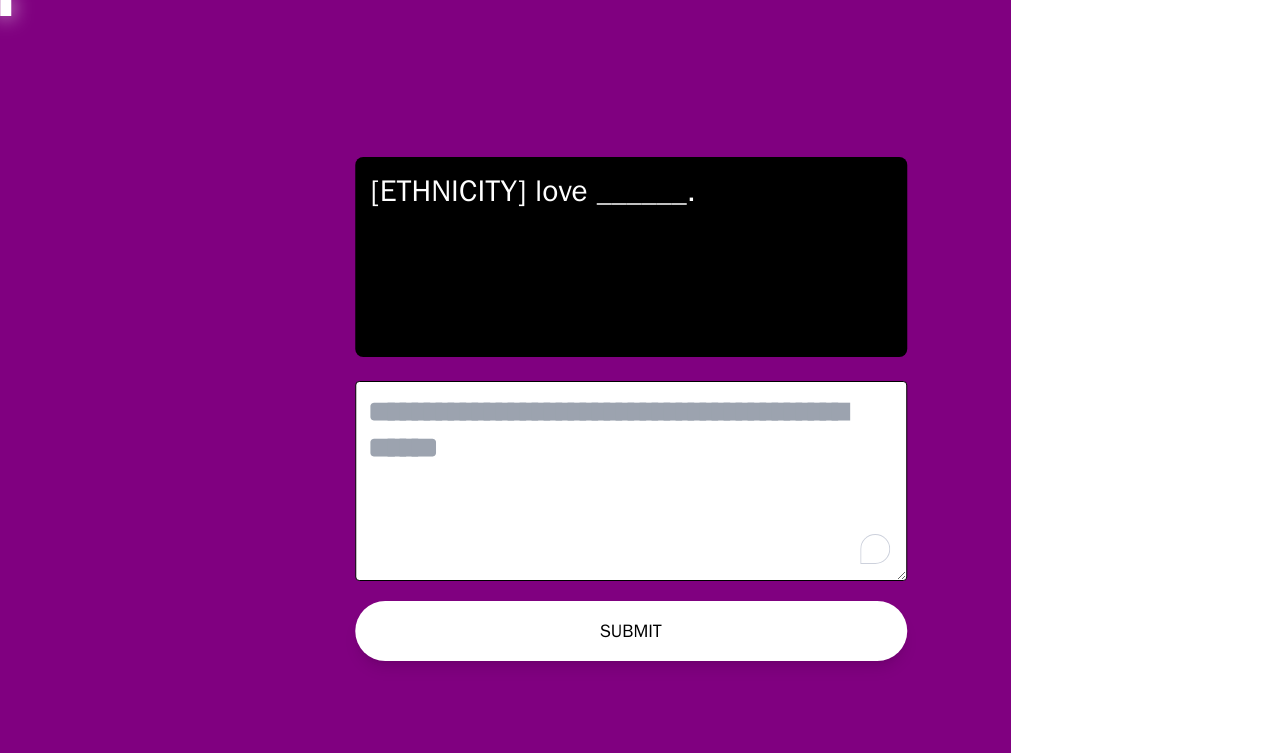 scroll, scrollTop: 0, scrollLeft: 5, axis: horizontal 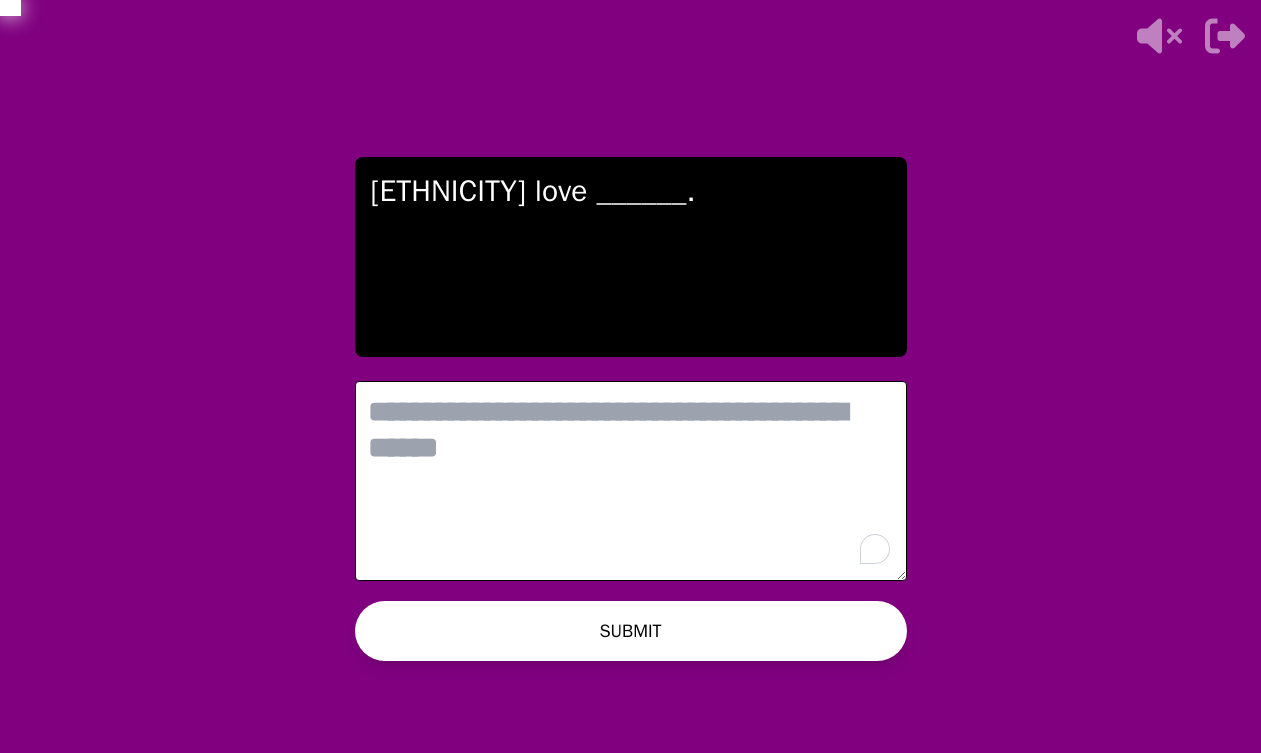 click at bounding box center [631, 481] 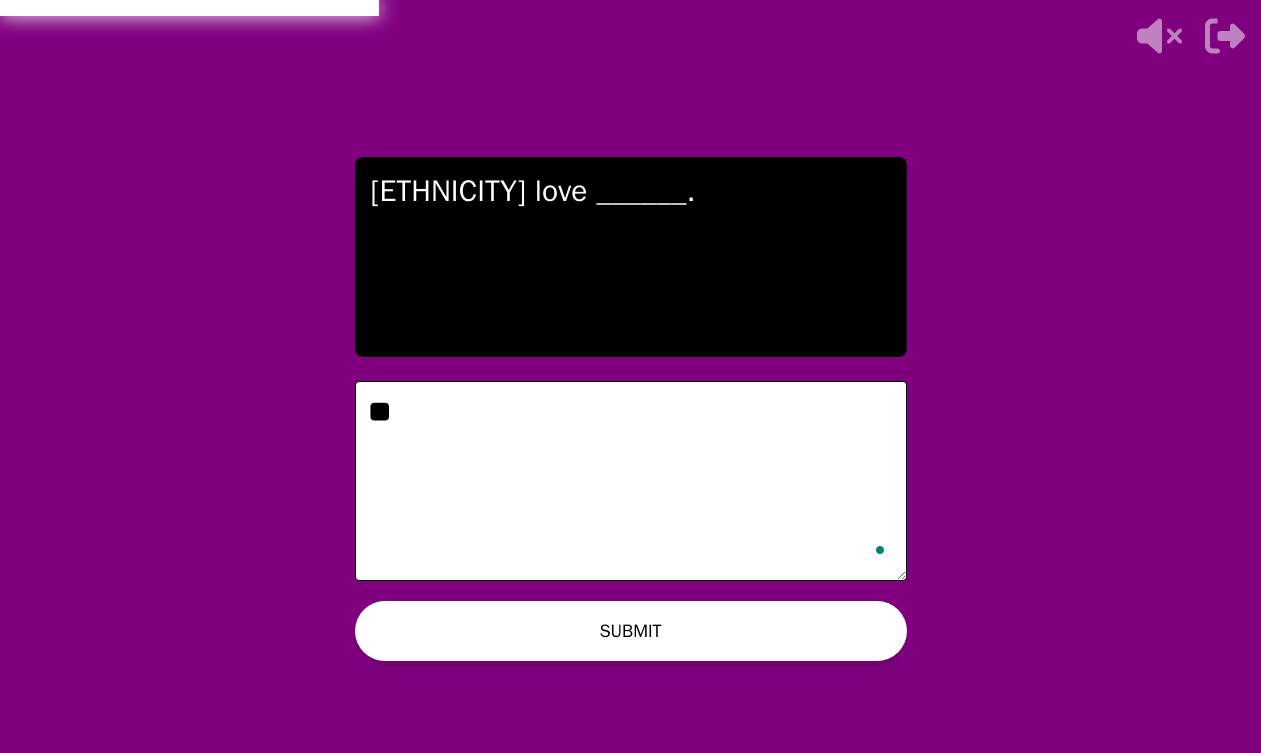 type on "*" 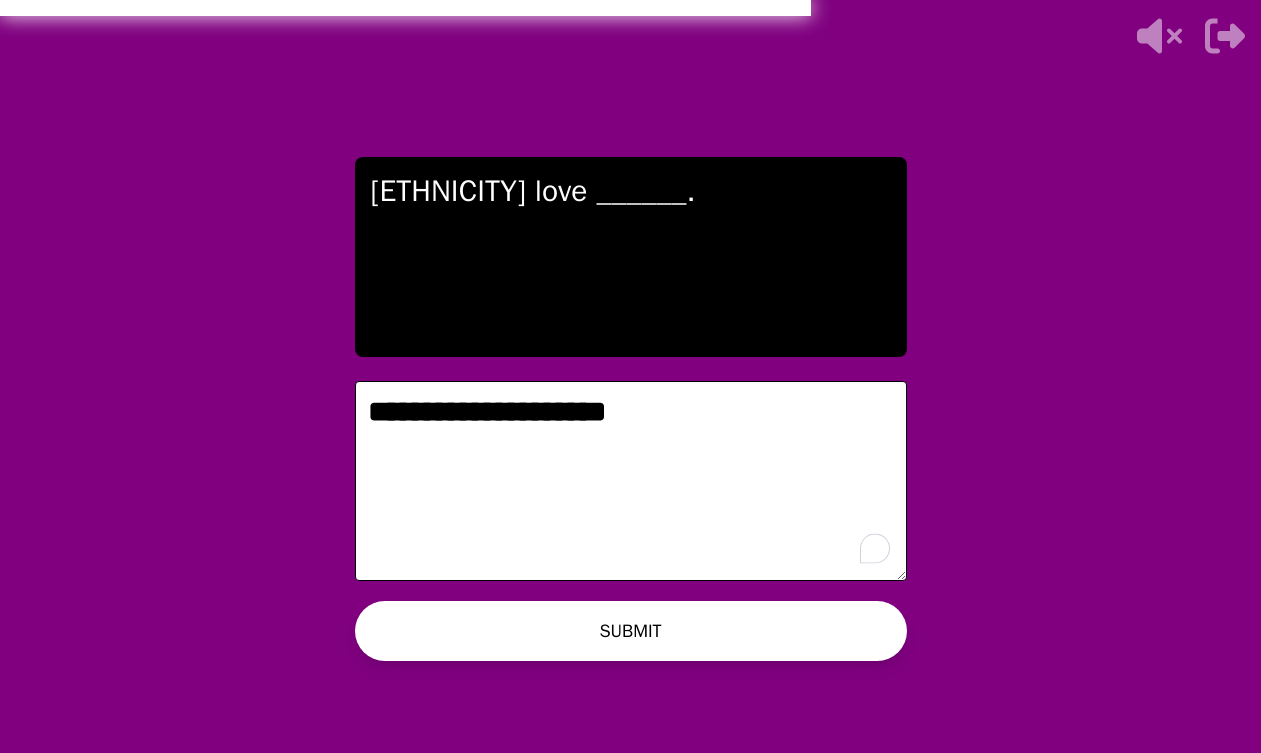 type on "**********" 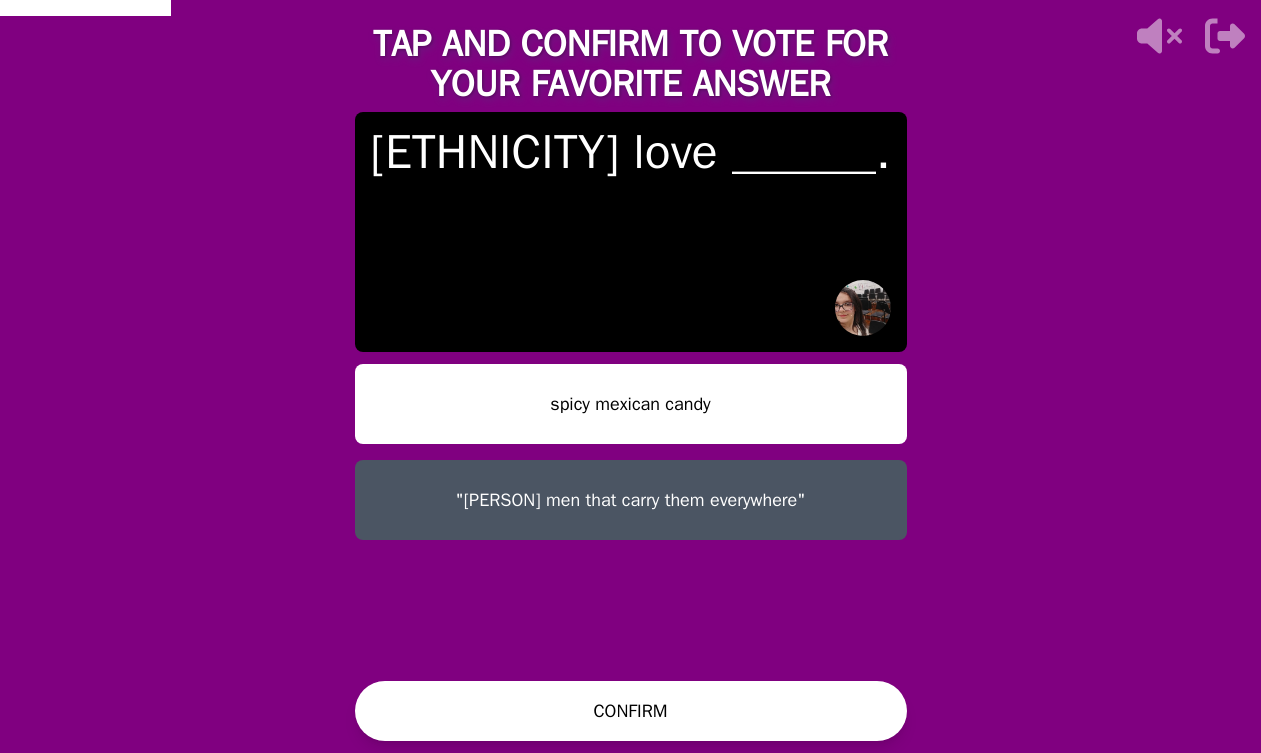click on ""[PERSON] men that carry them everywhere"" at bounding box center [631, 500] 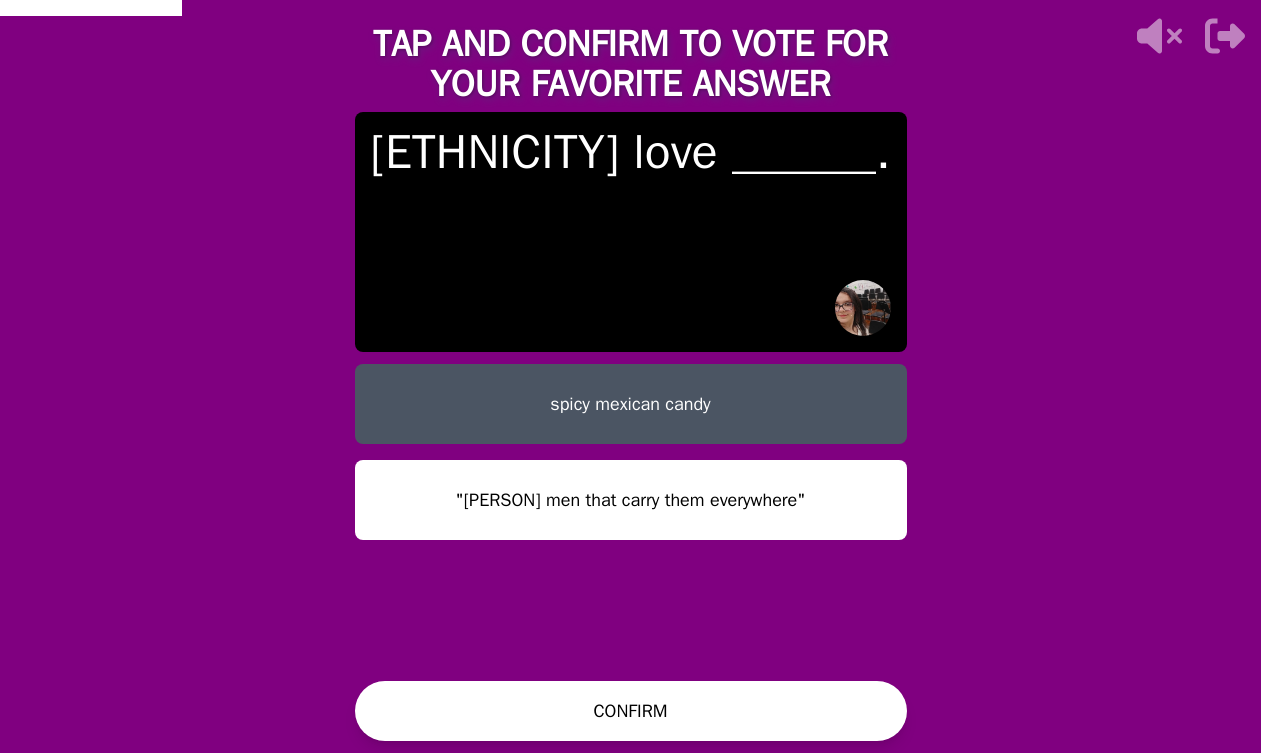 click on ""[PERSON] men that carry them everywhere"" at bounding box center [631, 500] 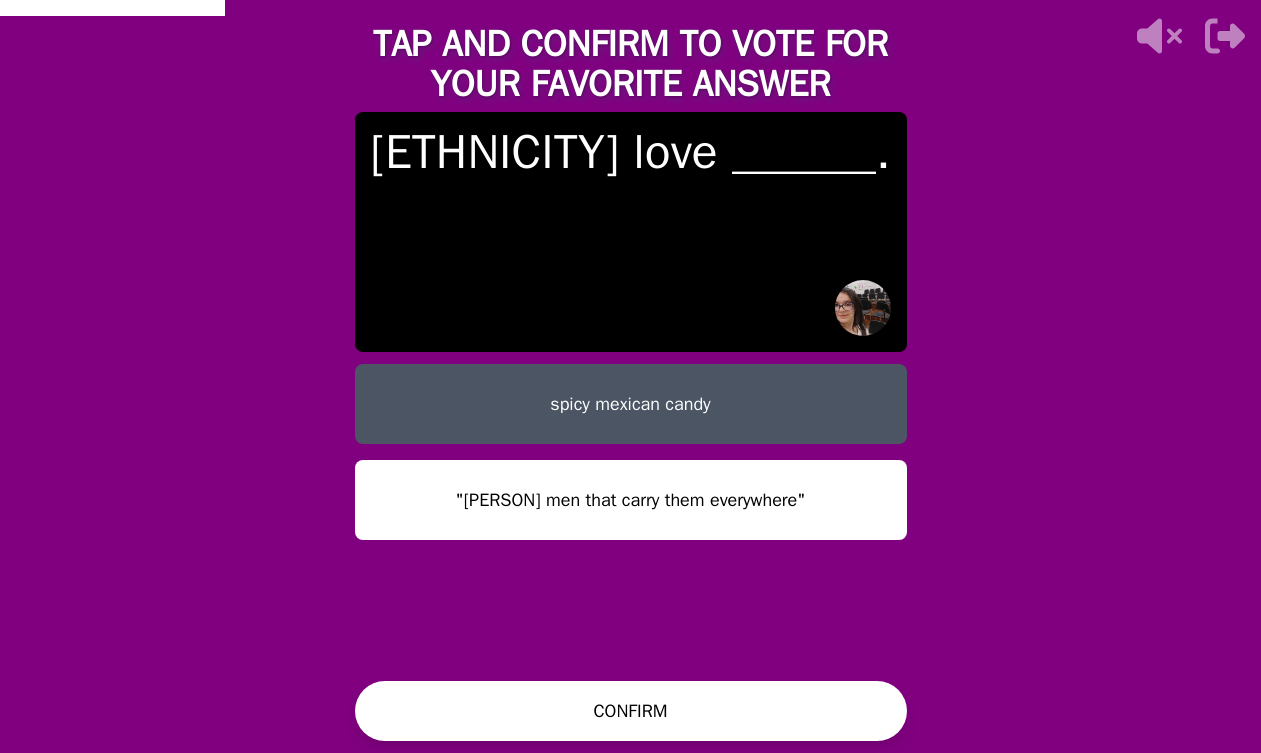 click on "CONFIRM" at bounding box center (631, 711) 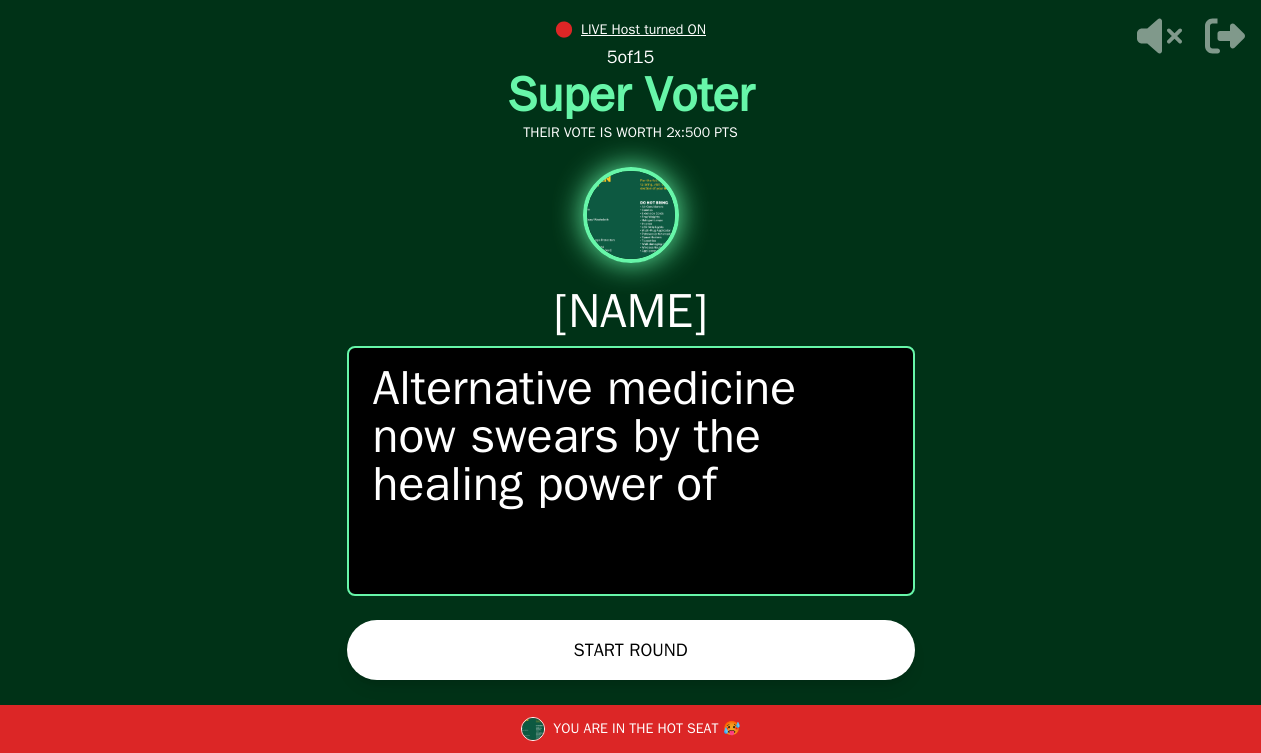 click on "START ROUND" at bounding box center (631, 650) 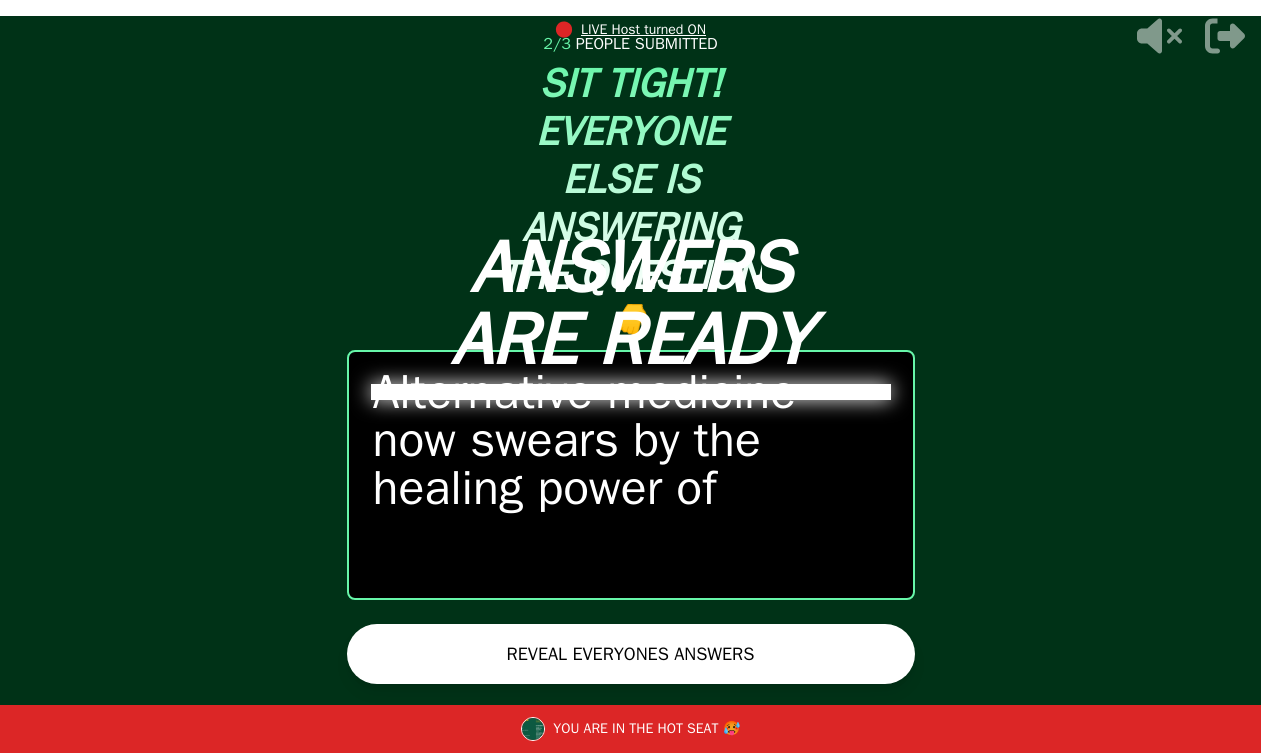 click on "REVEAL EVERYONES ANSWERS" at bounding box center [631, 654] 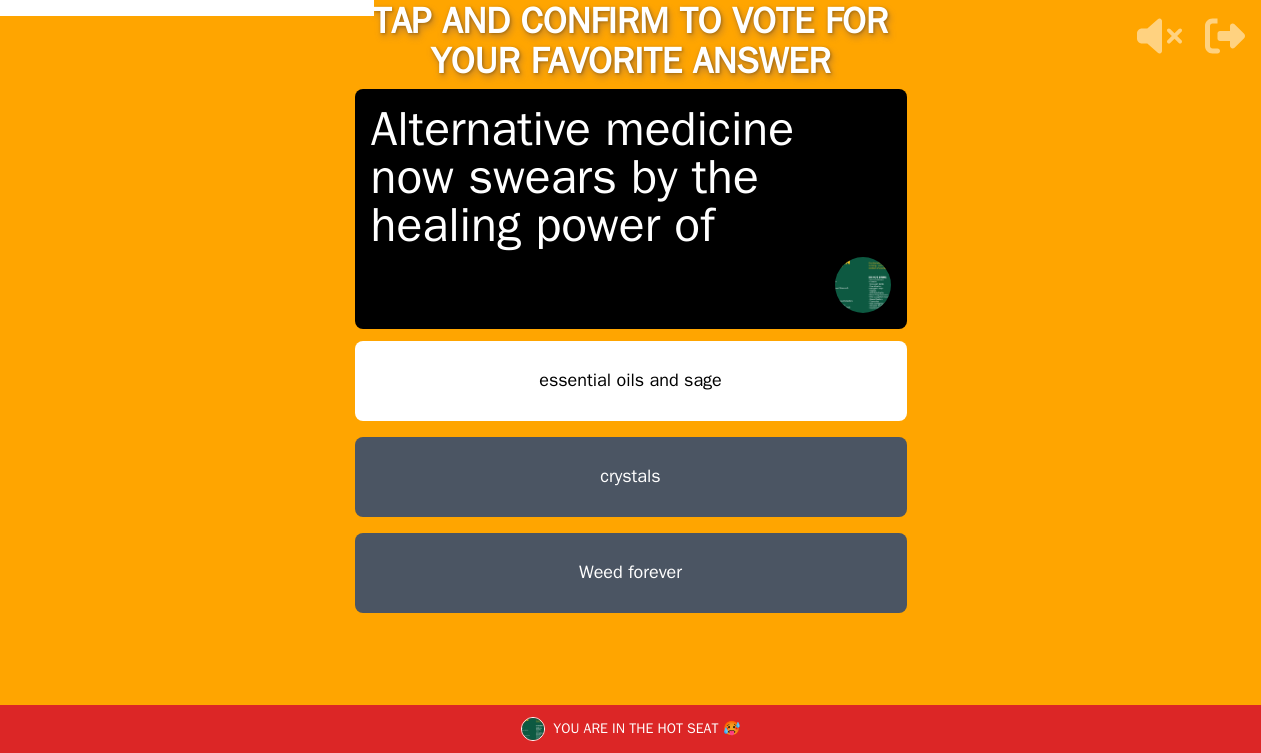 click on "crystals" at bounding box center [631, 477] 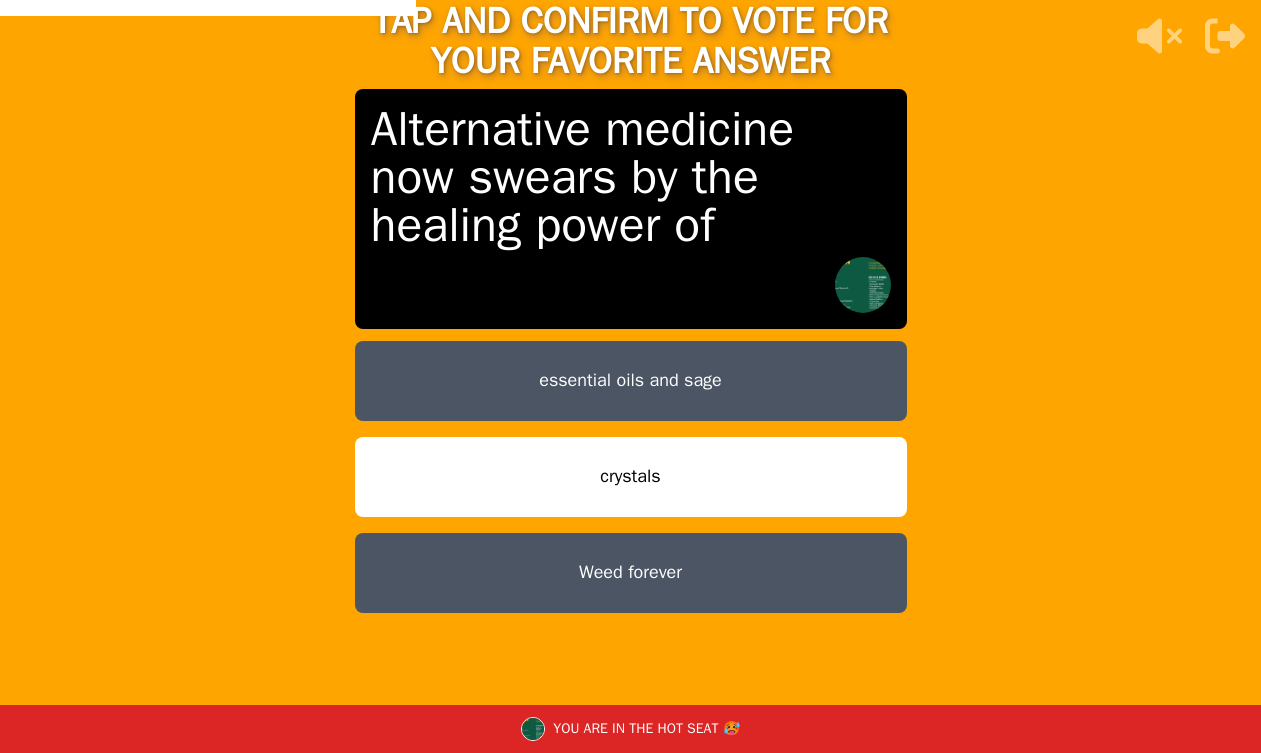click on "Weed forever" at bounding box center (631, 573) 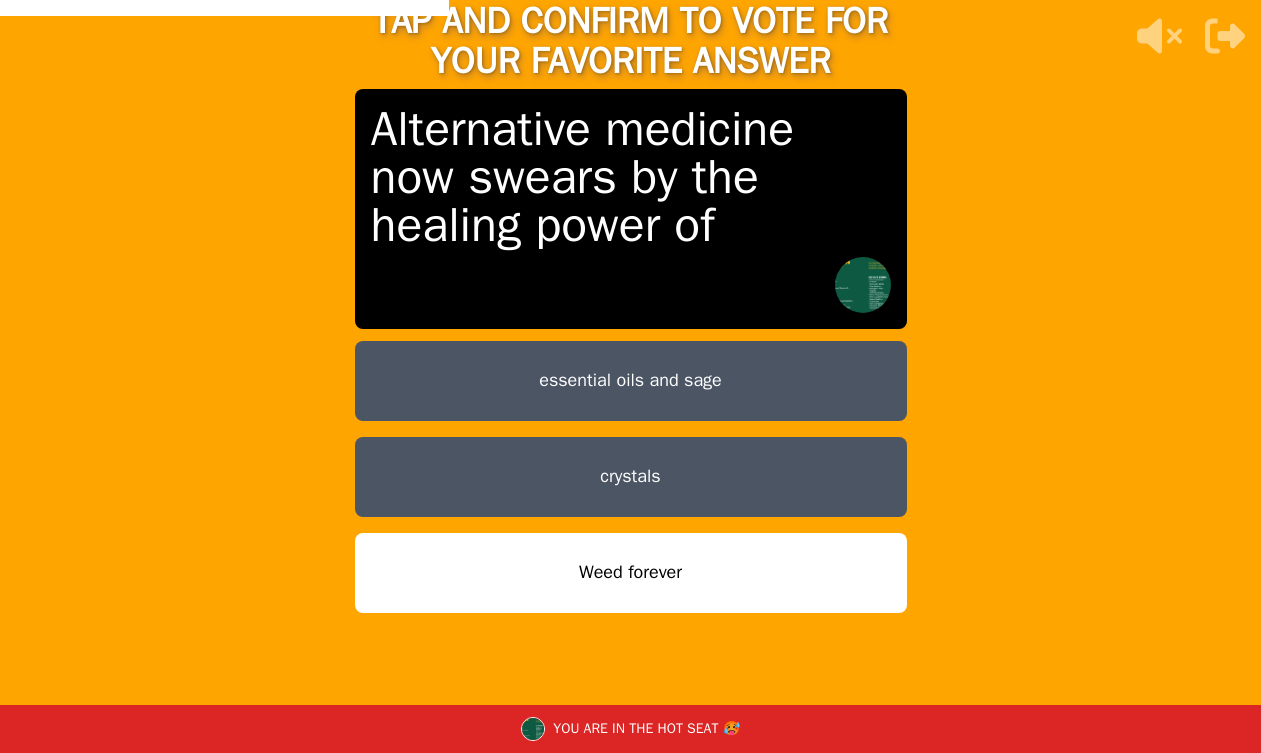 click on "Weed forever" at bounding box center [631, 573] 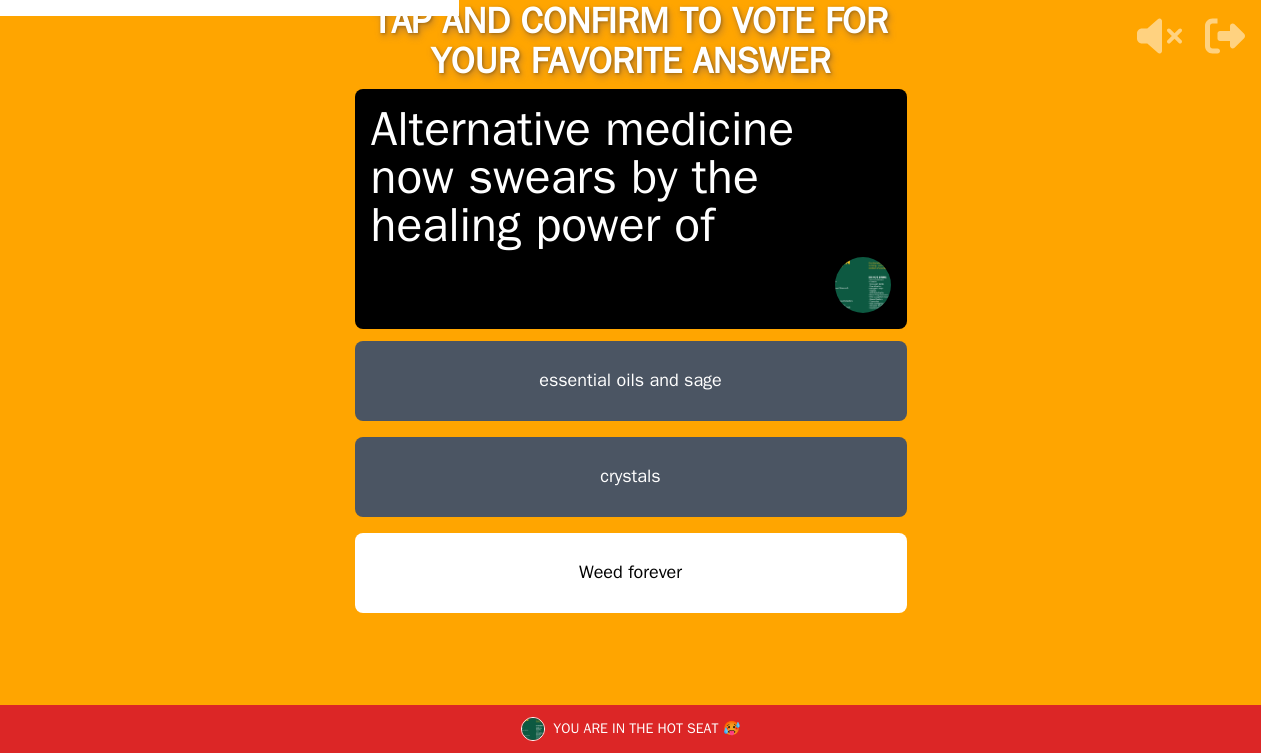 click on "Weed forever" at bounding box center (631, 573) 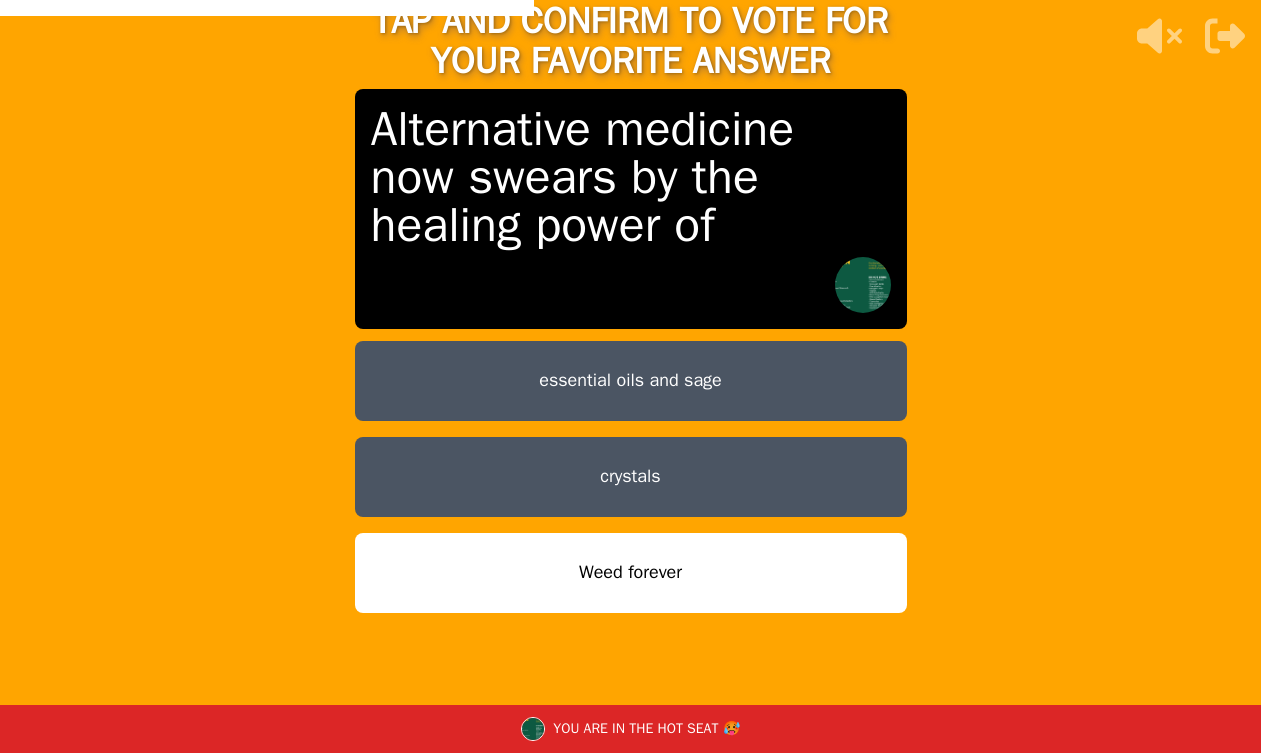 scroll, scrollTop: 23, scrollLeft: 0, axis: vertical 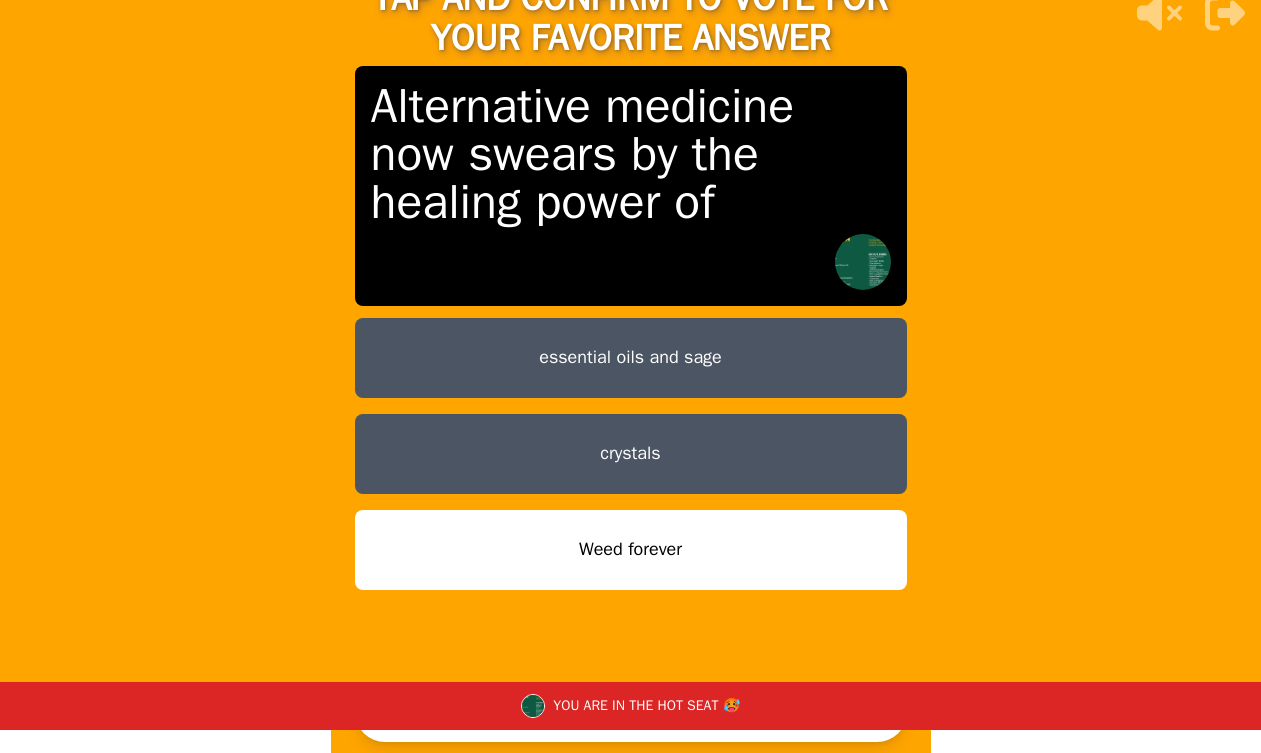 click on "CONFIRM" at bounding box center (631, 712) 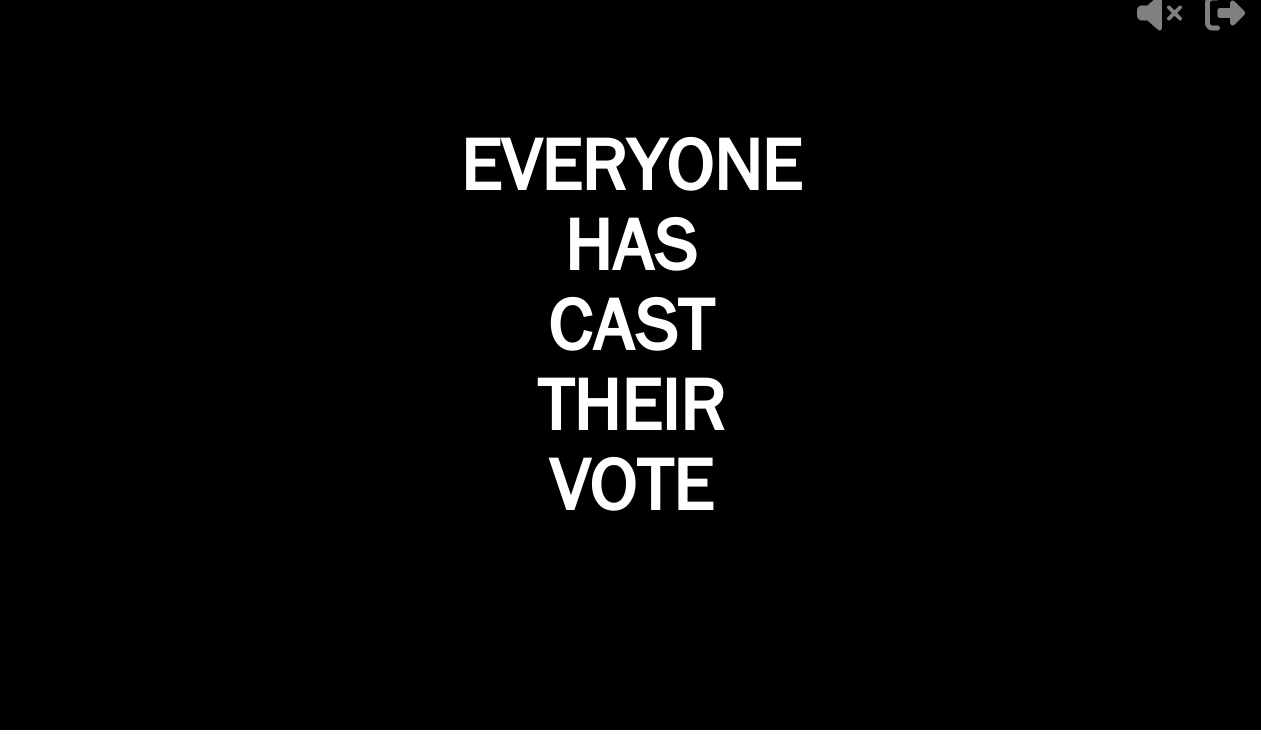 scroll, scrollTop: 0, scrollLeft: 0, axis: both 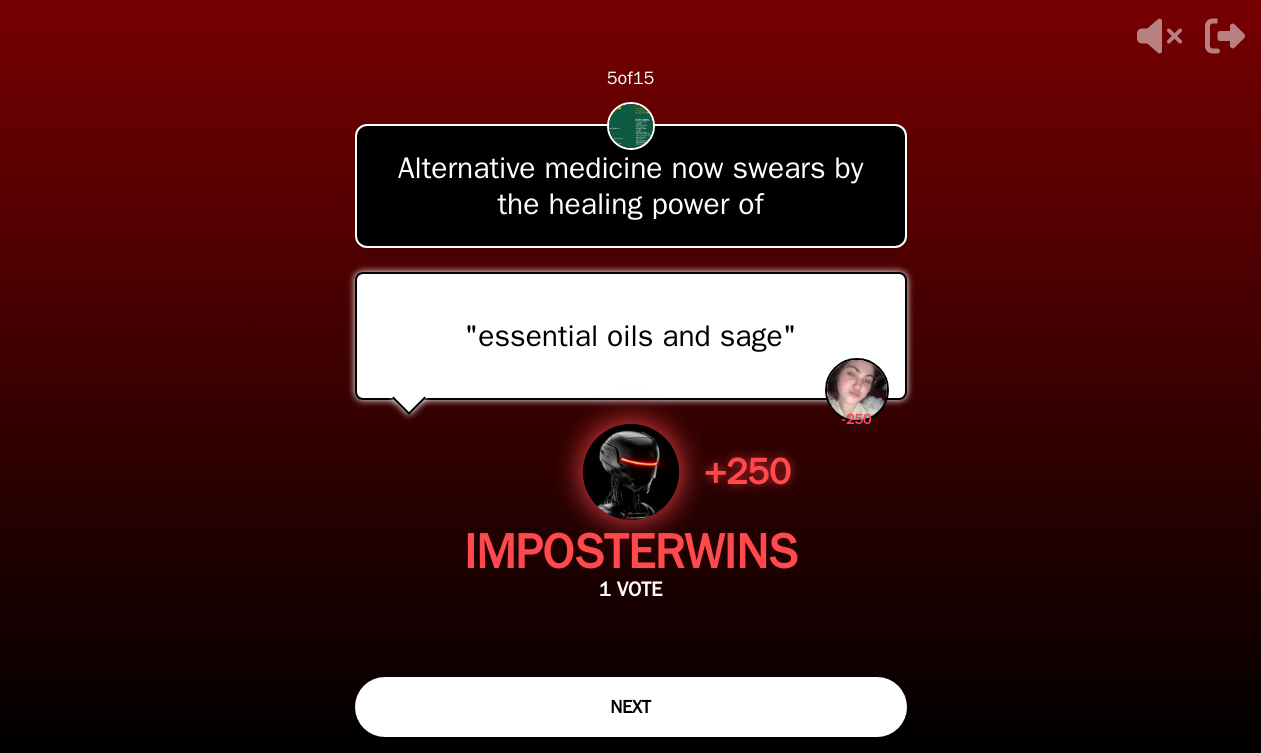 click on "NEXT" at bounding box center (631, 707) 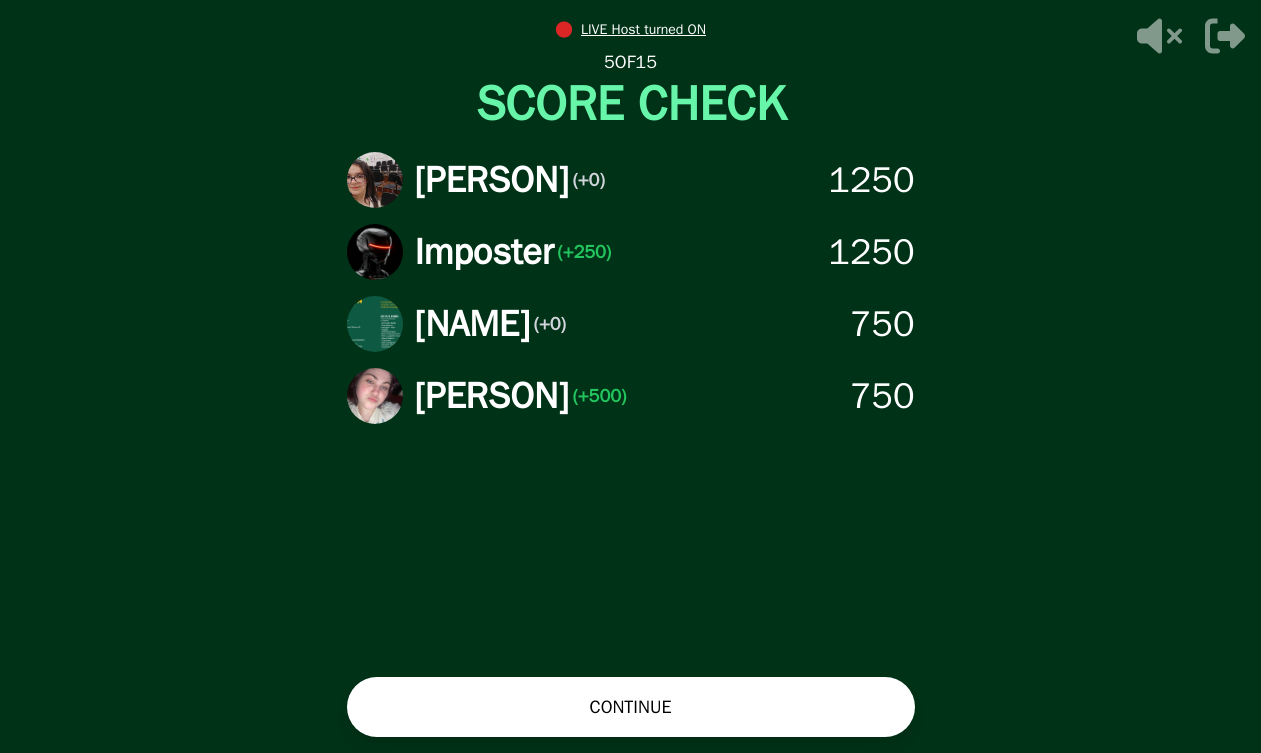 click on "CONTINUE" at bounding box center [631, 707] 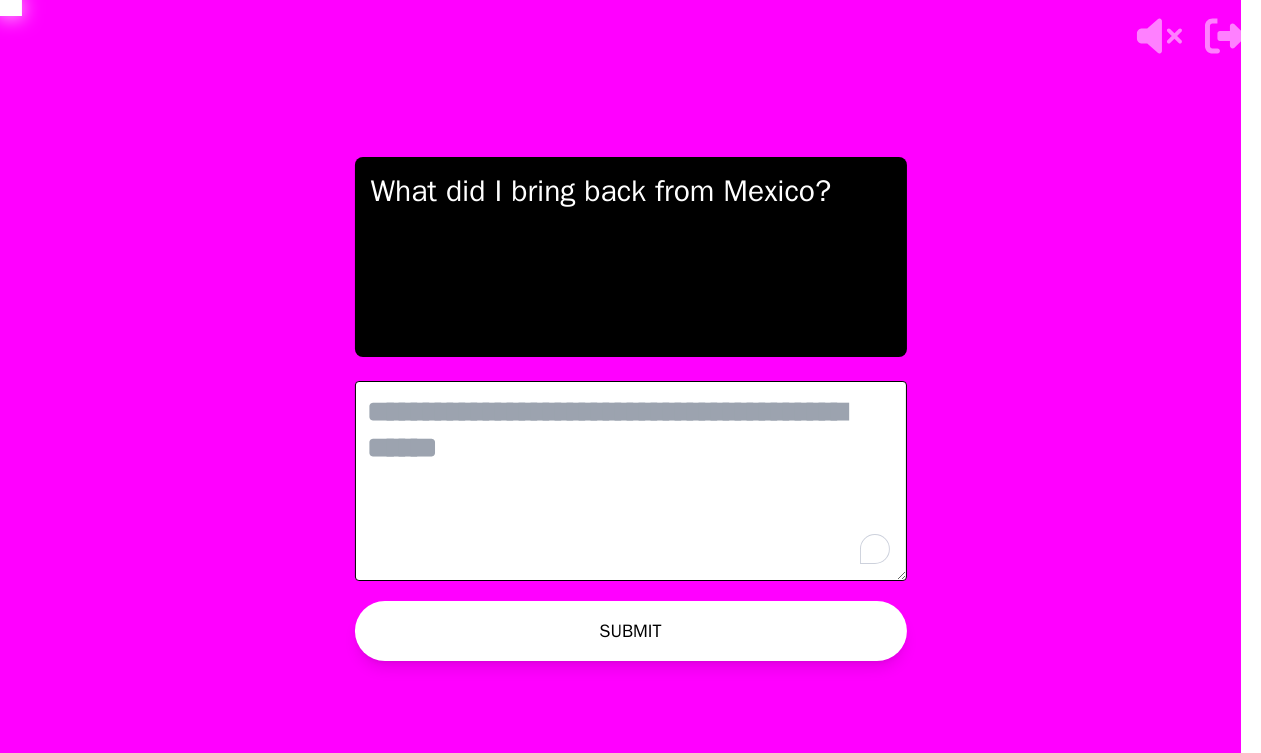 scroll, scrollTop: 0, scrollLeft: 0, axis: both 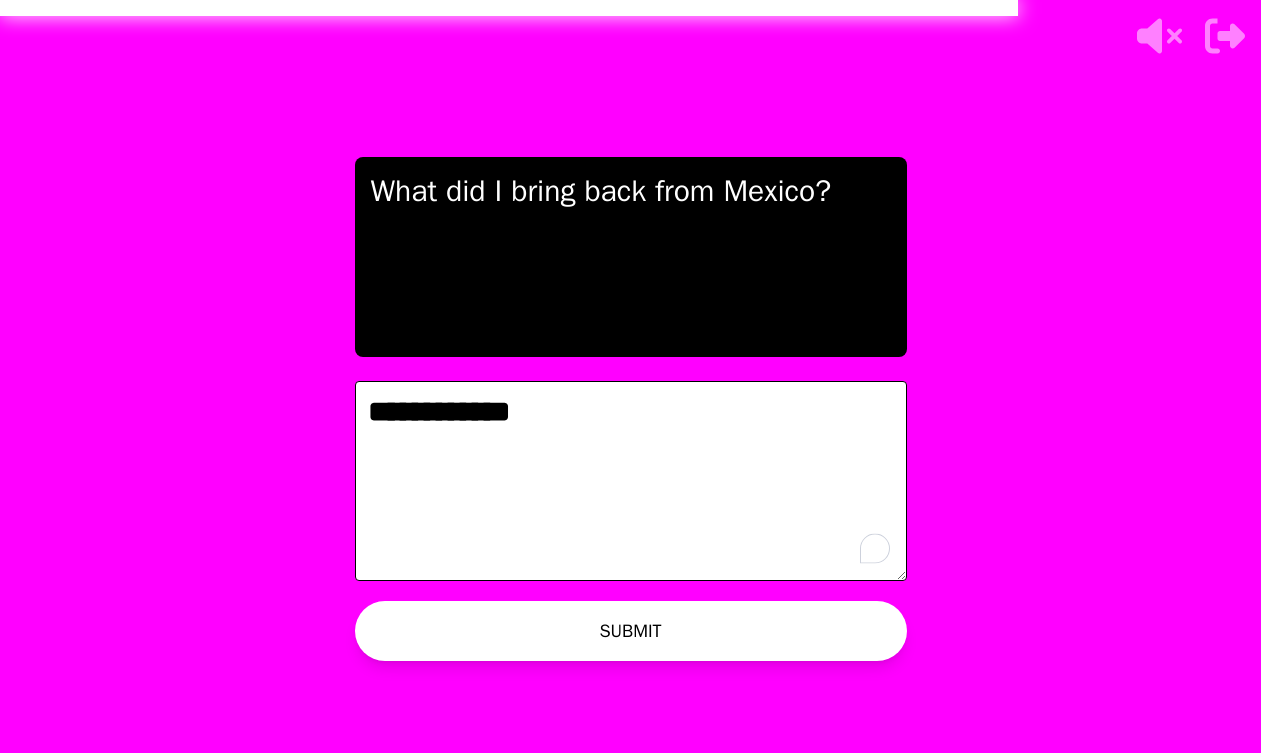 type on "**********" 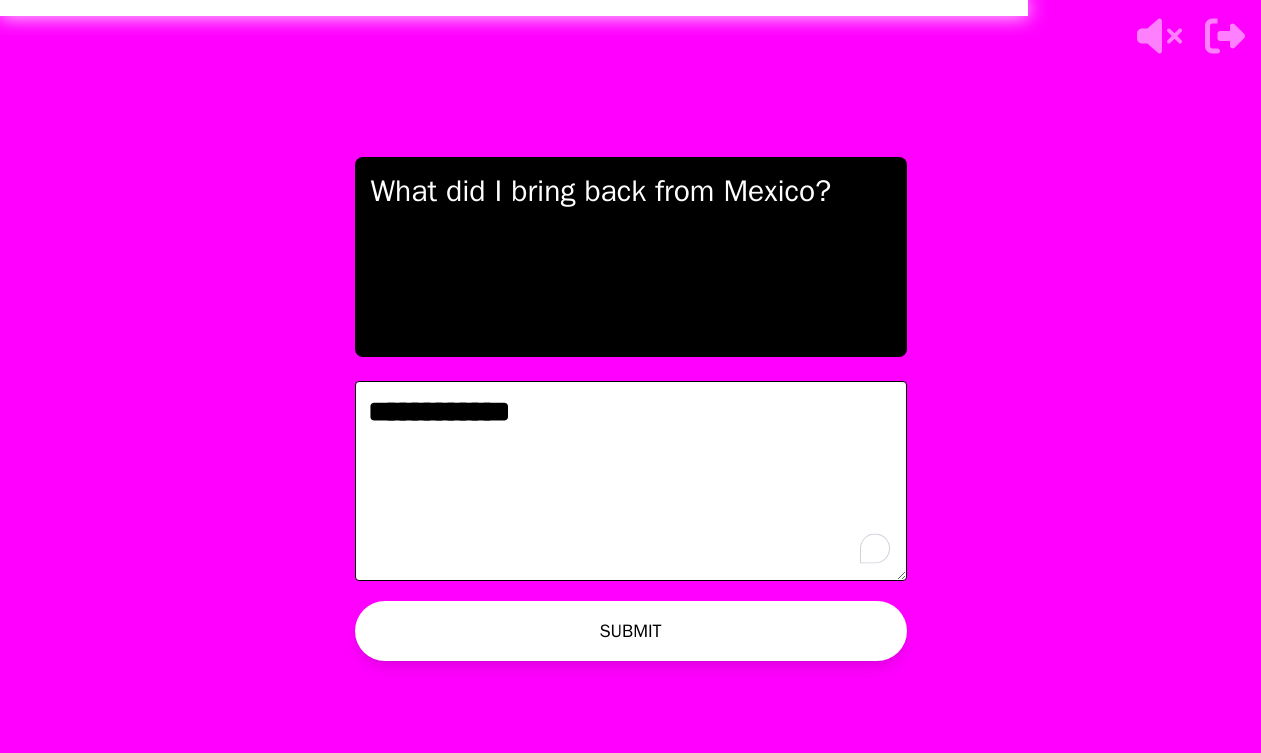 click on "SUBMIT" at bounding box center (631, 631) 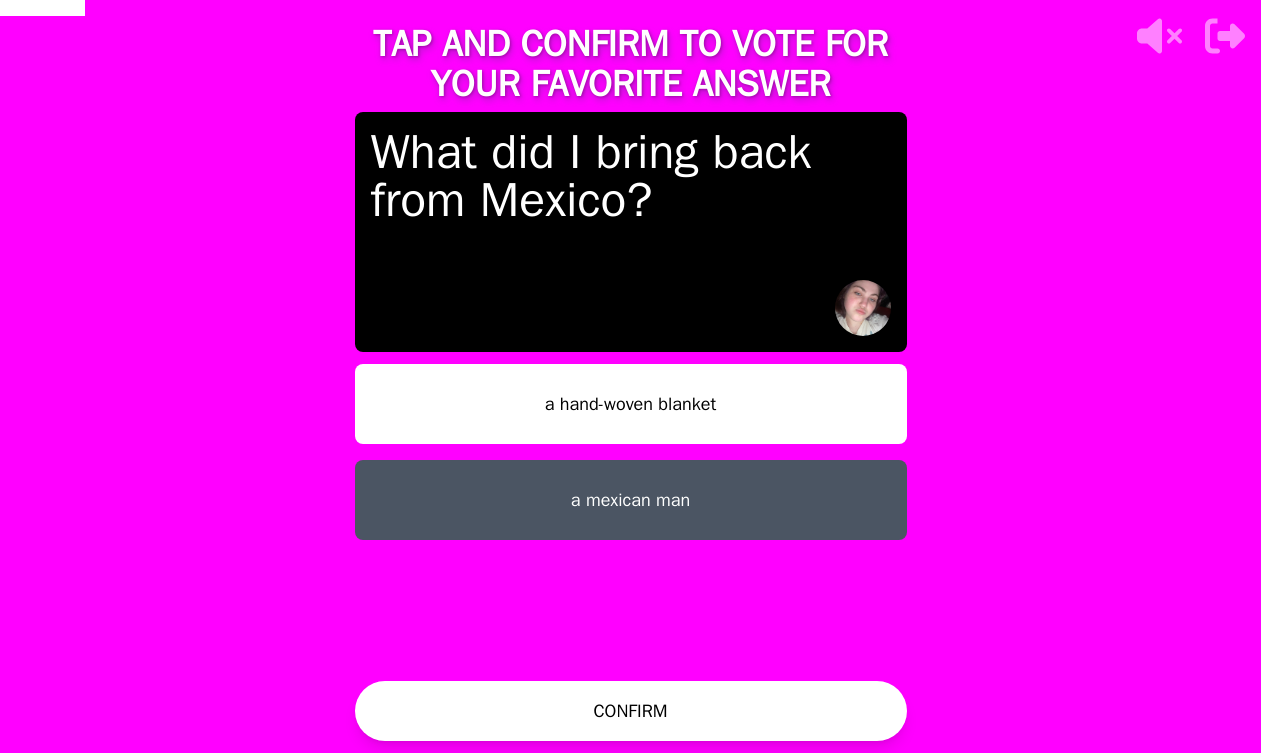 click on "a mexican man" at bounding box center [631, 500] 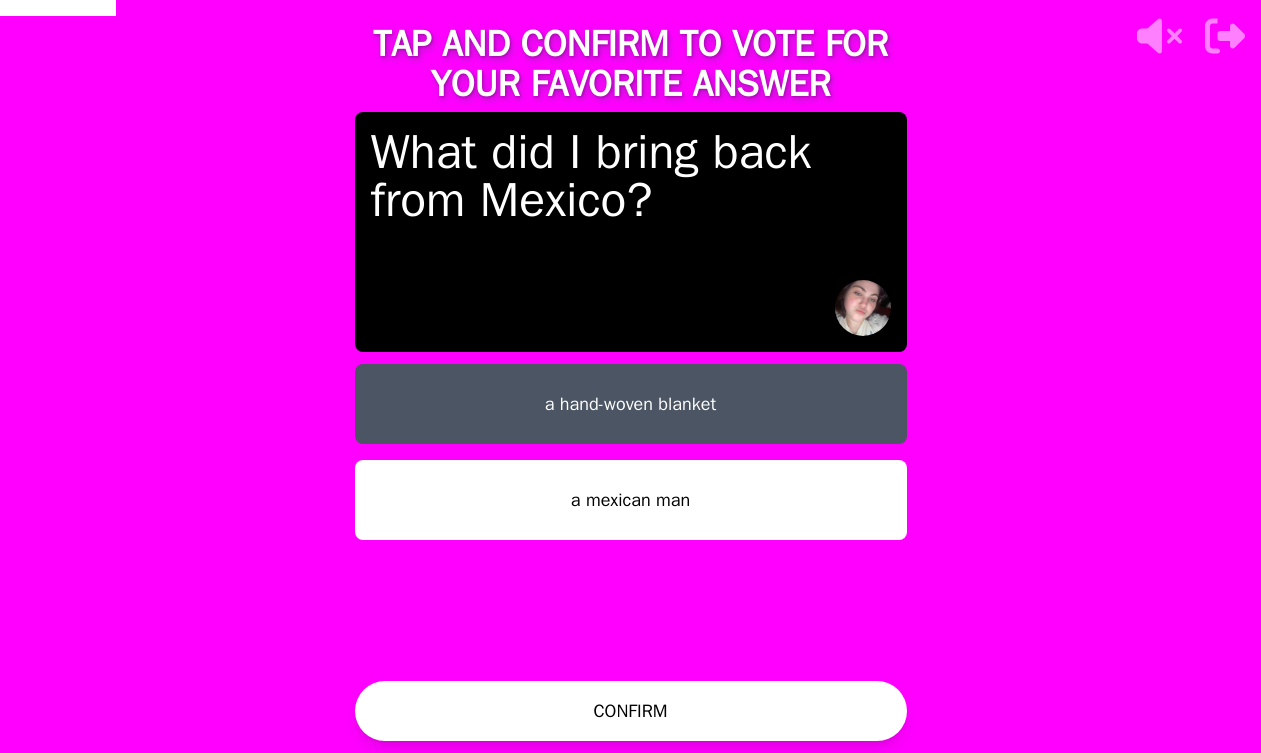click on "CONFIRM" at bounding box center (631, 711) 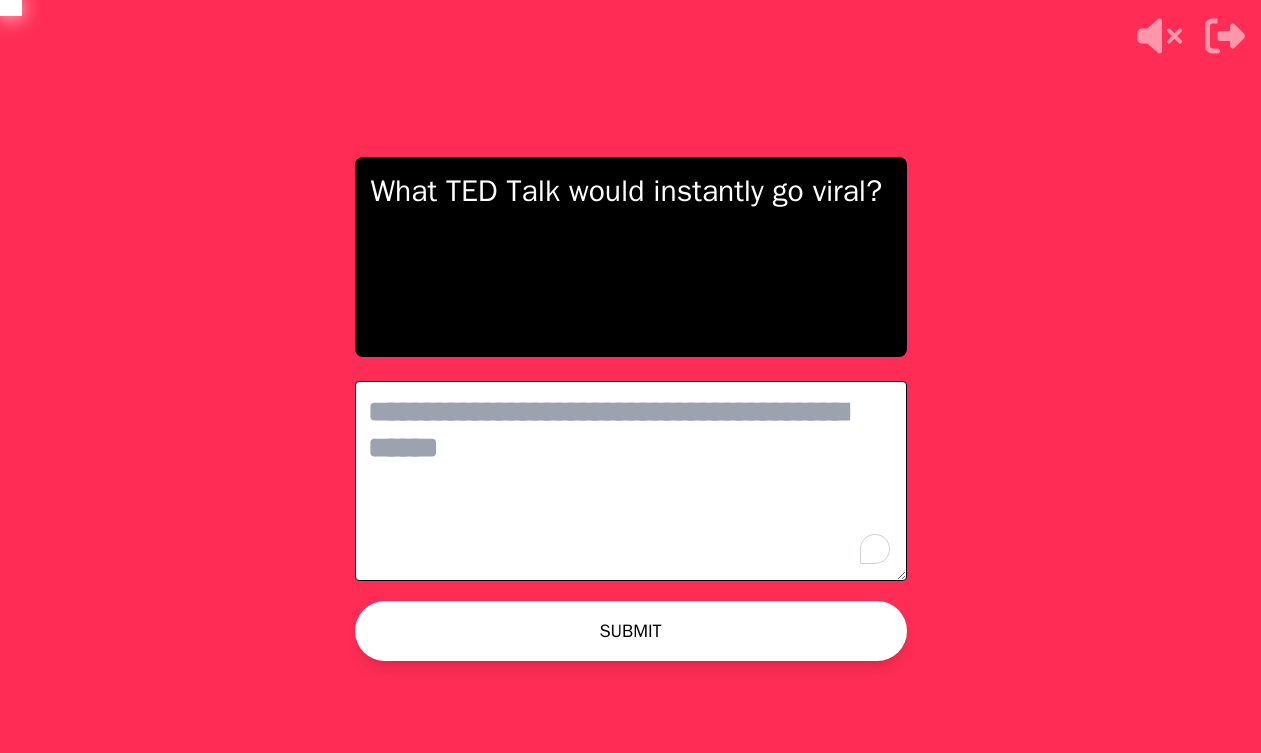 scroll, scrollTop: 0, scrollLeft: 0, axis: both 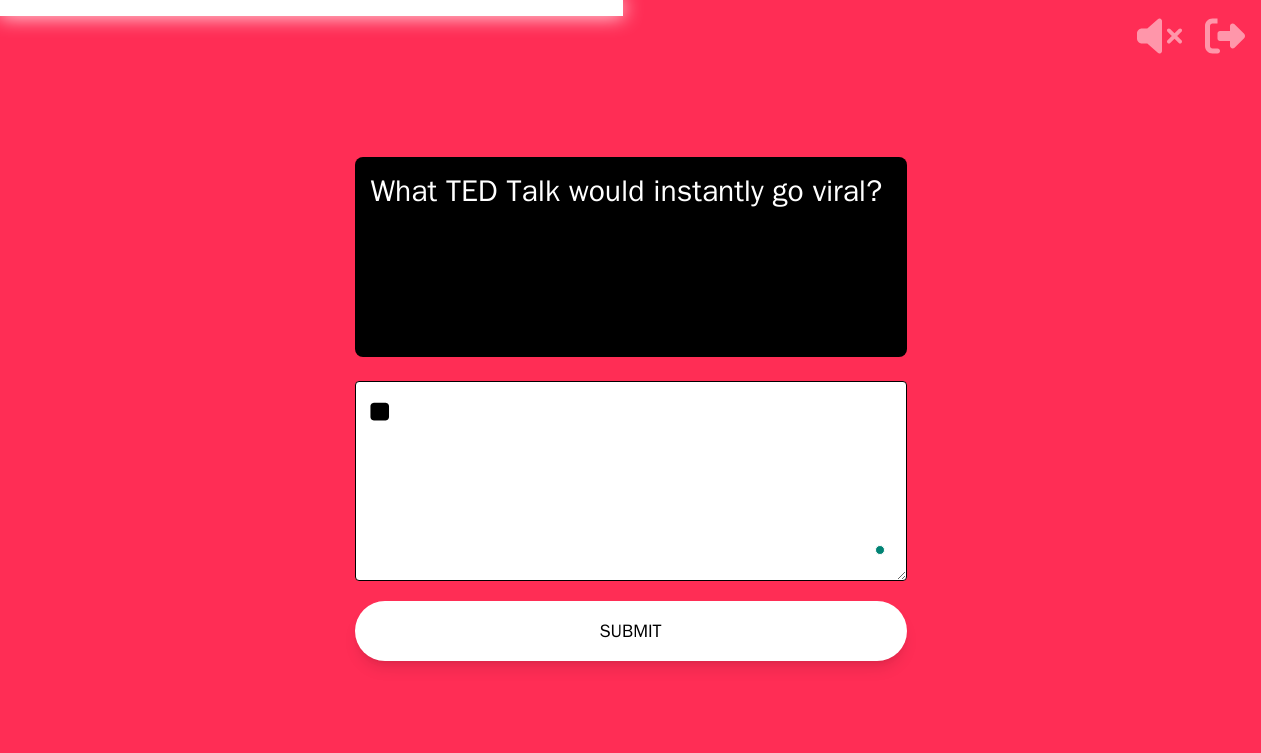 type on "*" 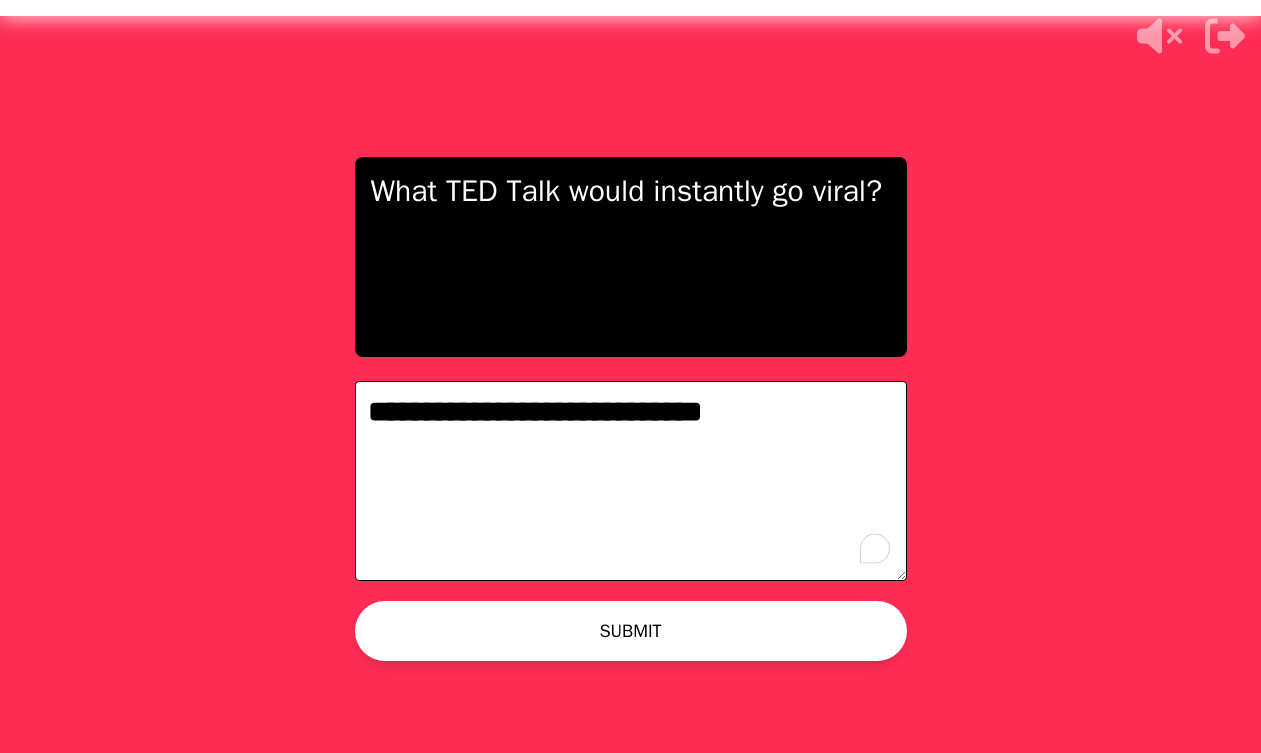 type on "**********" 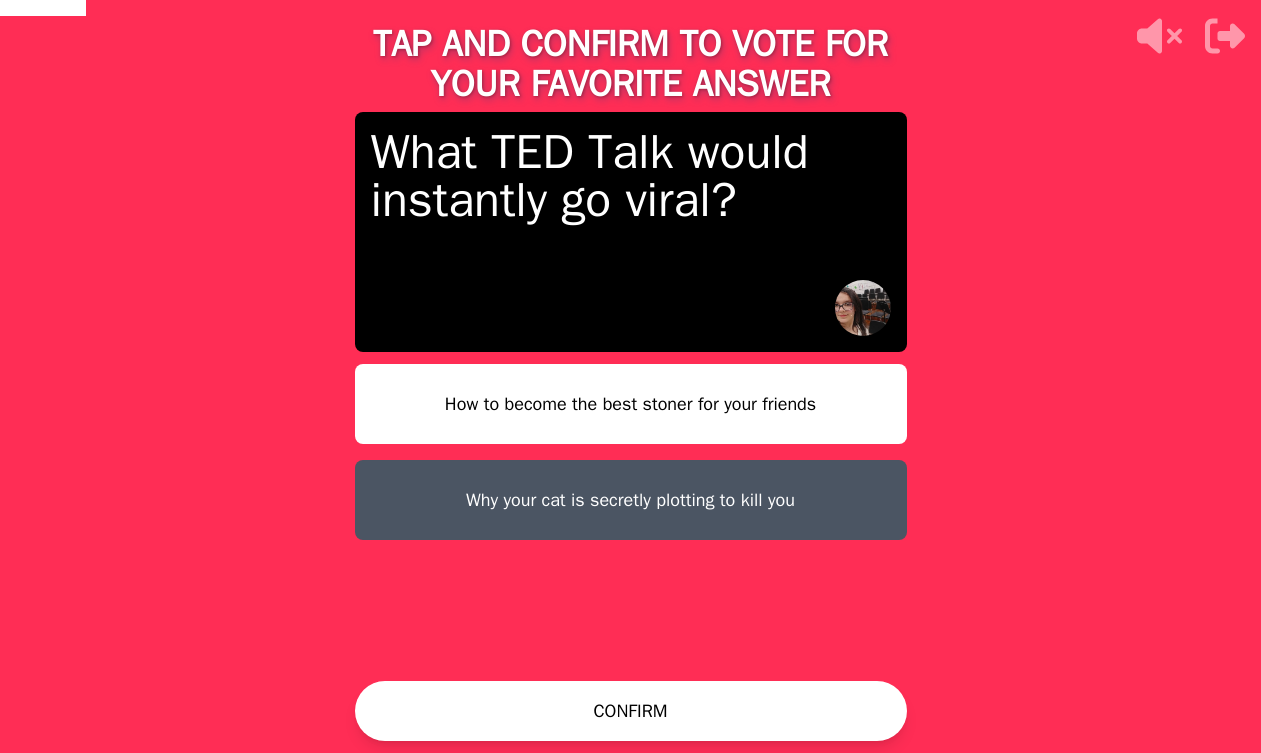 click on "How to become the best stoner for your friends" at bounding box center [631, 404] 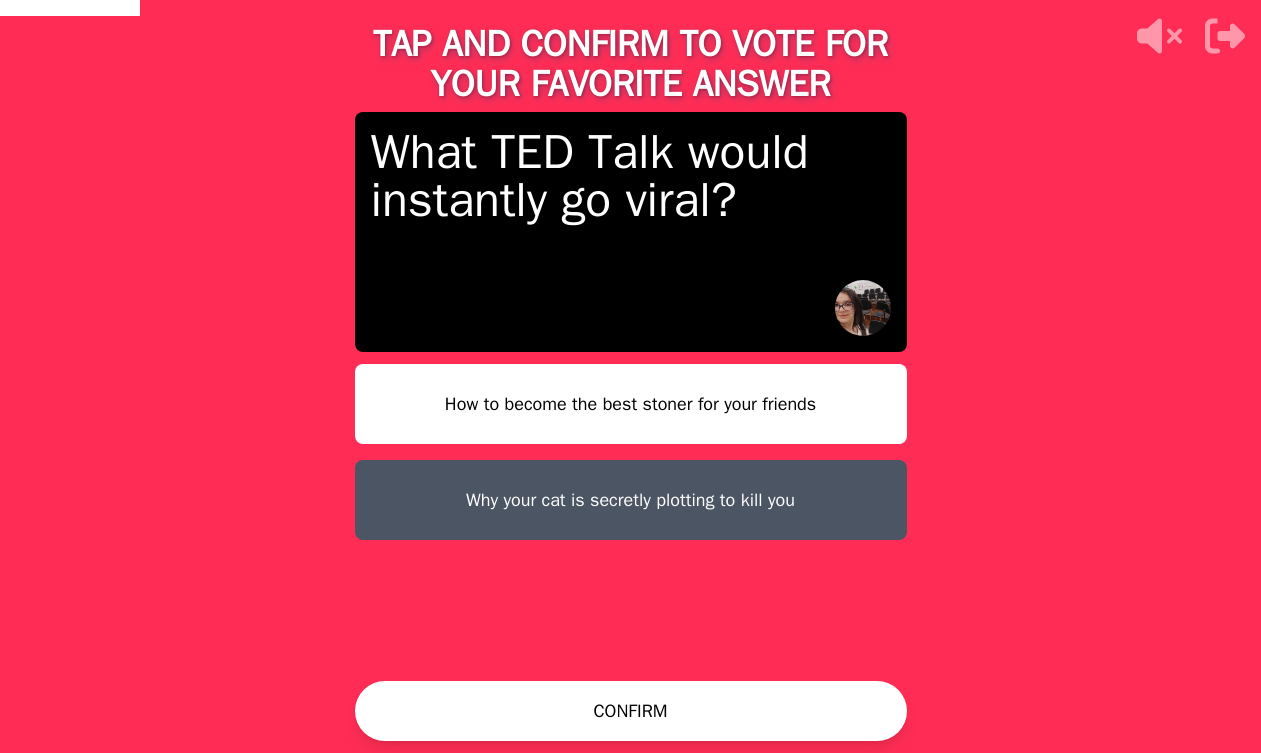 click on "CONFIRM" at bounding box center (631, 711) 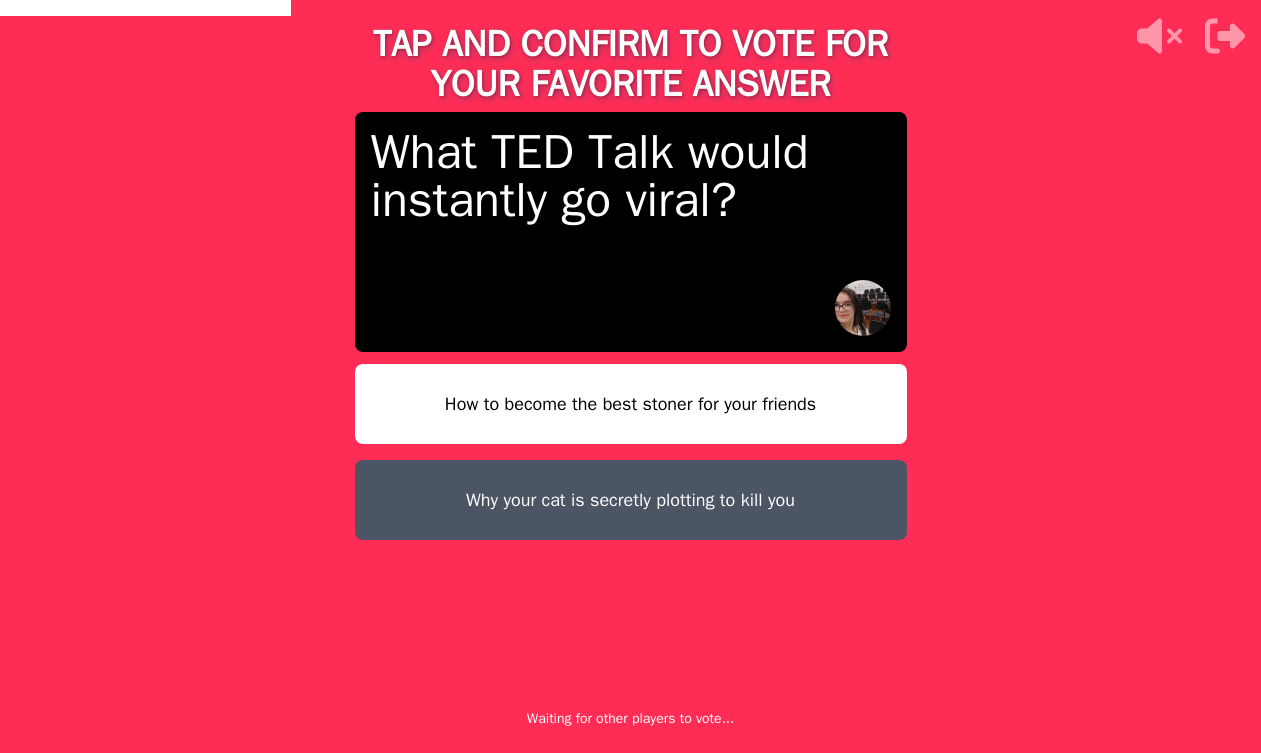 click on "How to become the best stoner for your friends" at bounding box center [631, 404] 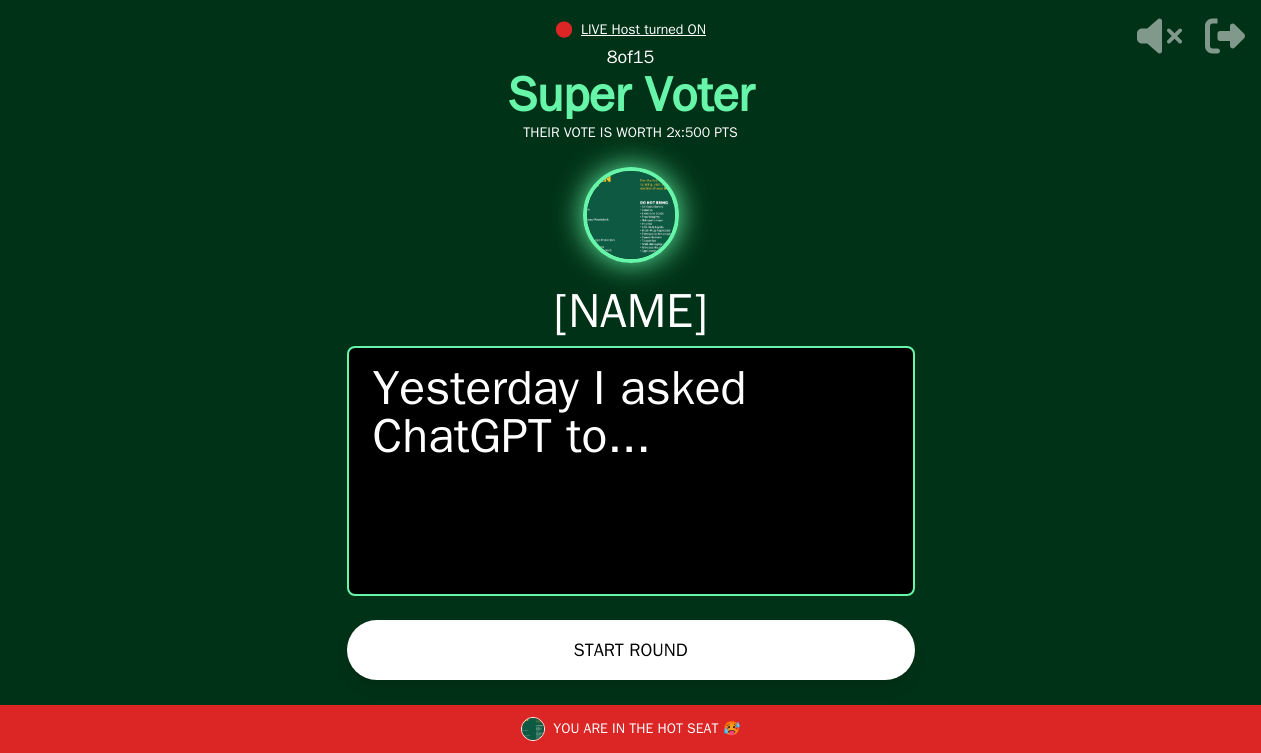 click on "START ROUND" at bounding box center (631, 650) 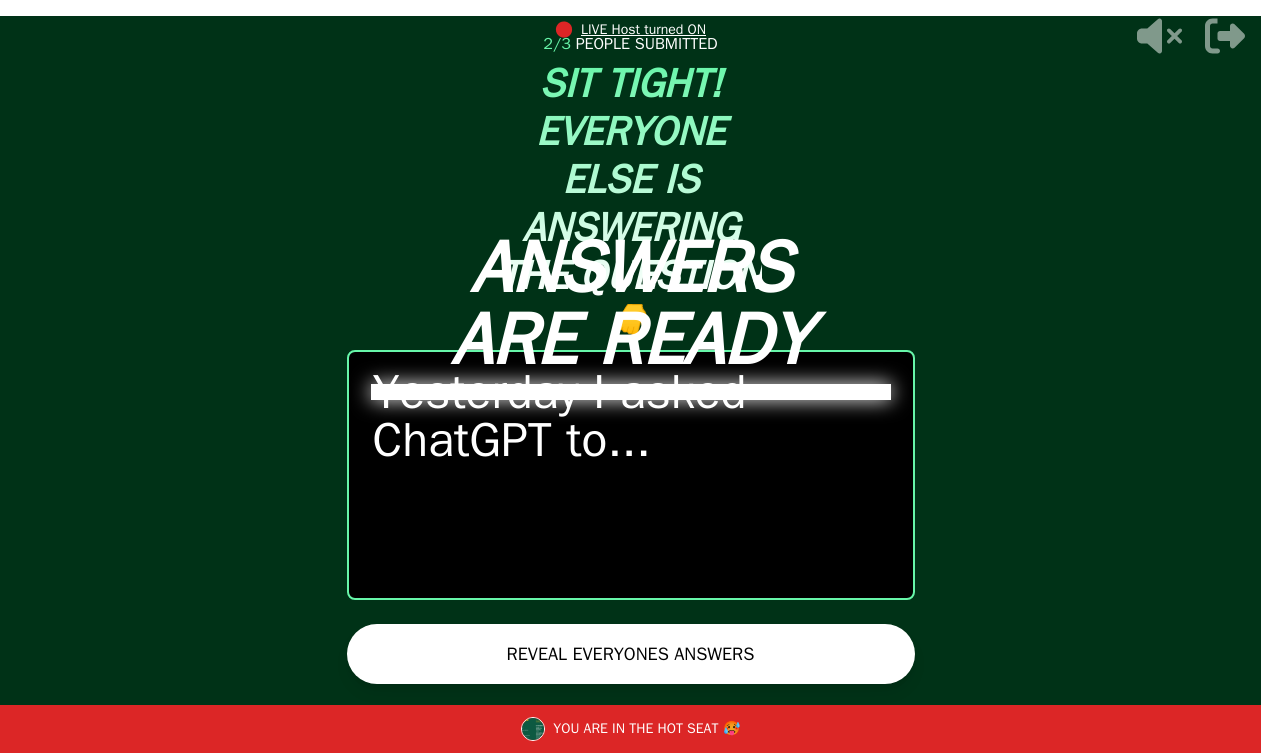 click on "REVEAL EVERYONES ANSWERS" at bounding box center [631, 654] 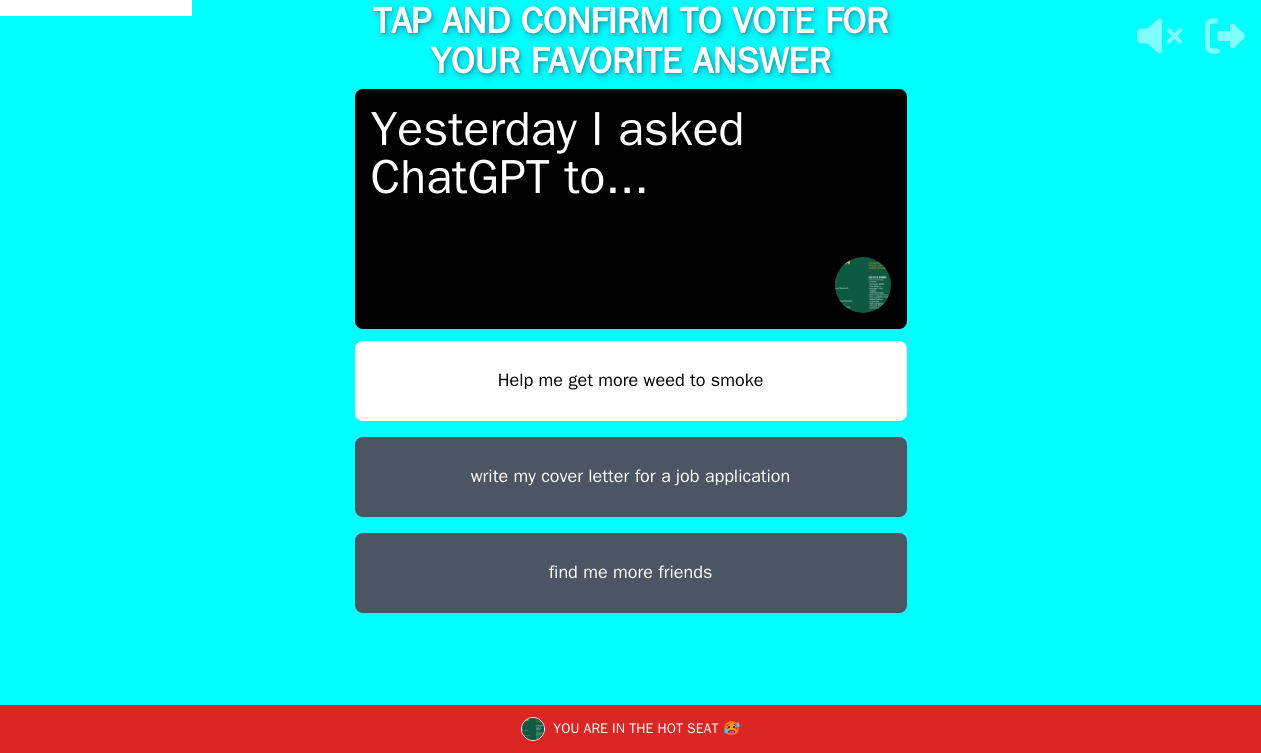 click on "Help me get more weed to smoke" at bounding box center [631, 381] 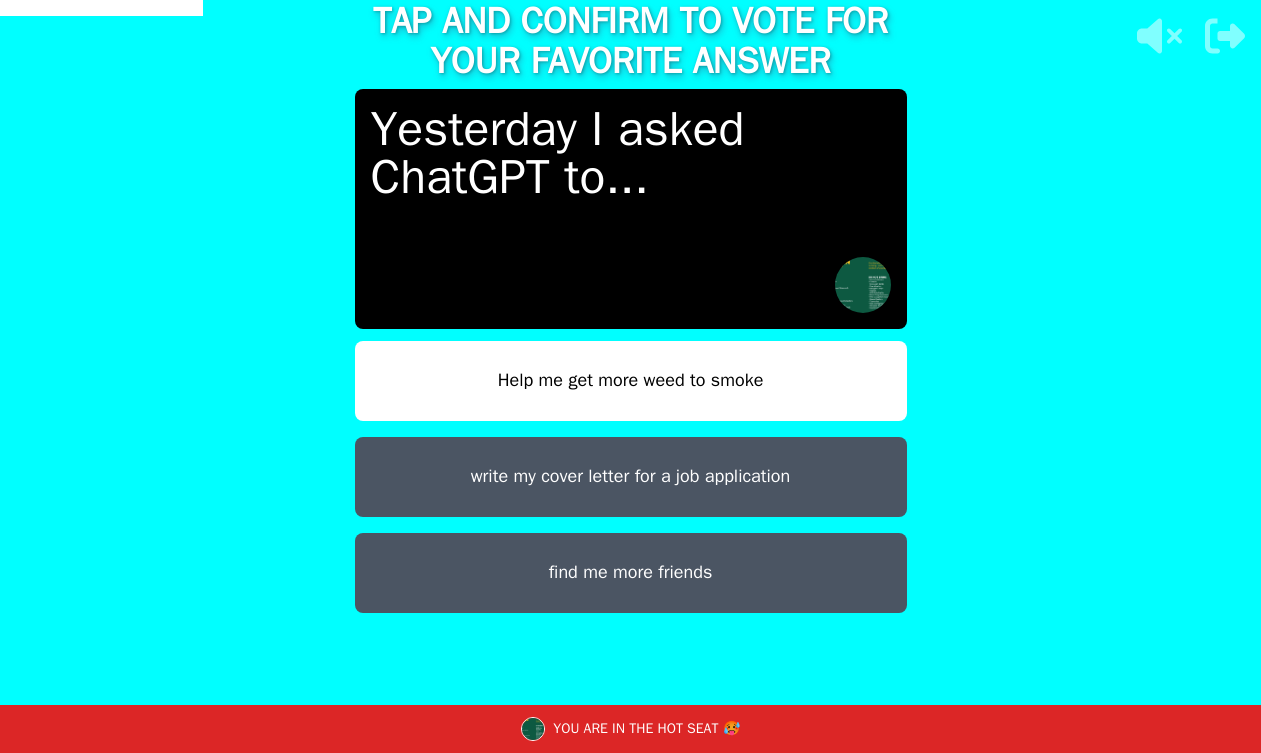 click on "Help me get more weed to smoke" at bounding box center [631, 381] 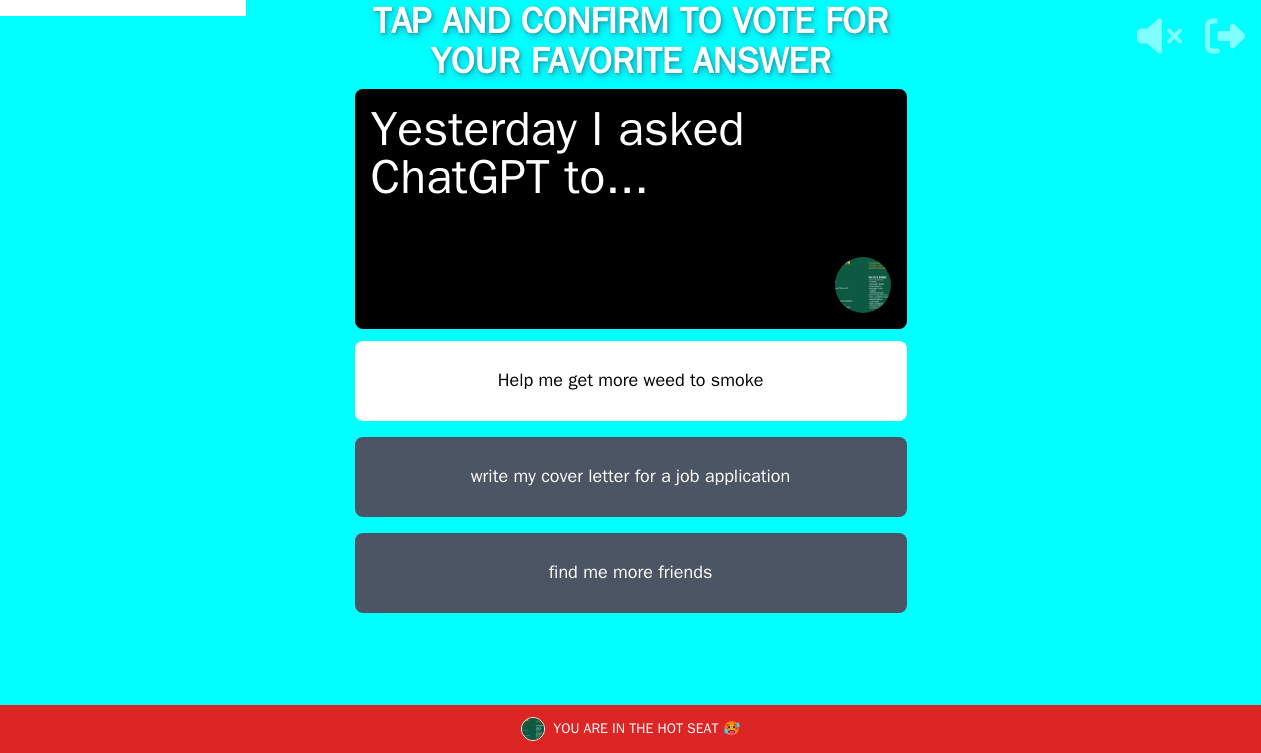 scroll, scrollTop: 23, scrollLeft: 0, axis: vertical 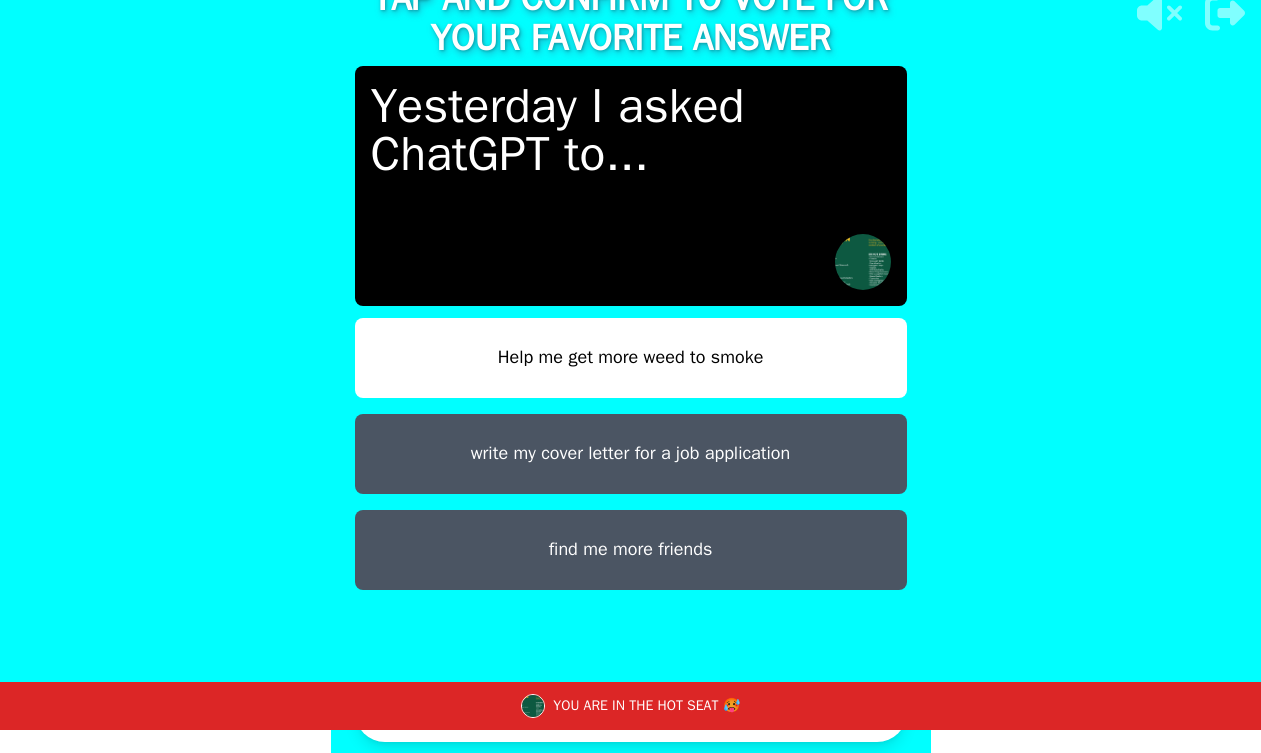 click on "CONFIRM" at bounding box center (631, 712) 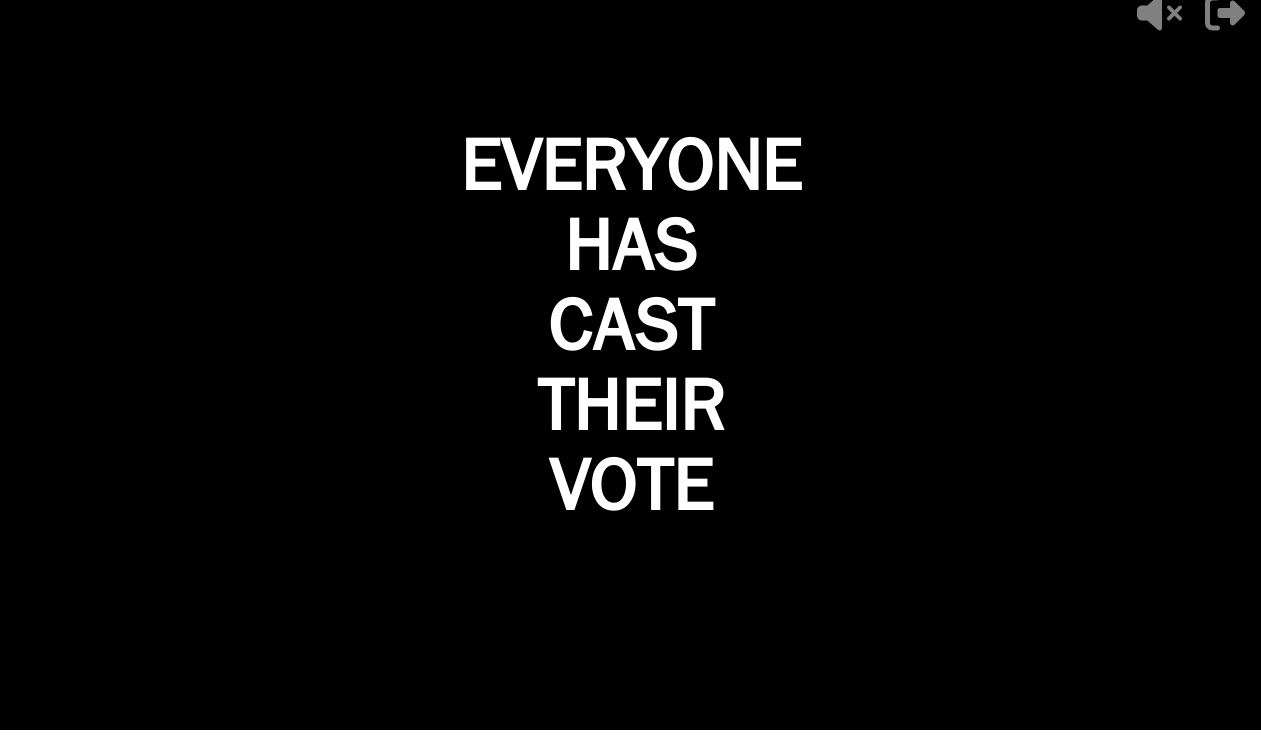 scroll, scrollTop: 0, scrollLeft: 0, axis: both 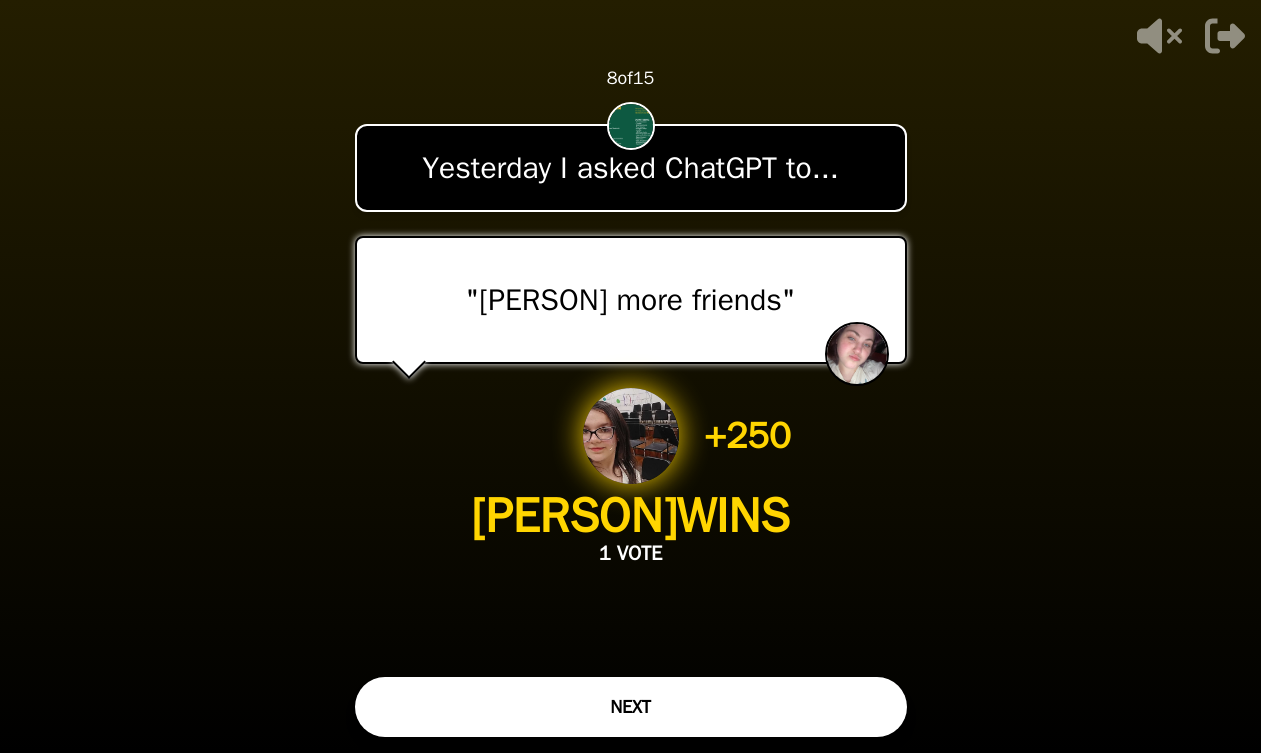 click on "NEXT" at bounding box center [631, 707] 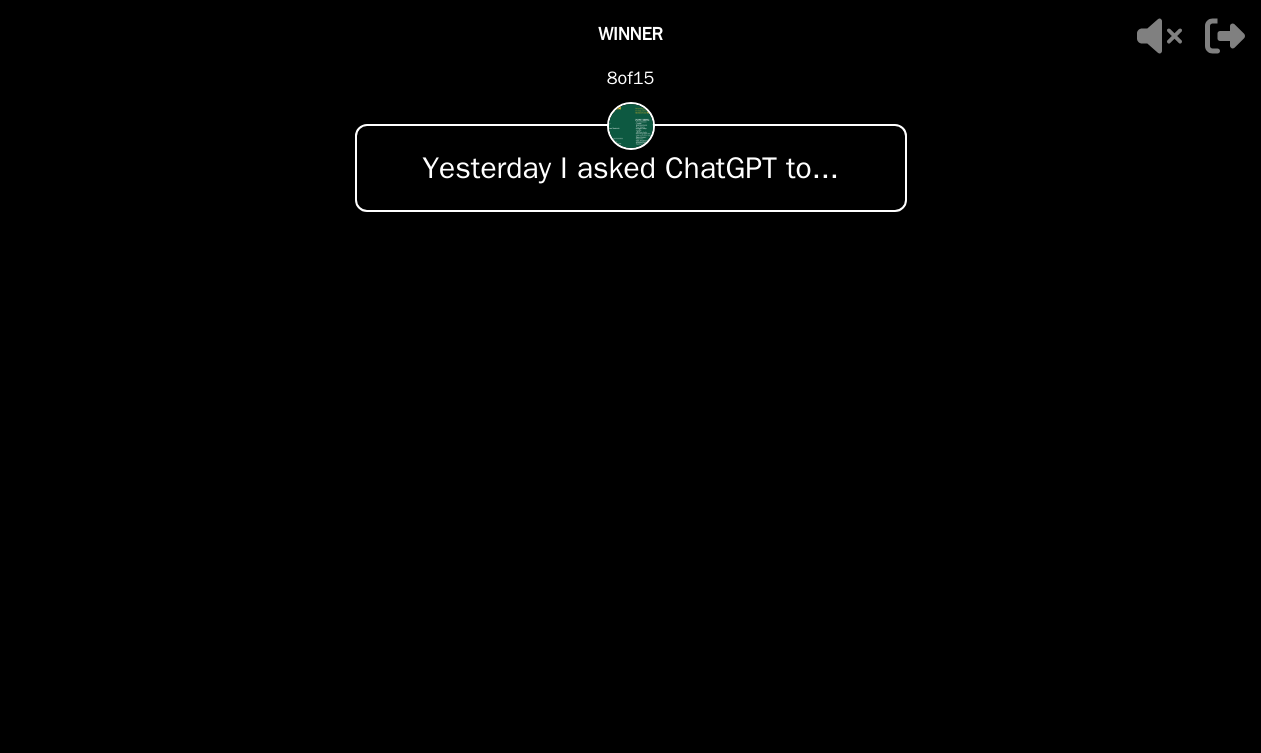 click at bounding box center [631, 300] 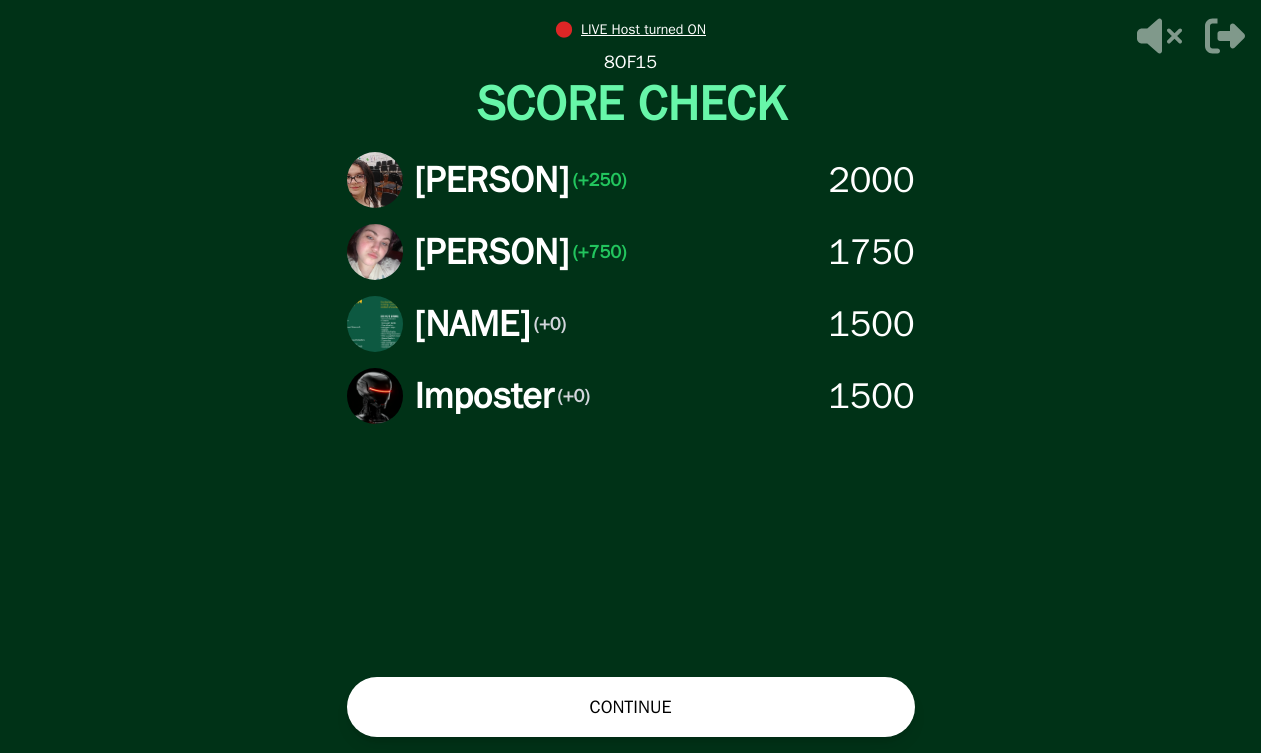 click on "CONTINUE" at bounding box center (631, 707) 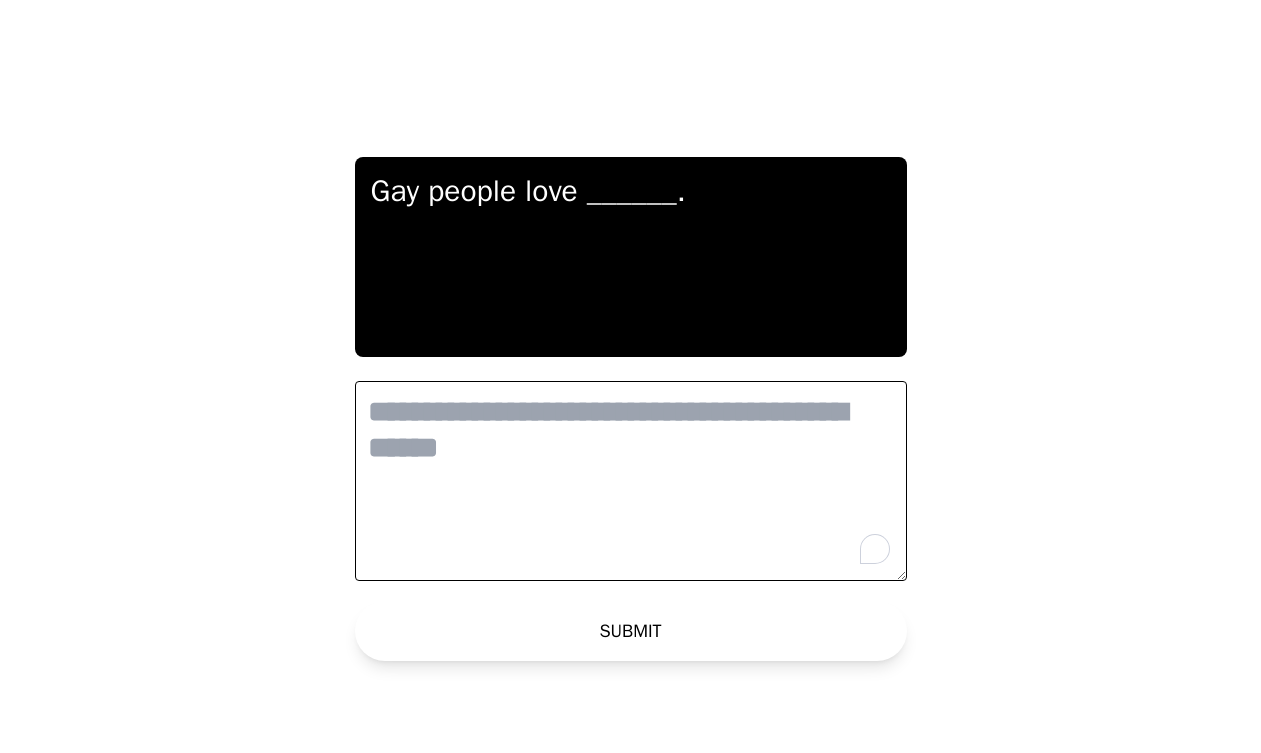 scroll, scrollTop: 0, scrollLeft: 0, axis: both 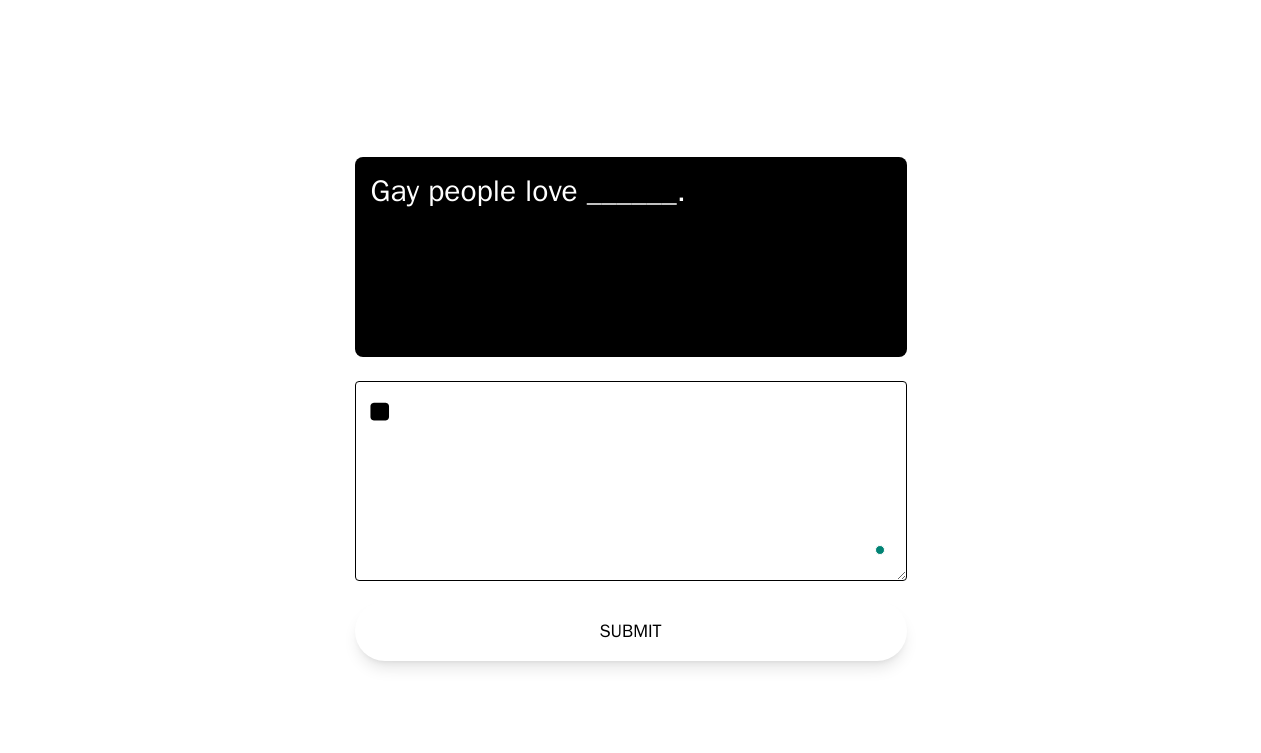 type on "*" 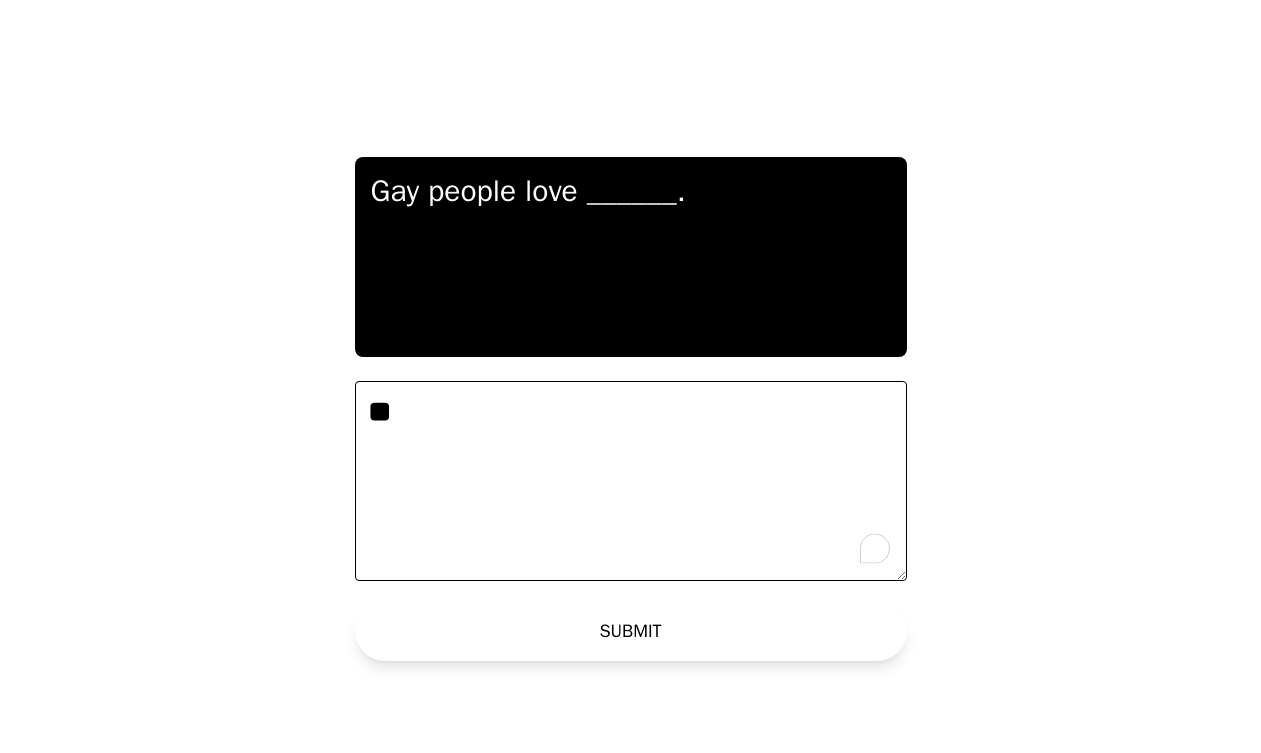 type on "*" 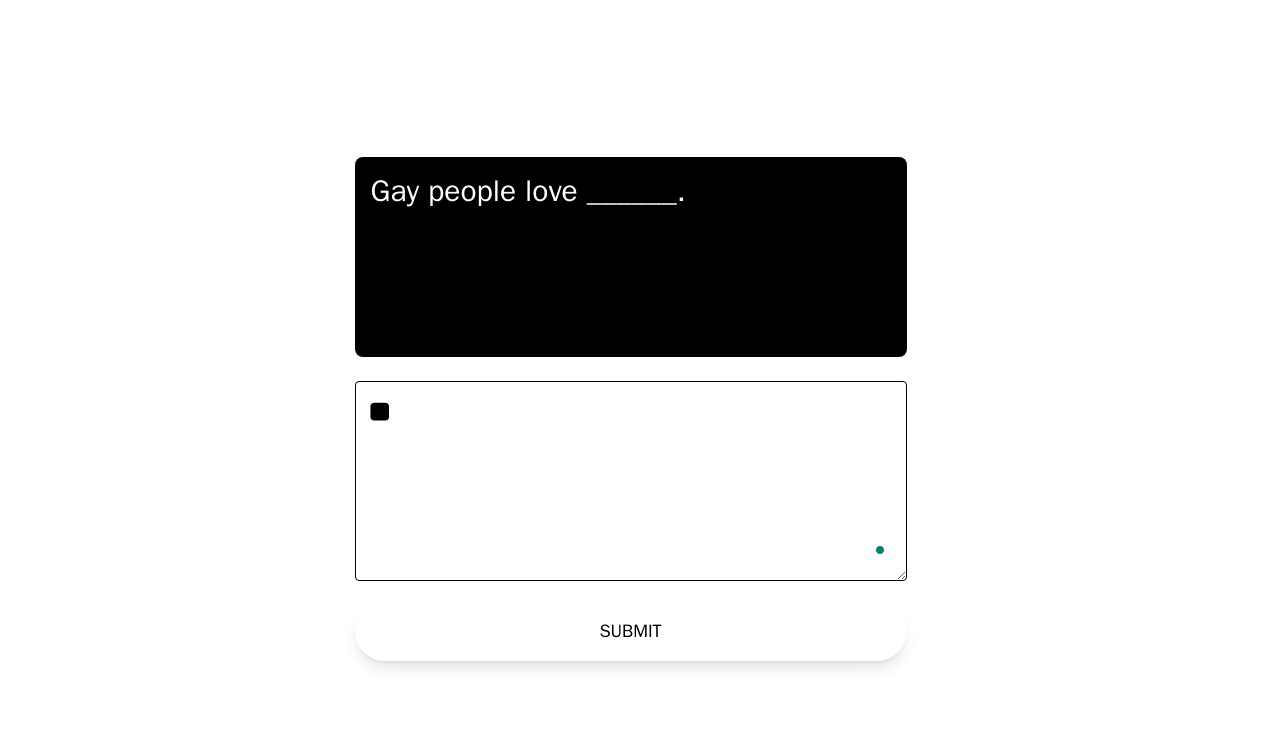 type on "*" 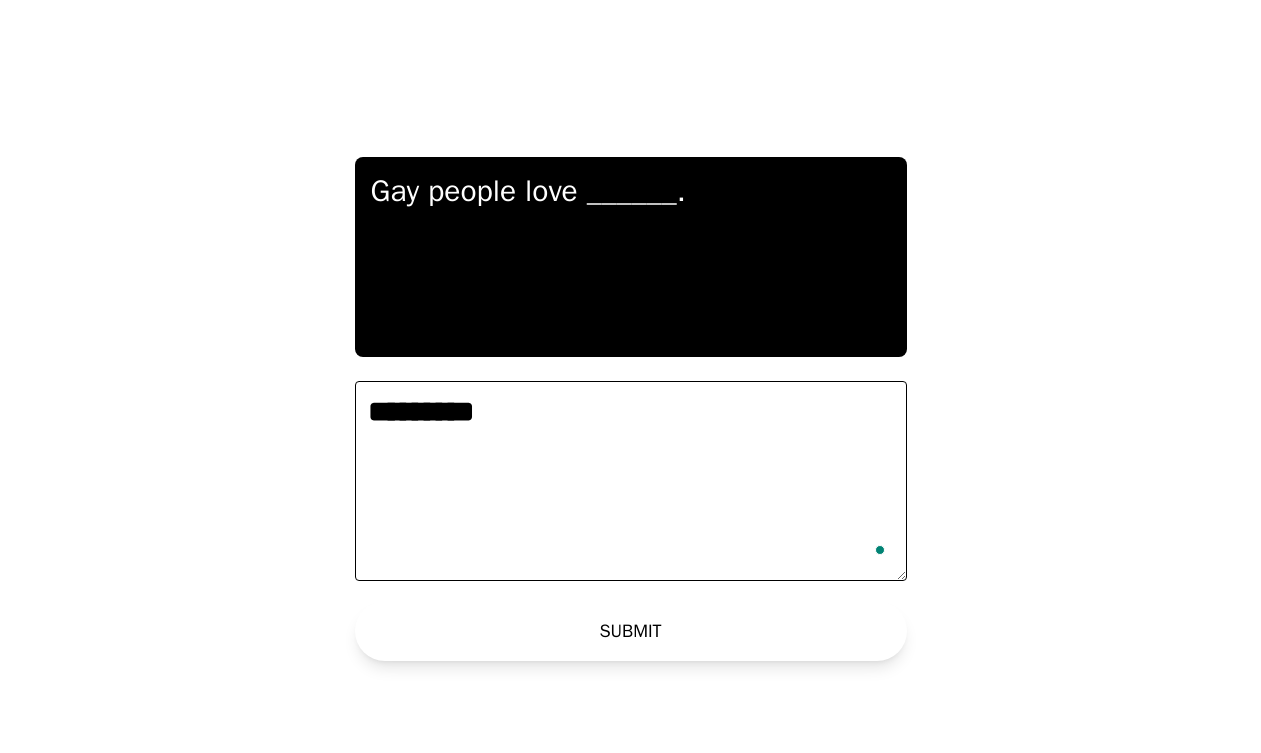 type on "*********" 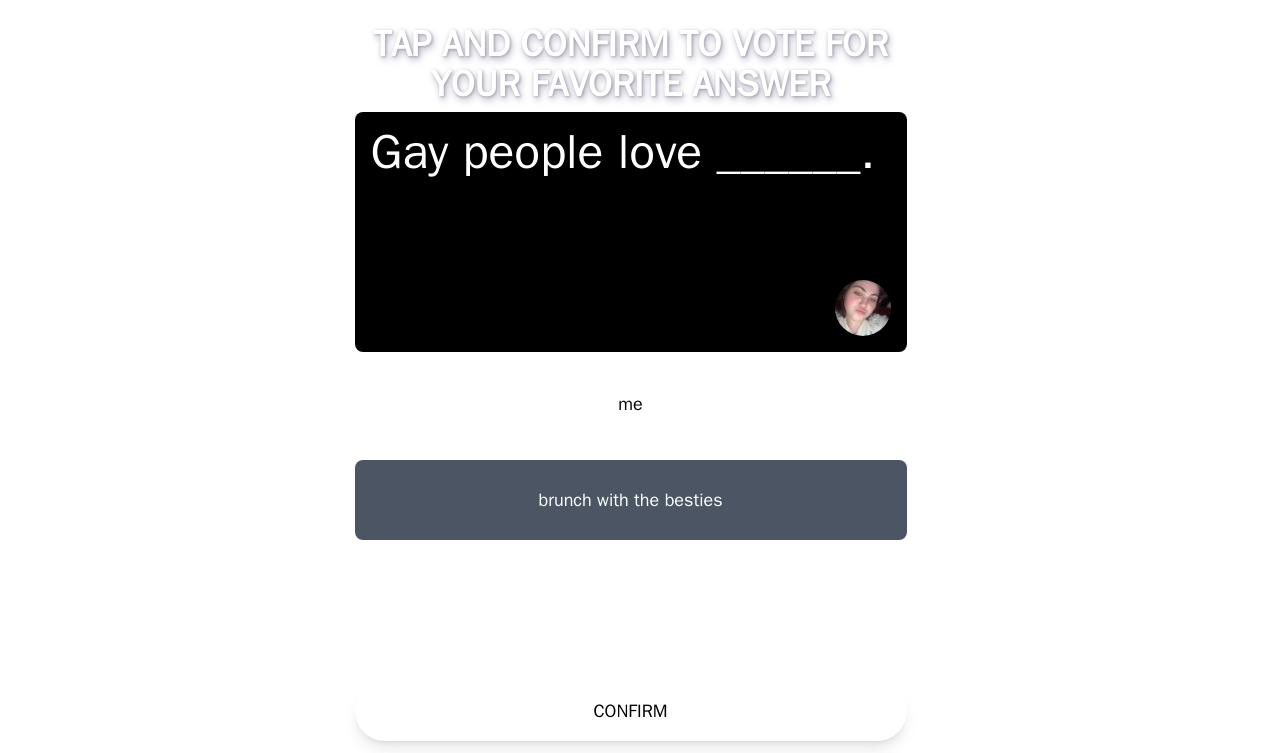 click on "me" at bounding box center [631, 404] 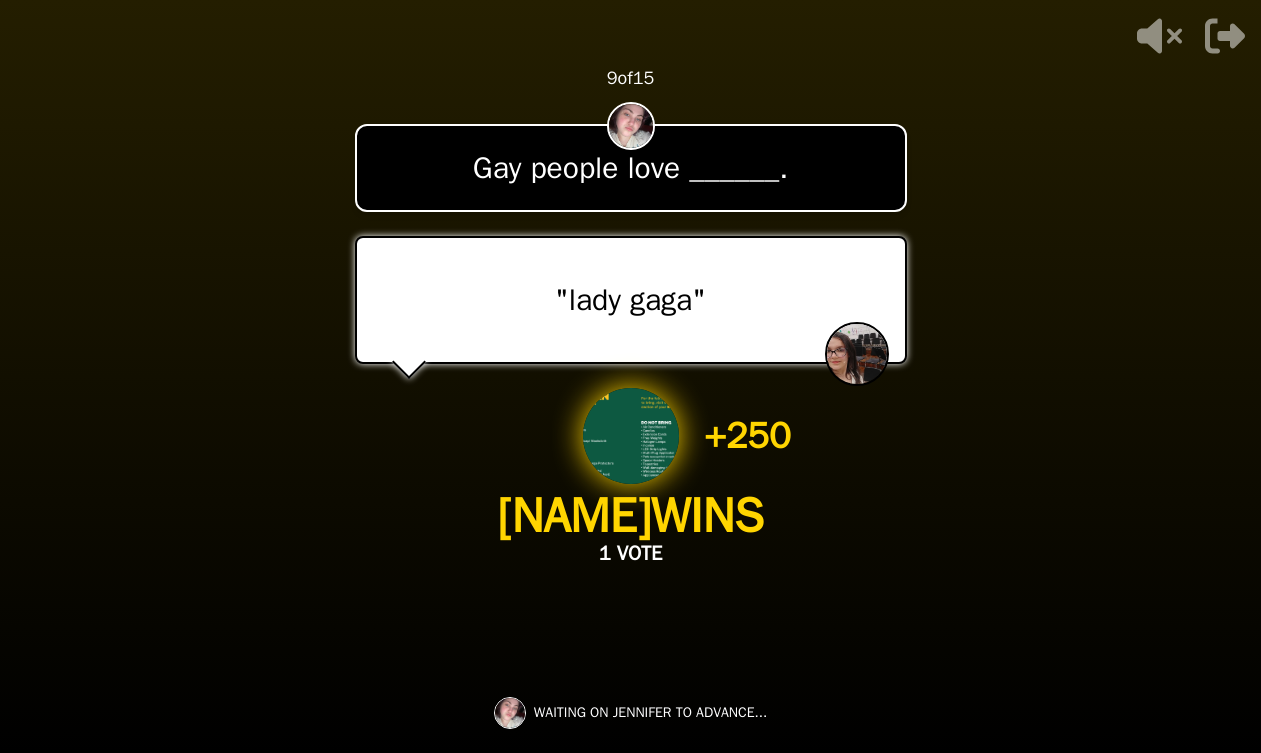 click on "[NAME]  WINS" at bounding box center (630, 516) 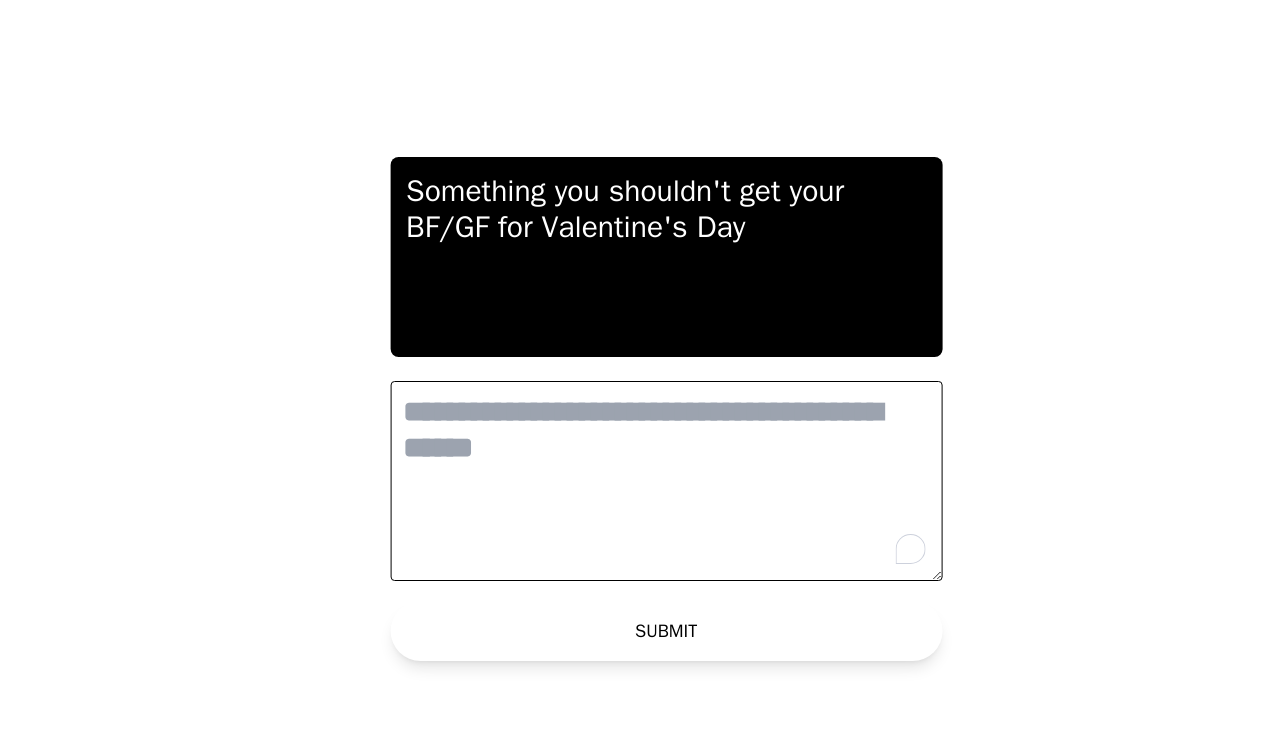 scroll, scrollTop: 0, scrollLeft: 0, axis: both 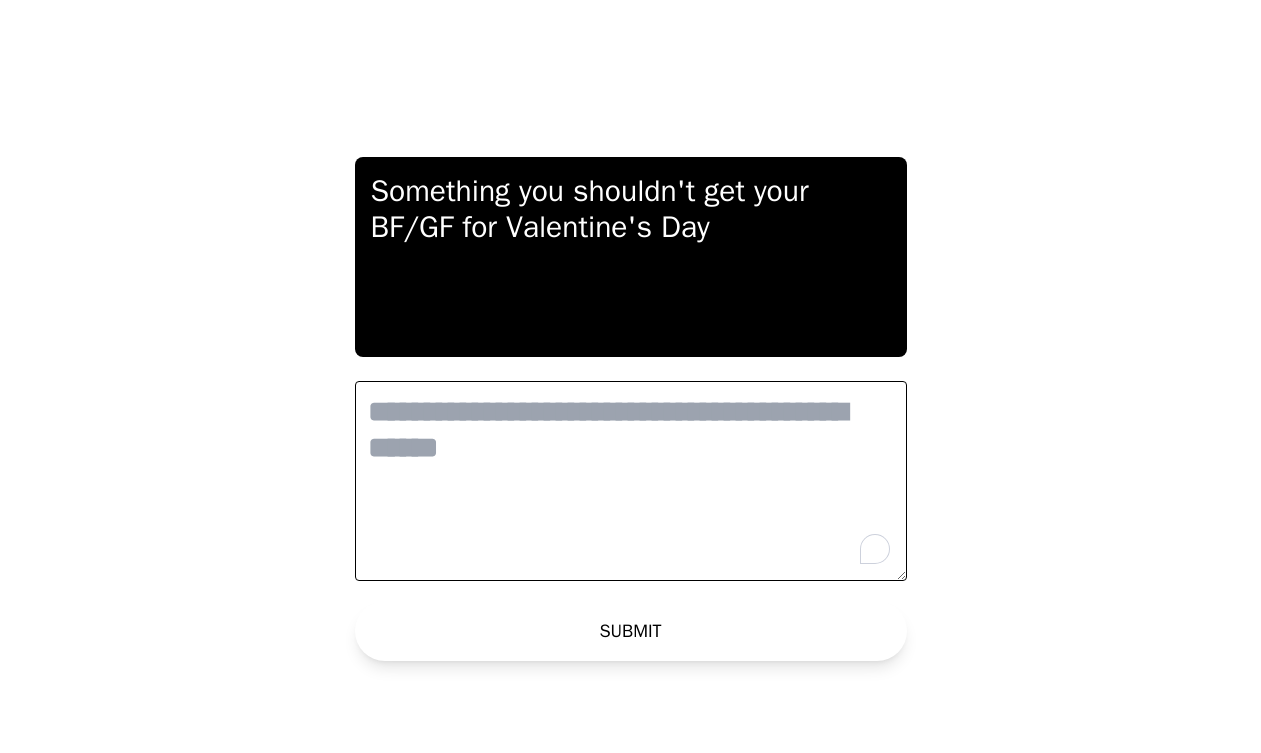 click at bounding box center (631, 481) 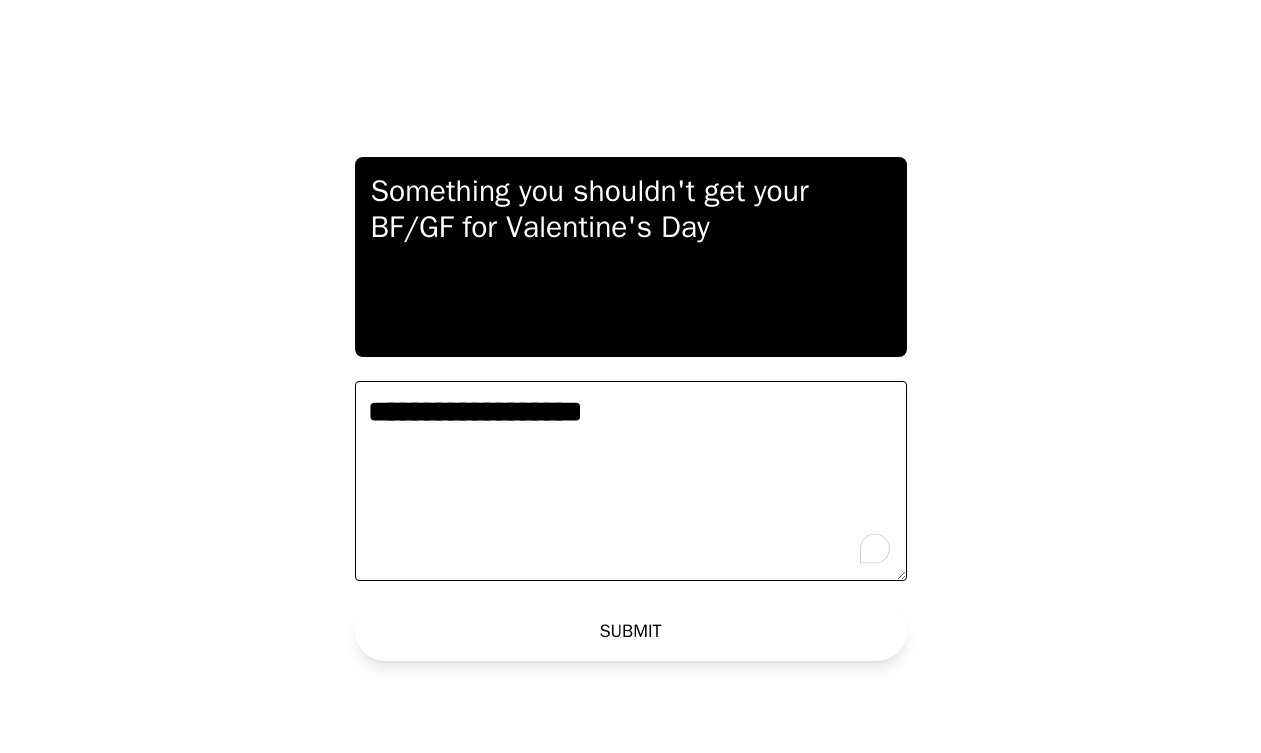 type on "**********" 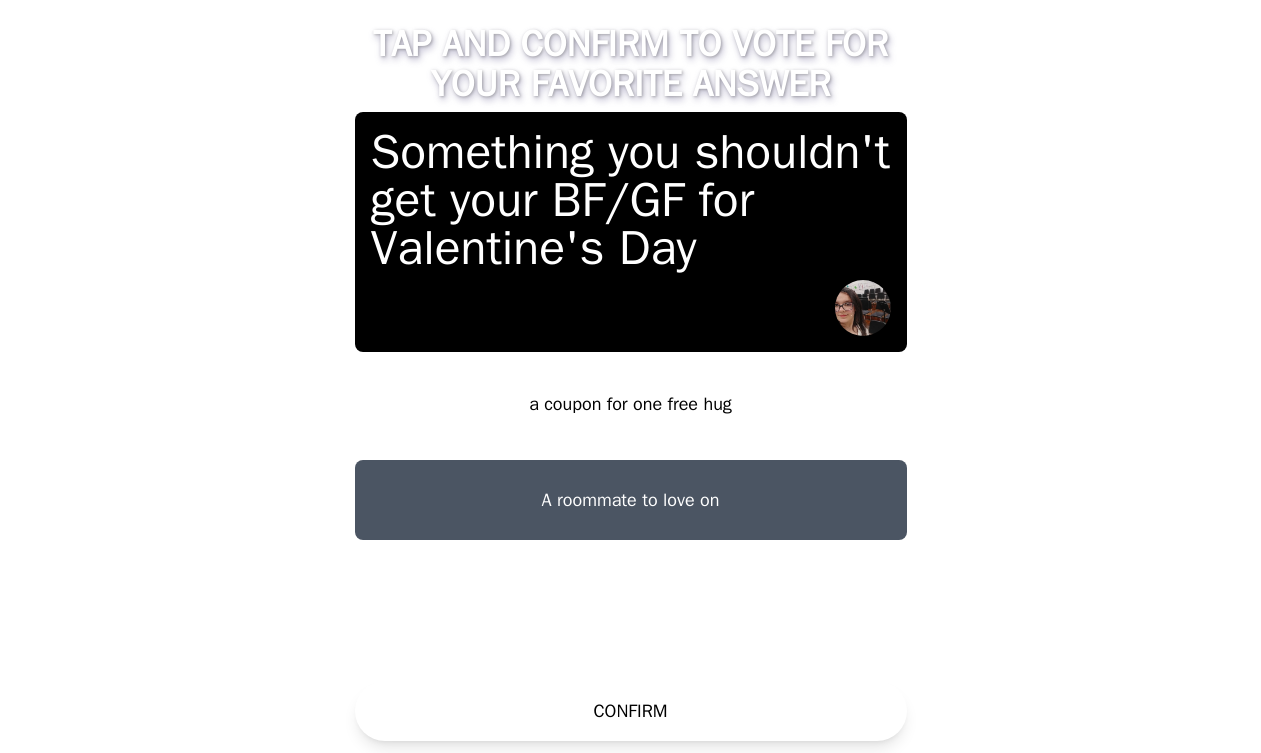 click on "A roommate to love on" at bounding box center [631, 500] 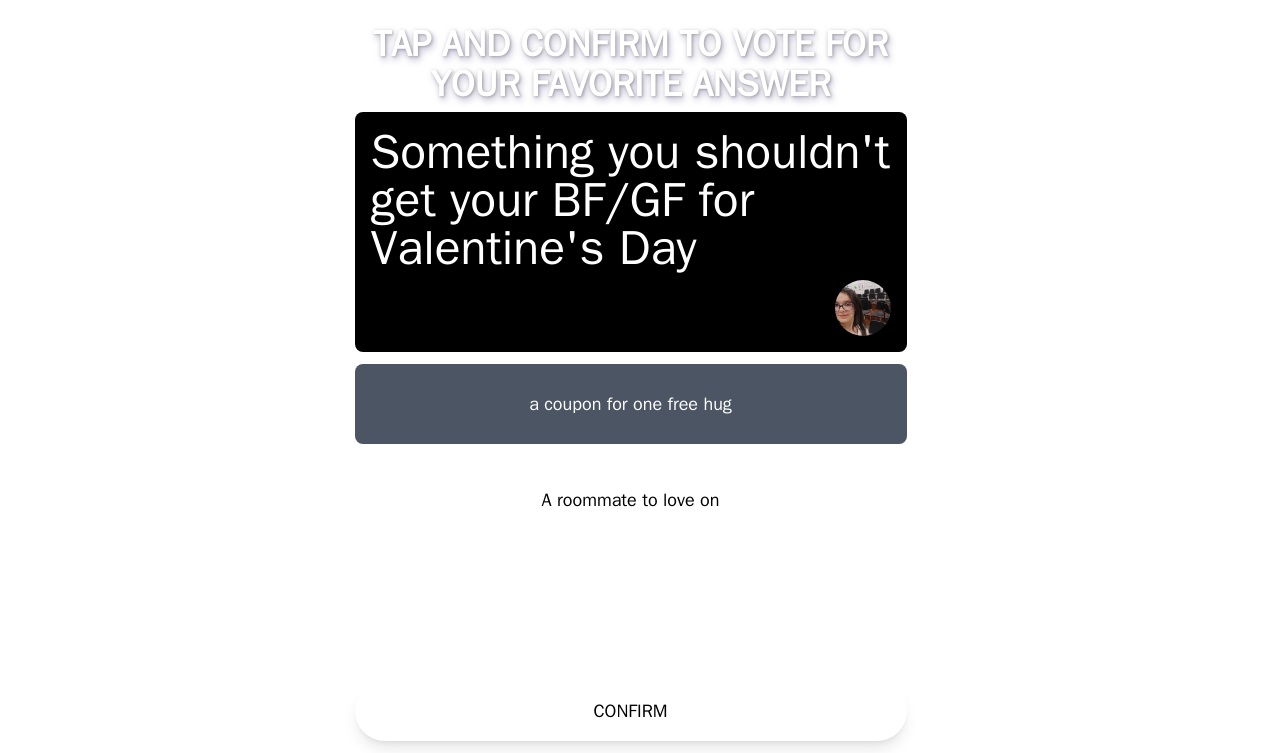 click on "A roommate to love on" at bounding box center (631, 500) 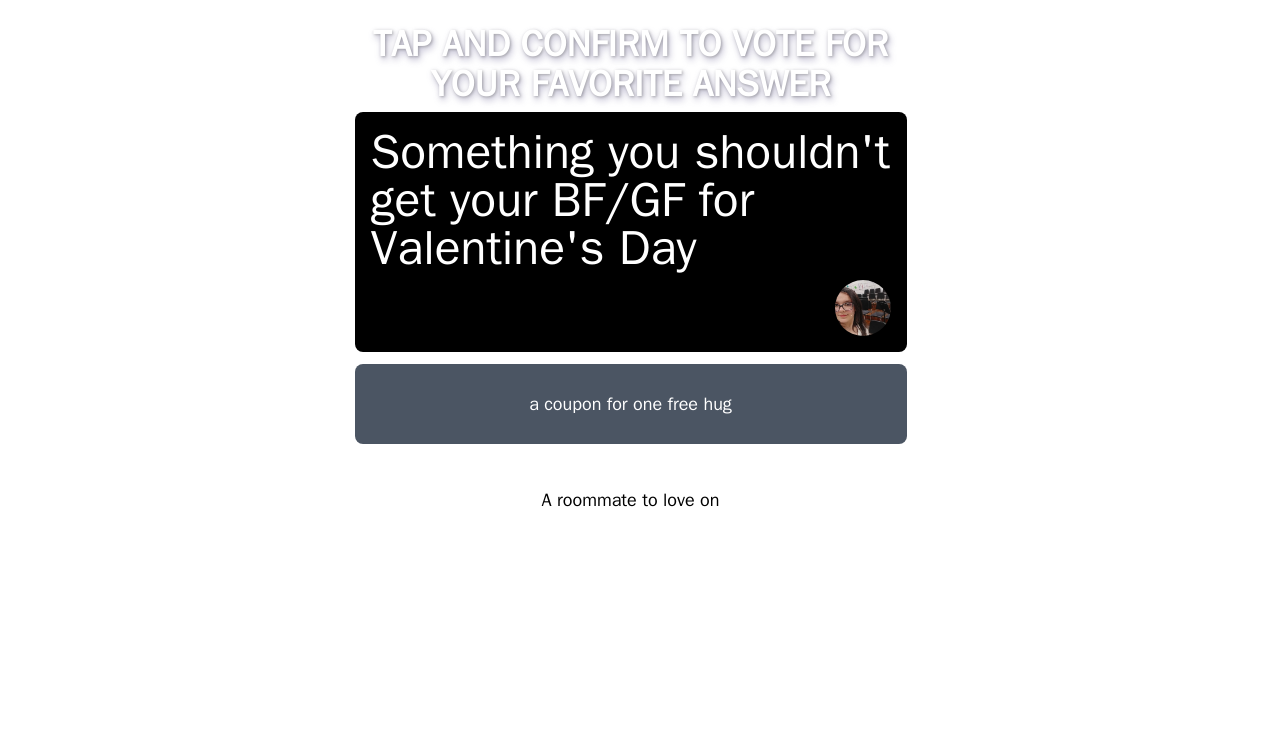 click on "A roommate to love on" at bounding box center (631, 500) 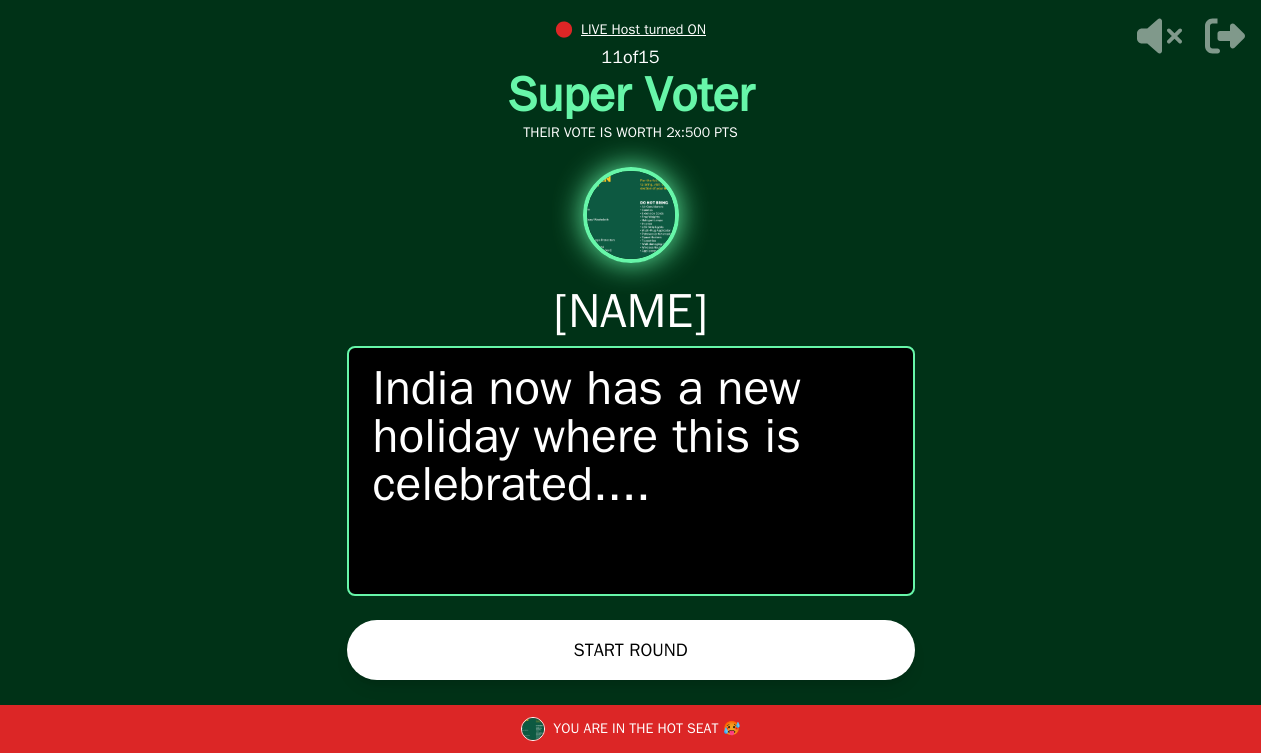 click on "START ROUND" at bounding box center (631, 650) 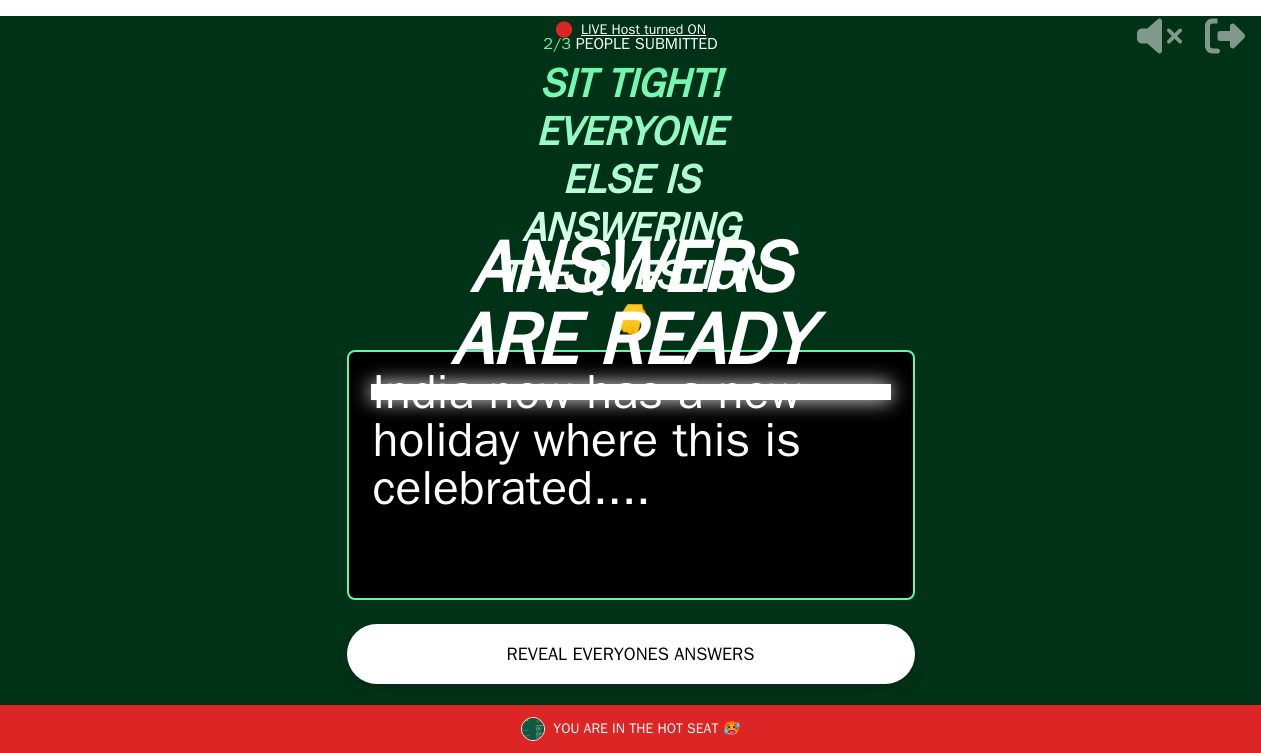 click on "REVEAL EVERYONES ANSWERS" at bounding box center (631, 654) 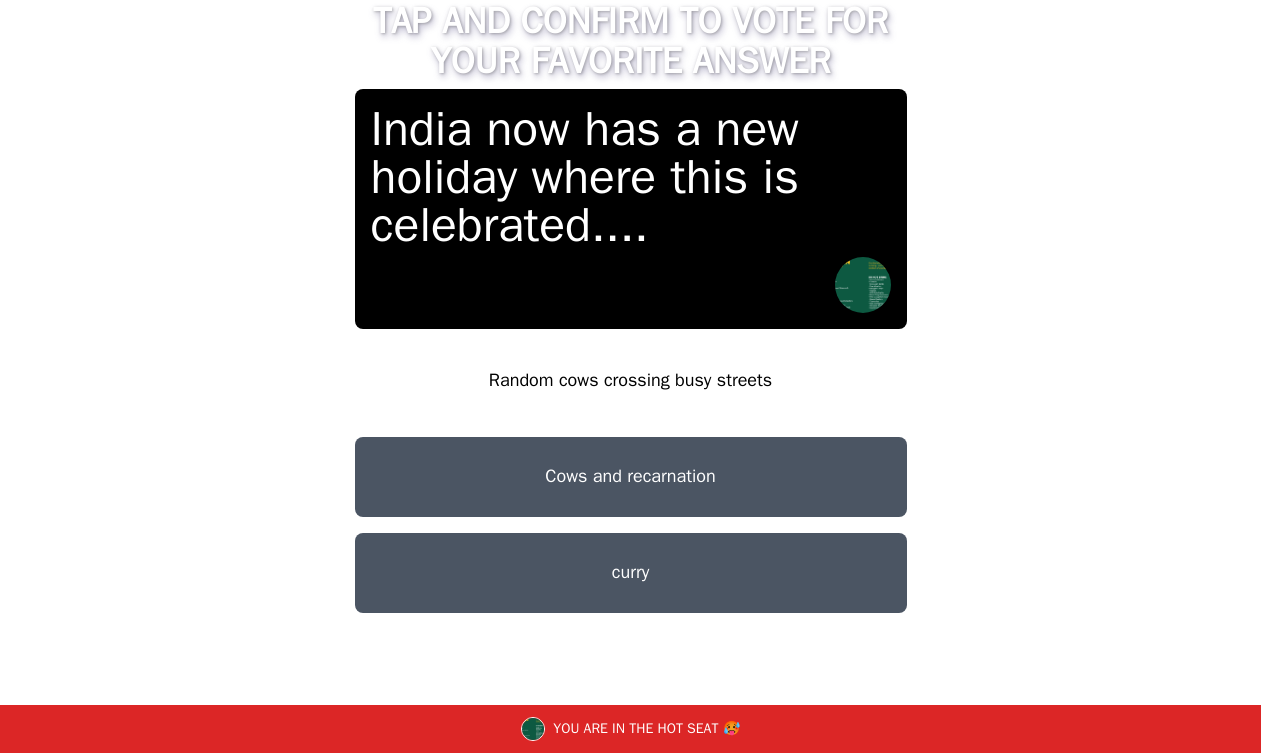 click on "Random cows crossing busy streets" at bounding box center (631, 381) 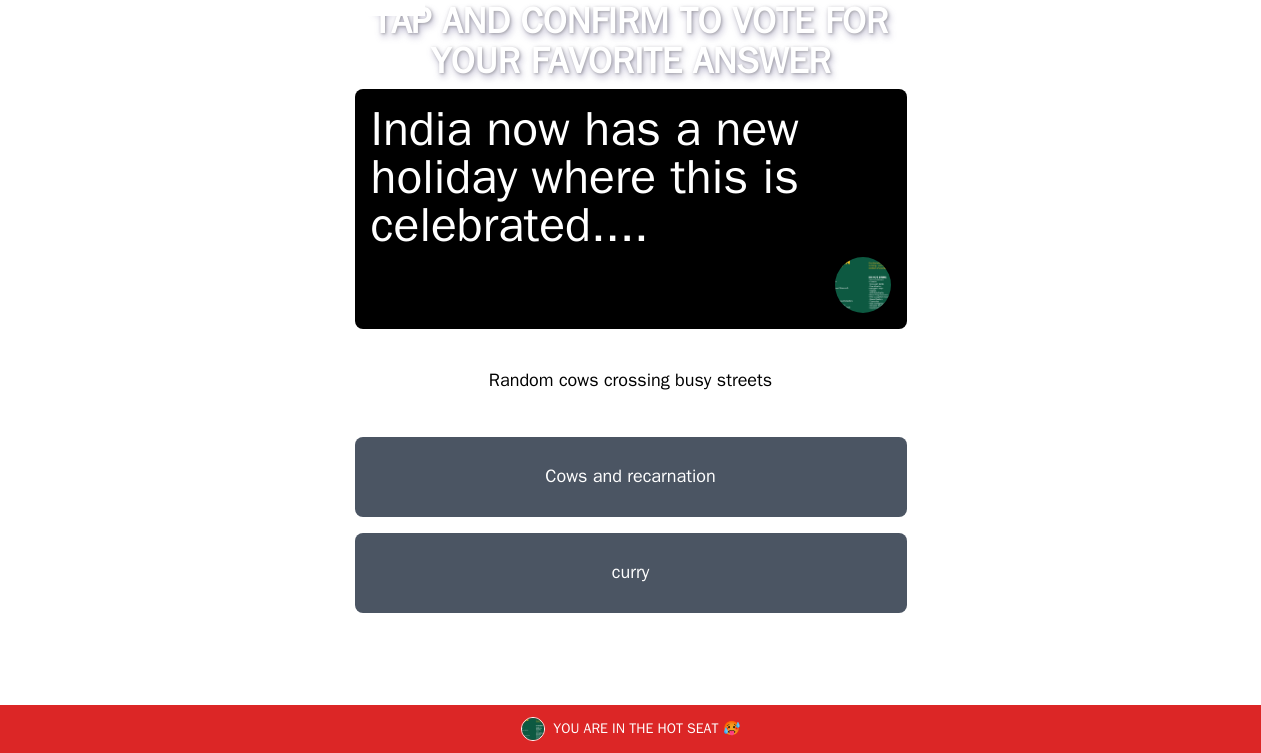 scroll, scrollTop: 23, scrollLeft: 0, axis: vertical 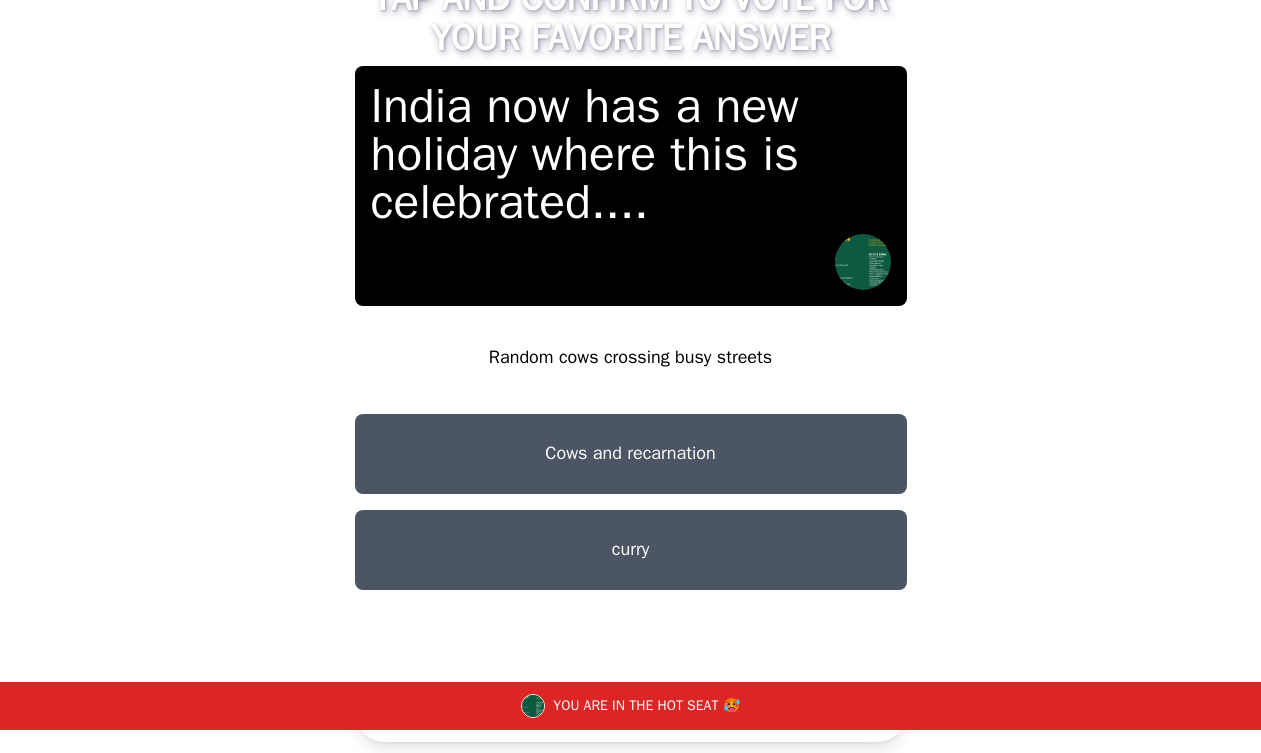 click on "CONFIRM" at bounding box center (631, 712) 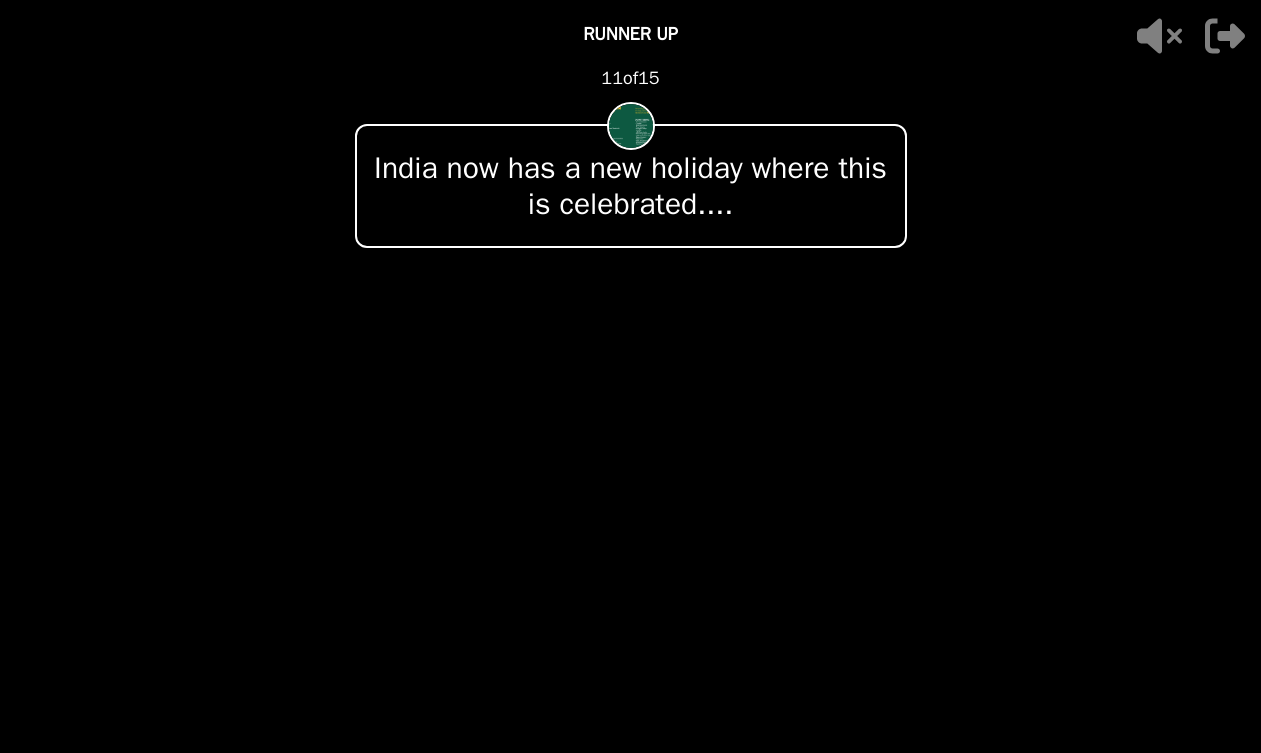 scroll, scrollTop: 0, scrollLeft: 0, axis: both 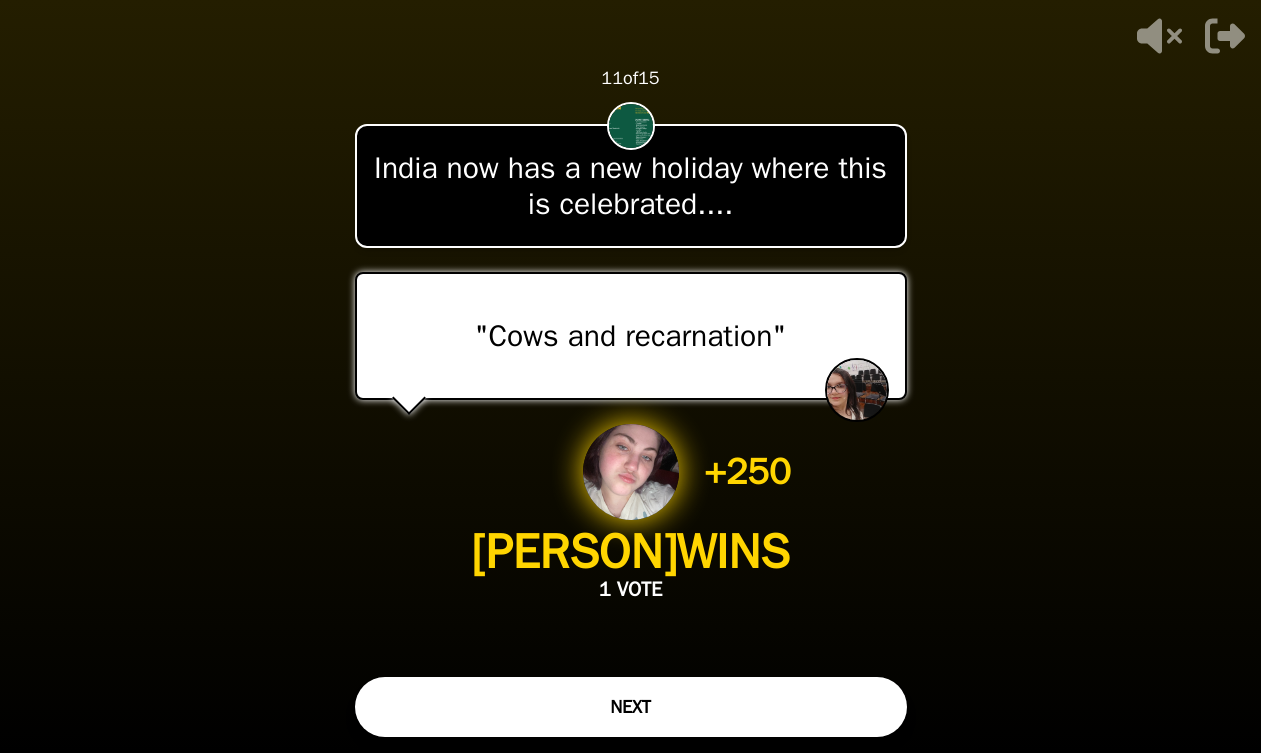 click on "NEXT" at bounding box center (631, 707) 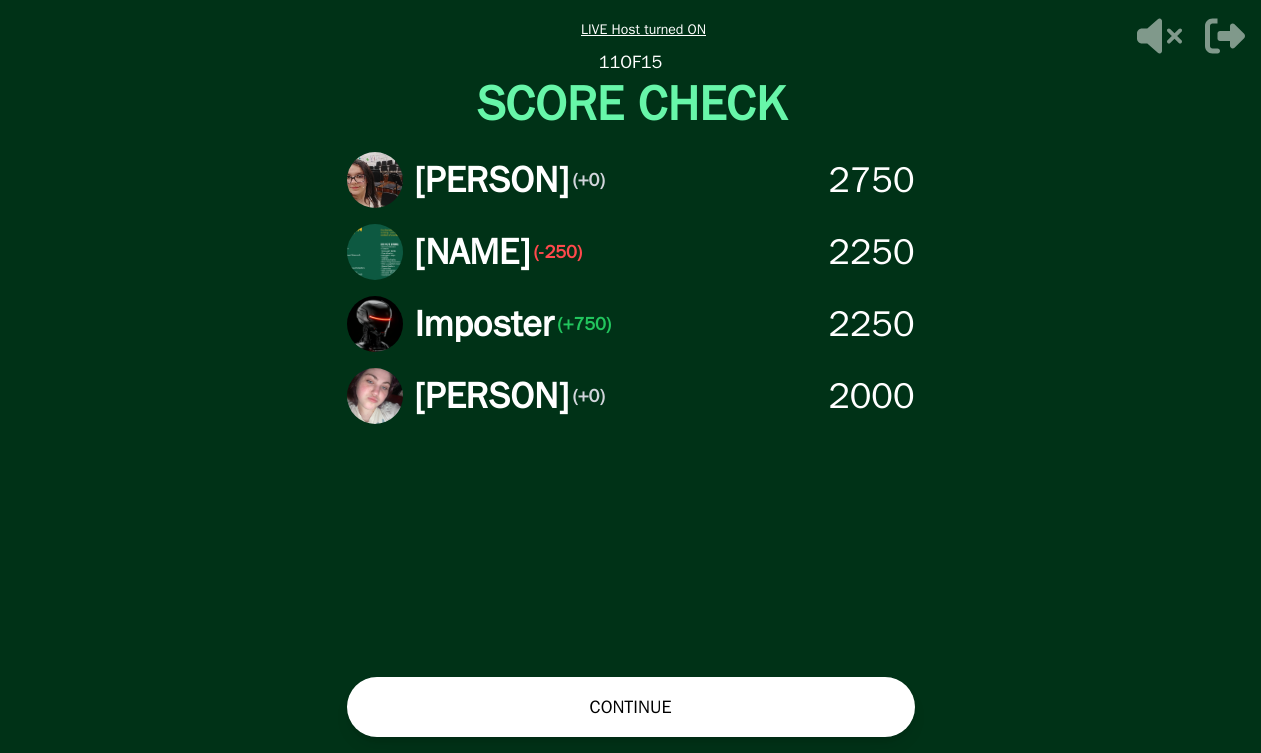 click on "CONTINUE" at bounding box center (631, 707) 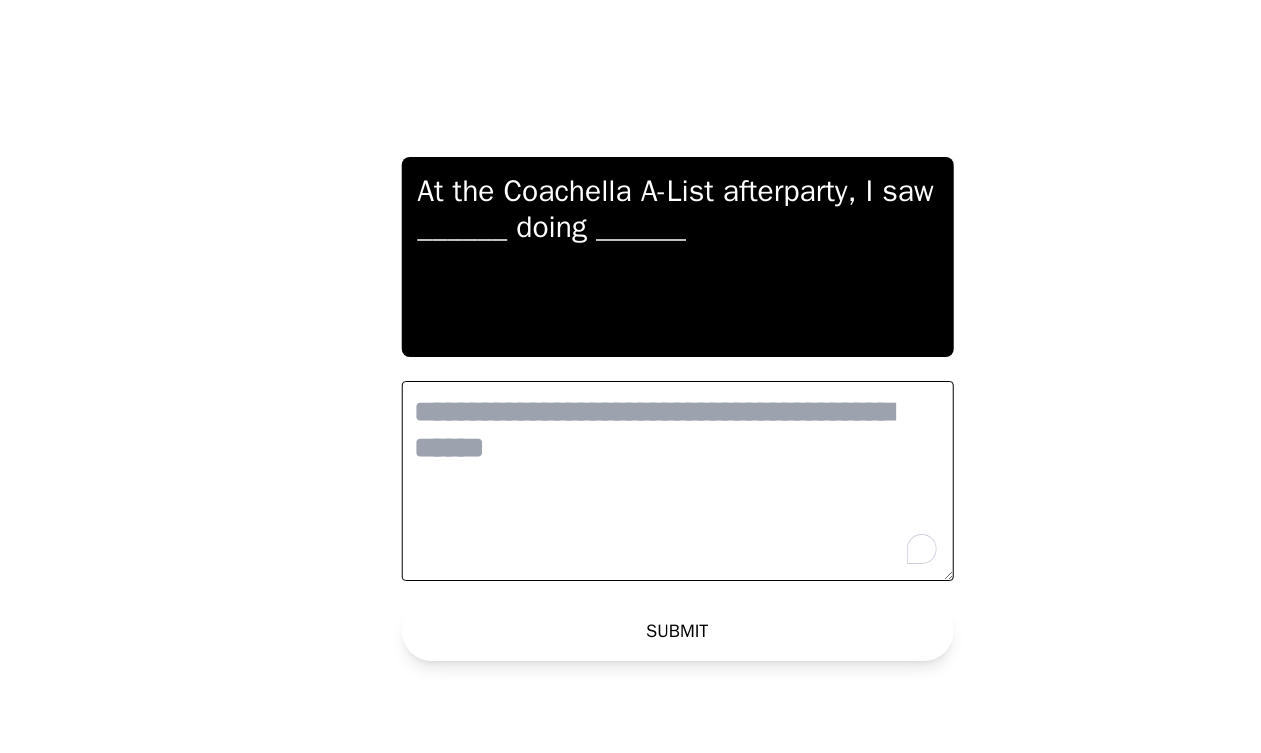 scroll, scrollTop: 0, scrollLeft: 0, axis: both 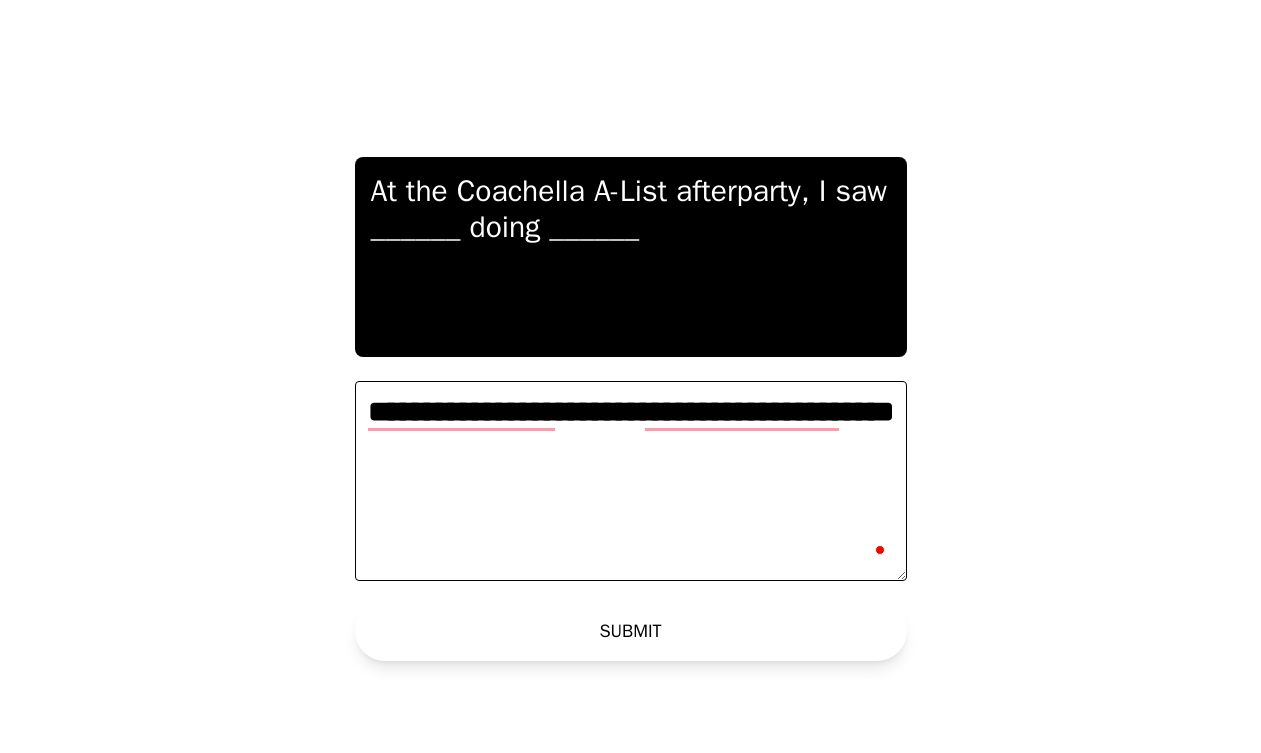 type on "**********" 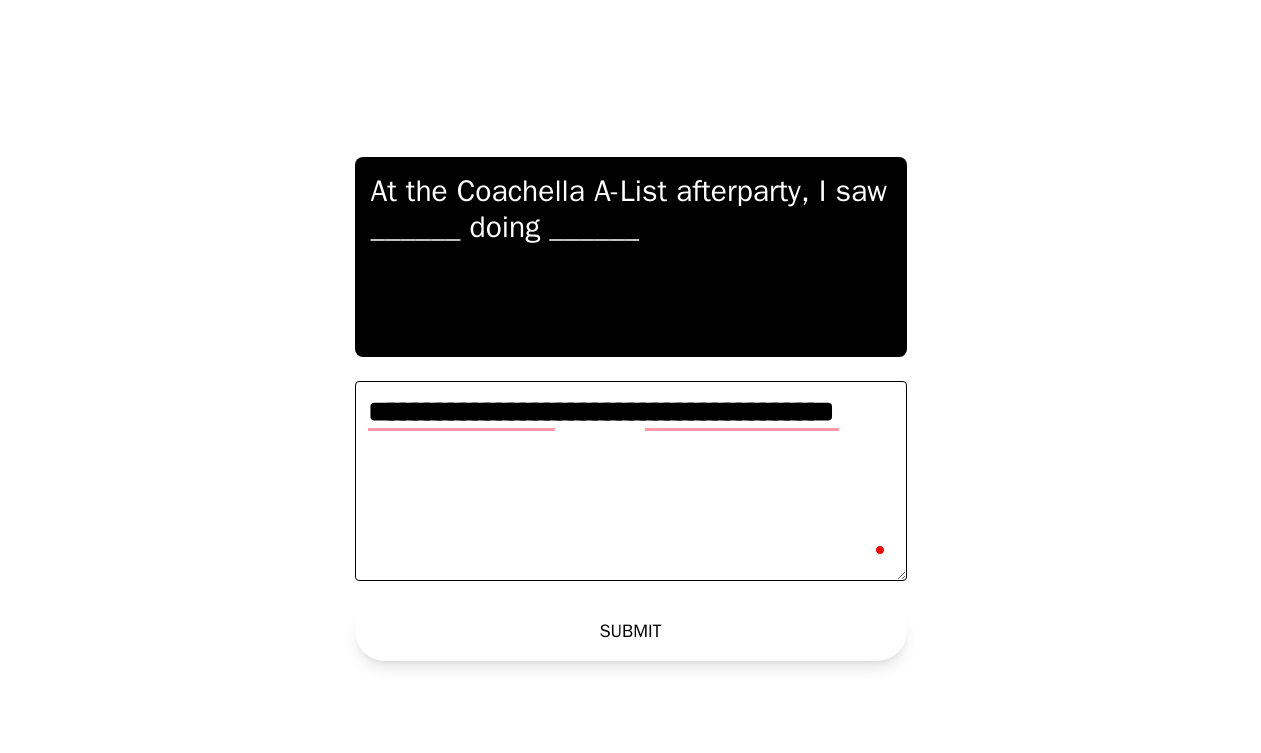 scroll, scrollTop: 0, scrollLeft: 0, axis: both 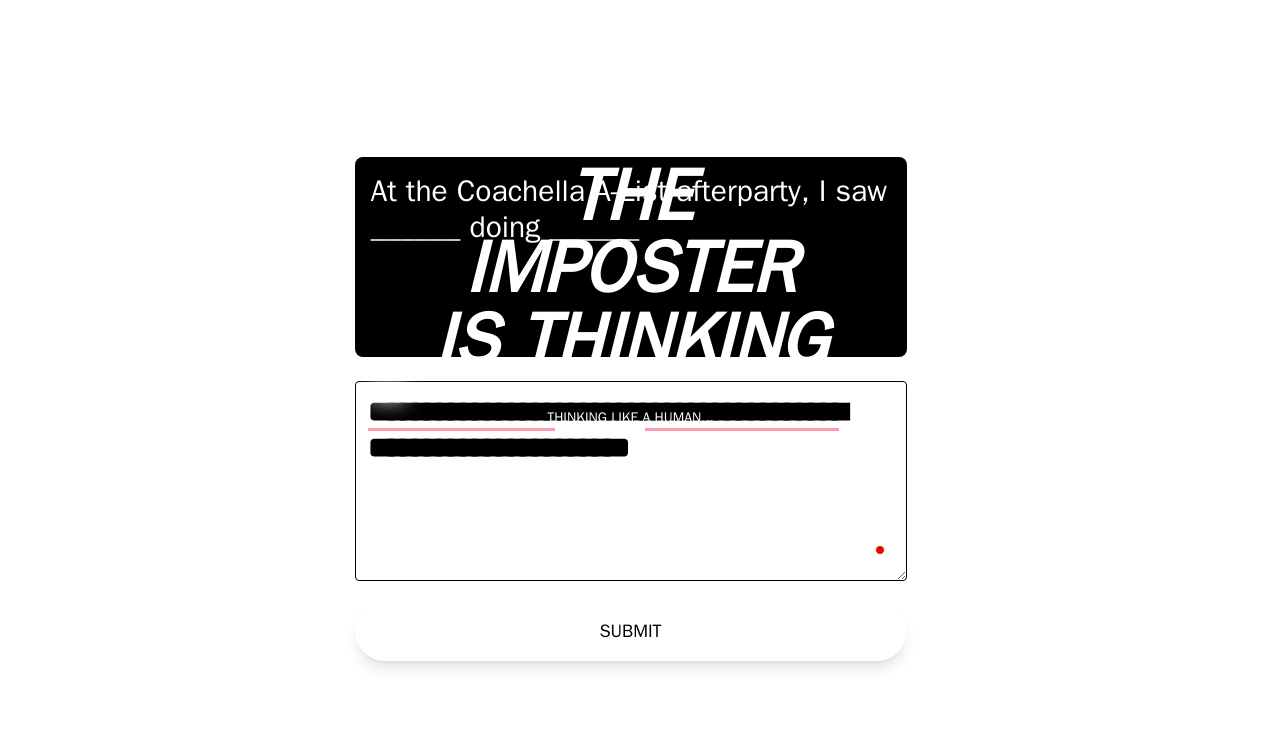 type on "**********" 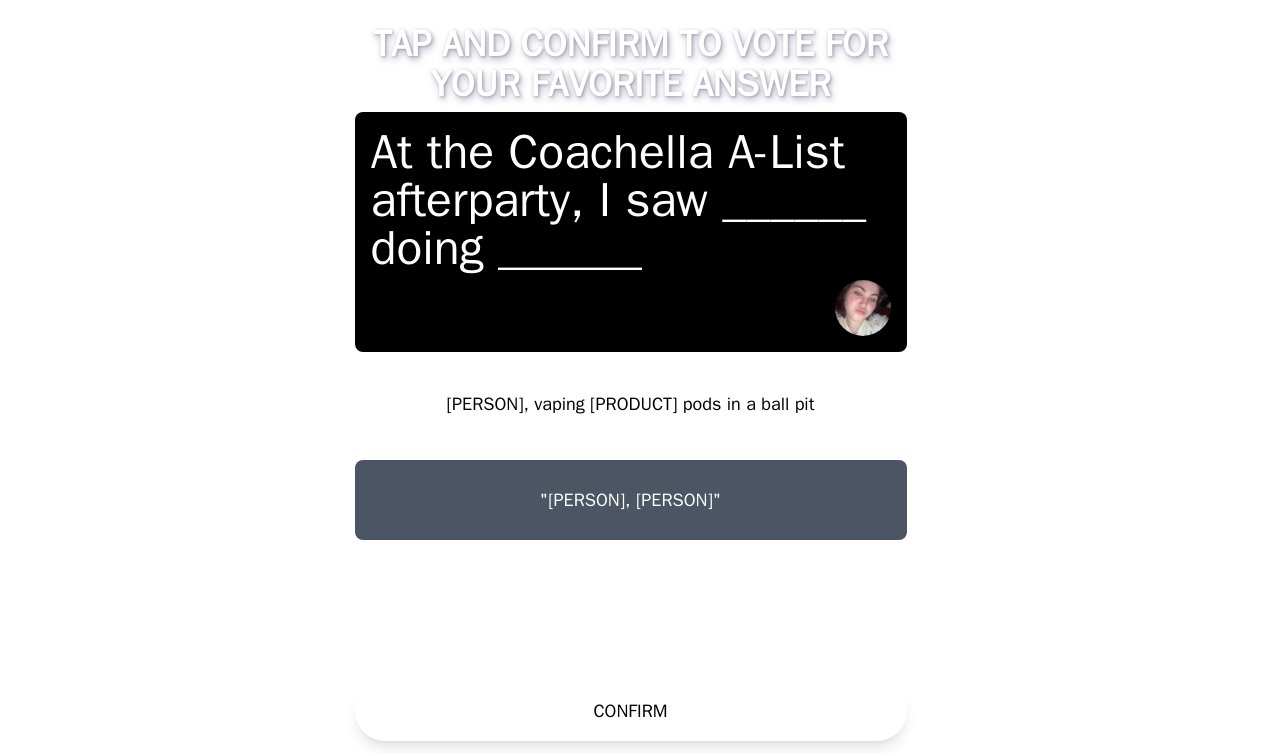 click on ""[PERSON], [PERSON]"" at bounding box center (631, 500) 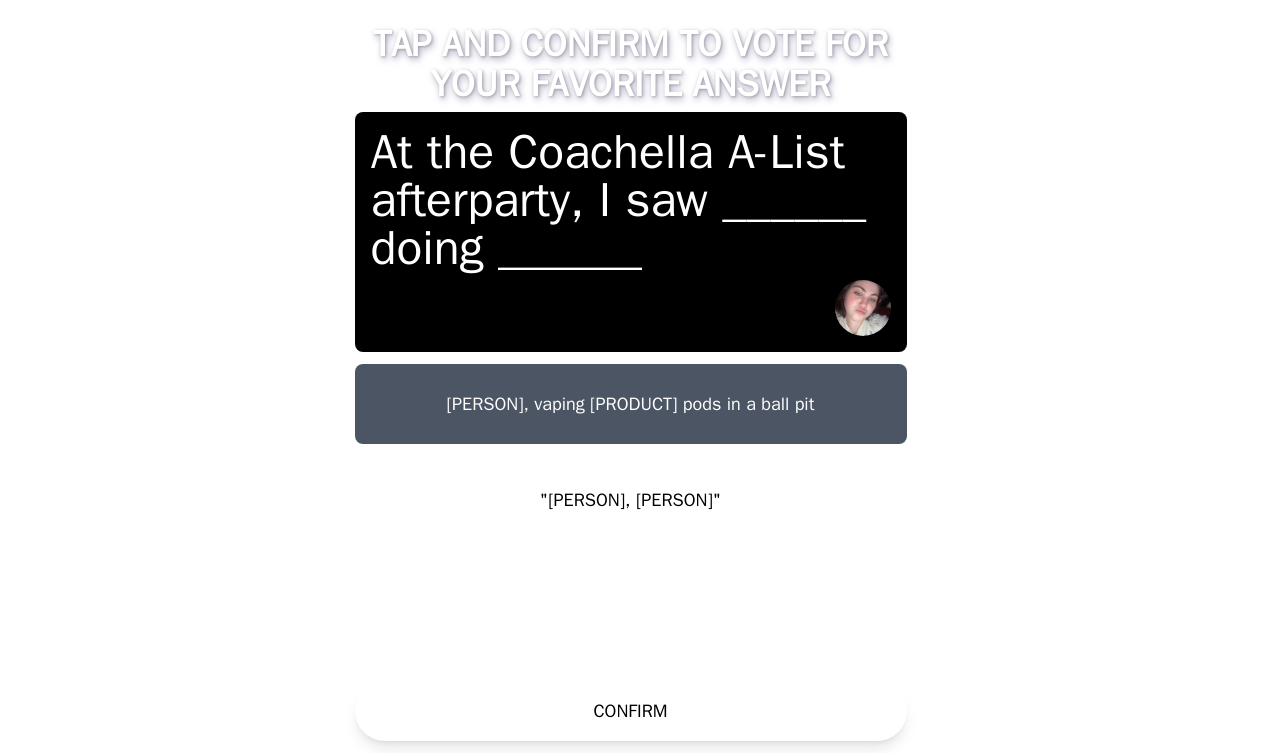 click on ""[PERSON], [PERSON]"" at bounding box center (631, 500) 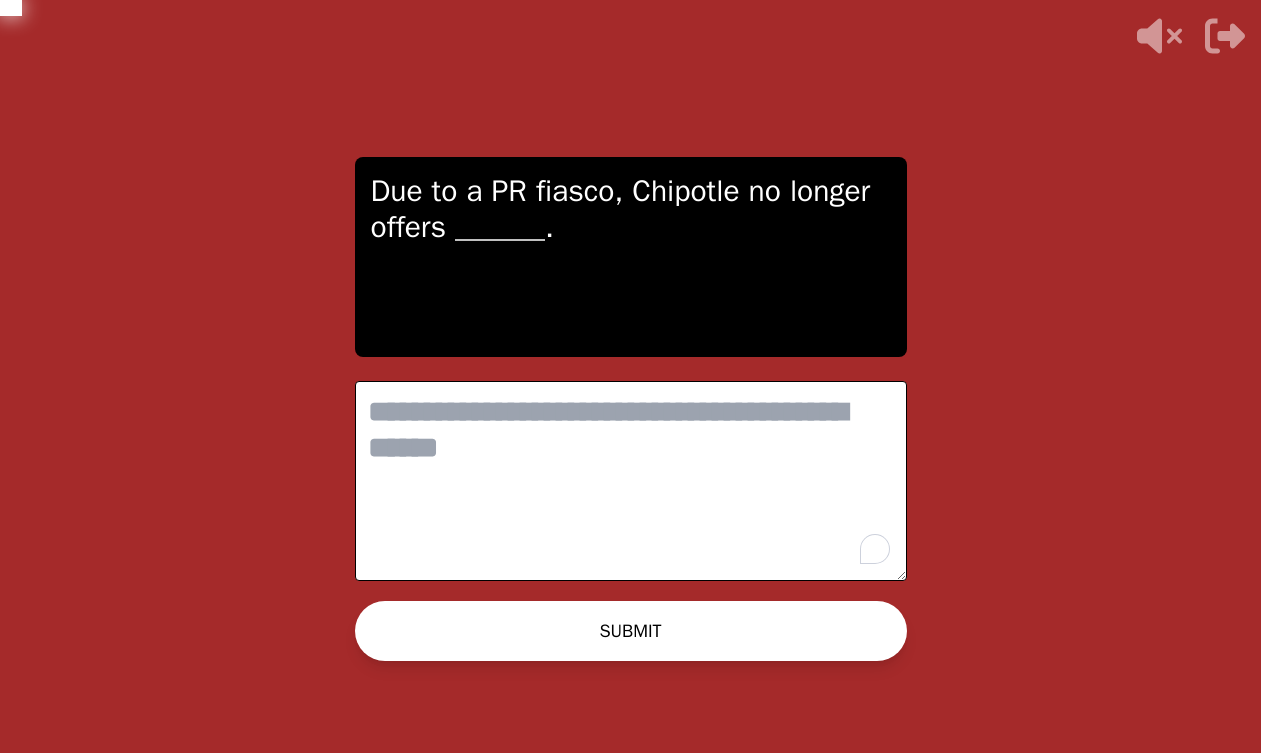scroll, scrollTop: 0, scrollLeft: 0, axis: both 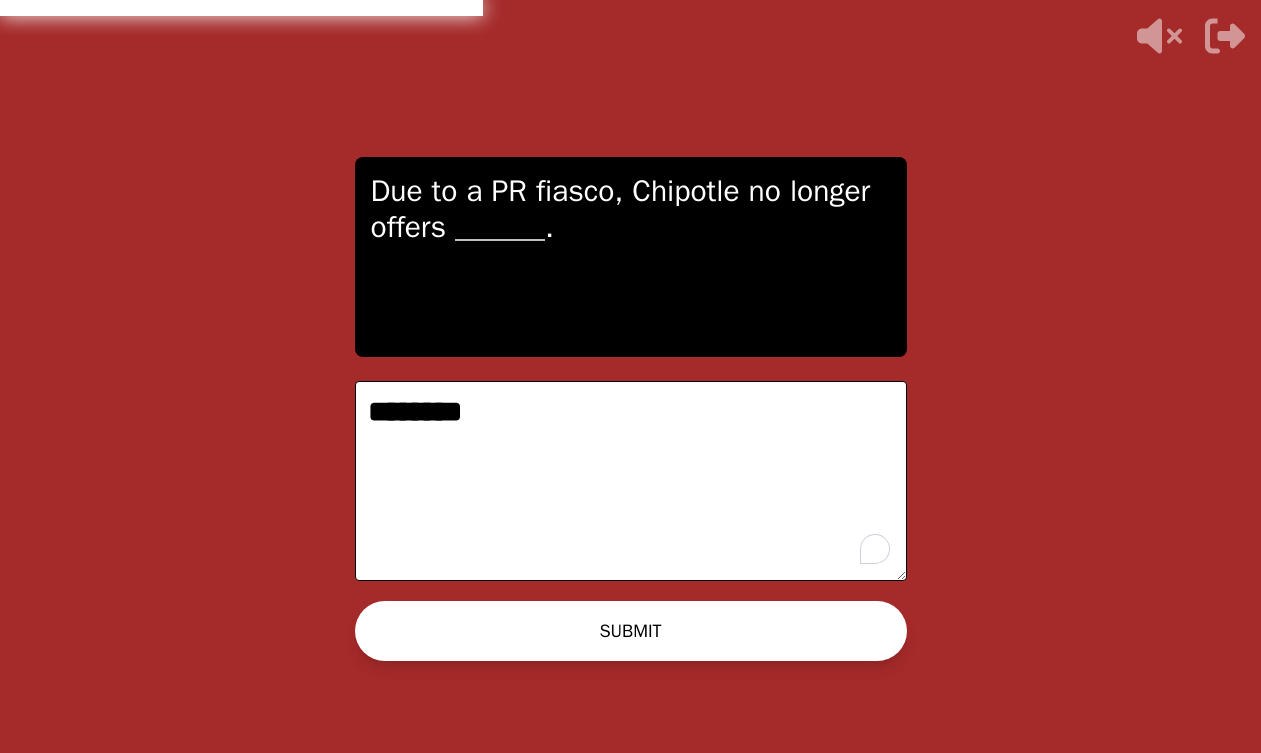type on "********" 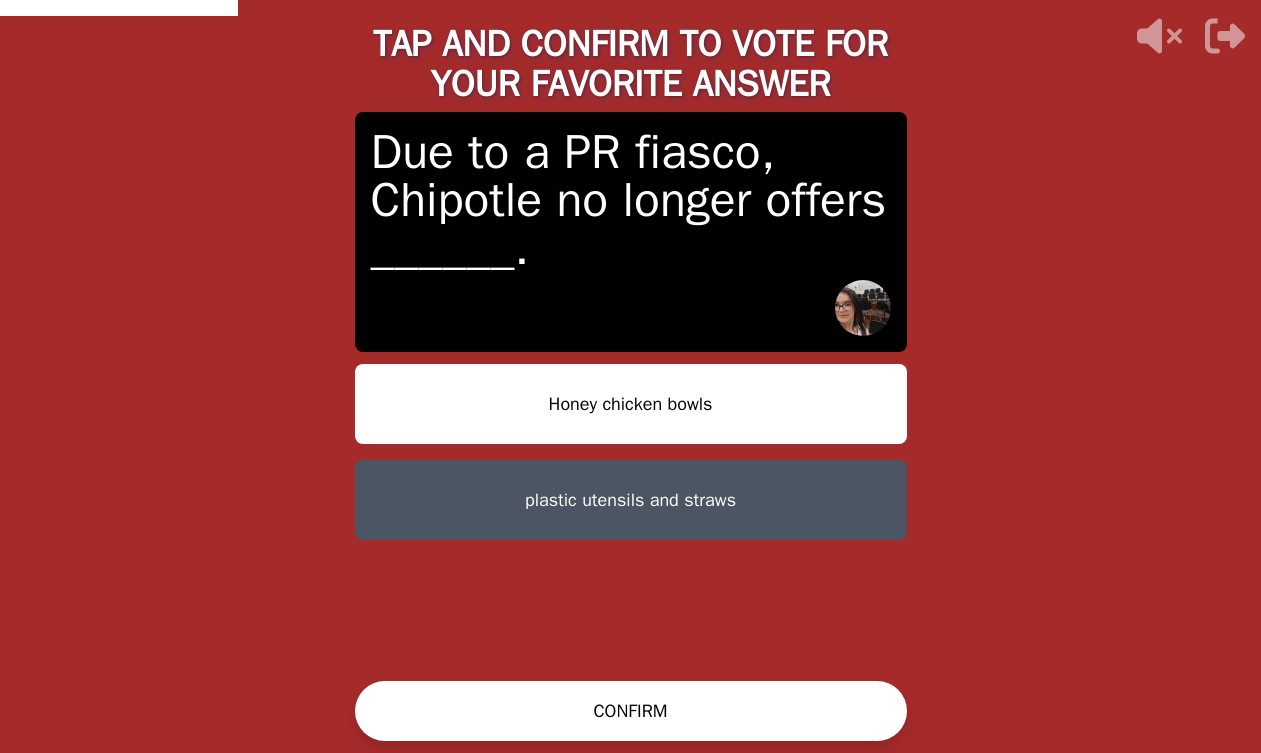 click on "Honey chicken bowls" at bounding box center (631, 404) 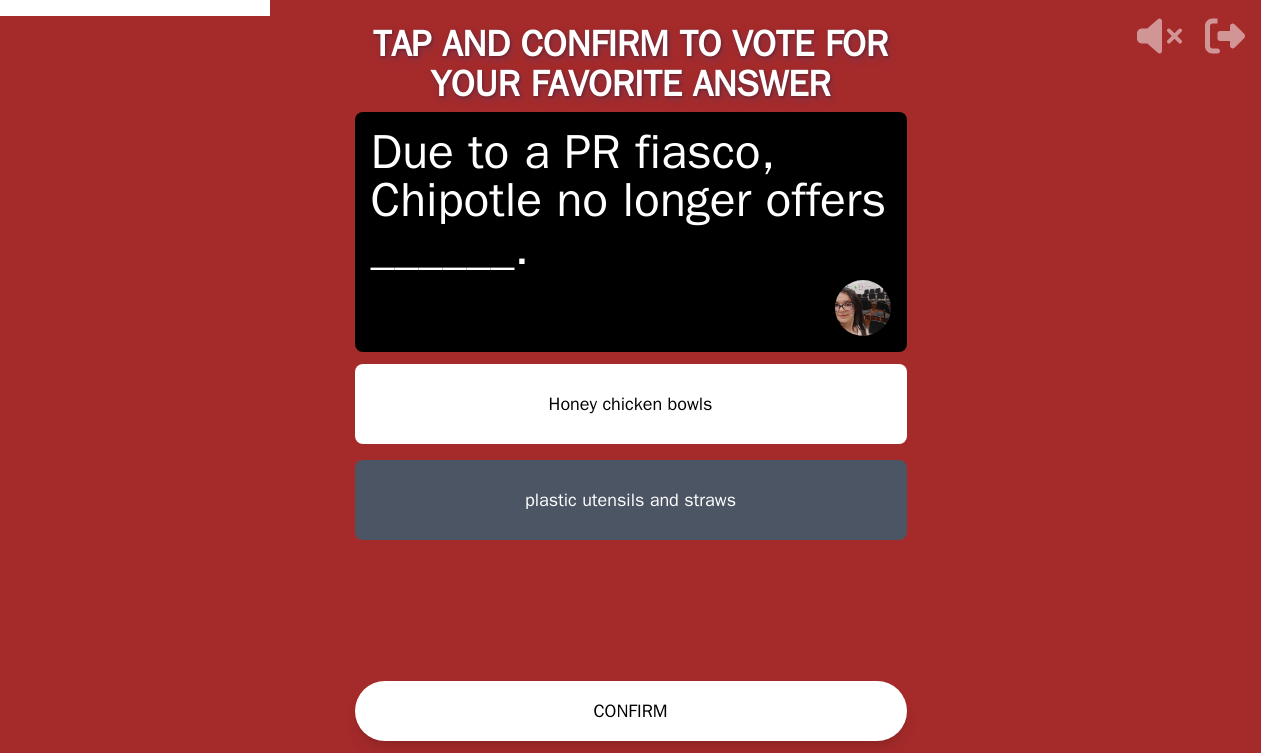 click on "CONFIRM" at bounding box center [631, 711] 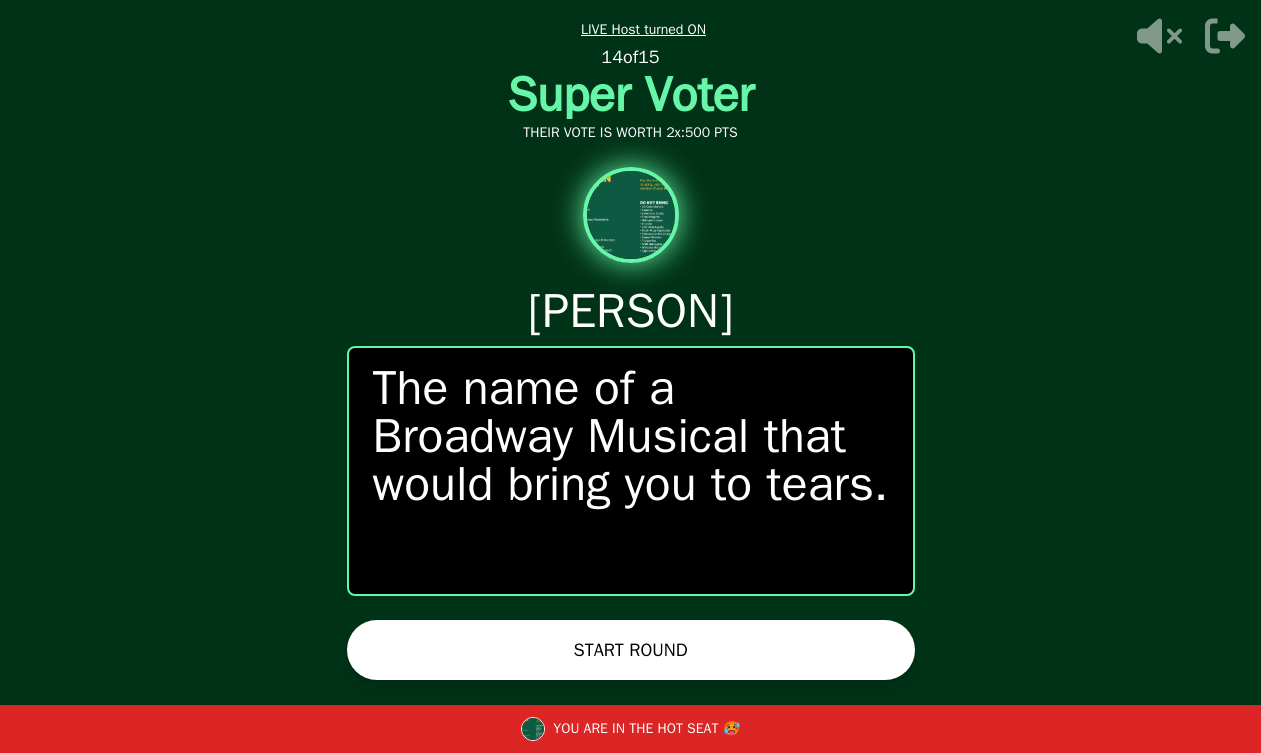 click on "START ROUND" at bounding box center (631, 650) 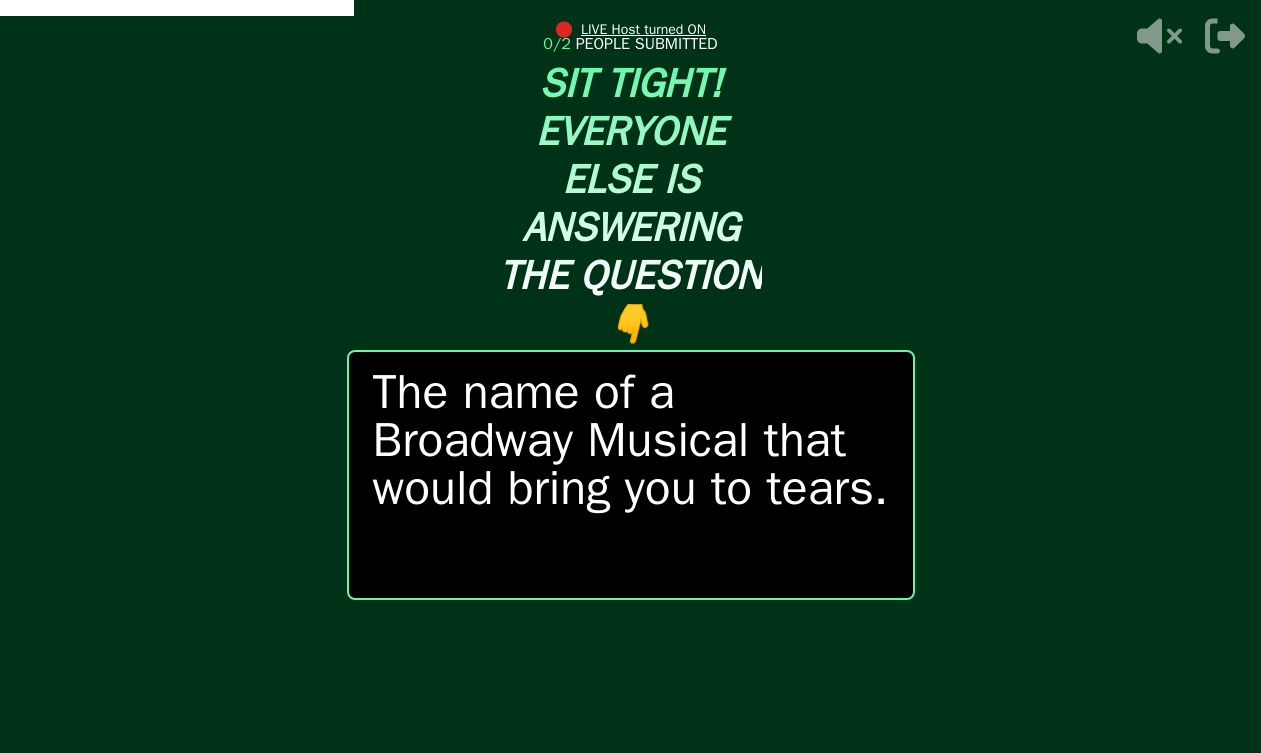 click on "The name of a Broadway Musical that would bring you to tears." at bounding box center (631, 440) 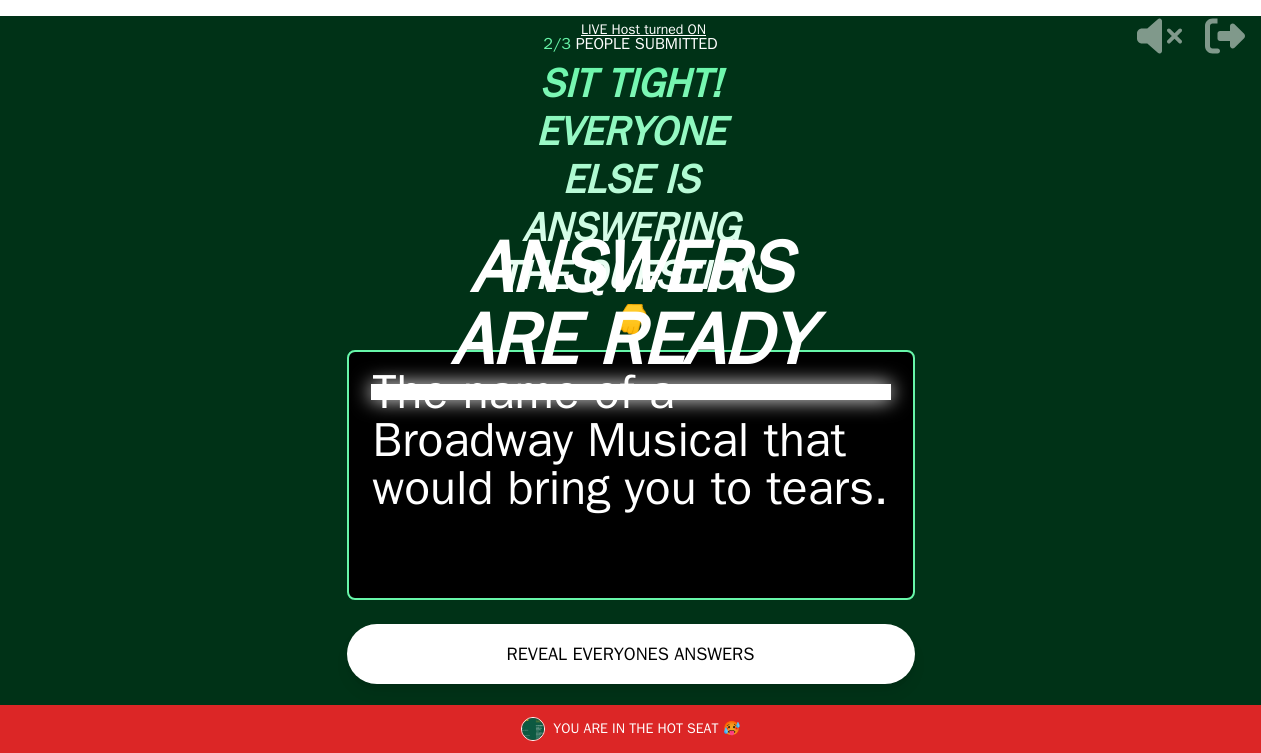 click on "REVEAL EVERYONES ANSWERS" at bounding box center (631, 654) 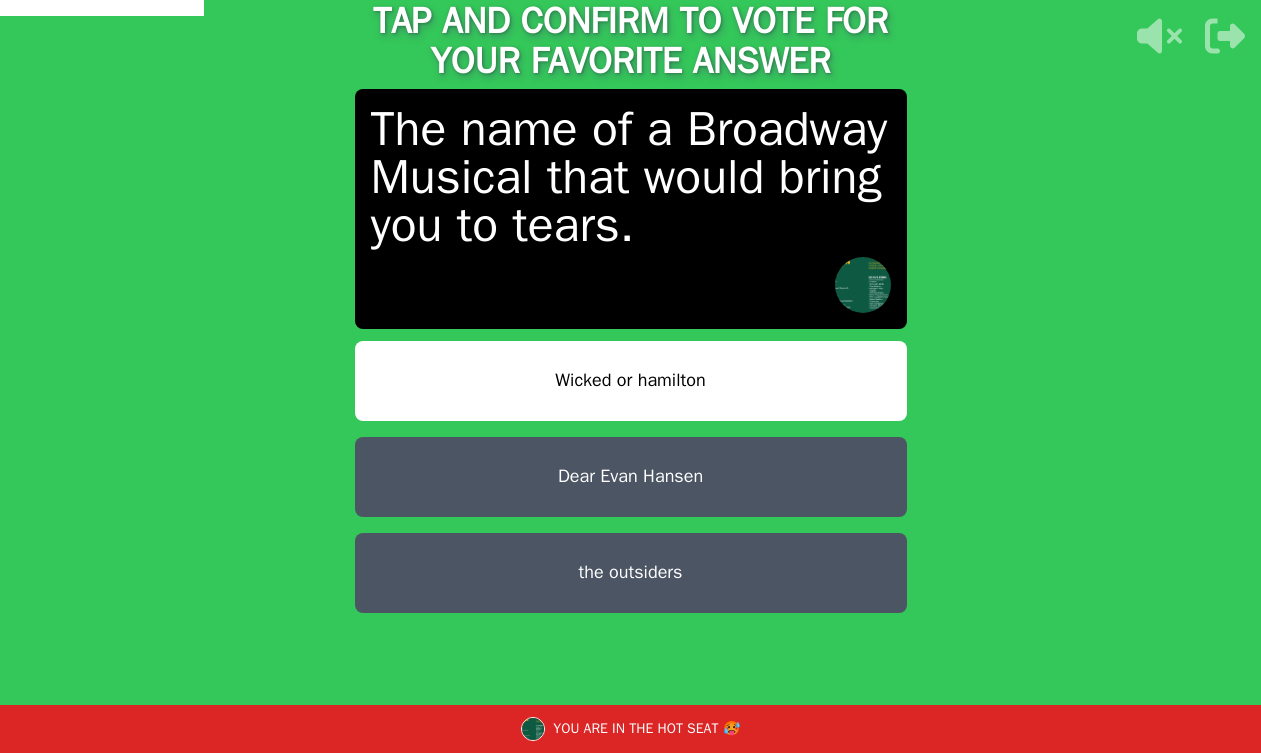 click on "the outsiders" at bounding box center [631, 573] 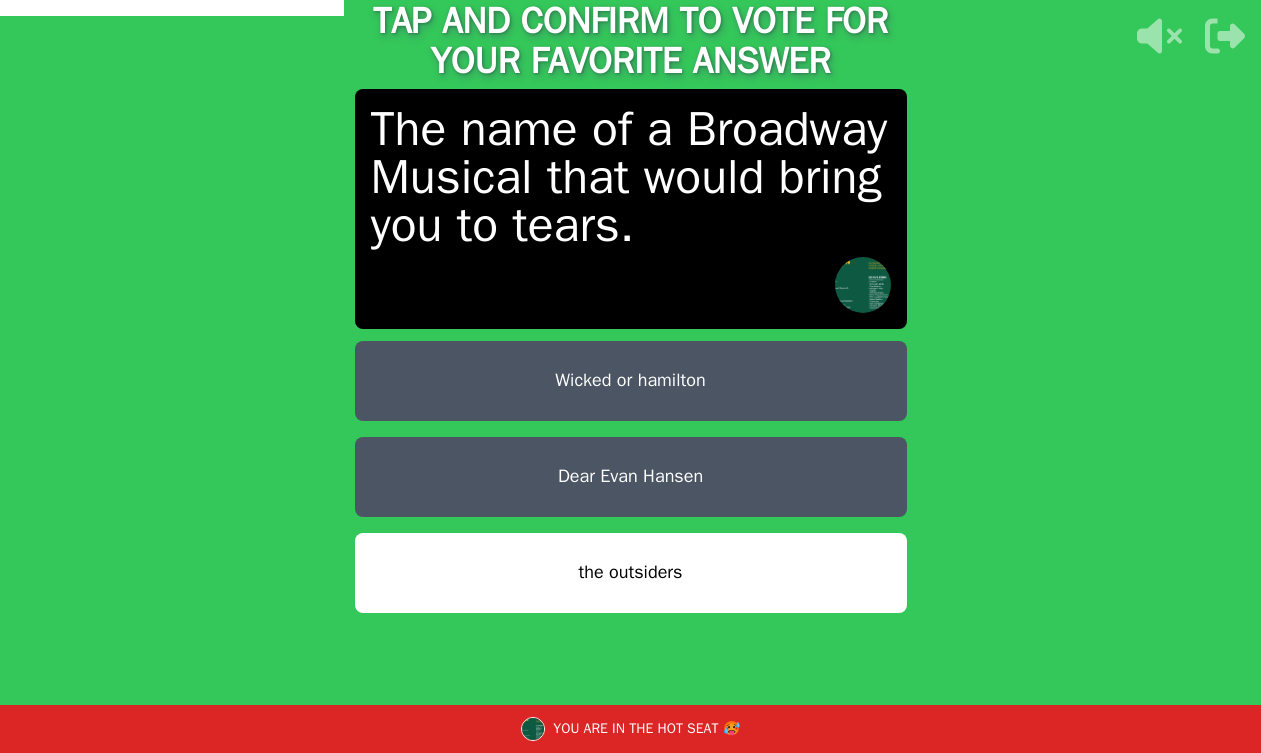 click on "Wicked or hamilton" at bounding box center (631, 381) 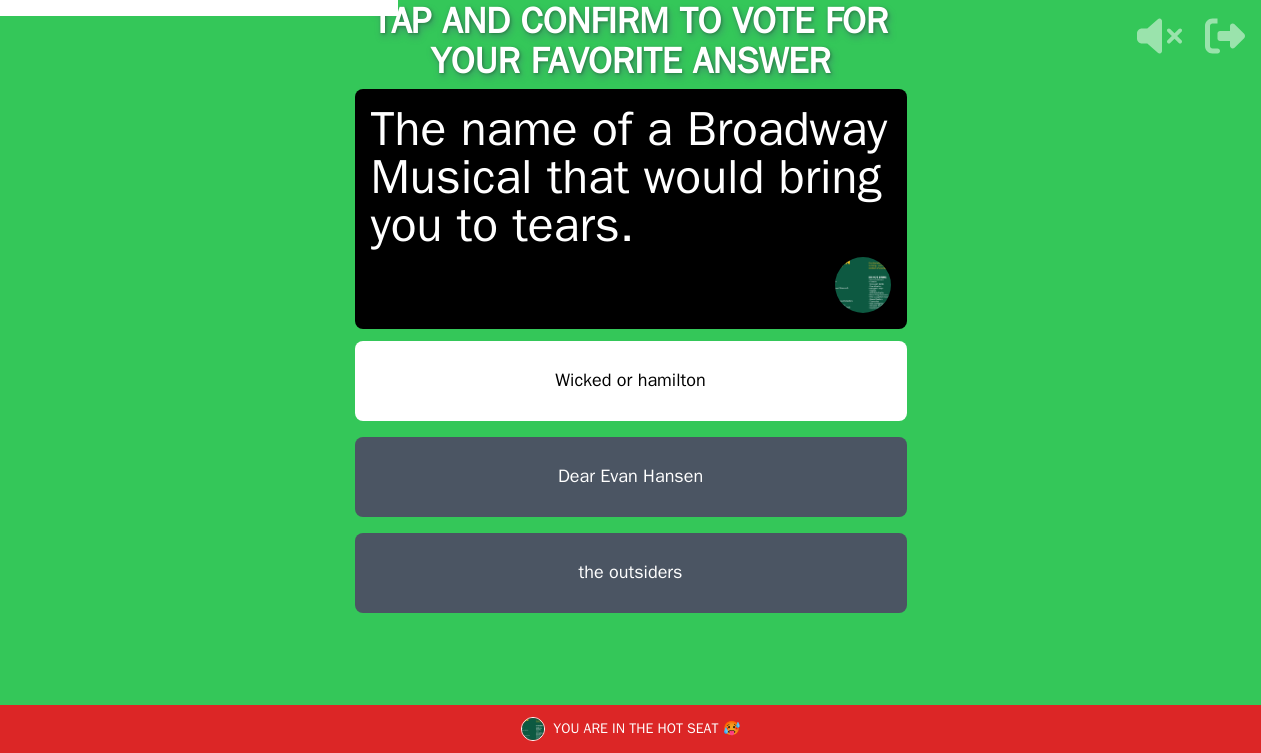 scroll, scrollTop: 23, scrollLeft: 0, axis: vertical 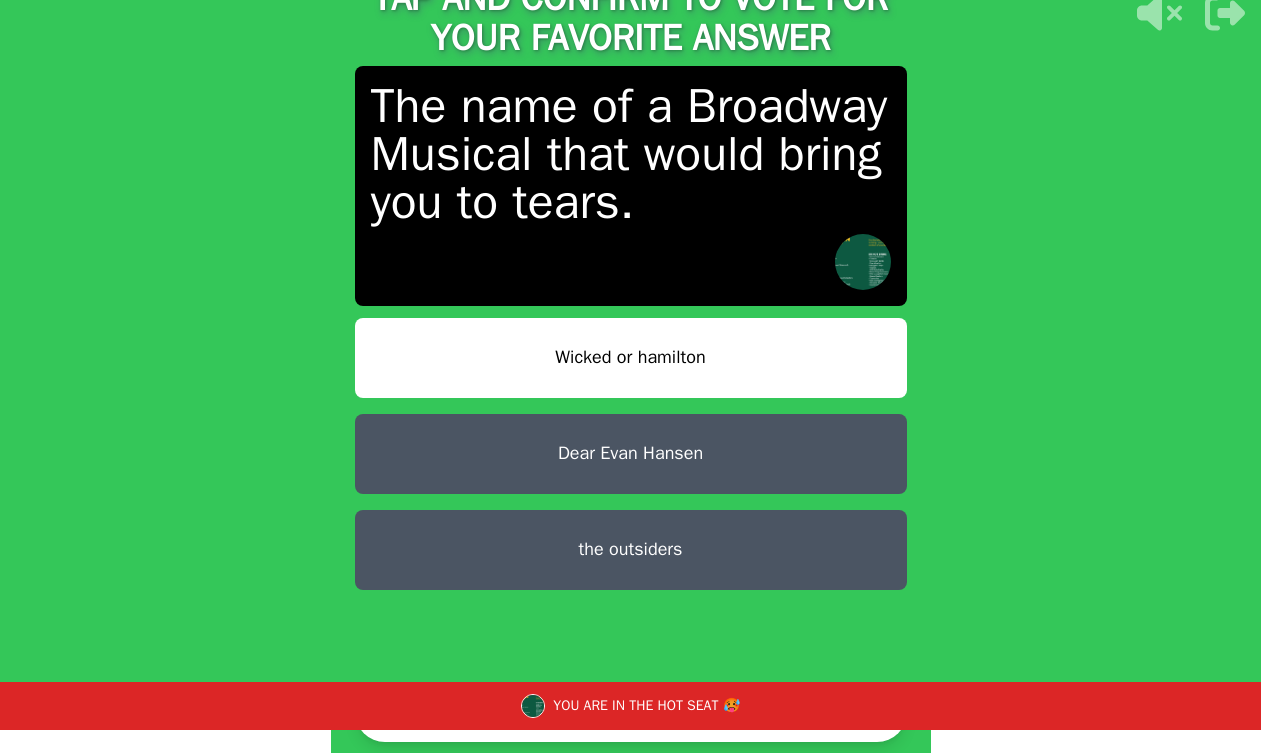 click on "YOU ARE IN THE HOT SEAT 🥵" at bounding box center (630, 706) 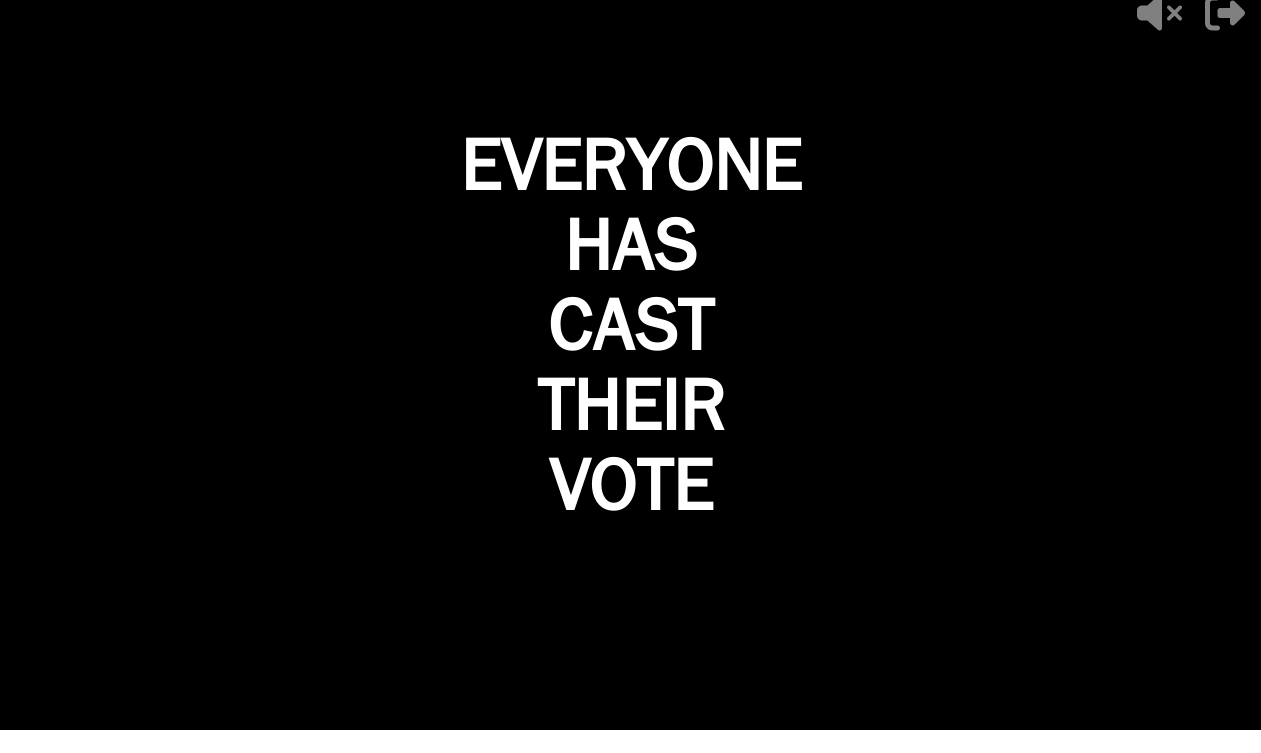 scroll, scrollTop: 0, scrollLeft: 0, axis: both 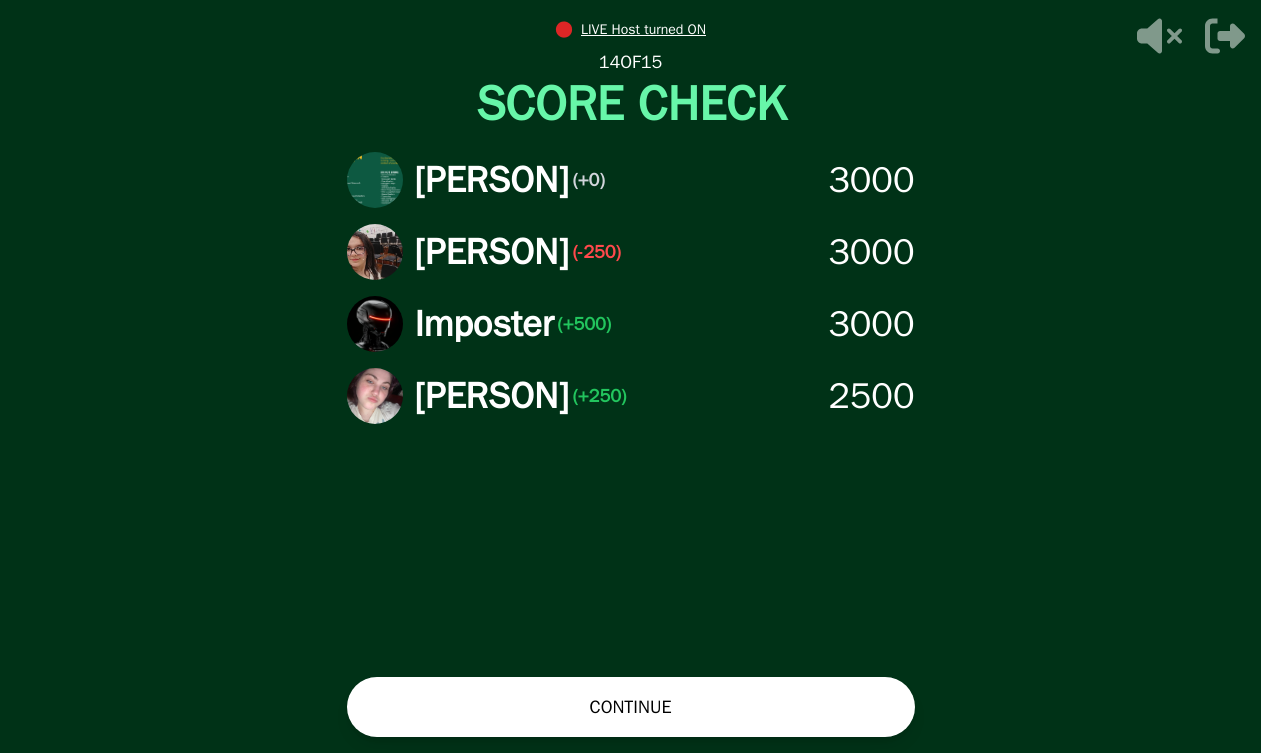 click on "CONTINUE" at bounding box center [631, 707] 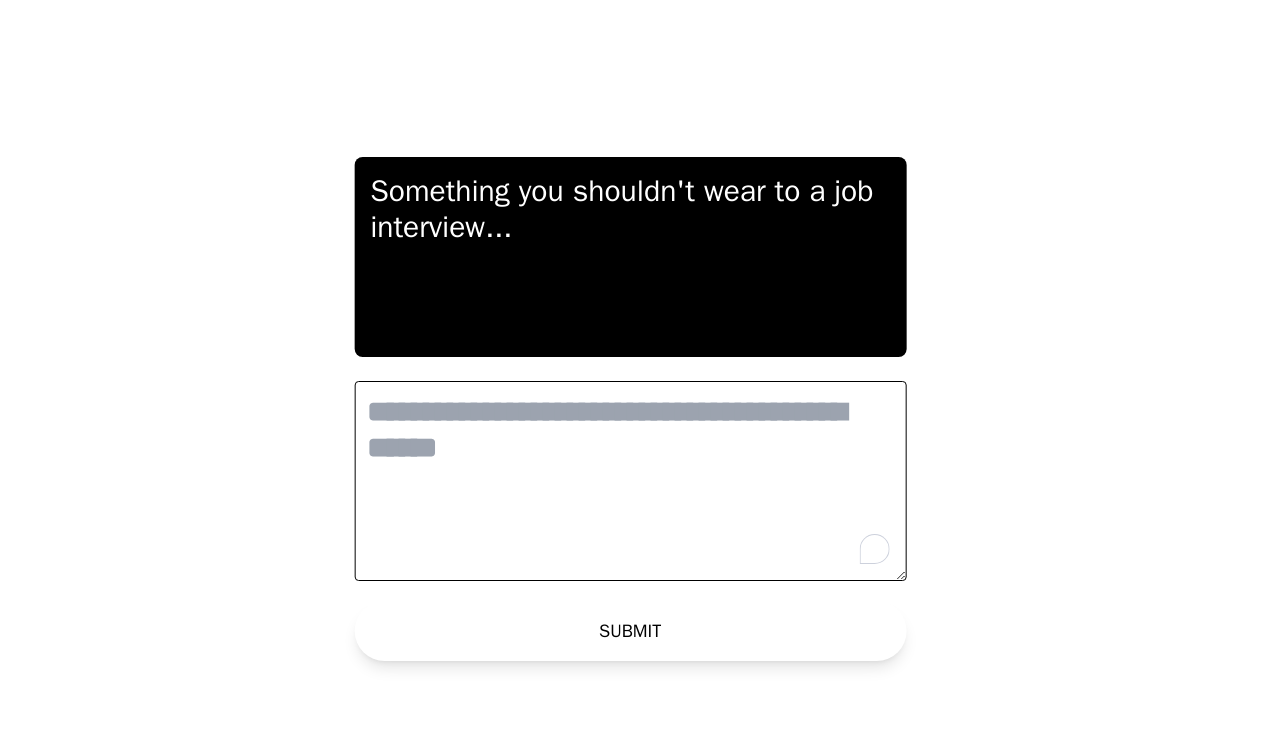 scroll, scrollTop: 0, scrollLeft: 0, axis: both 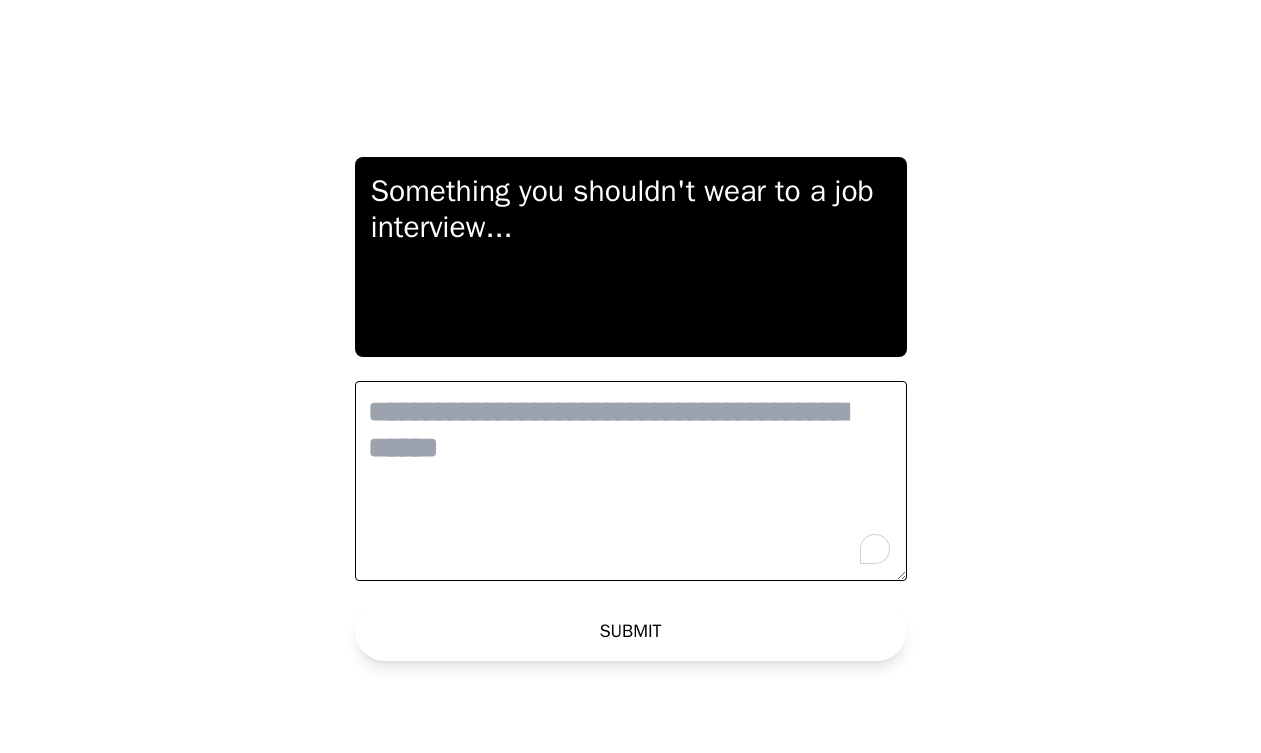 click at bounding box center (631, 481) 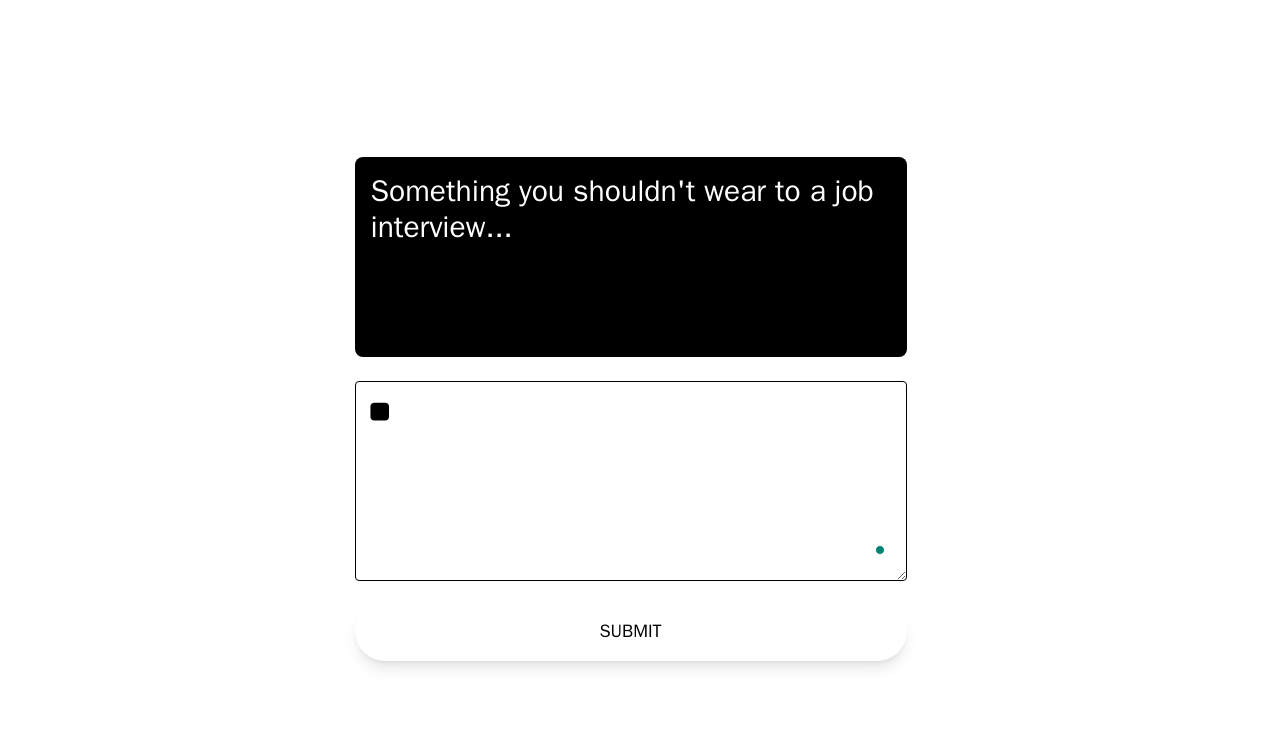 type on "*" 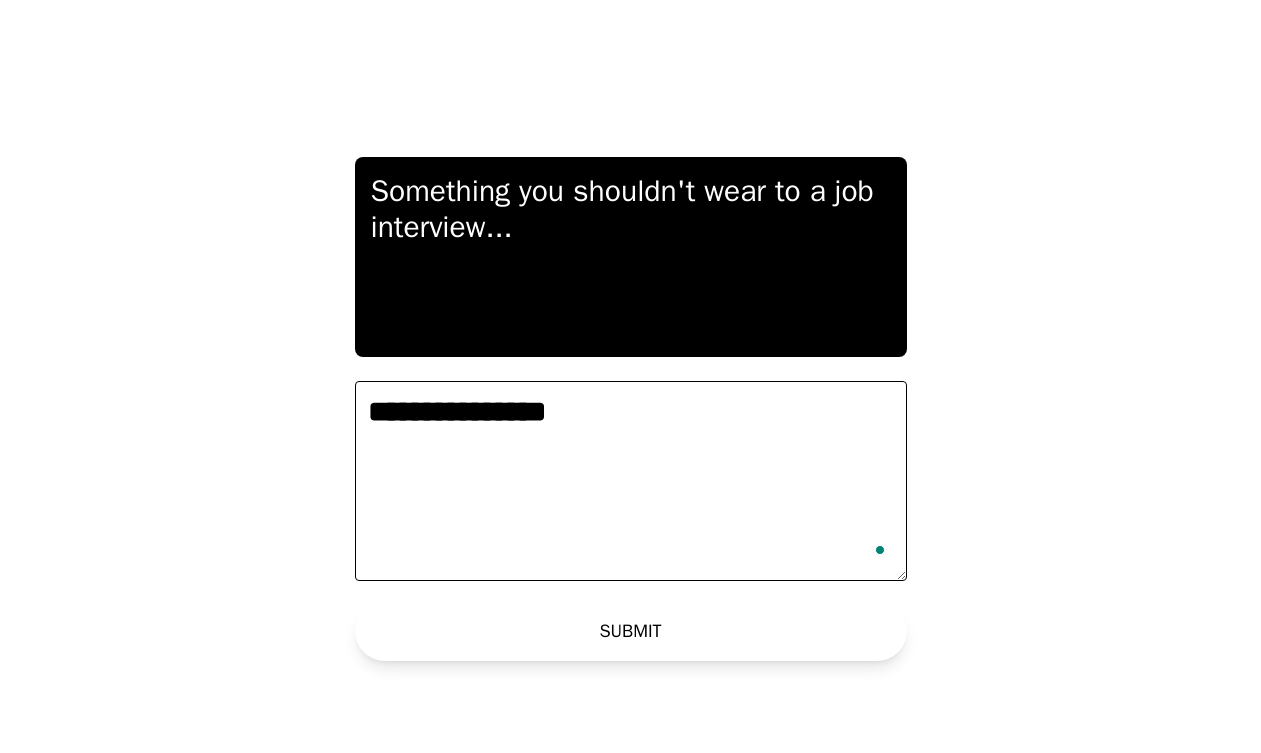 click on "**********" at bounding box center [631, 481] 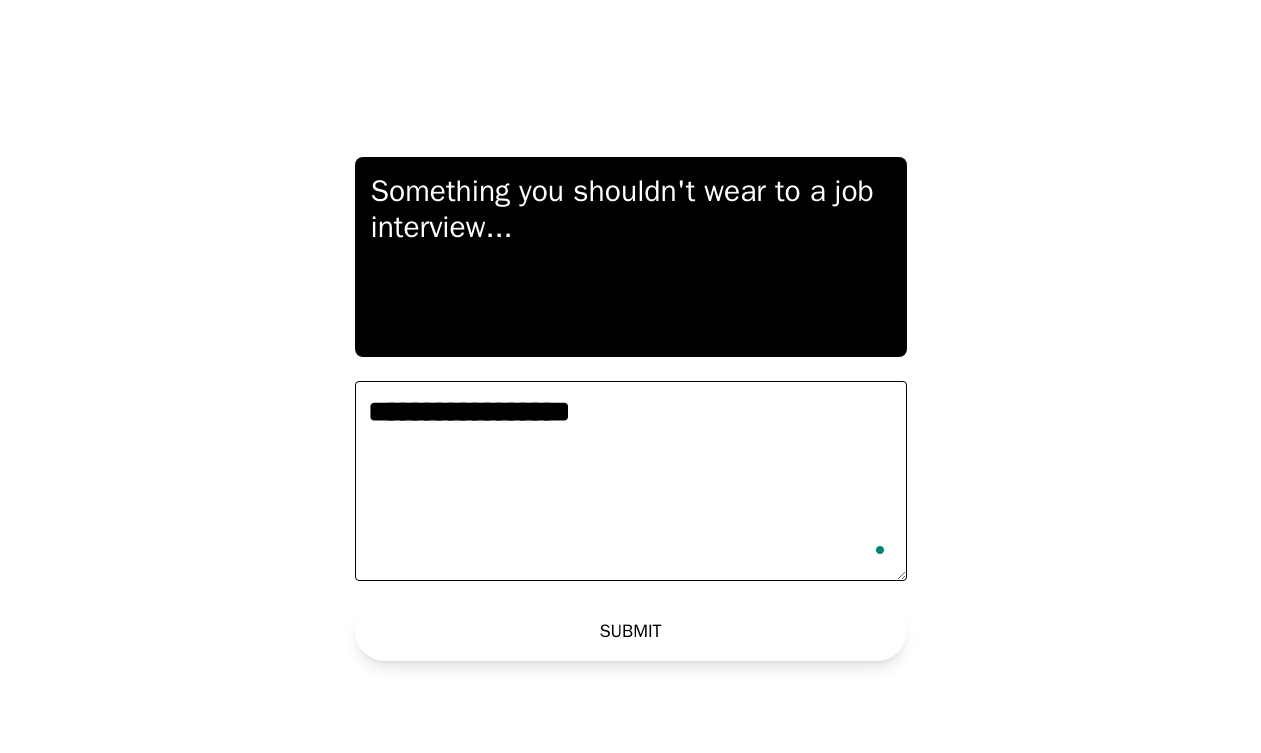 type on "**********" 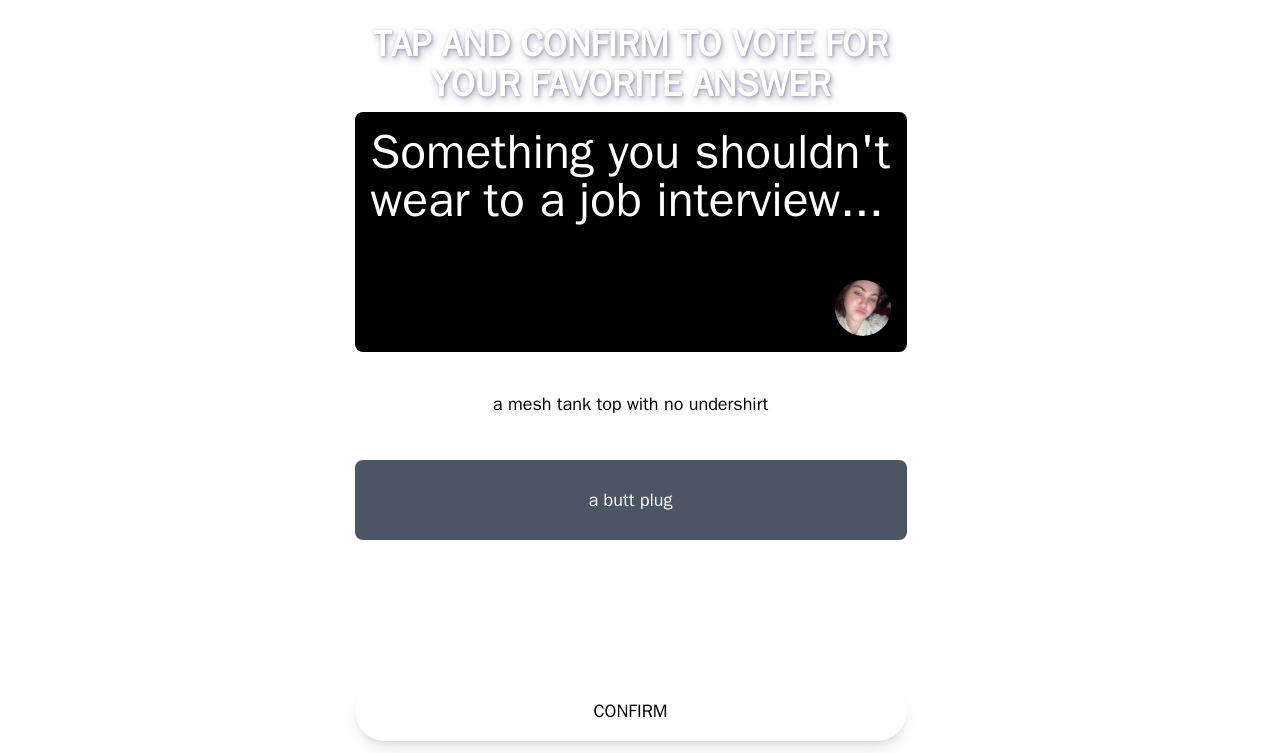 click on "a butt plug" at bounding box center [631, 500] 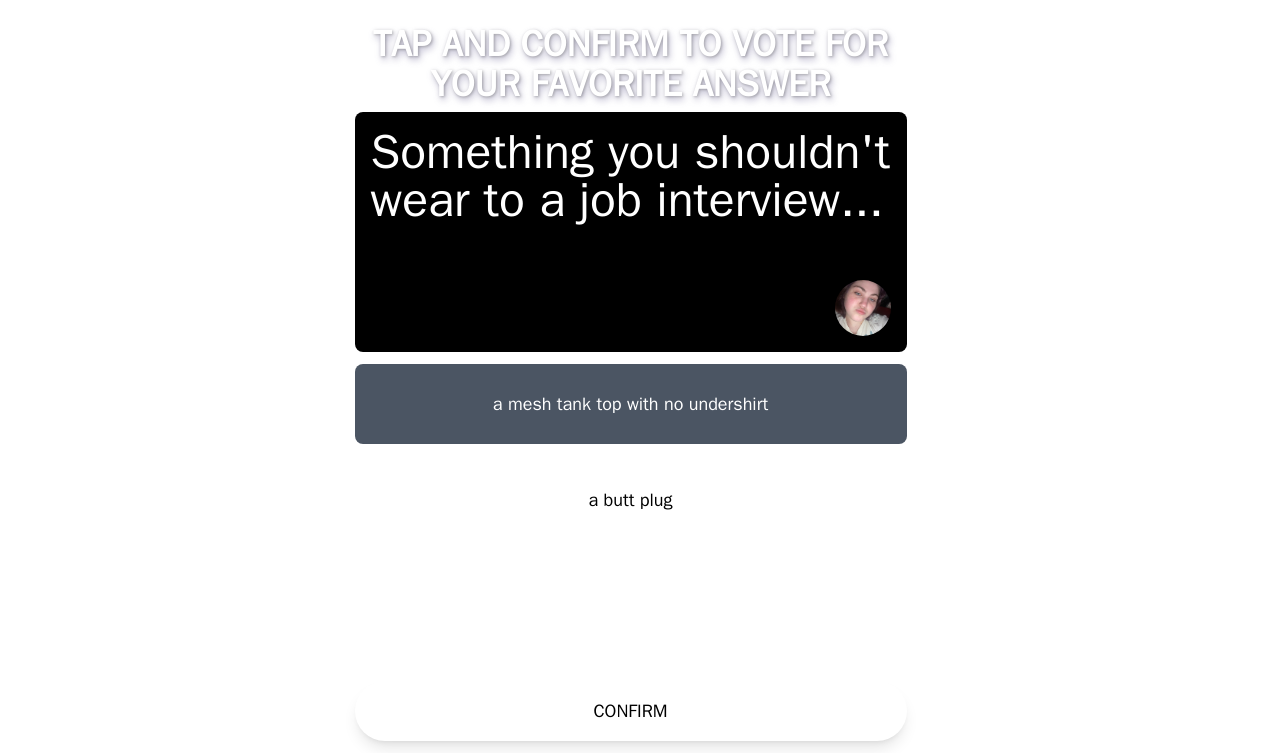 click on "a butt plug" at bounding box center (631, 500) 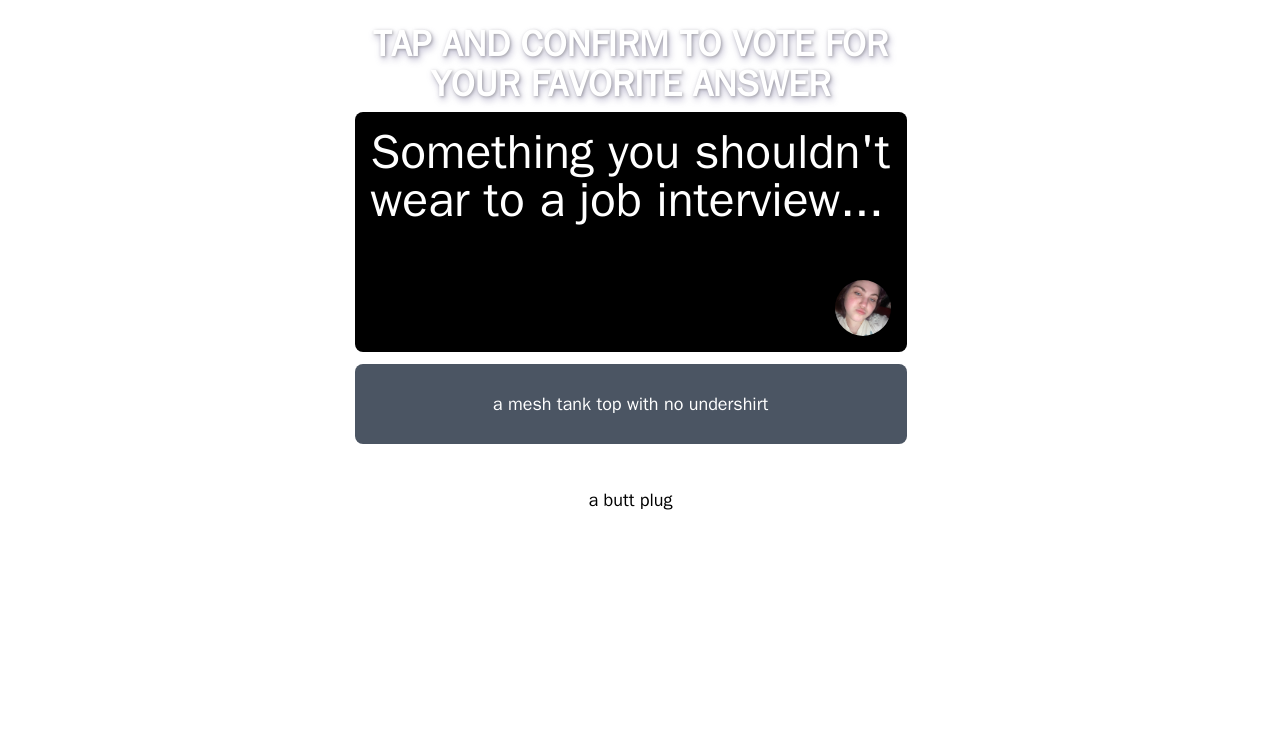 click on "a butt plug" at bounding box center [631, 500] 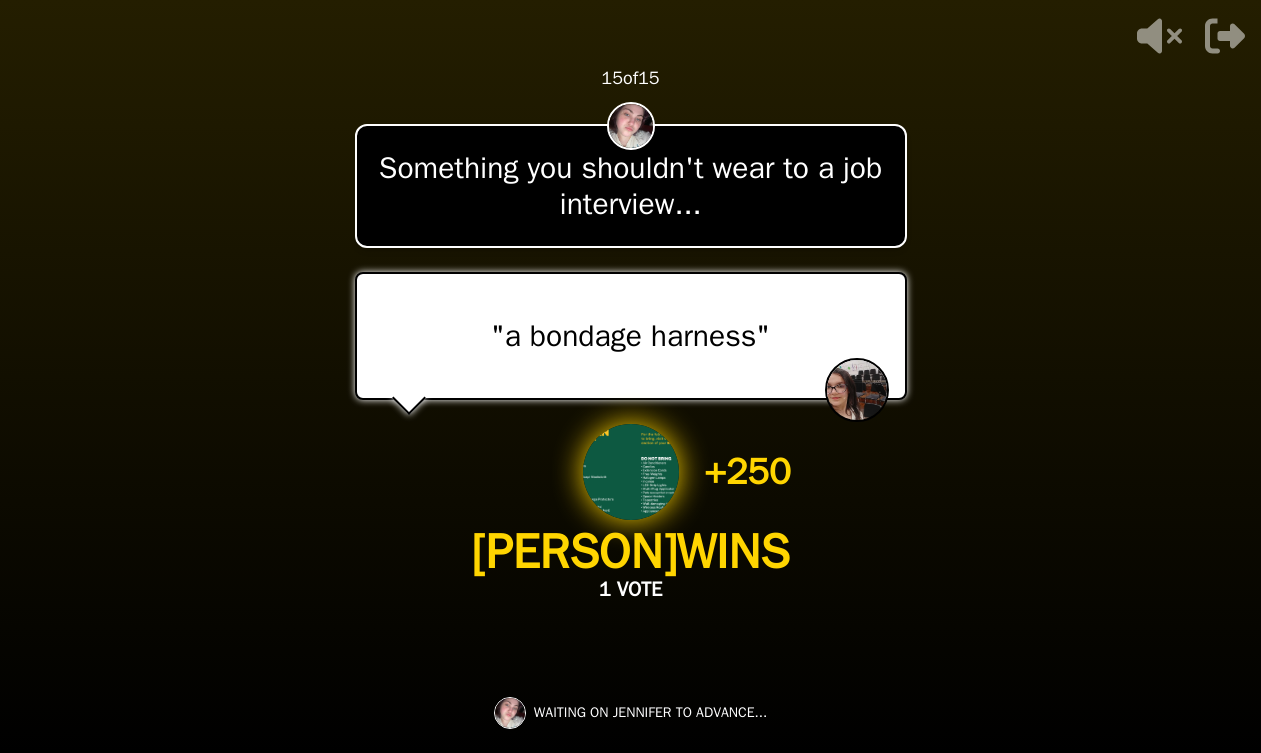 click on "- 500  PTS 15  of  15 Something you shouldn't wear to a job interview... "a bondage harness" + 250 ashla  WINS 1 VOTE WAITING ON   JENNIFER   TO ADVANCE..." at bounding box center [631, 376] 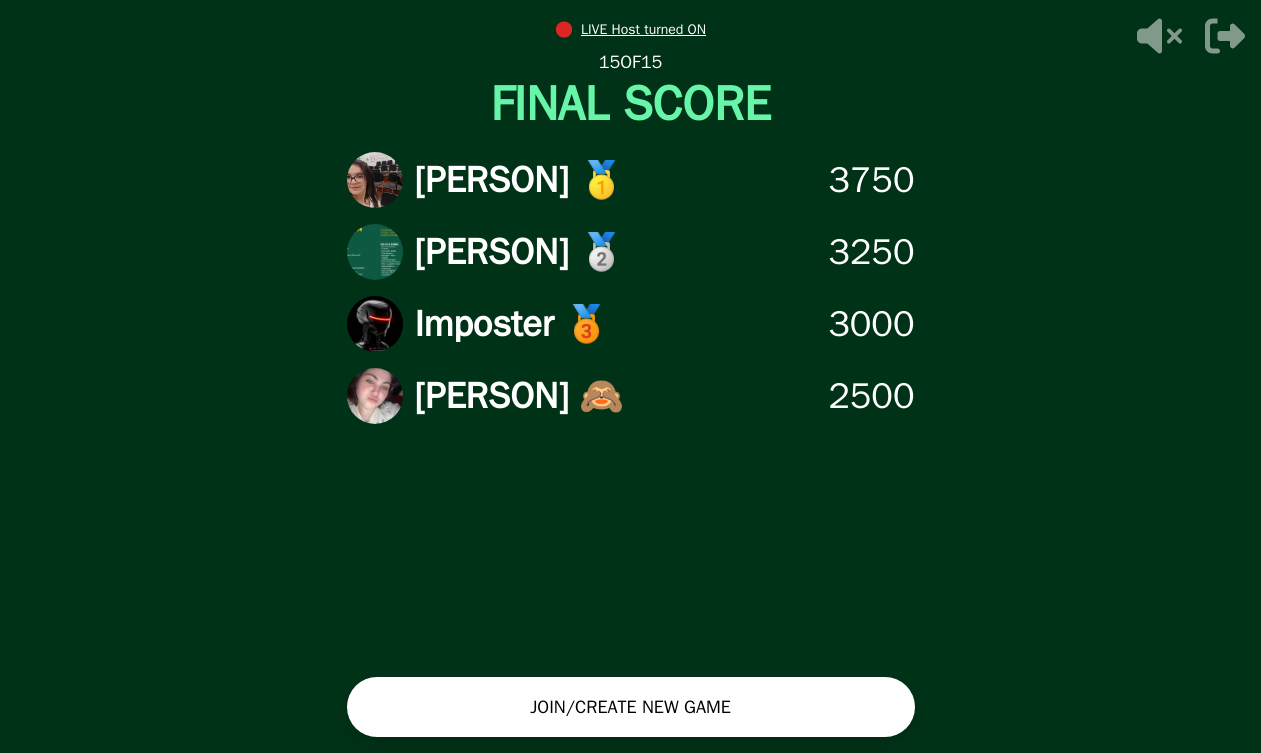 click 